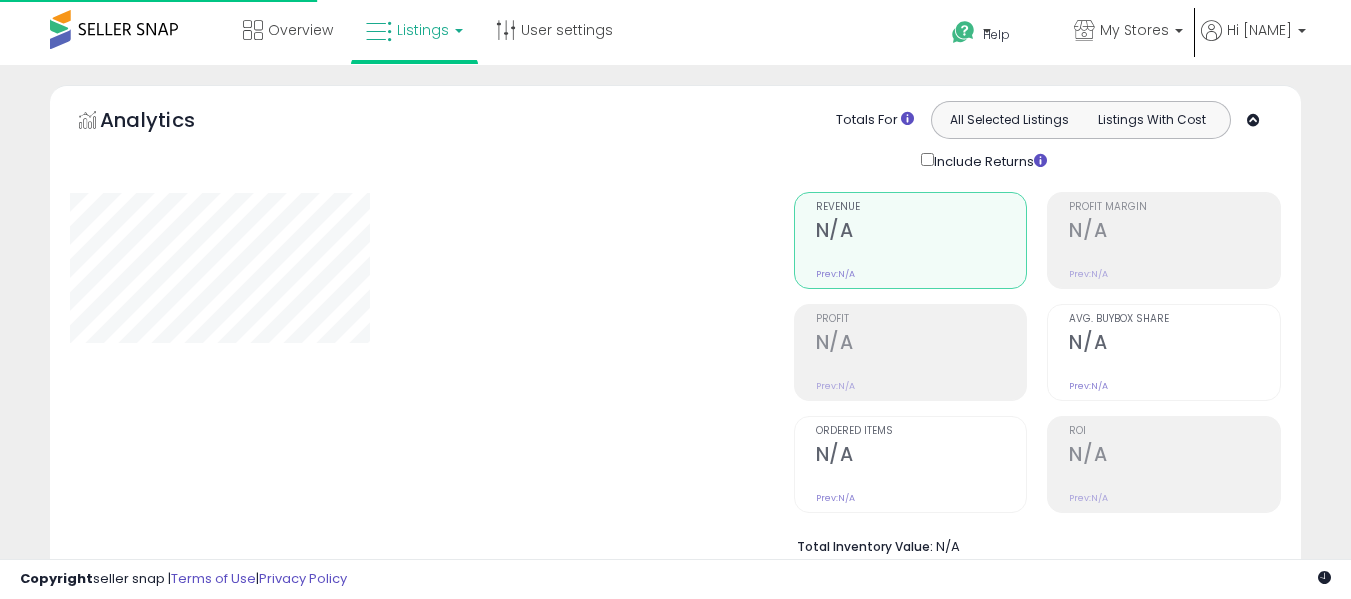 scroll, scrollTop: 656, scrollLeft: 0, axis: vertical 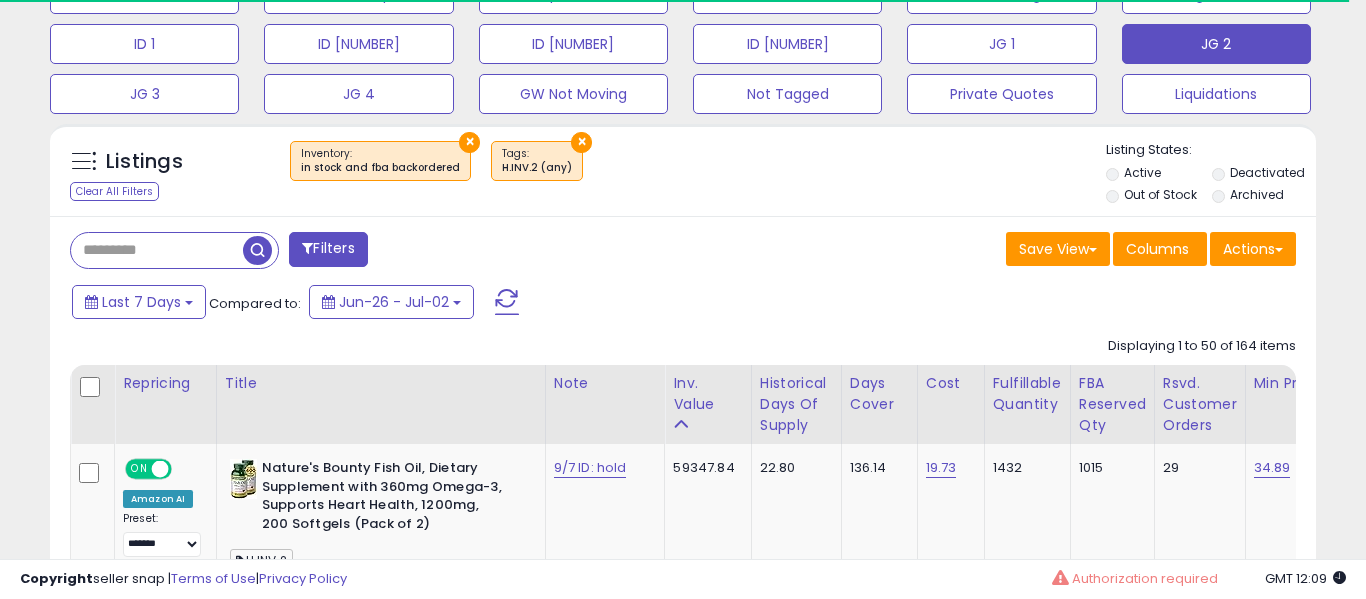 select on "**" 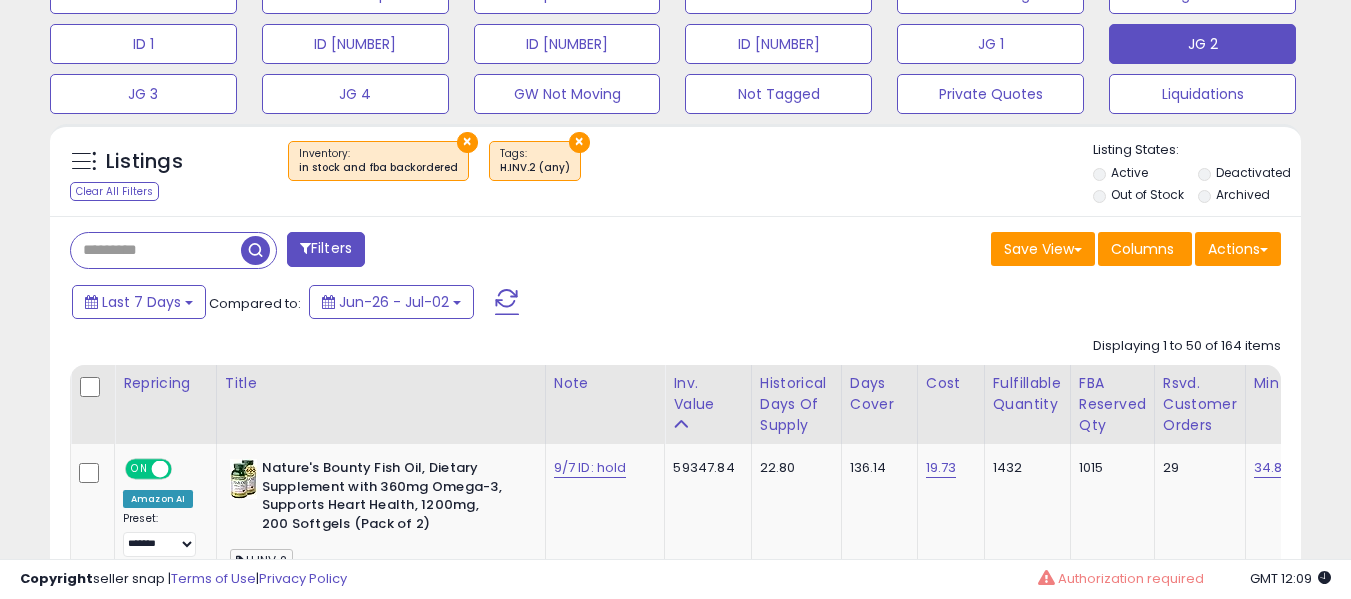 scroll, scrollTop: 999590, scrollLeft: 999276, axis: both 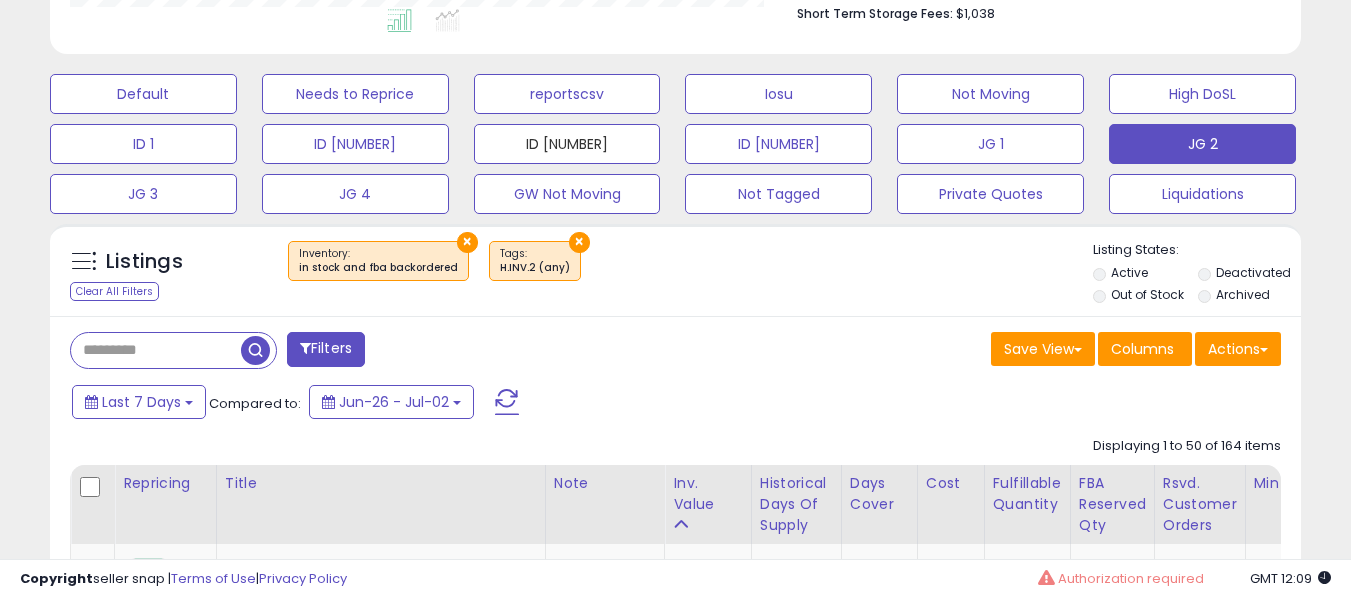 click on "Default
Needs to Reprice
reportscsv
Iosu
Not Moving
High DoSL
ID 1
ID 2
ID 3
ID 4
JG 1
JG 2
JG 3
JG 4
GW Not Moving" at bounding box center (675, 139) 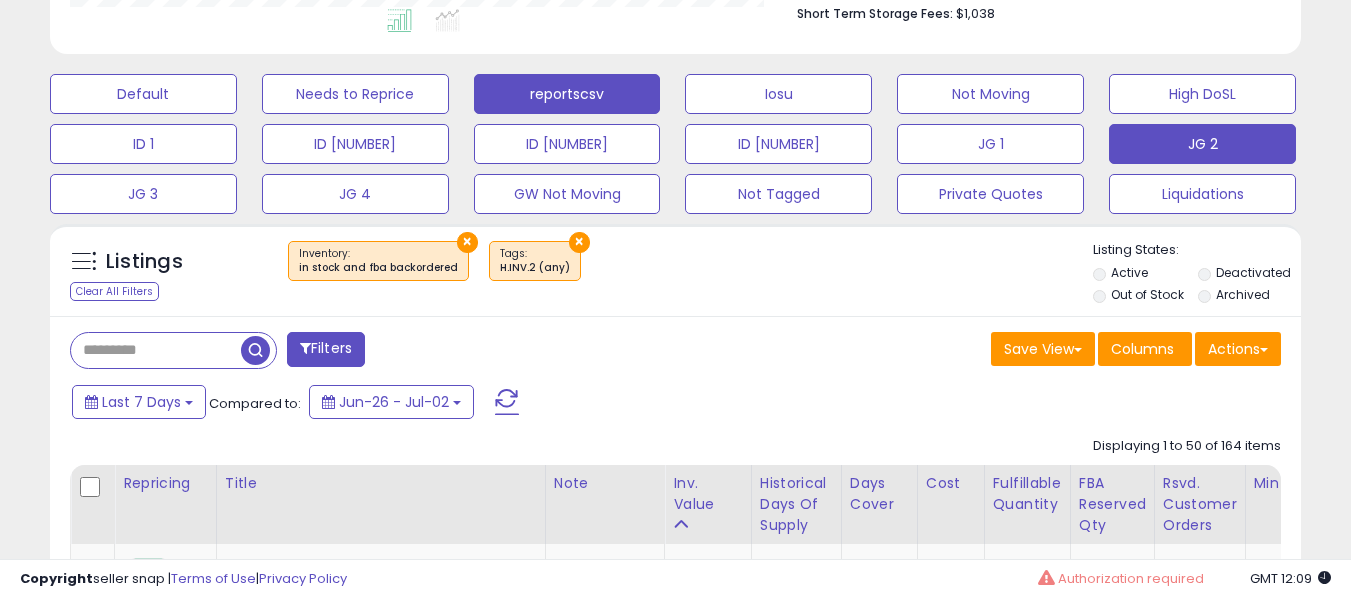 click on "reportscsv" at bounding box center (143, 94) 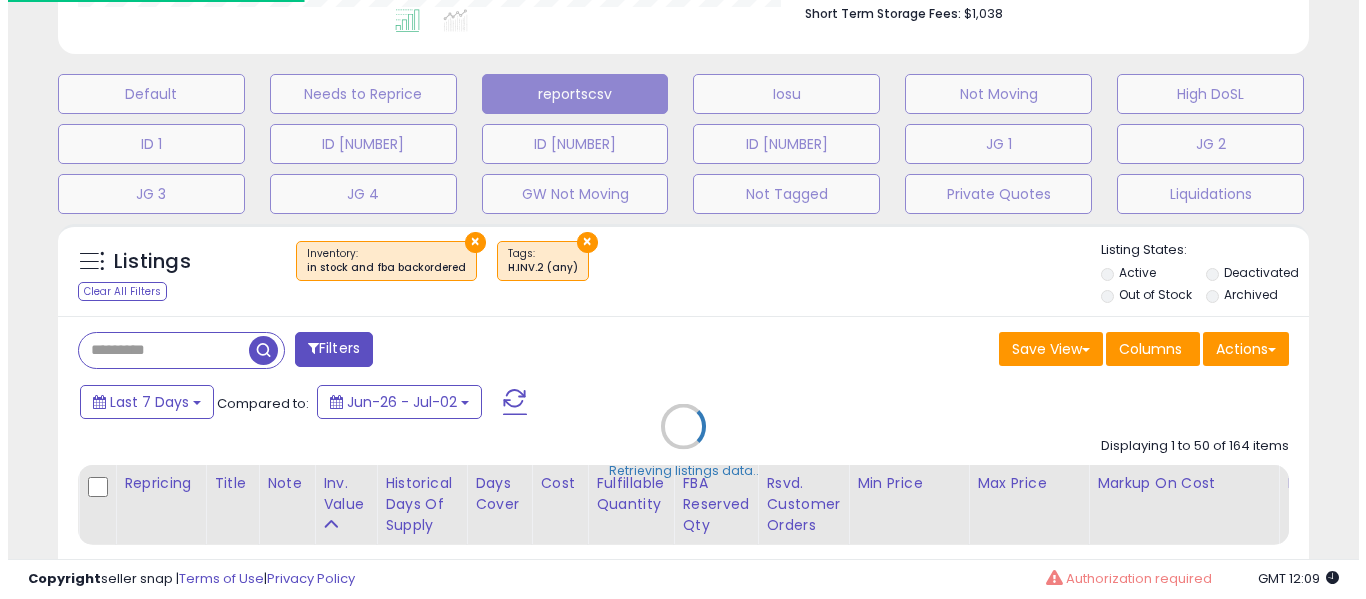 scroll, scrollTop: 999590, scrollLeft: 999267, axis: both 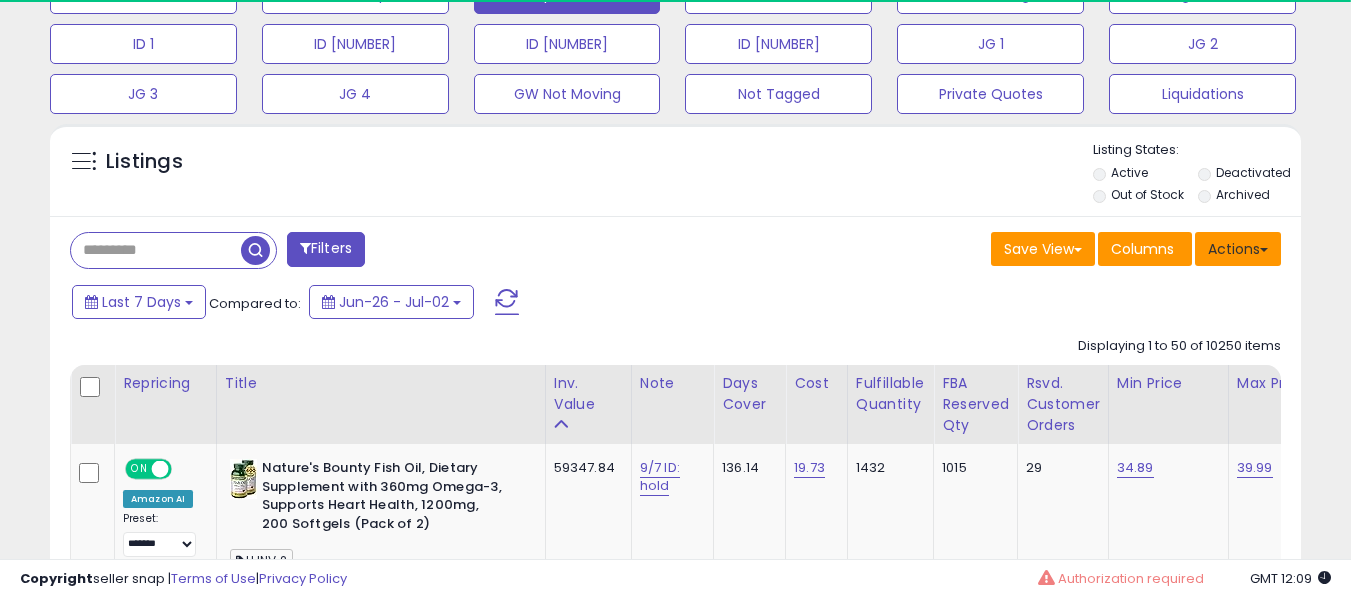 click on "Actions" at bounding box center (1238, 249) 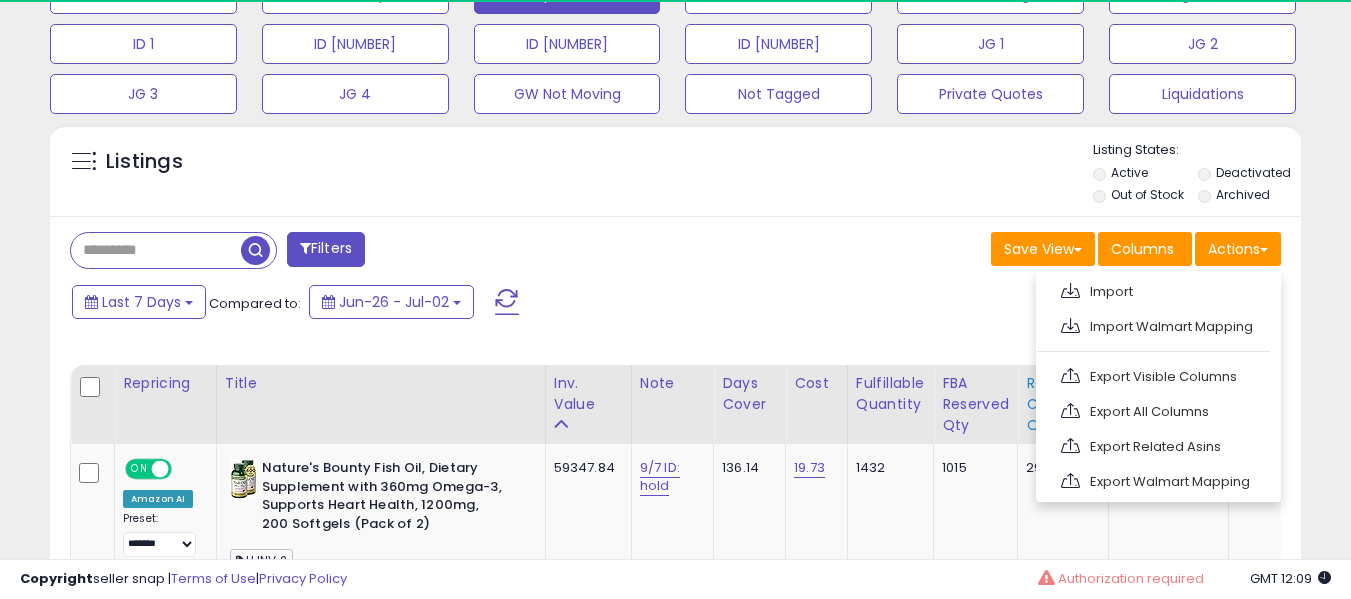 click on "Export All Columns" 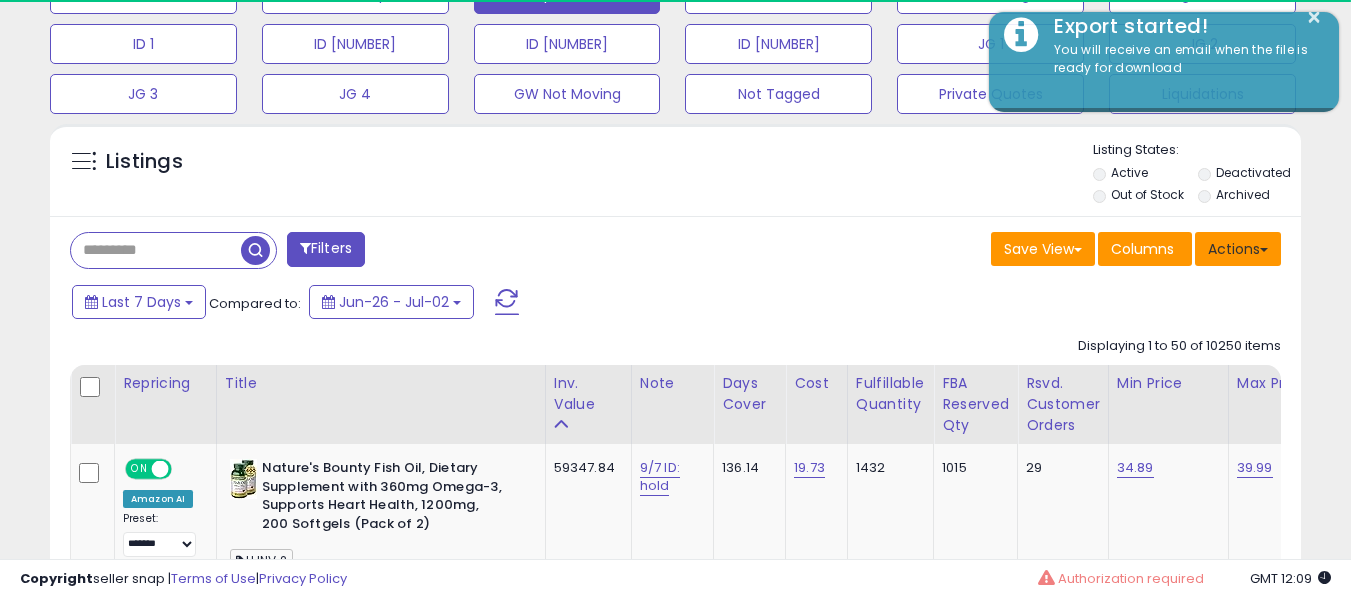 click on "Actions" at bounding box center (1238, 249) 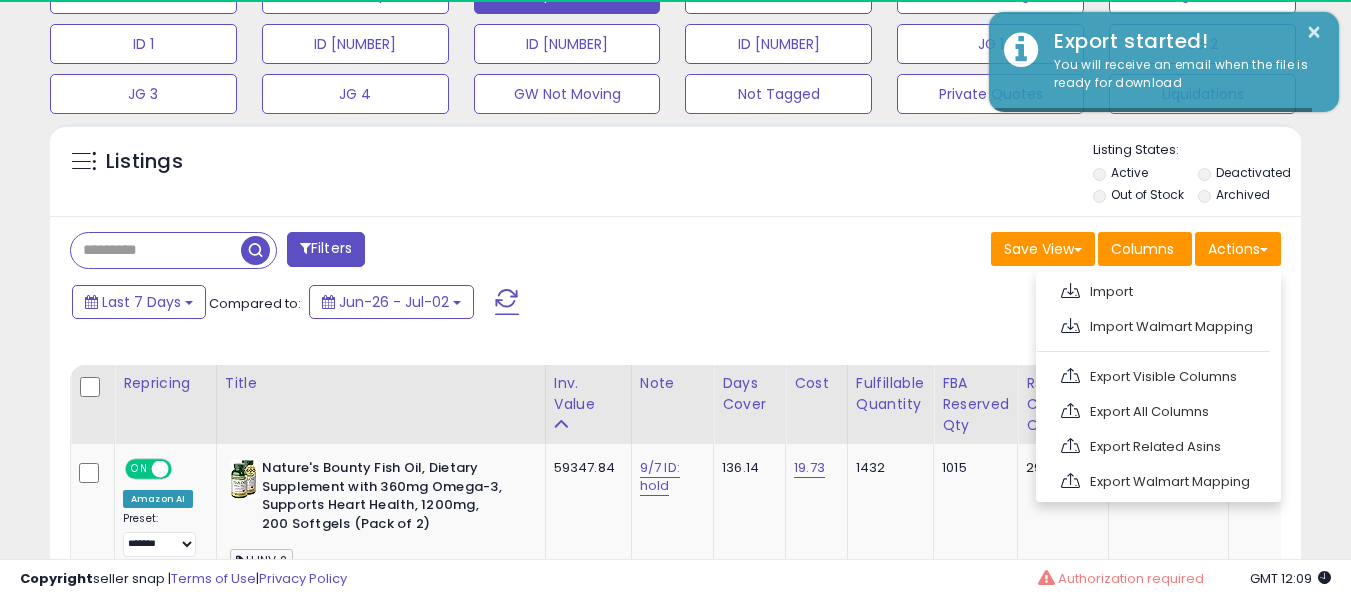 click on "Last 7 Days
Compared to:
Jun-26 - Jul-02" at bounding box center [521, 304] 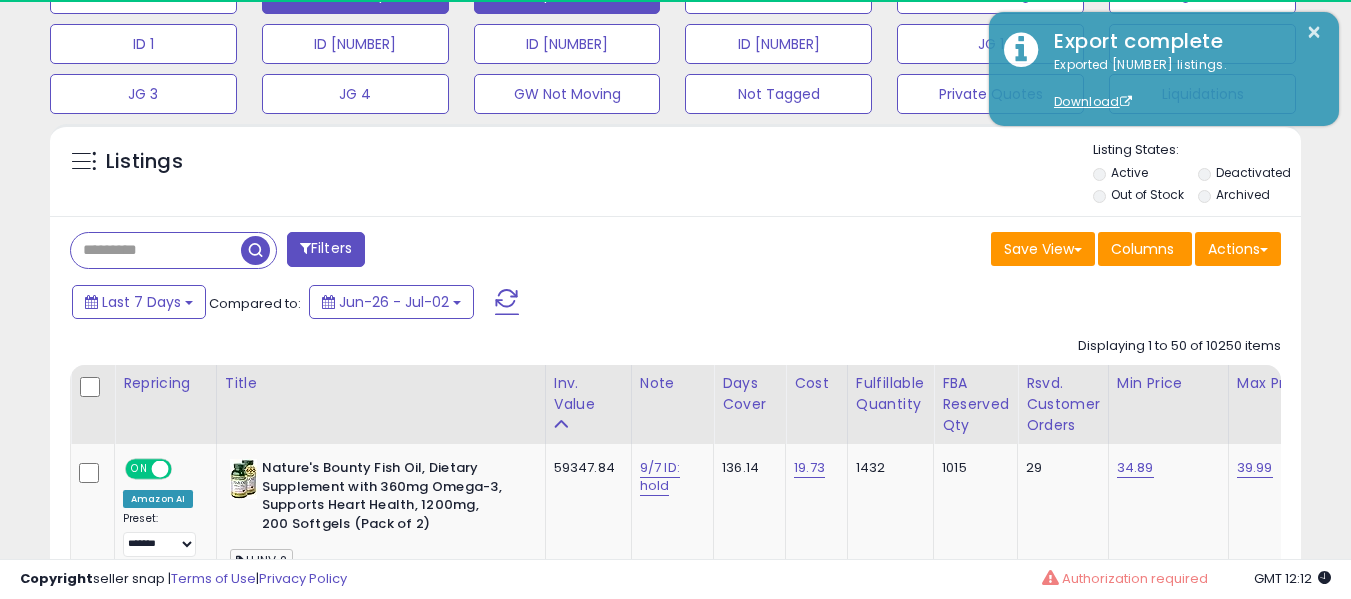 scroll, scrollTop: 999590, scrollLeft: 999276, axis: both 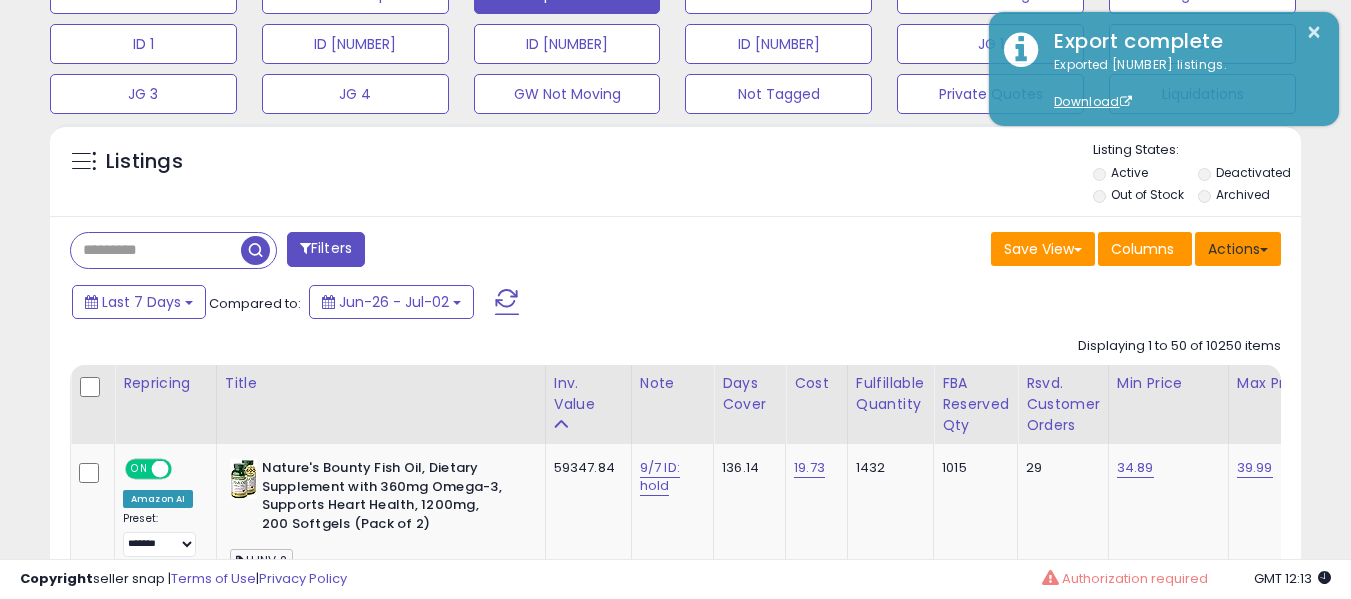 drag, startPoint x: 1213, startPoint y: 251, endPoint x: 1171, endPoint y: 300, distance: 64.53681 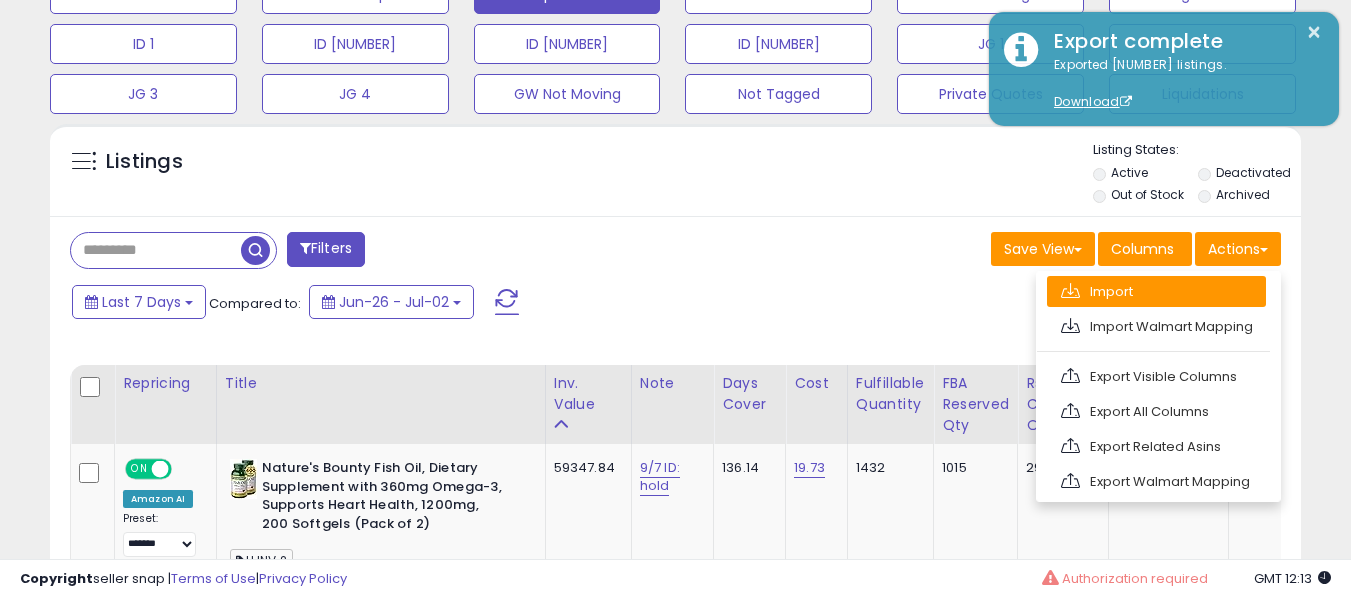 click on "Import" at bounding box center [1156, 291] 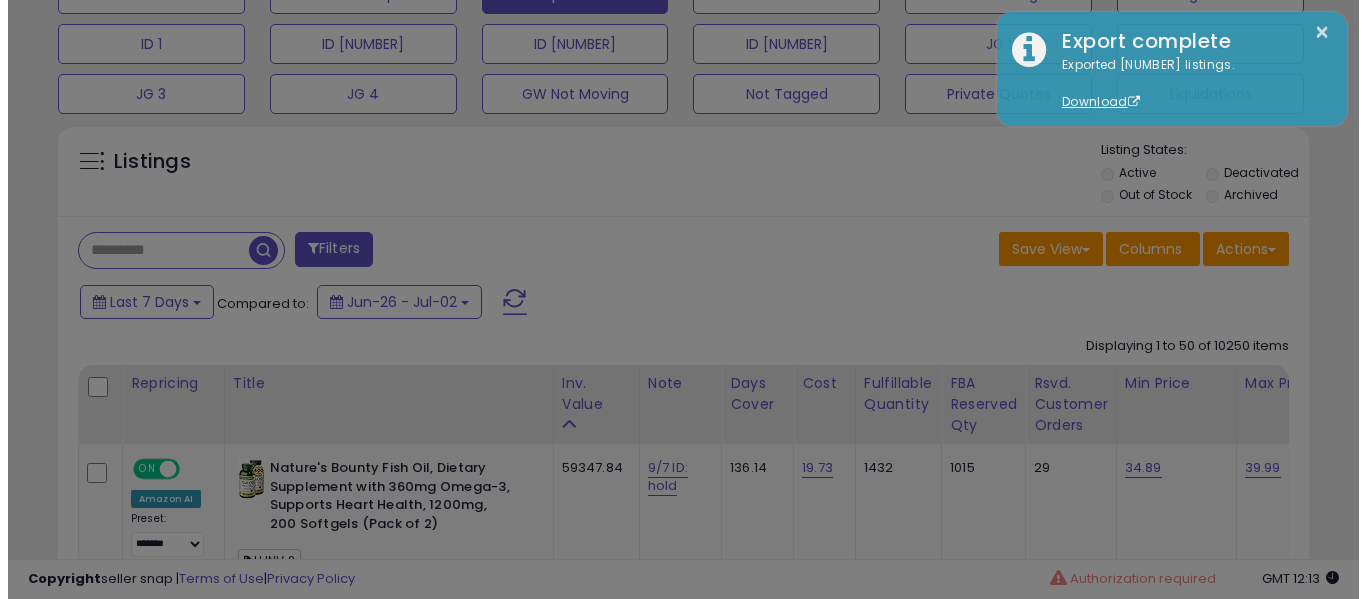 scroll, scrollTop: 999590, scrollLeft: 999267, axis: both 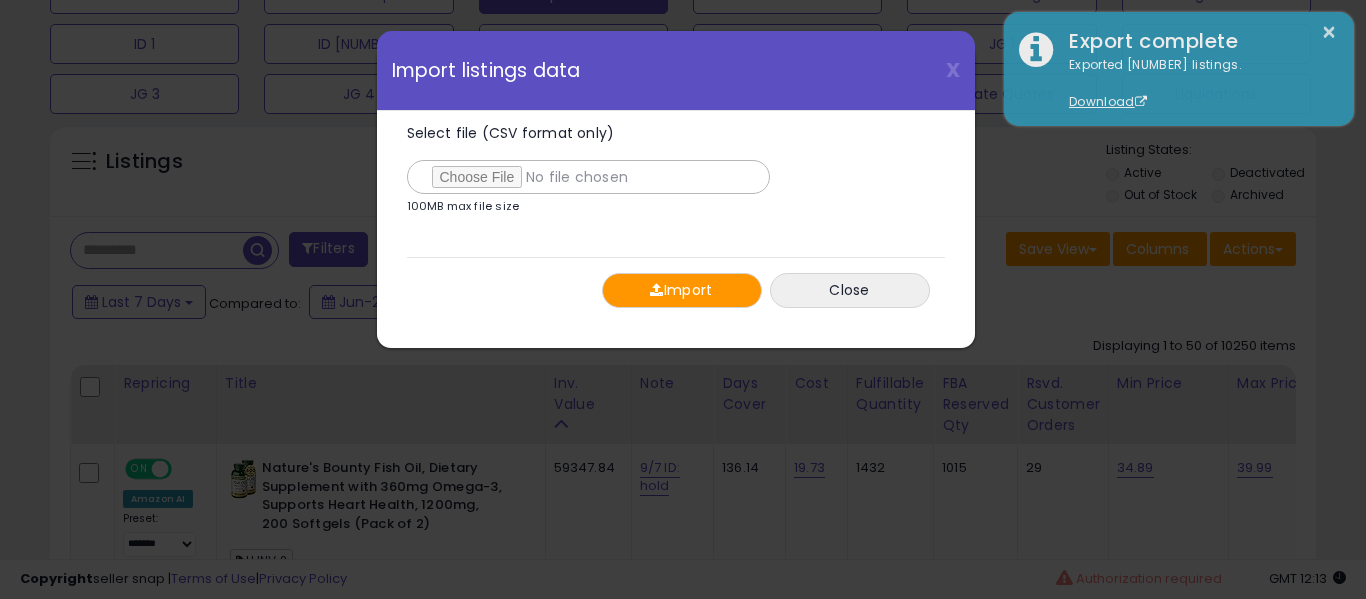 click on "Import" at bounding box center (682, 290) 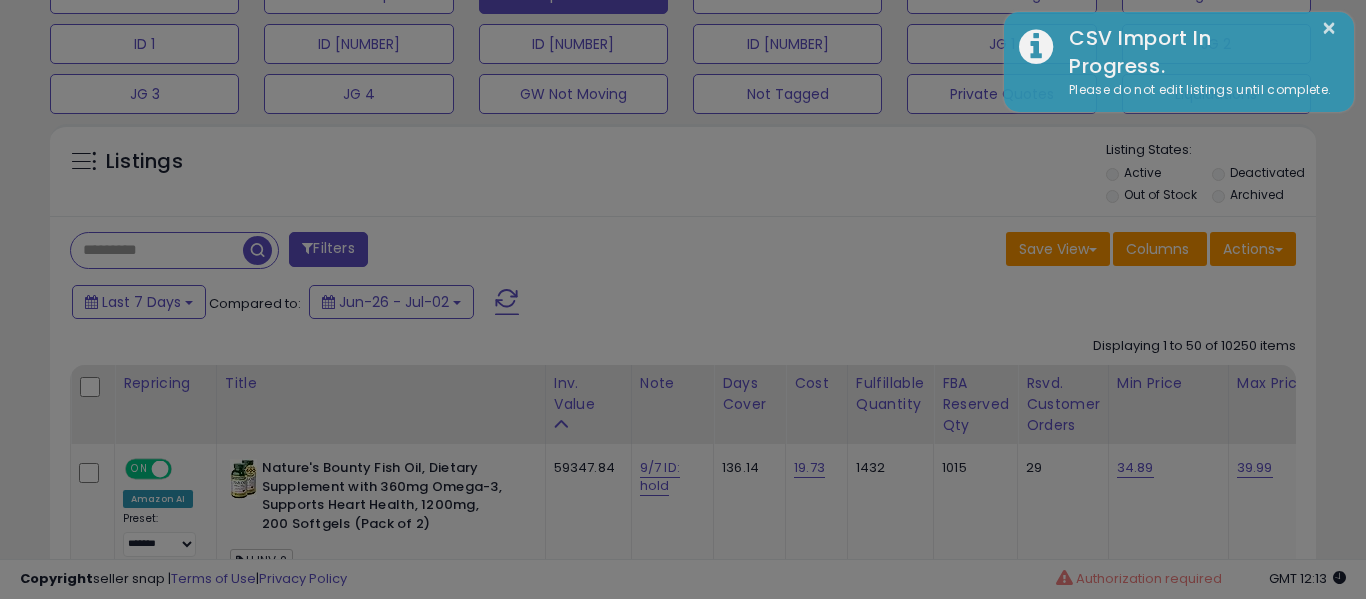 click at bounding box center [683, 299] 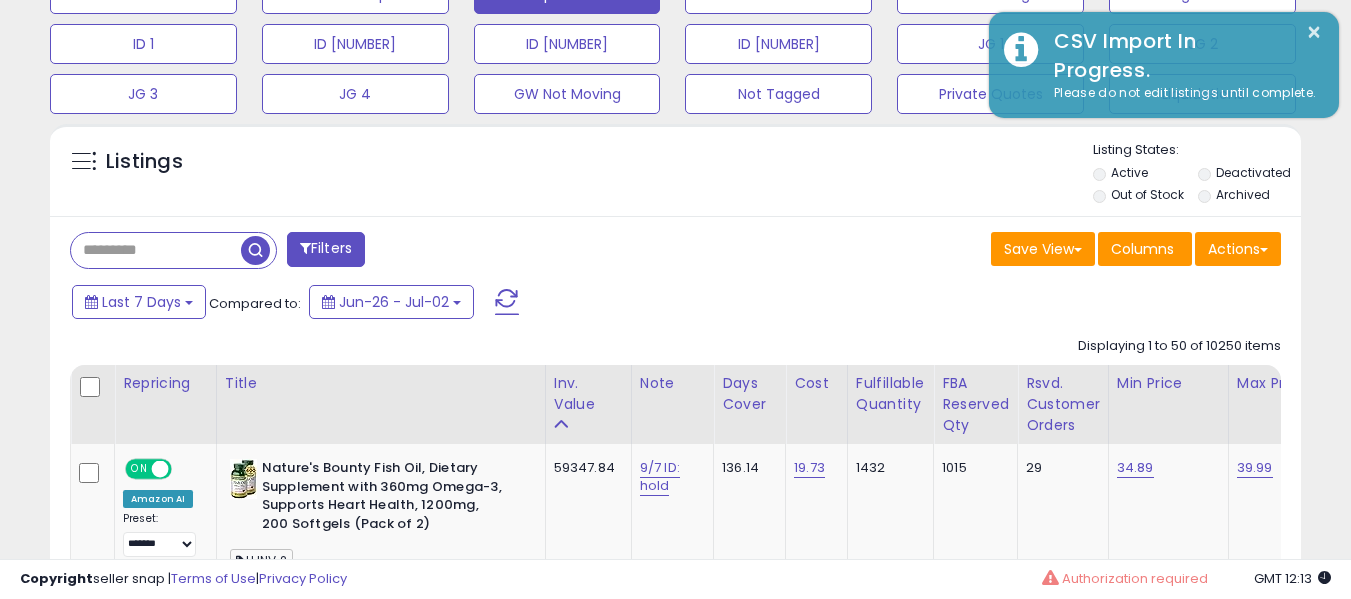 scroll, scrollTop: 410, scrollLeft: 724, axis: both 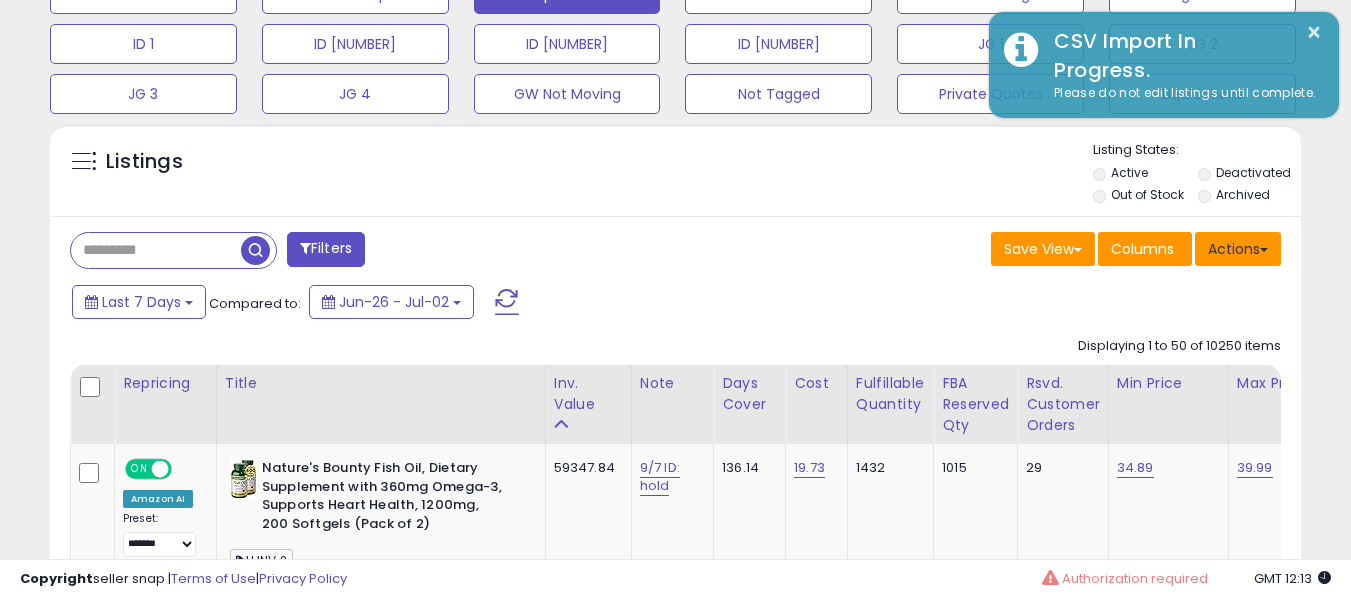 click on "Actions" at bounding box center (1238, 249) 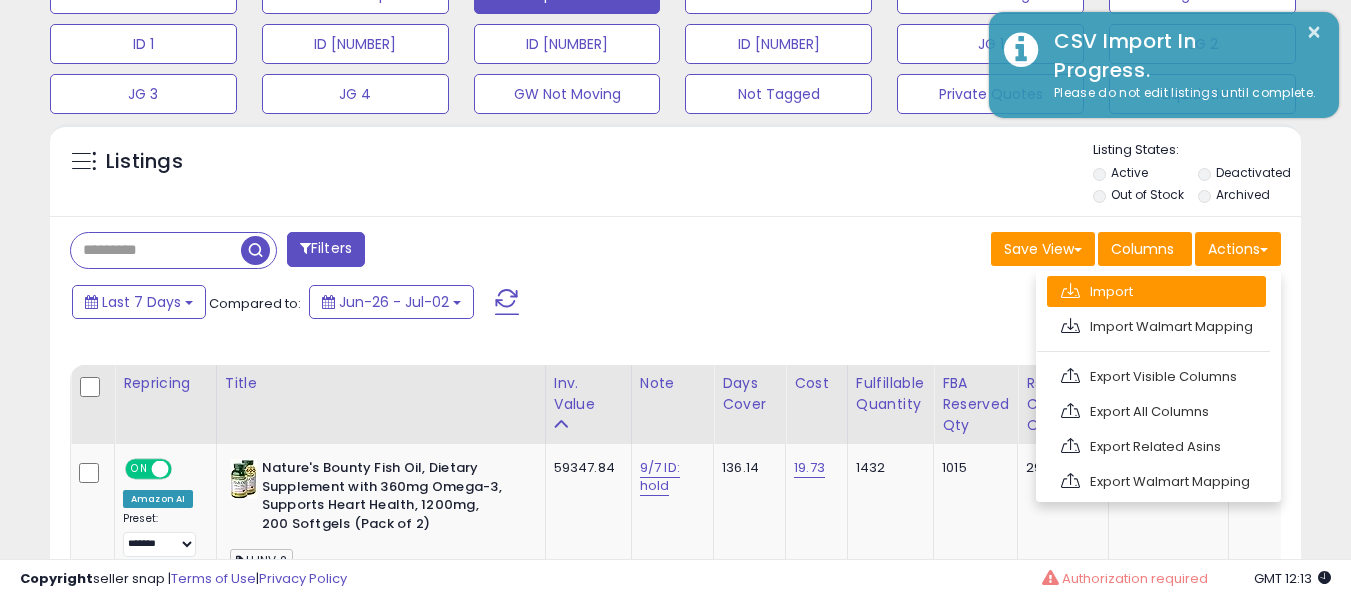 click on "Import" at bounding box center [1156, 291] 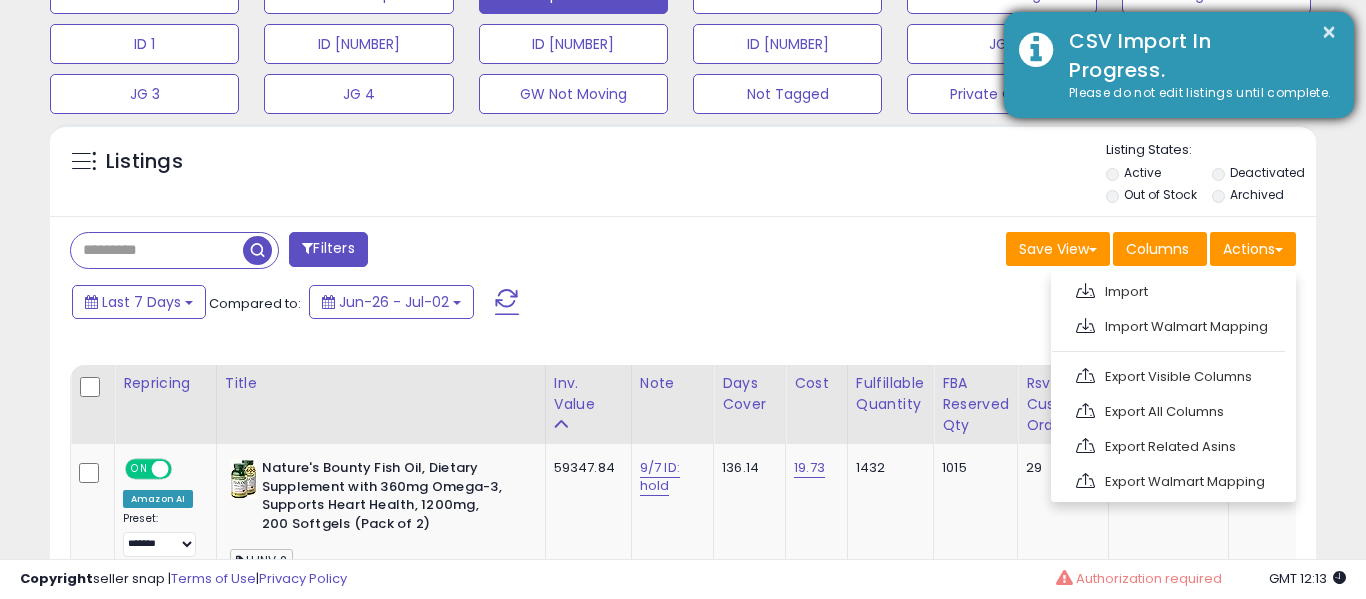 scroll, scrollTop: 999590, scrollLeft: 999267, axis: both 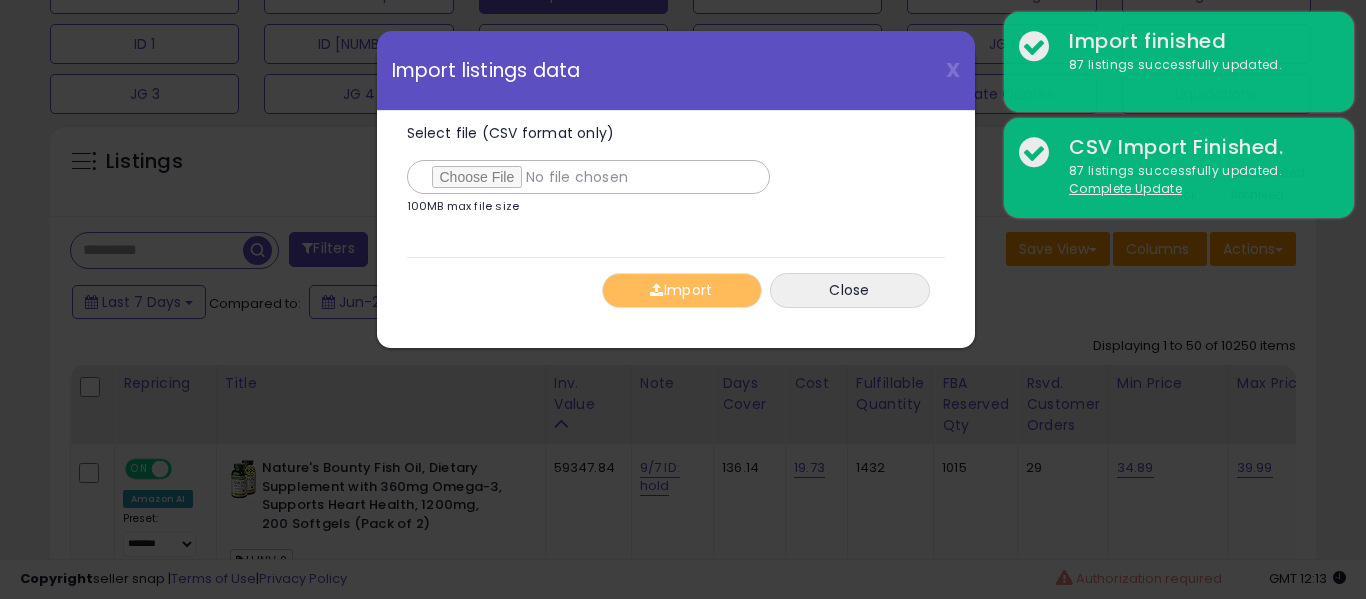 type on "**********" 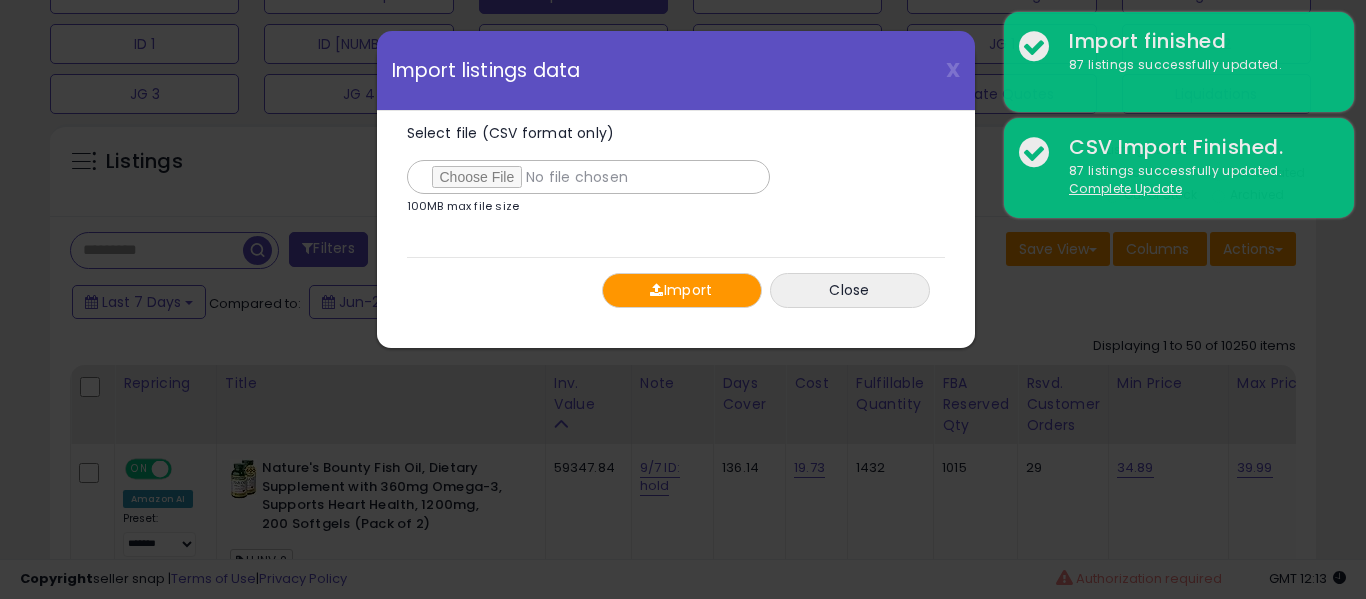 click at bounding box center [656, 290] 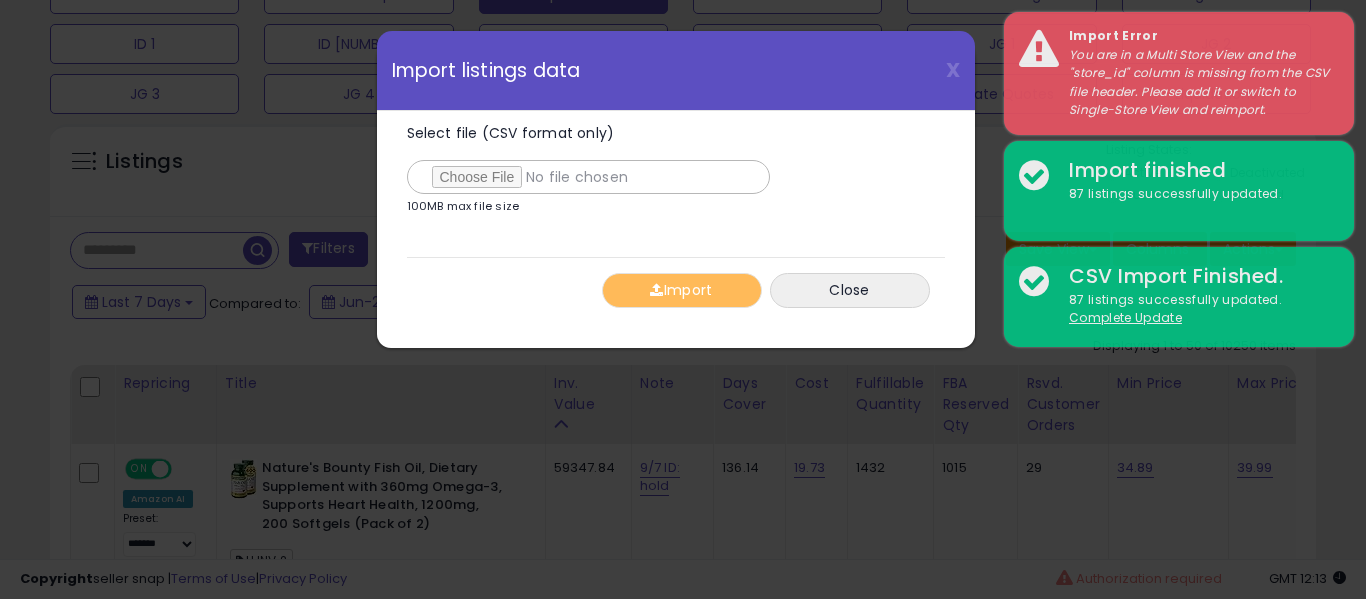 type on "**********" 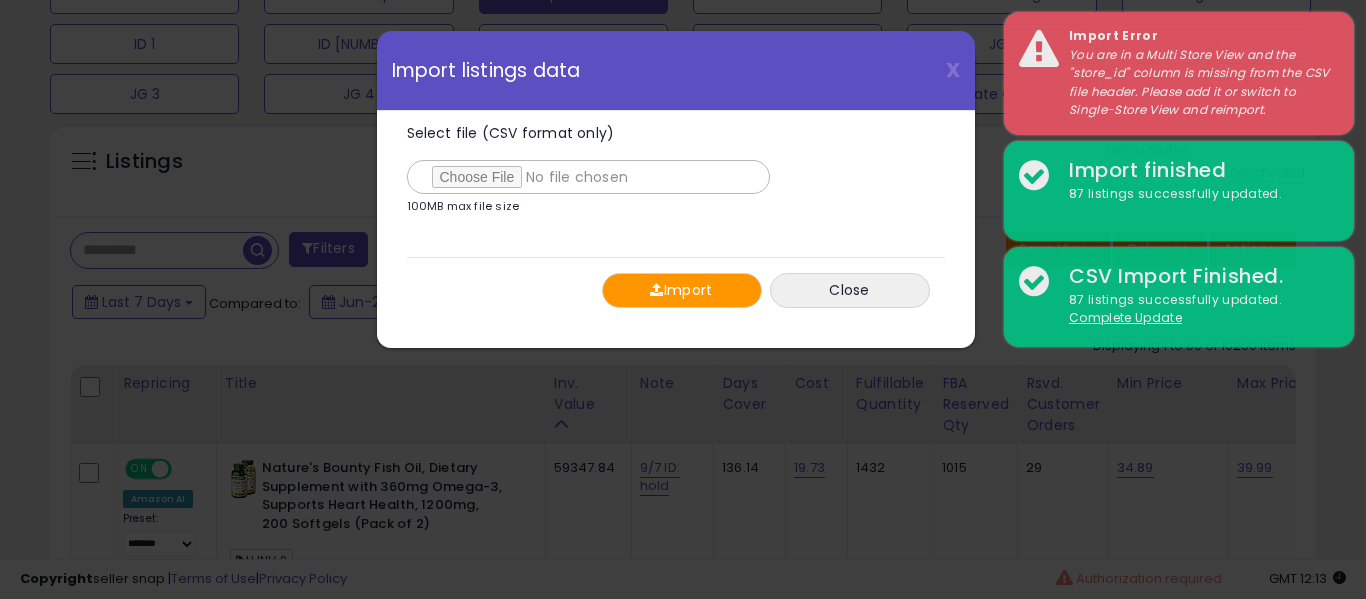 click on "Select file (CSV format only)
100MB max file size
0%
Import
Close" at bounding box center [676, 229] 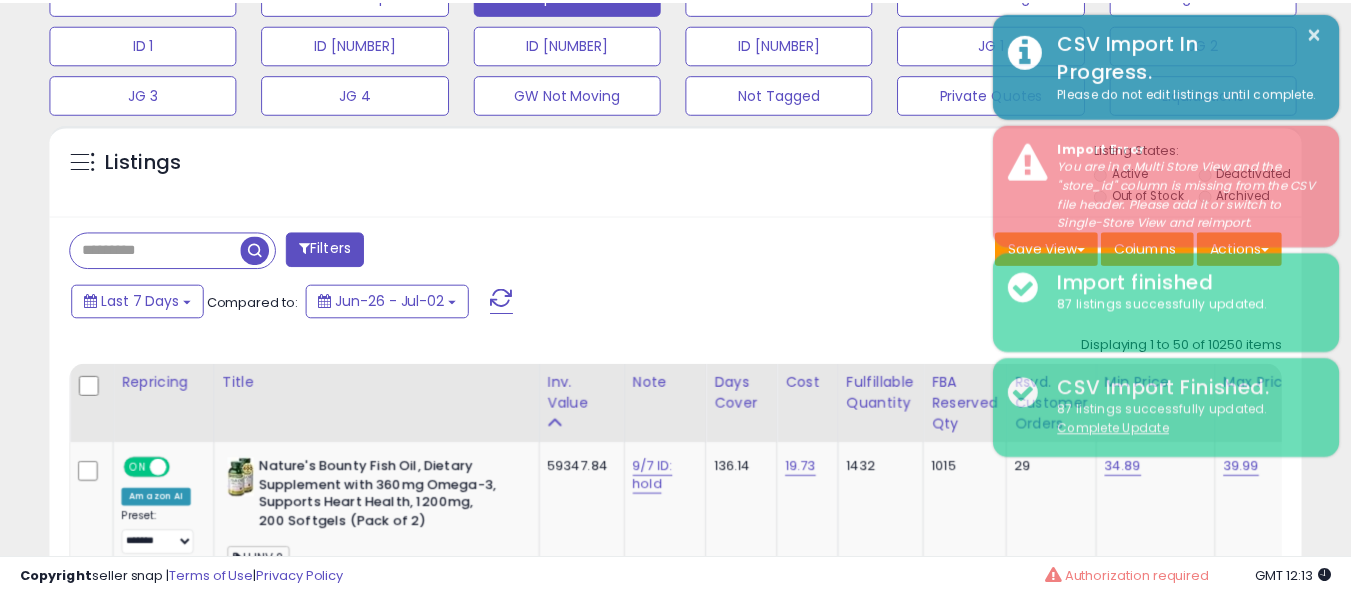 scroll, scrollTop: 410, scrollLeft: 724, axis: both 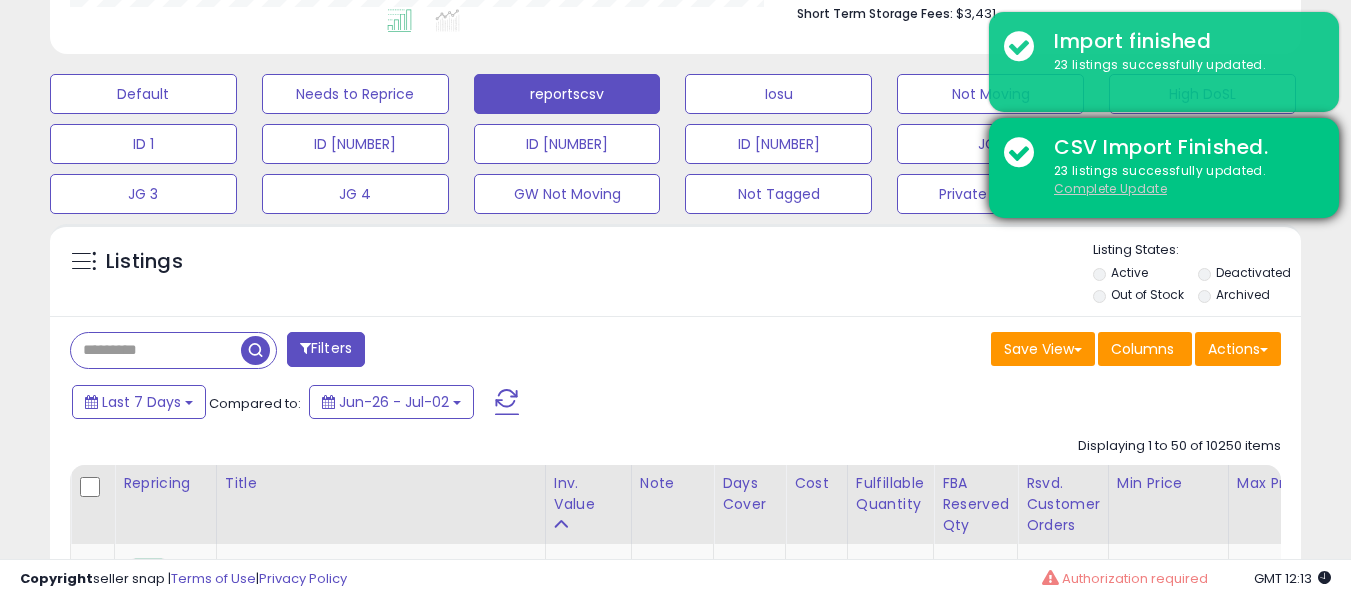 click on "Complete Update" at bounding box center [1110, 188] 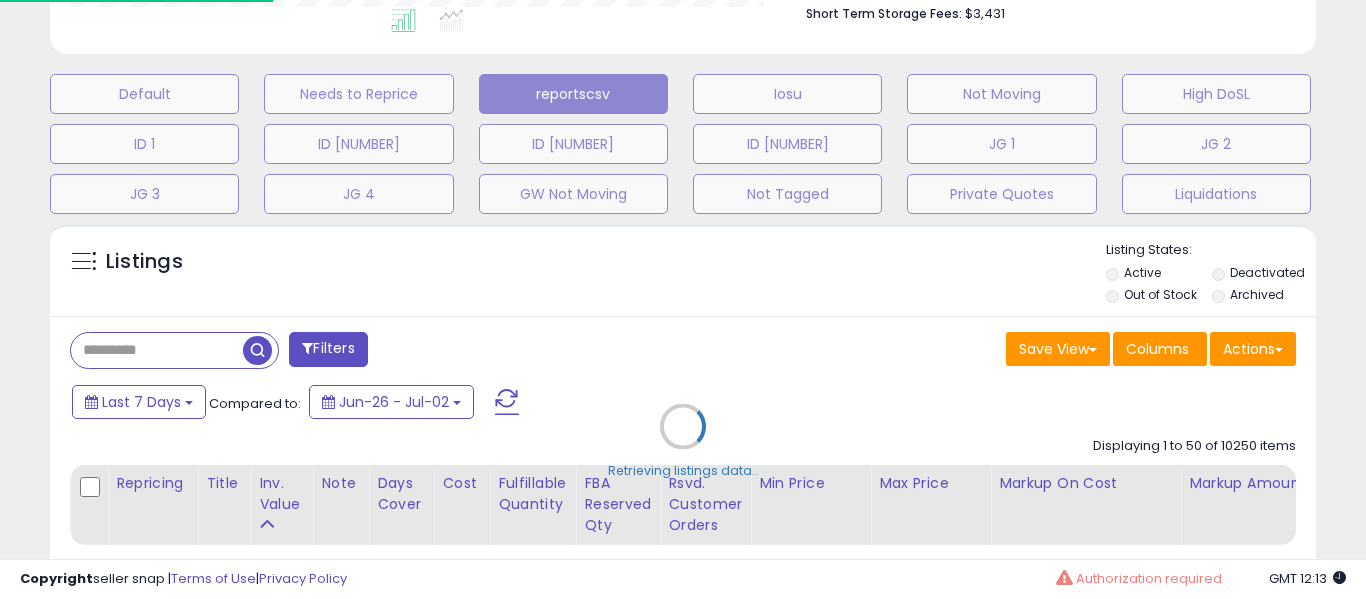 scroll, scrollTop: 999590, scrollLeft: 999267, axis: both 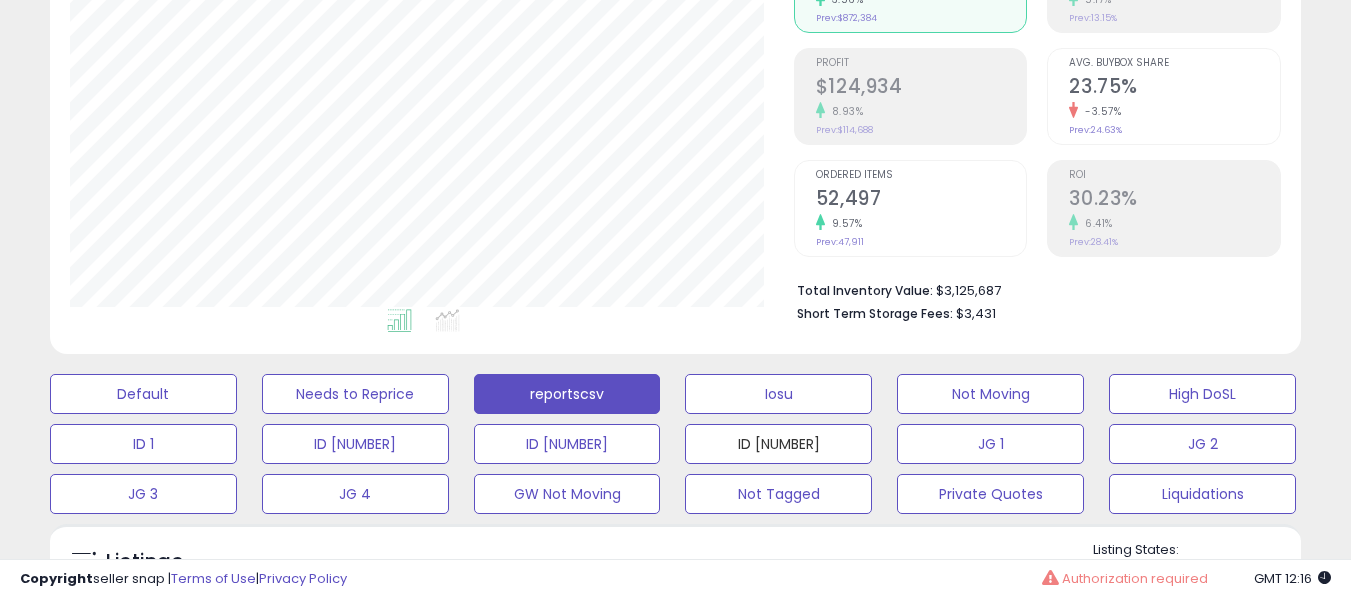 click on "ID [NUMBER]" at bounding box center (143, 394) 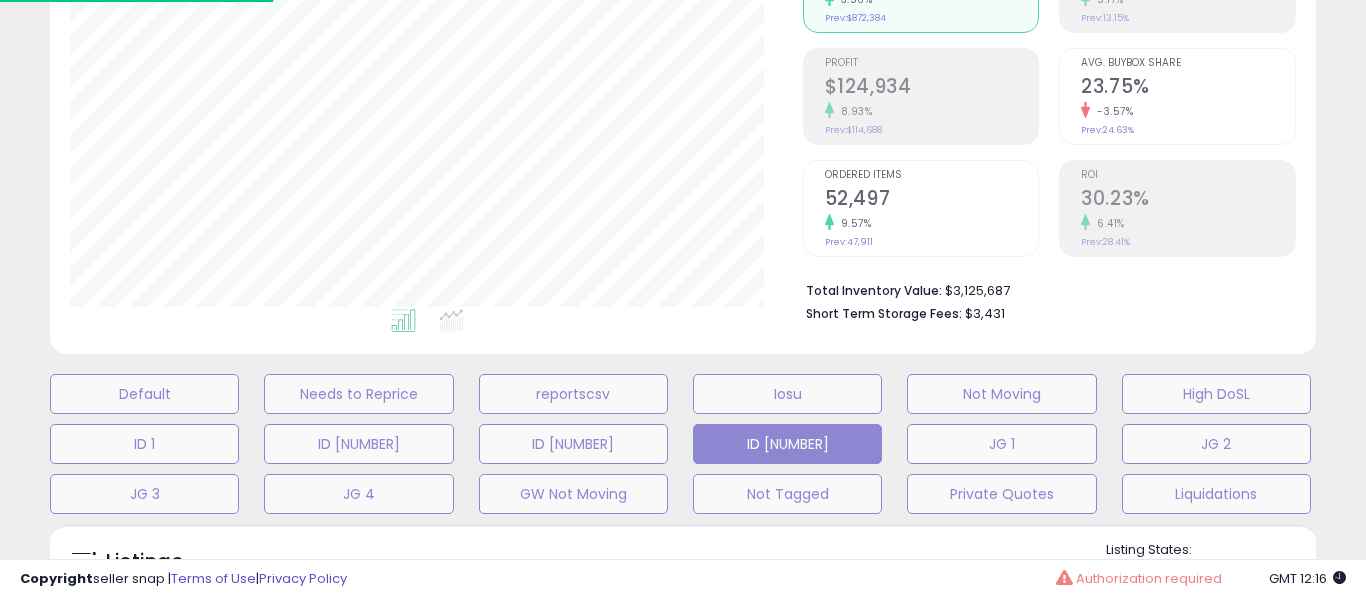scroll, scrollTop: 999590, scrollLeft: 999267, axis: both 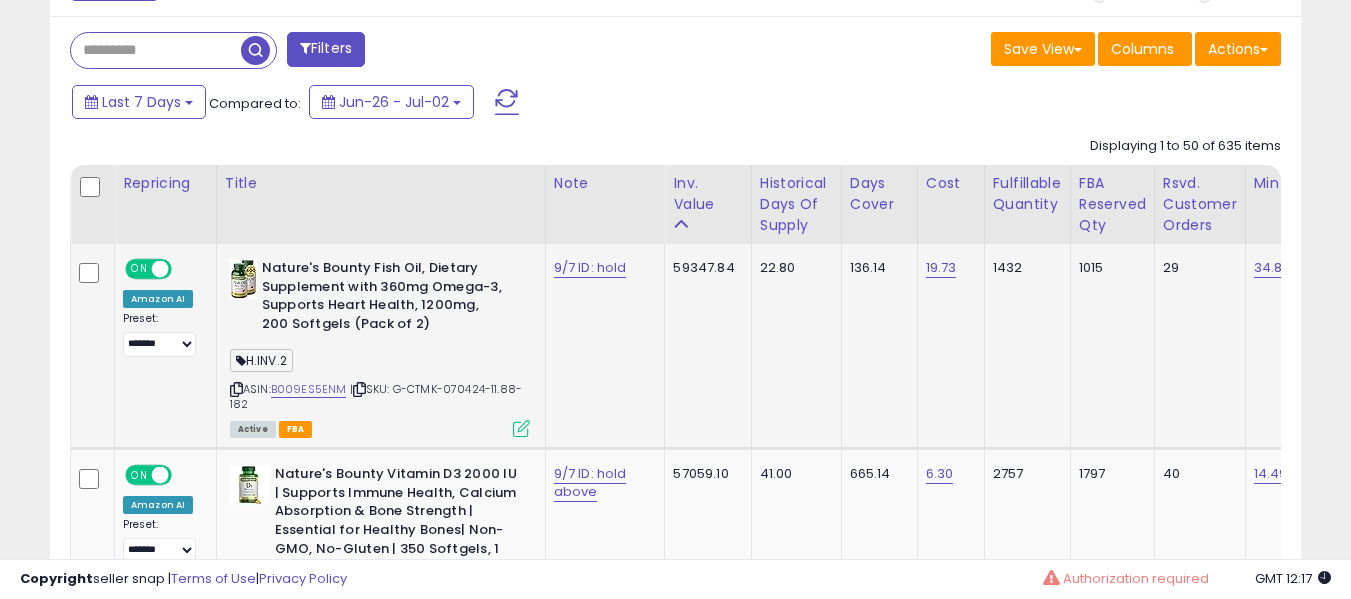 click on "9/7 ID: hold" 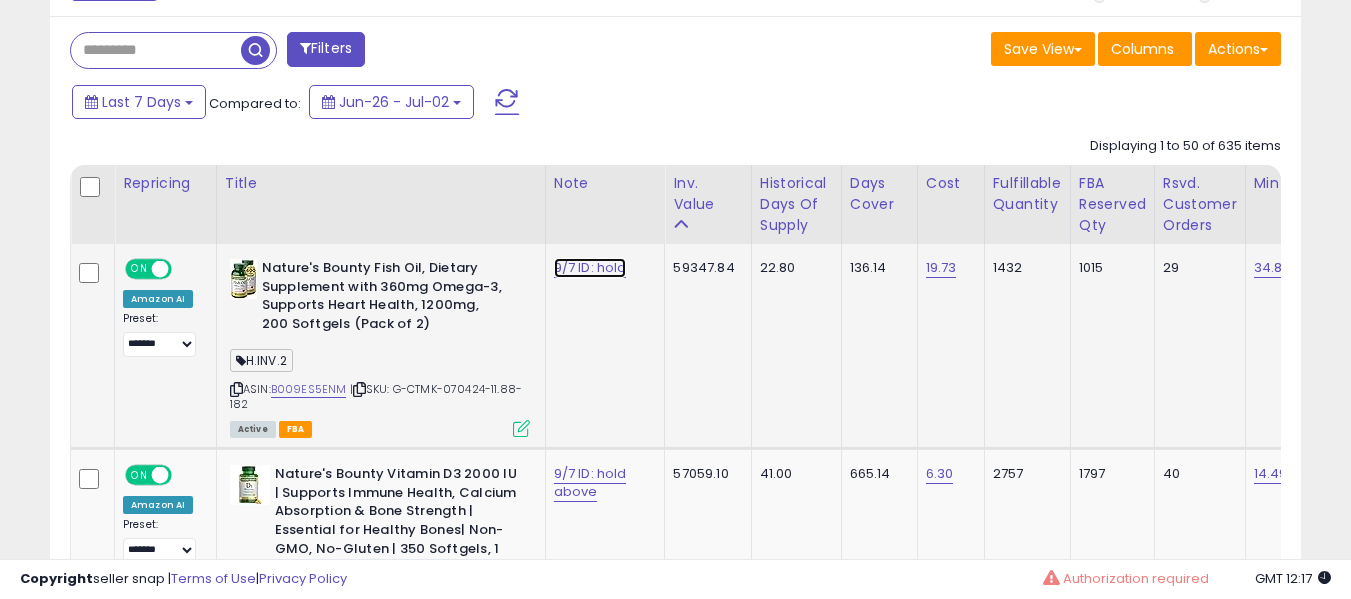 click on "9/7 ID: hold" at bounding box center (590, 268) 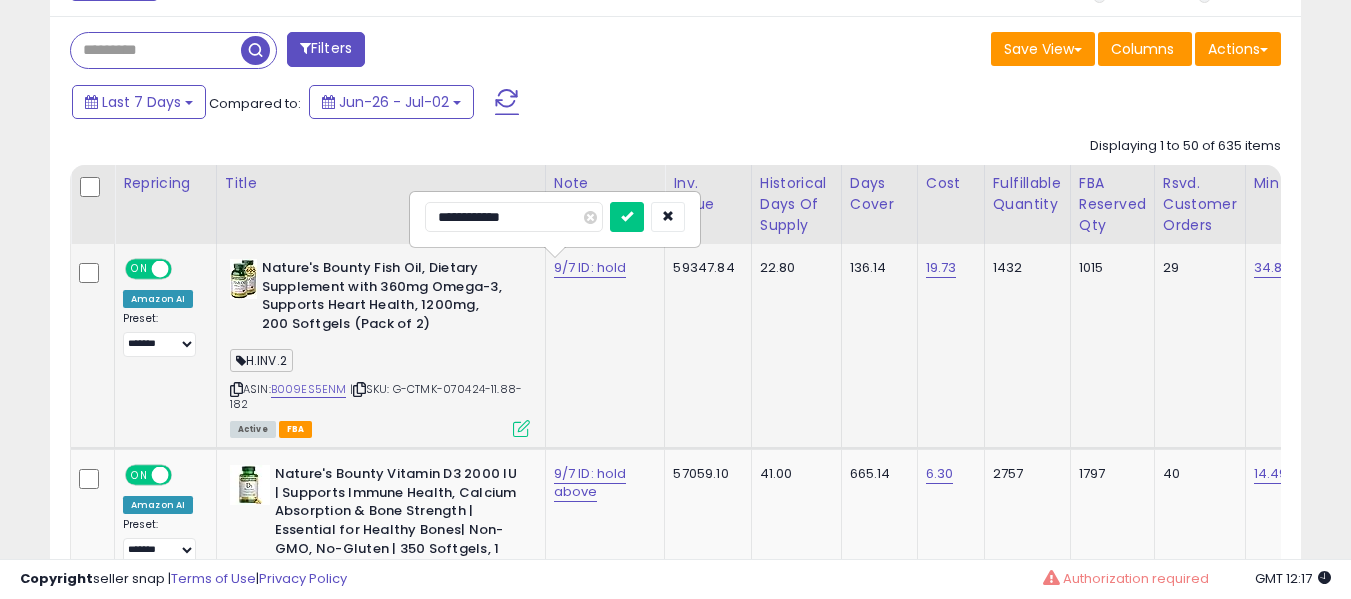 type on "**********" 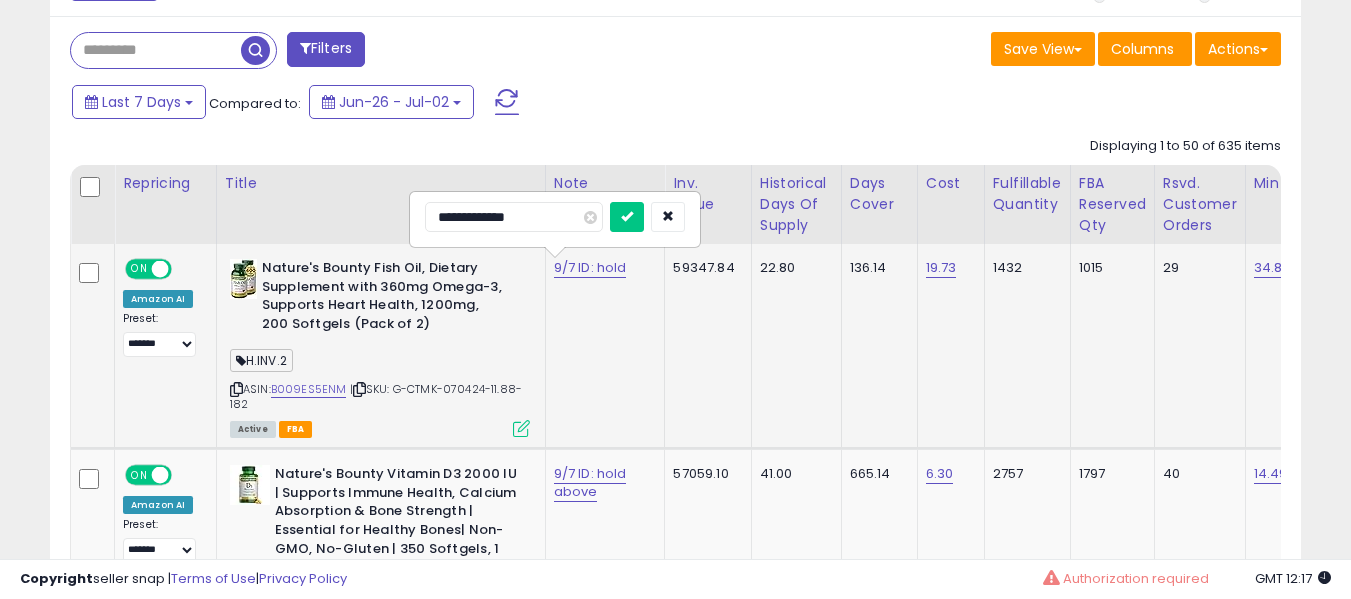 click at bounding box center [627, 217] 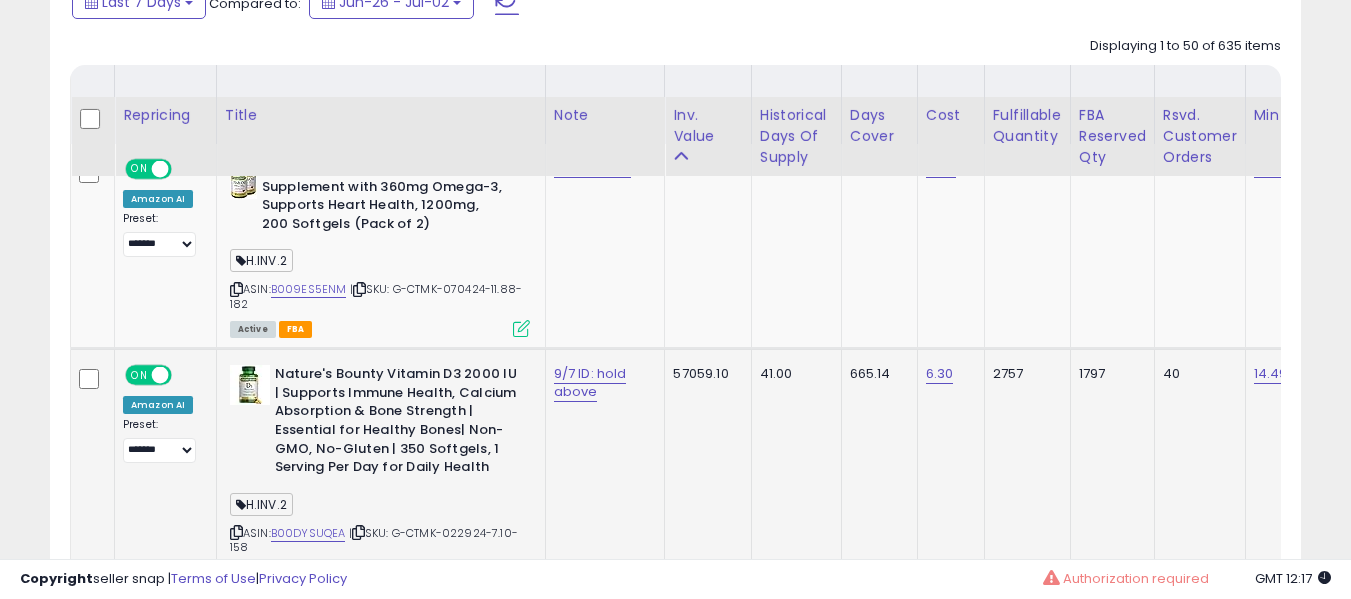 scroll, scrollTop: 1056, scrollLeft: 0, axis: vertical 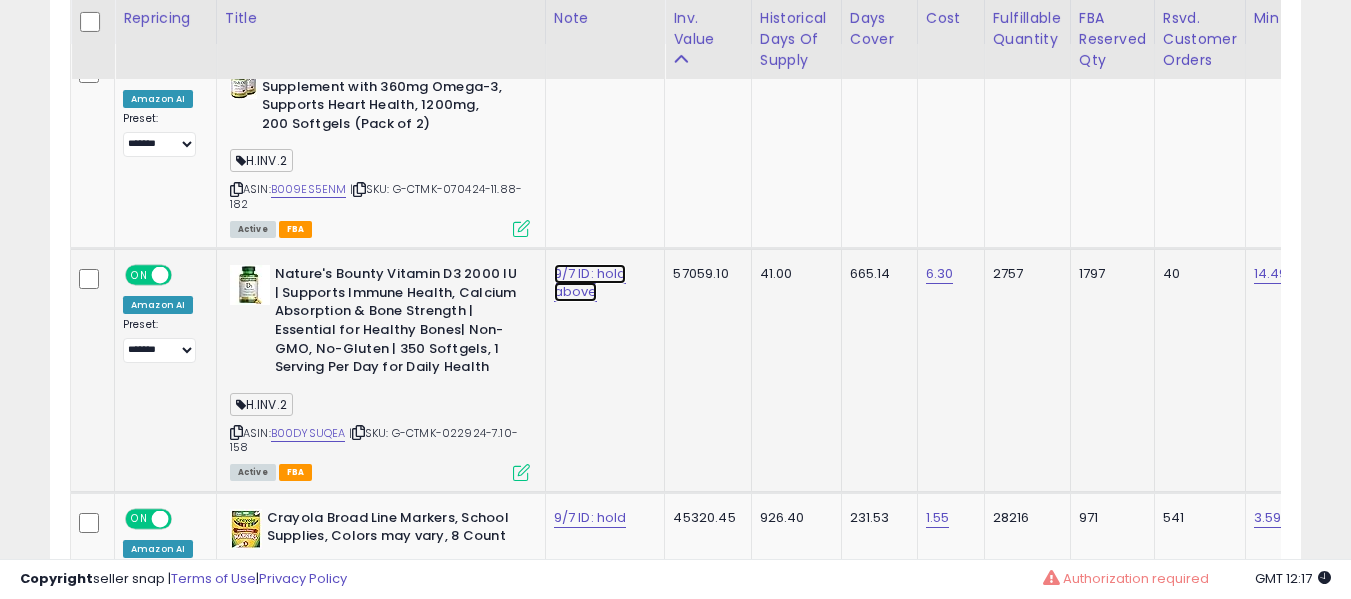 click on "9/7 ID: hold above" at bounding box center [592, 68] 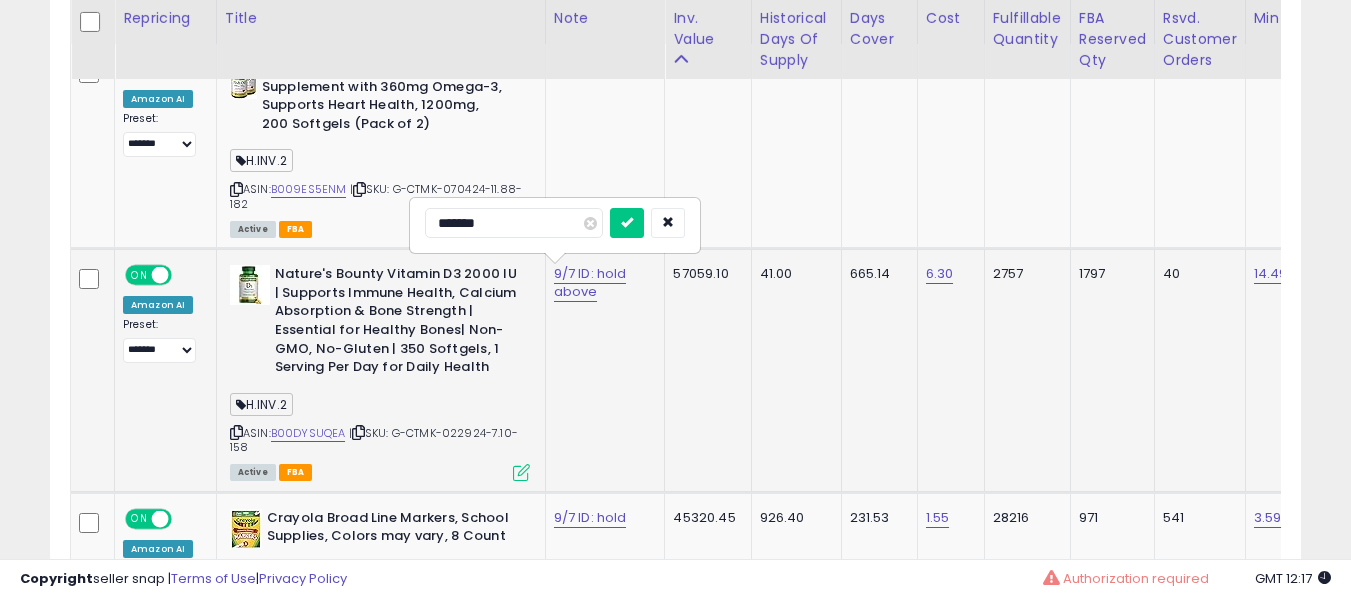 type on "********" 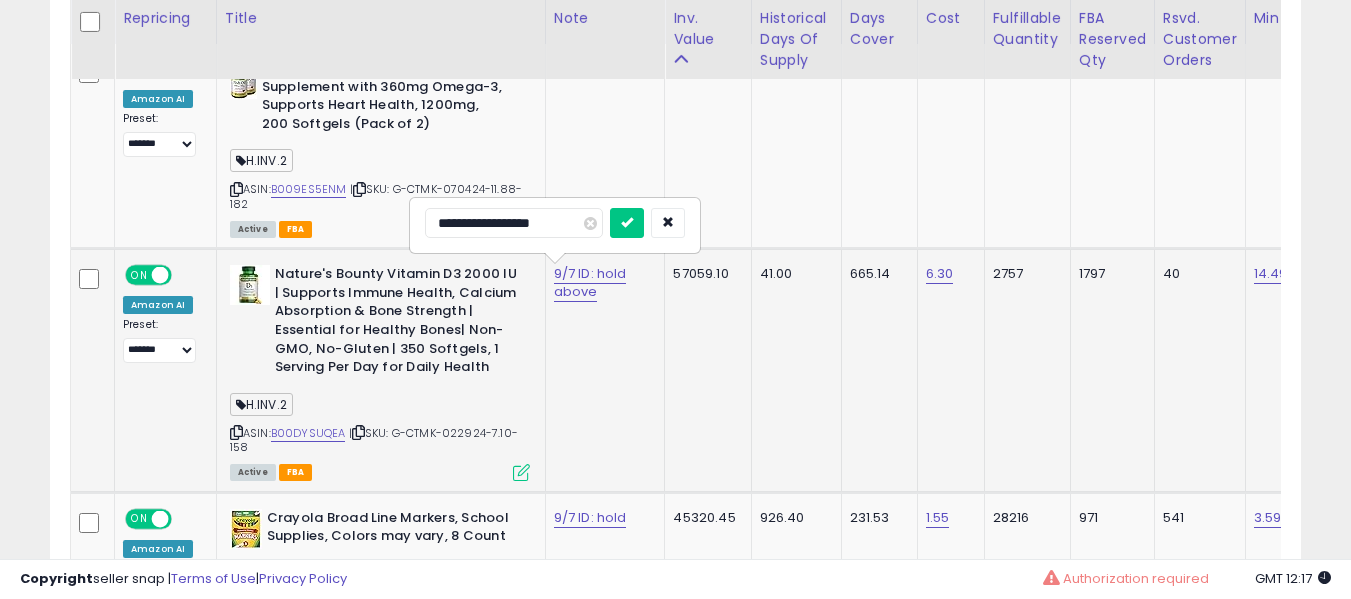 type on "**********" 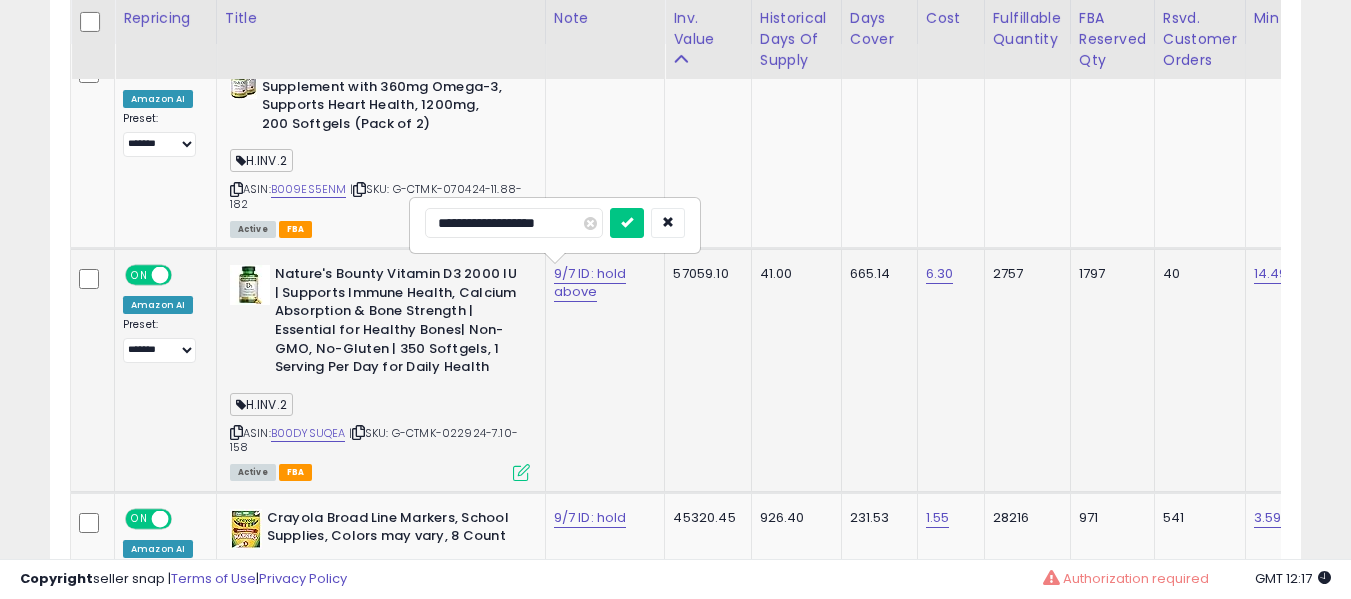 click at bounding box center [627, 223] 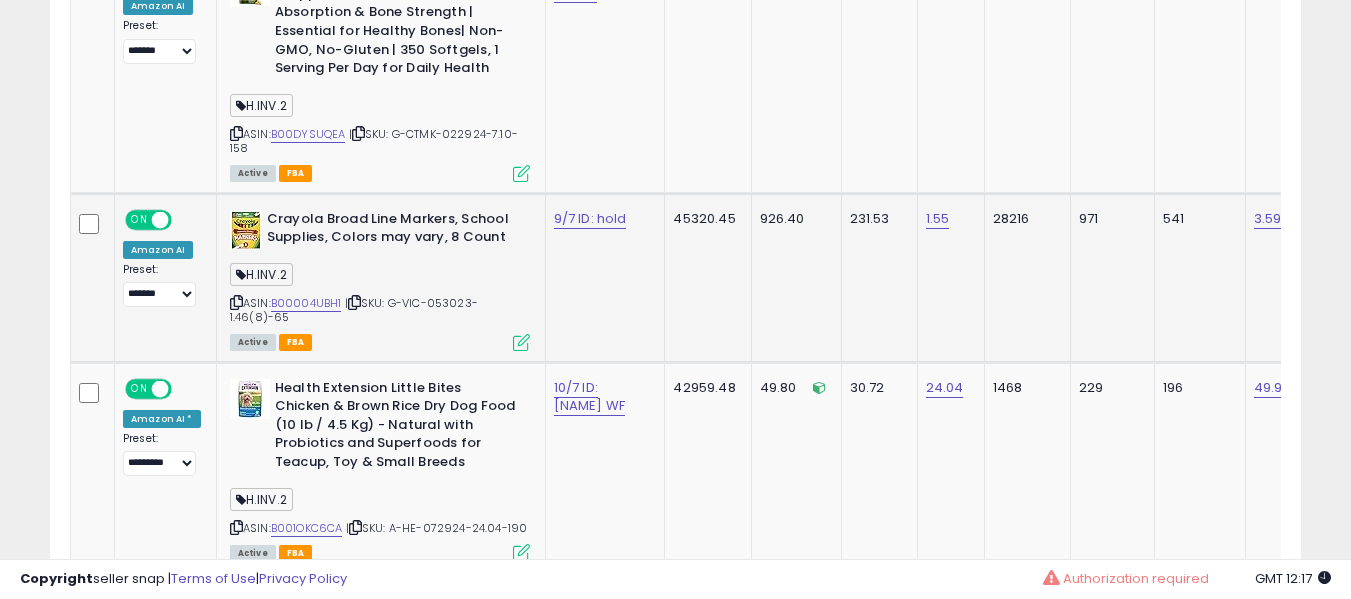 scroll, scrollTop: 1356, scrollLeft: 0, axis: vertical 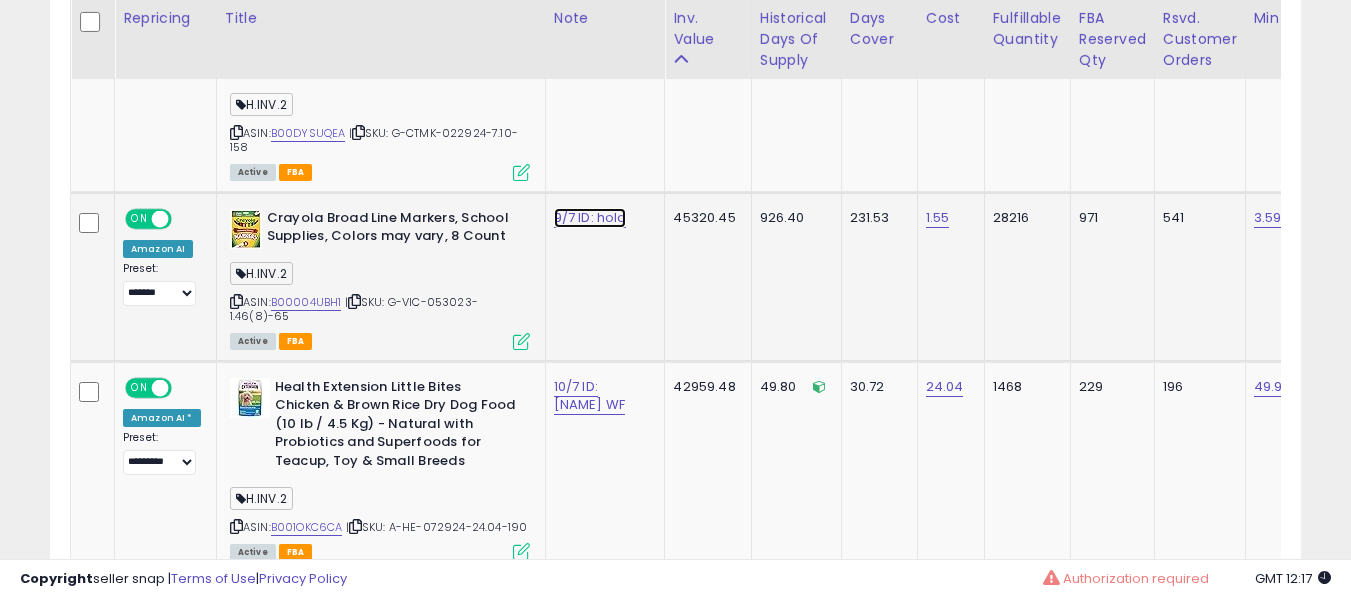 click on "9/7 ID: hold" at bounding box center (592, -232) 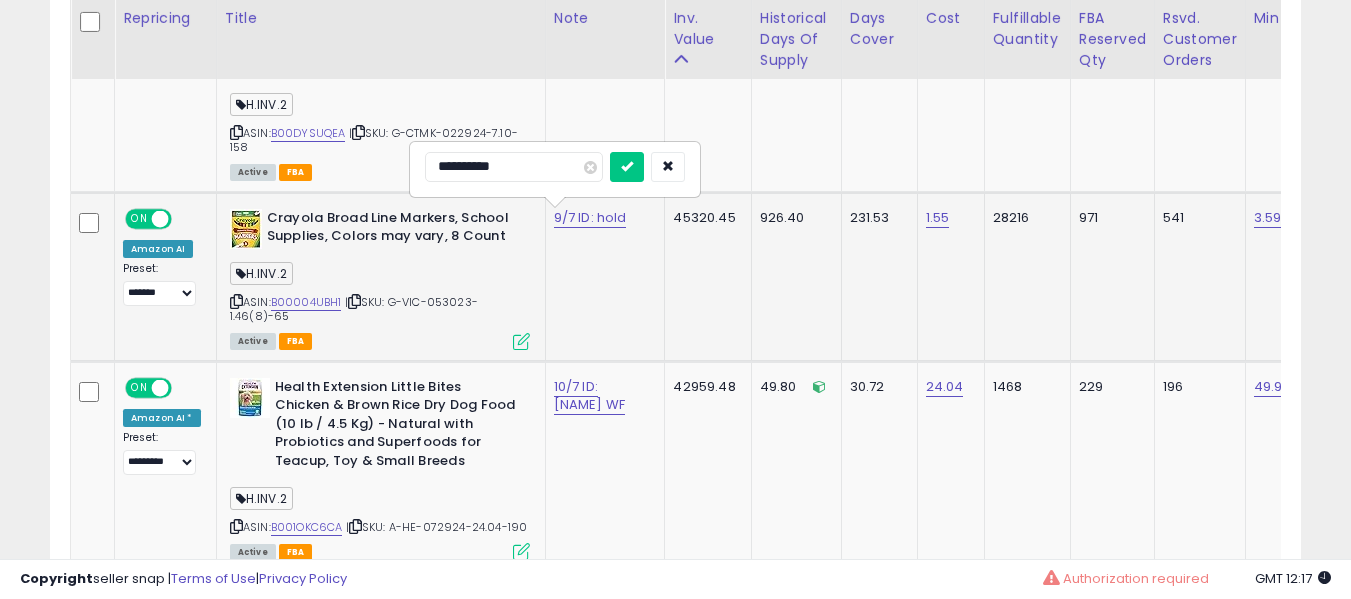type on "**********" 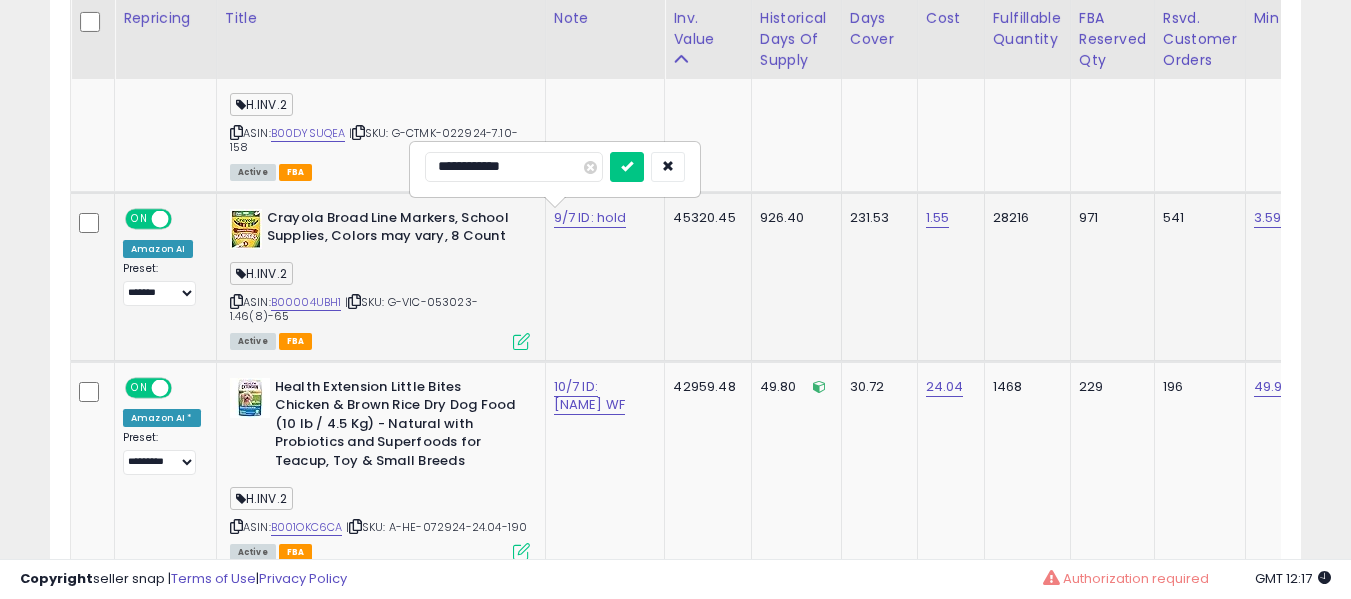 type on "**********" 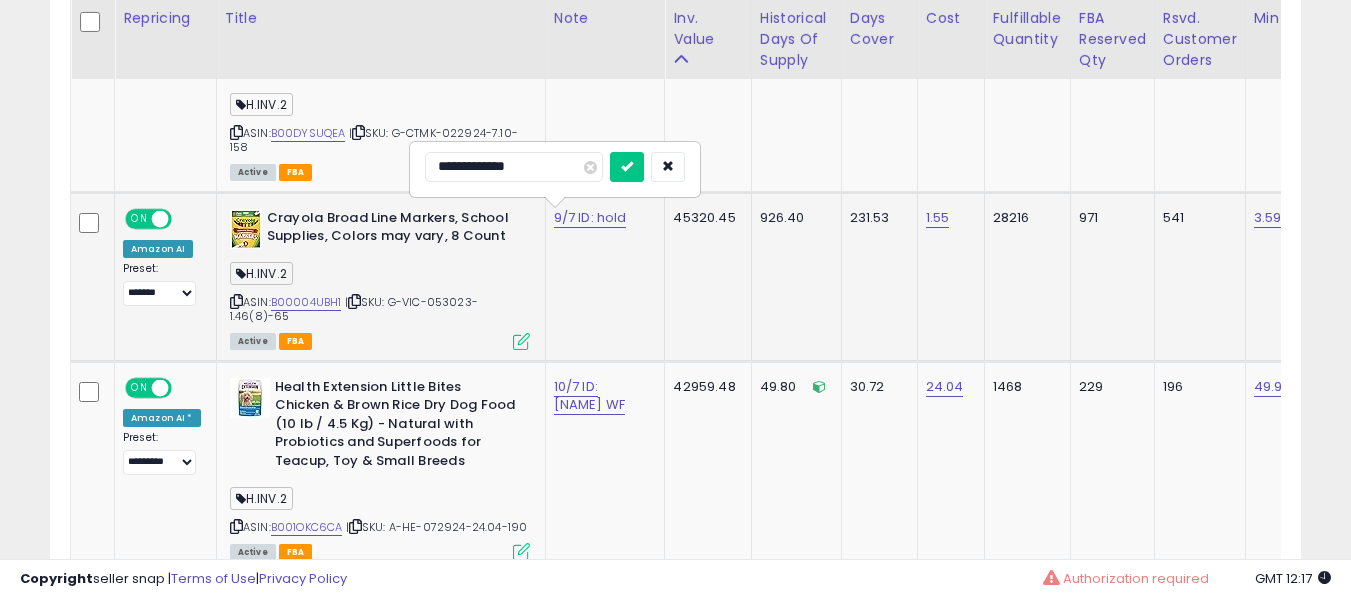 click at bounding box center (627, 167) 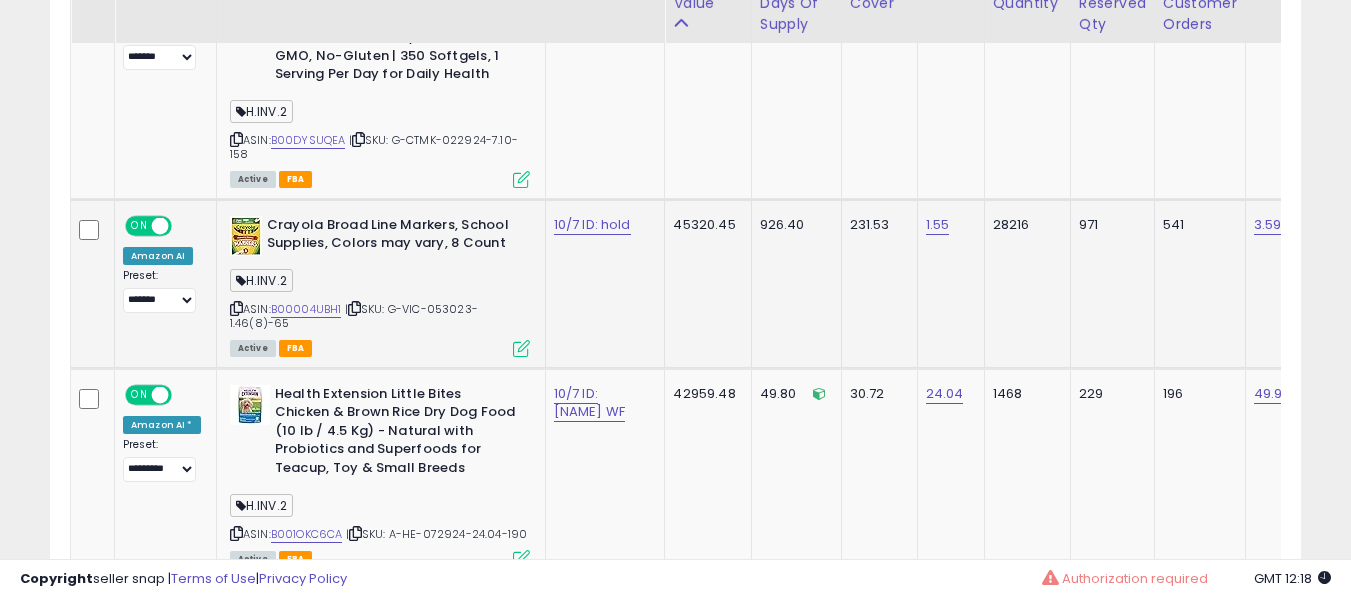 scroll, scrollTop: 1356, scrollLeft: 0, axis: vertical 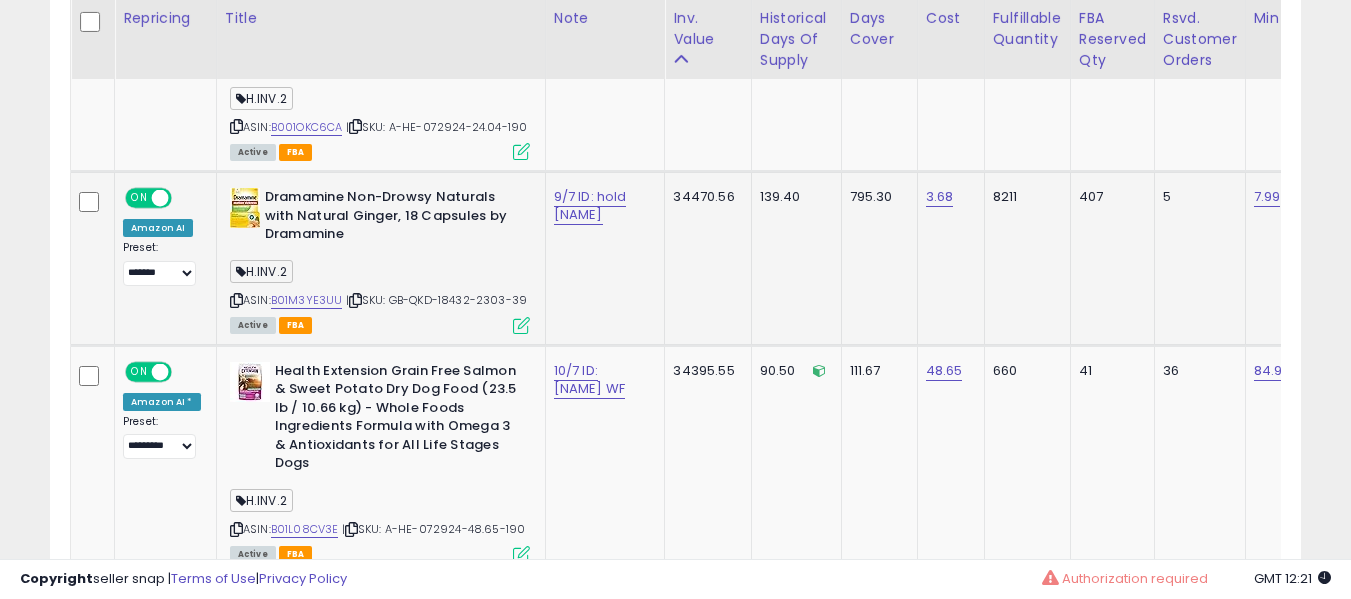 click on "9/7 ID: hold cipipi" 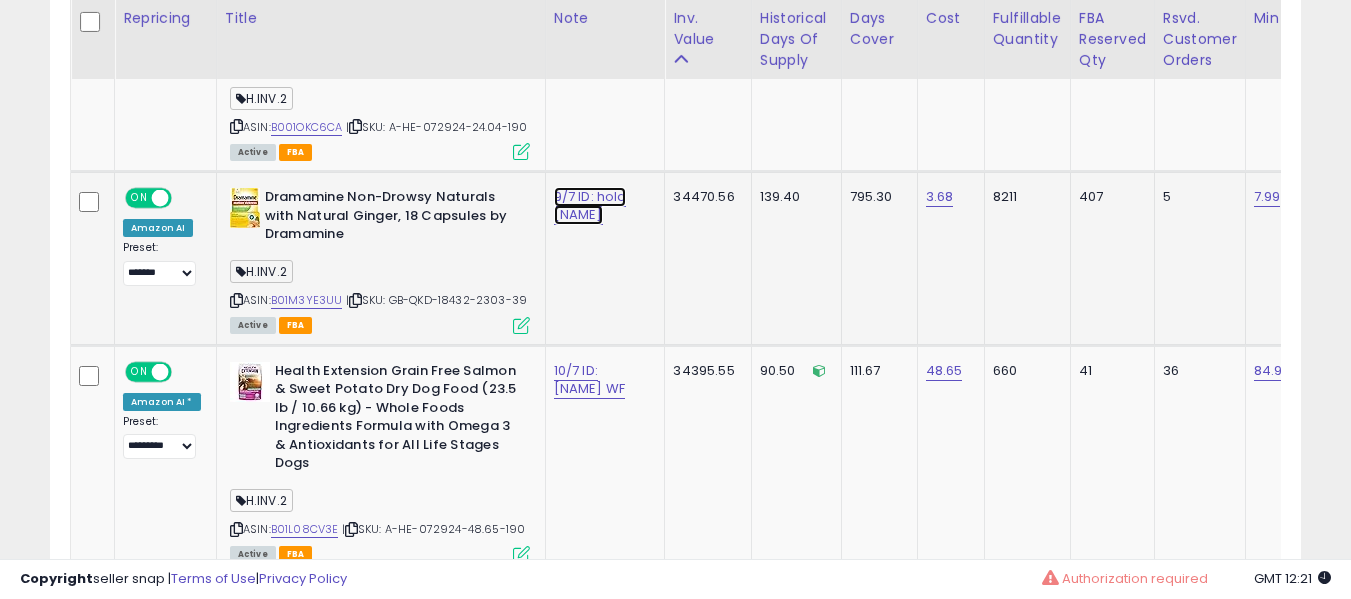 click on "9/7 ID: hold cipipi" at bounding box center [592, -632] 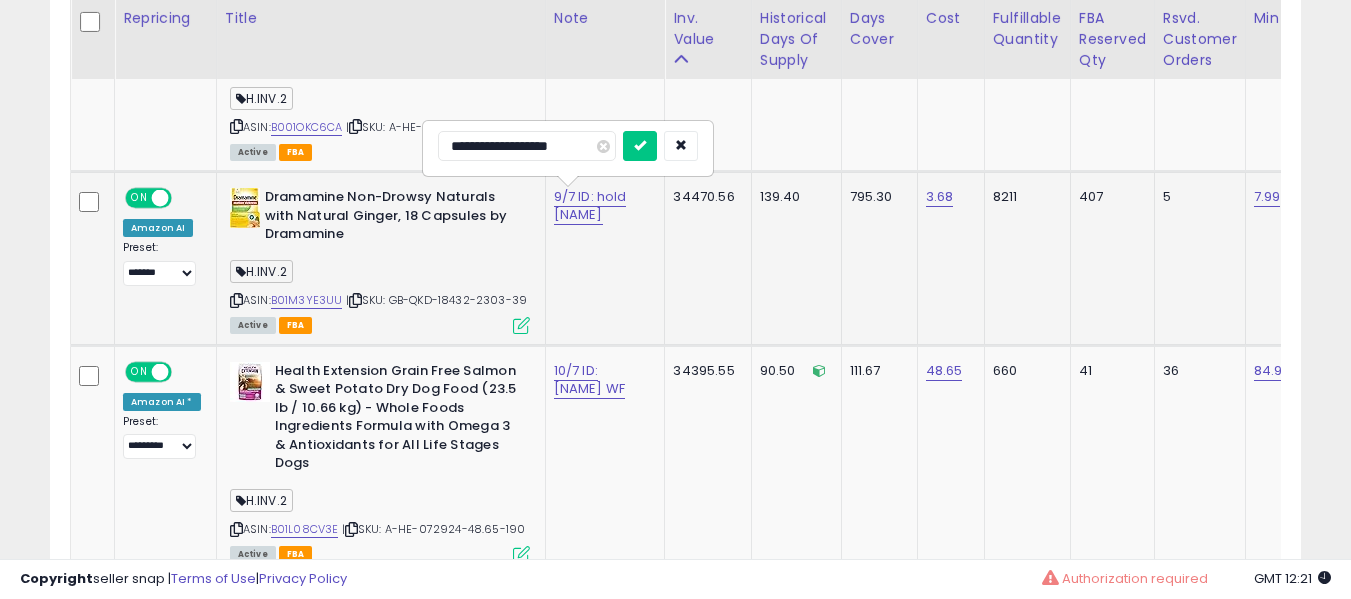 type on "**********" 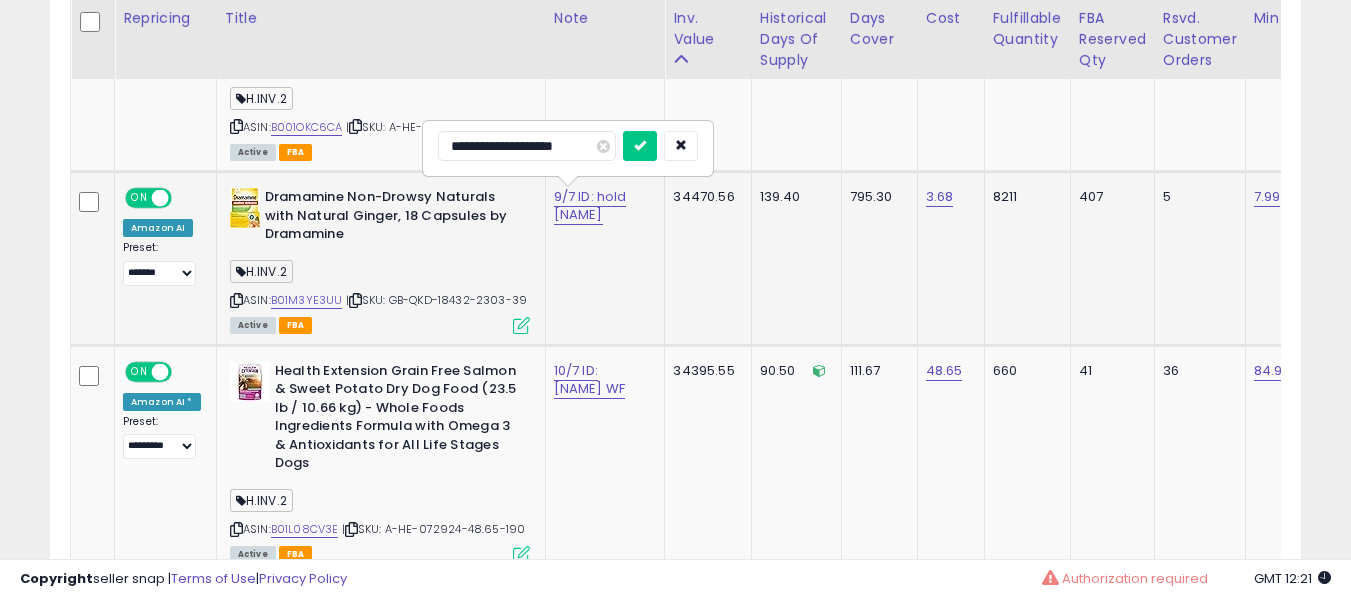 click at bounding box center [640, 146] 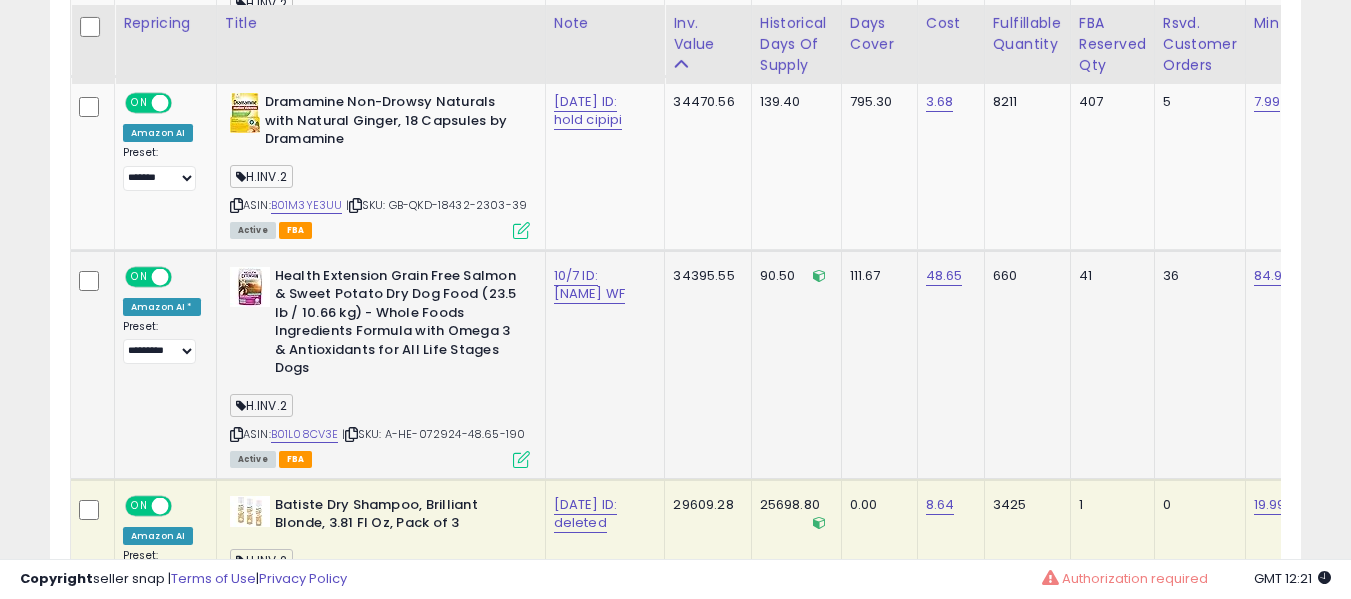 scroll, scrollTop: 1856, scrollLeft: 0, axis: vertical 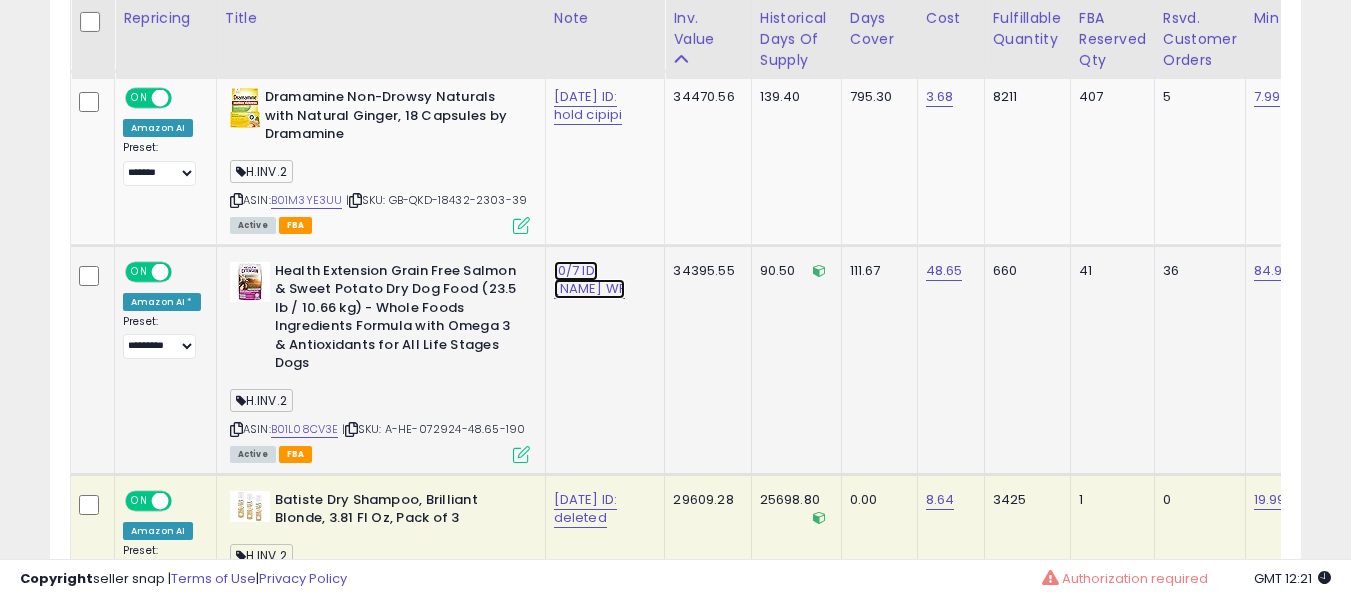 click on "10/7 ID: HEX CHEWY WF" at bounding box center [592, -732] 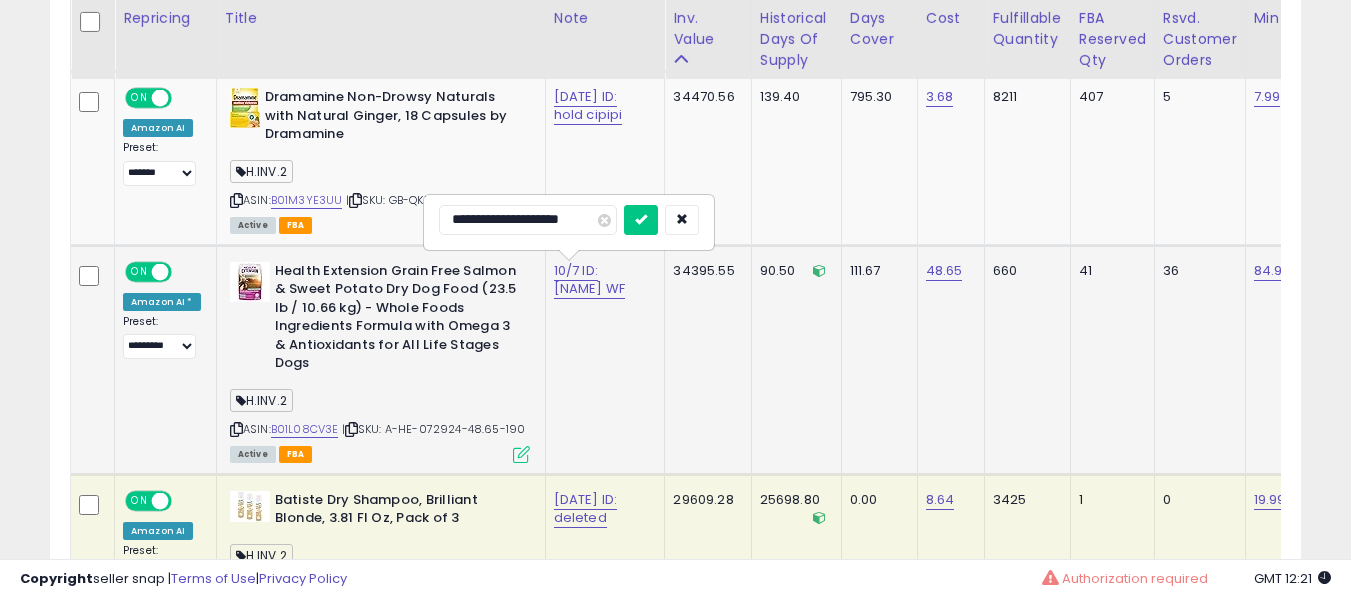 type 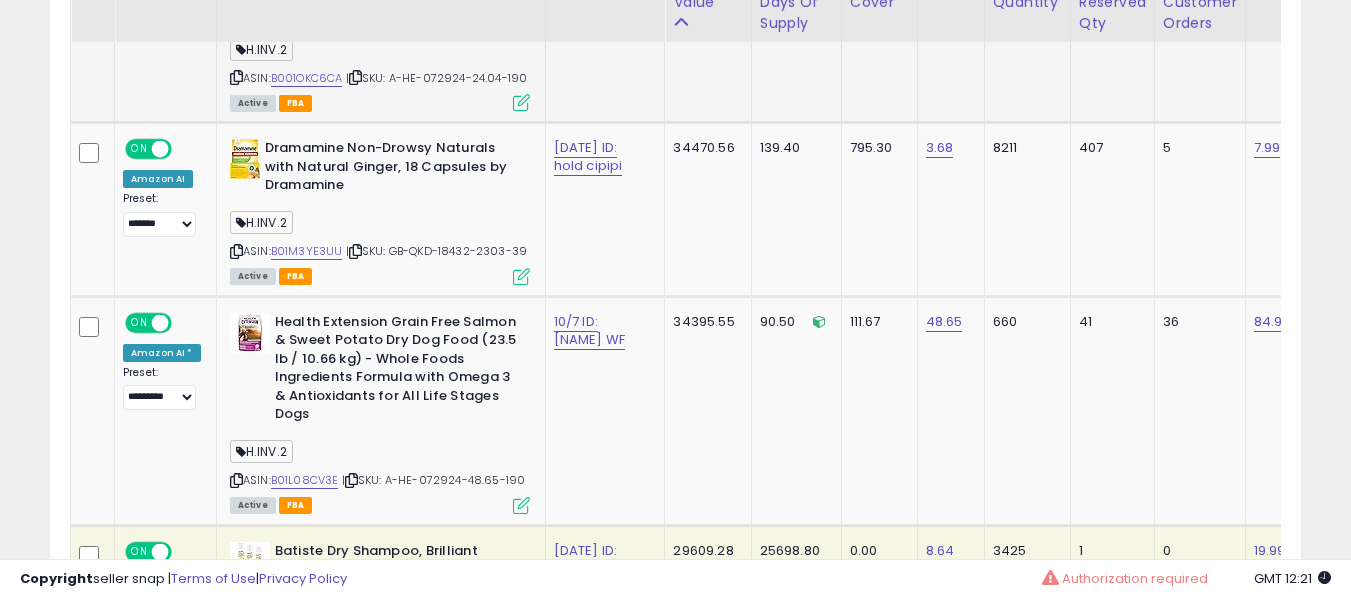 scroll, scrollTop: 1756, scrollLeft: 0, axis: vertical 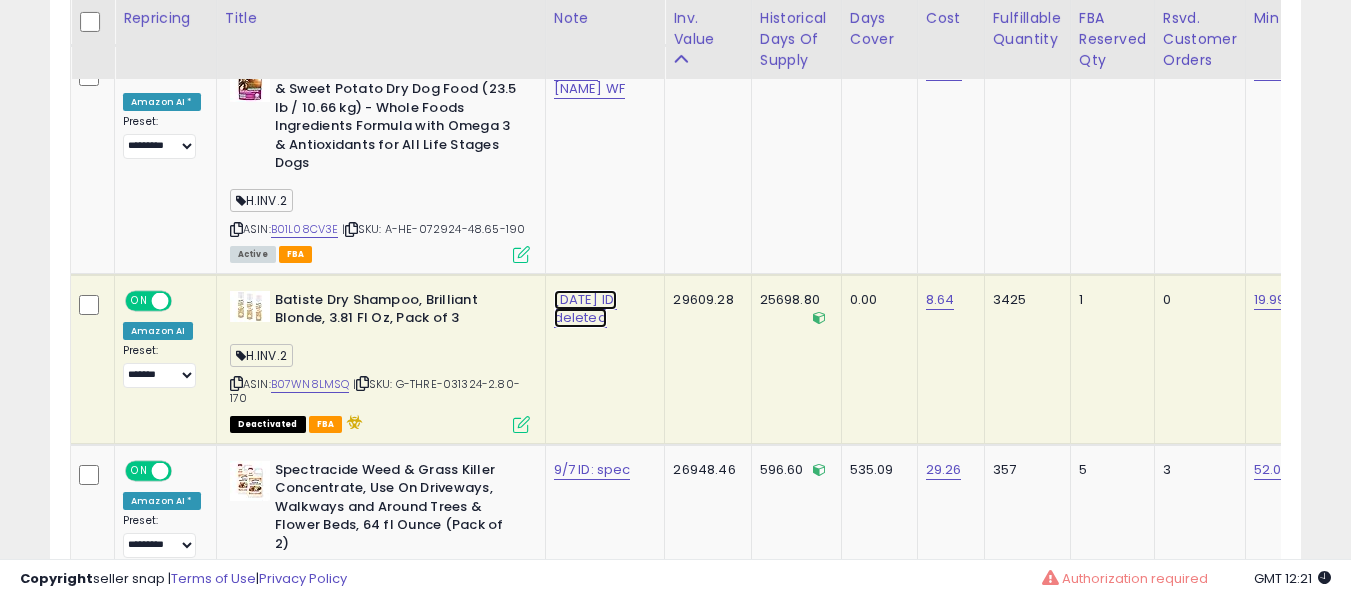 click on "9/7 ID: deleted" at bounding box center (586, 309) 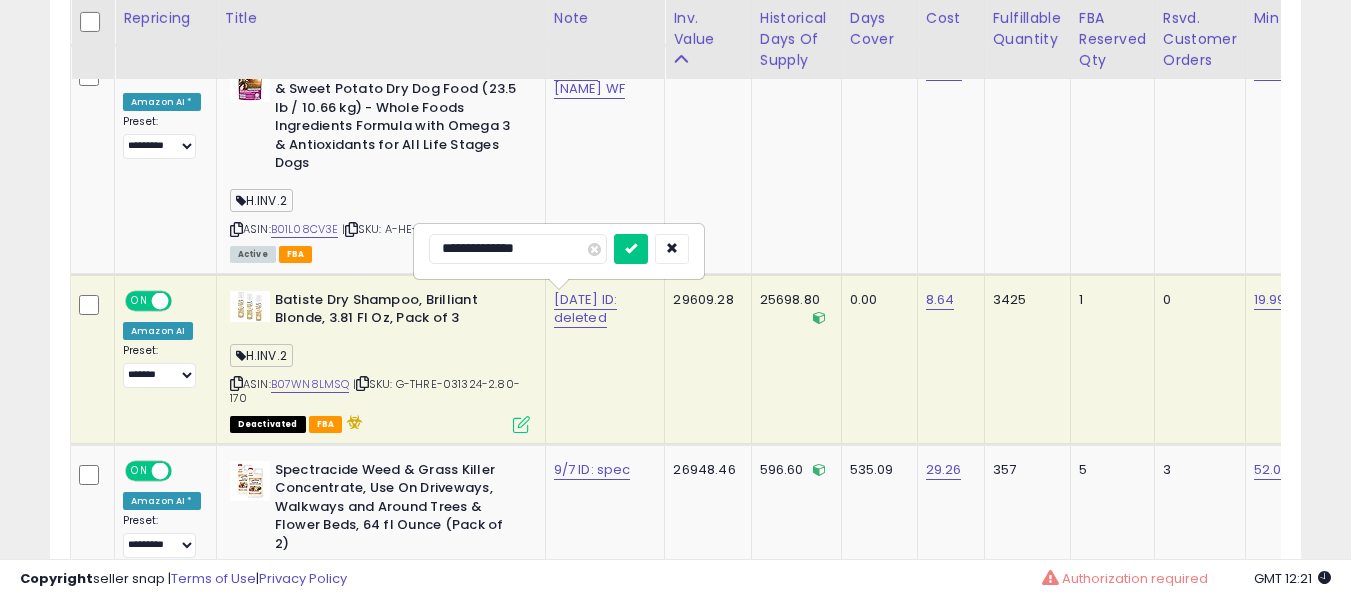 type on "**********" 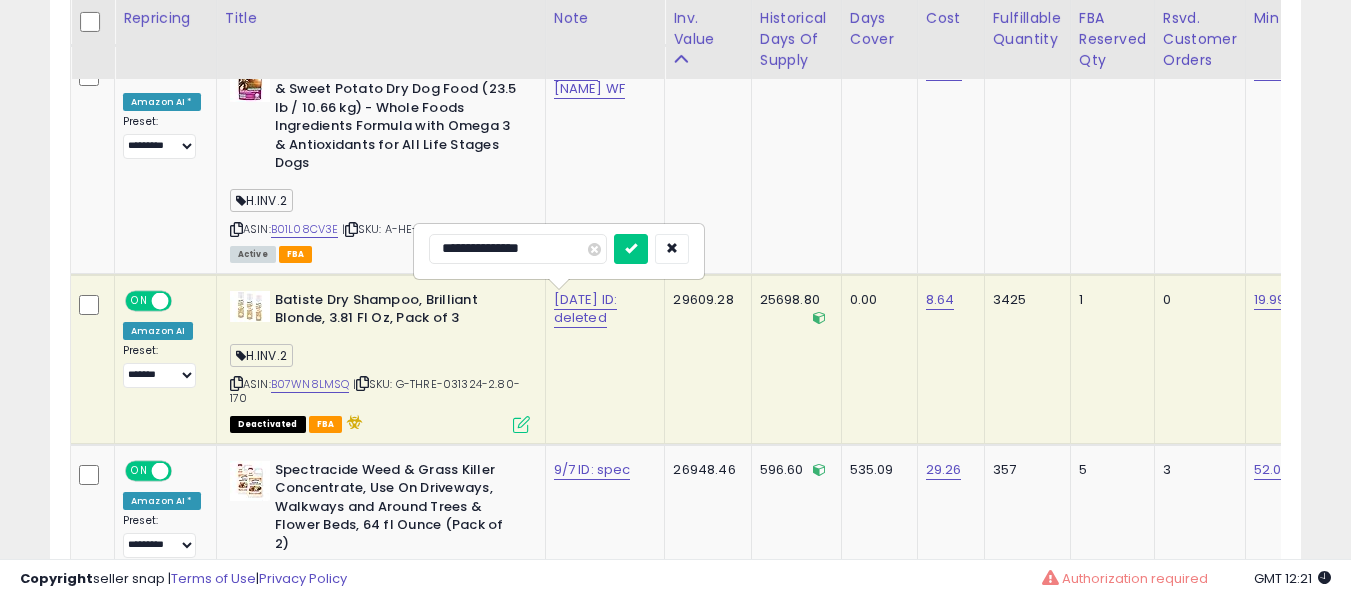 click at bounding box center (631, 249) 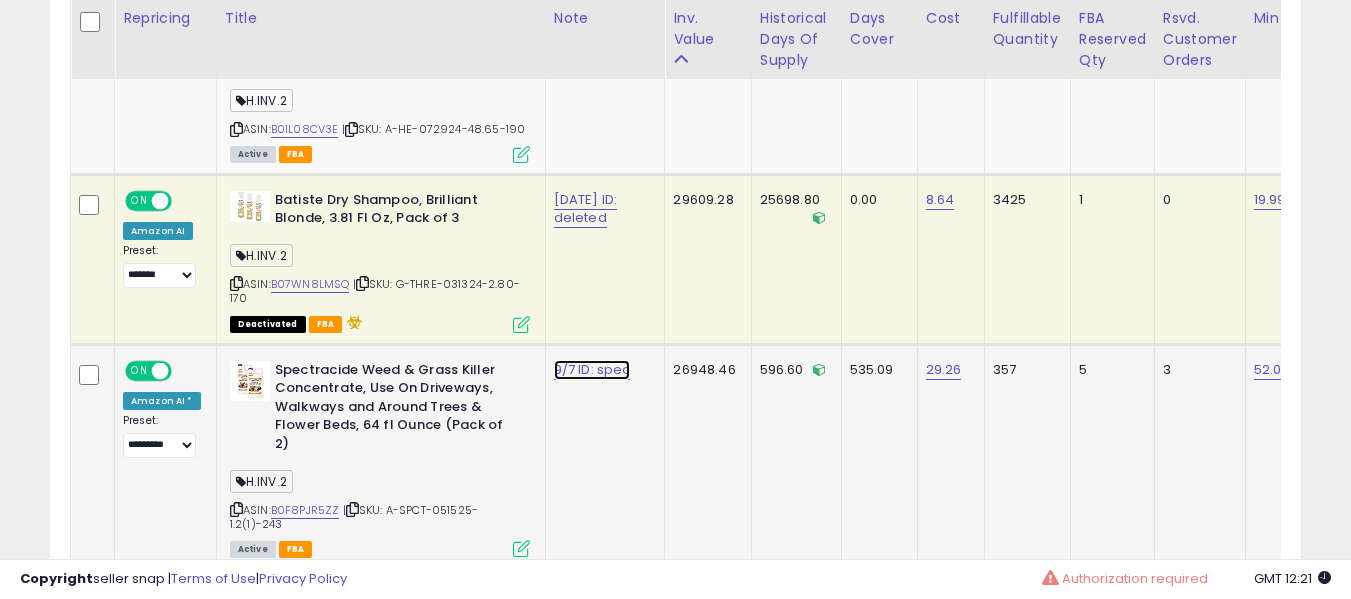 click on "9/7 ID: spec" at bounding box center (592, -1032) 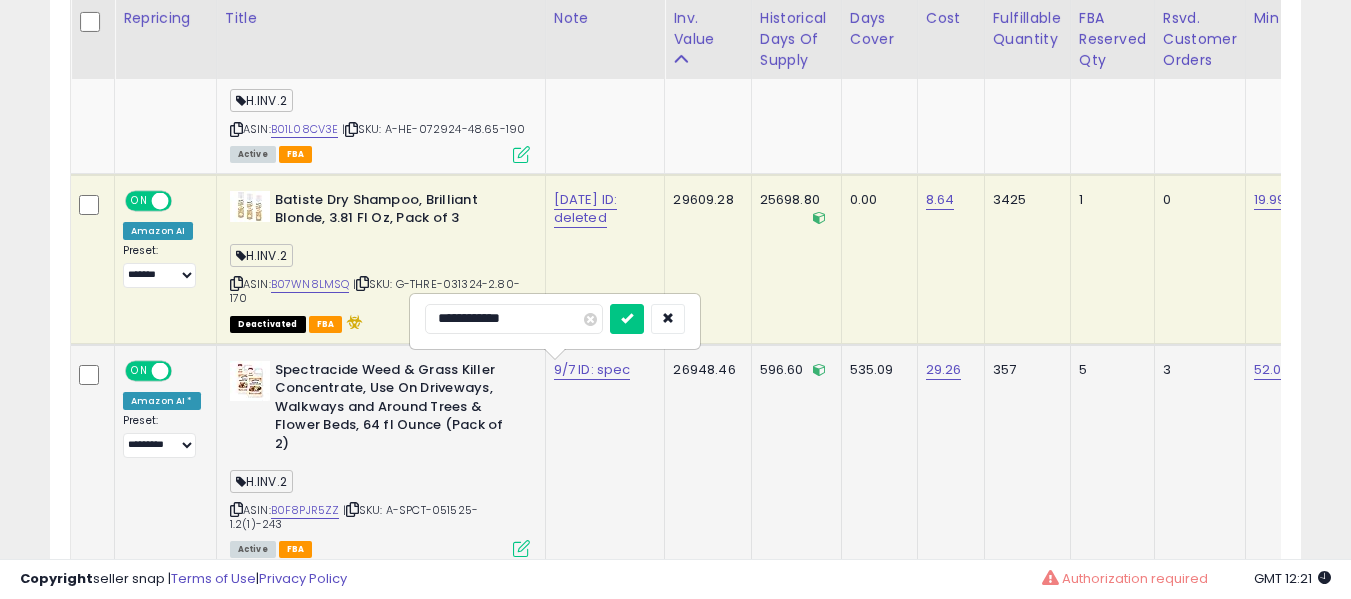 scroll, scrollTop: 2356, scrollLeft: 0, axis: vertical 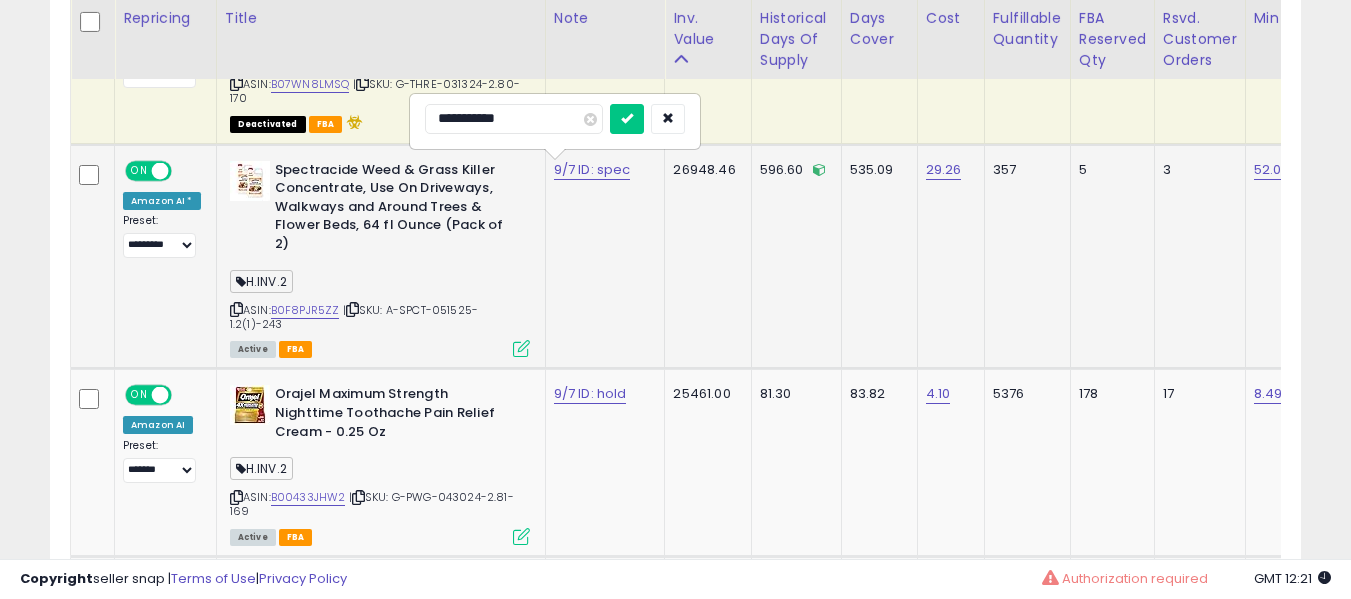 type on "**********" 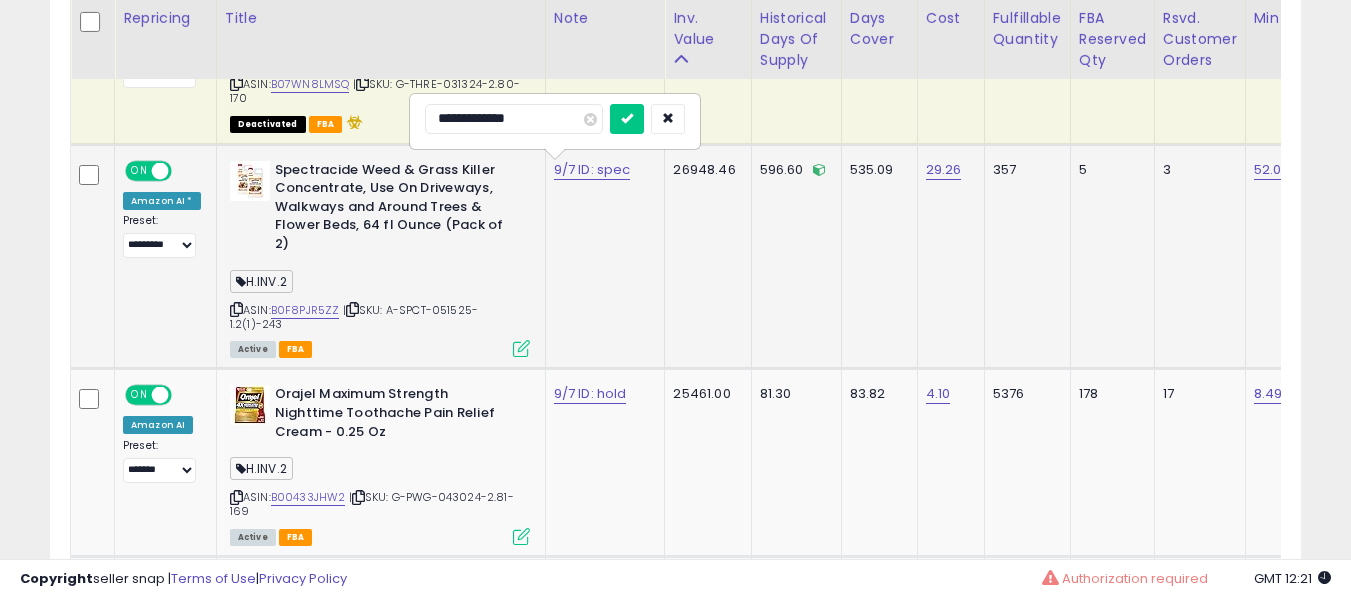 click at bounding box center [627, 119] 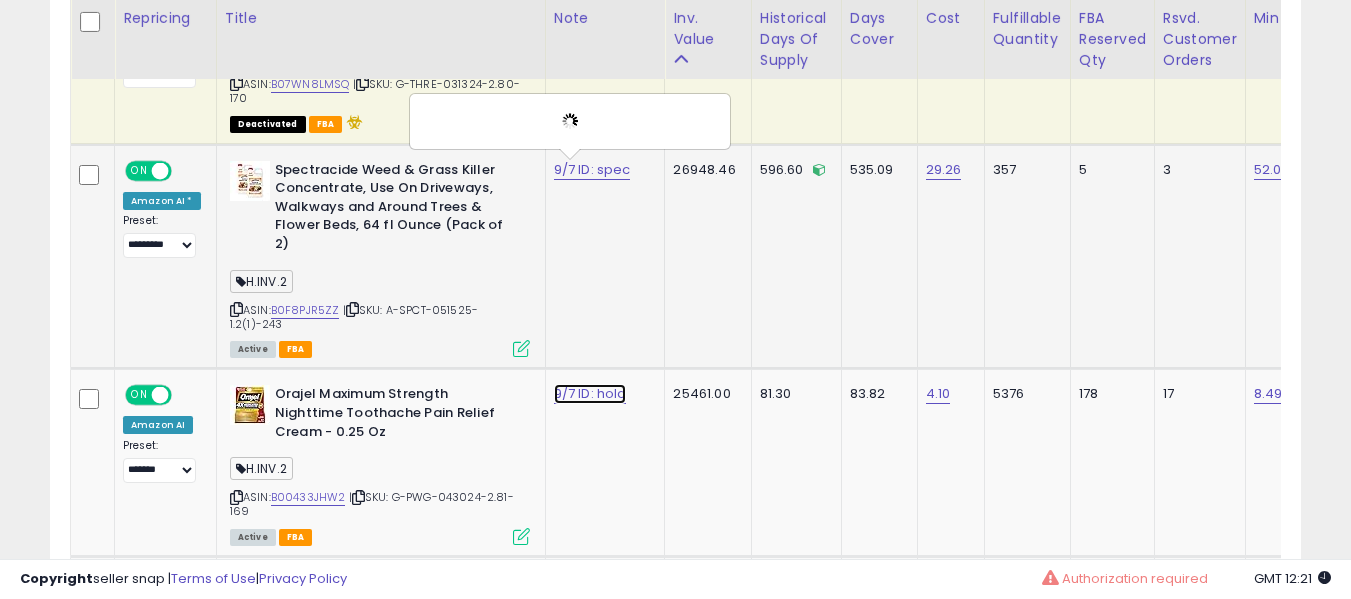 click on "9/7 ID: hold" at bounding box center [592, -1232] 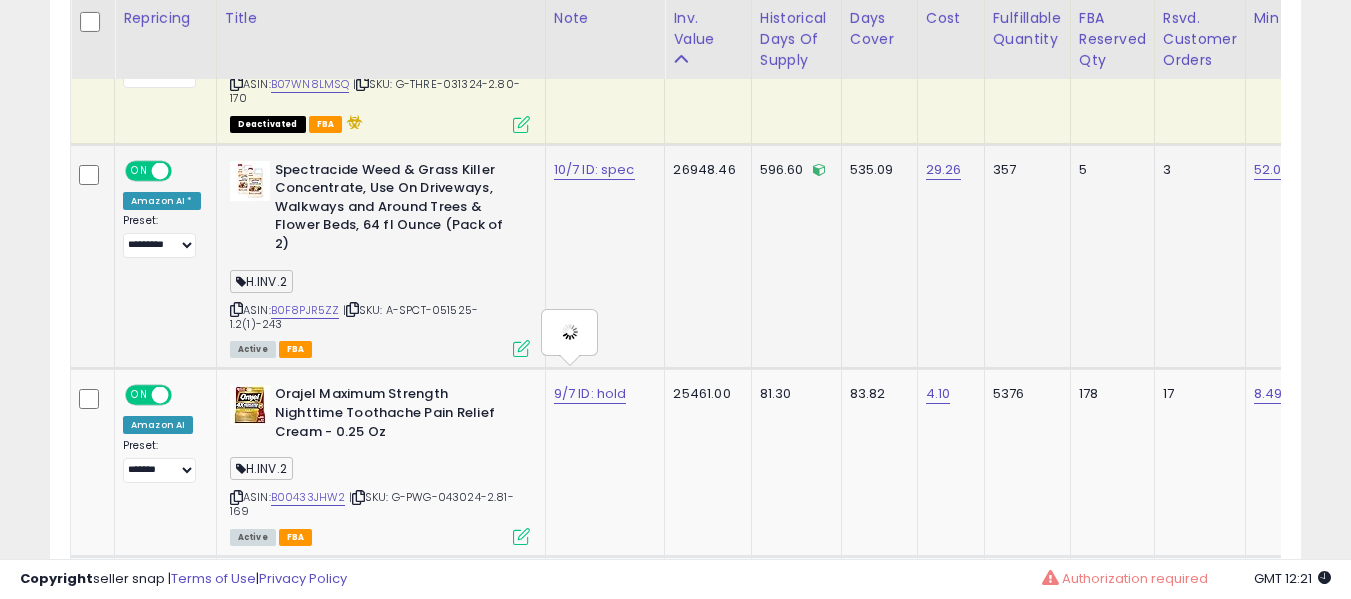 type on "**********" 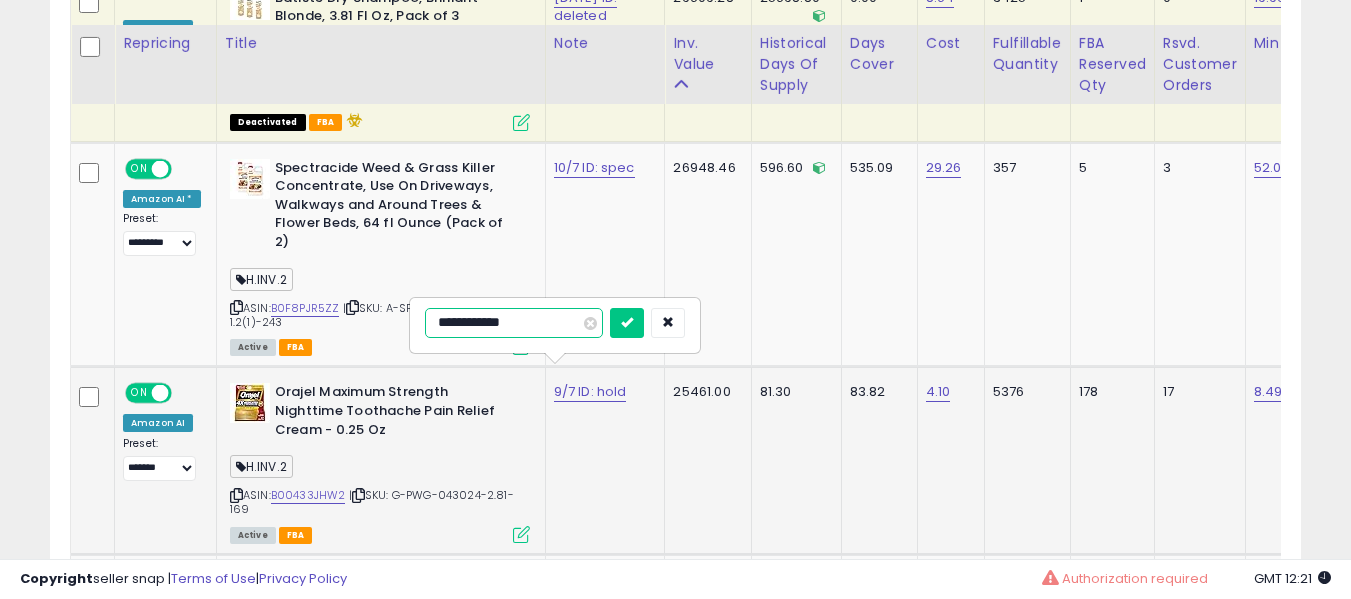 scroll, scrollTop: 2456, scrollLeft: 0, axis: vertical 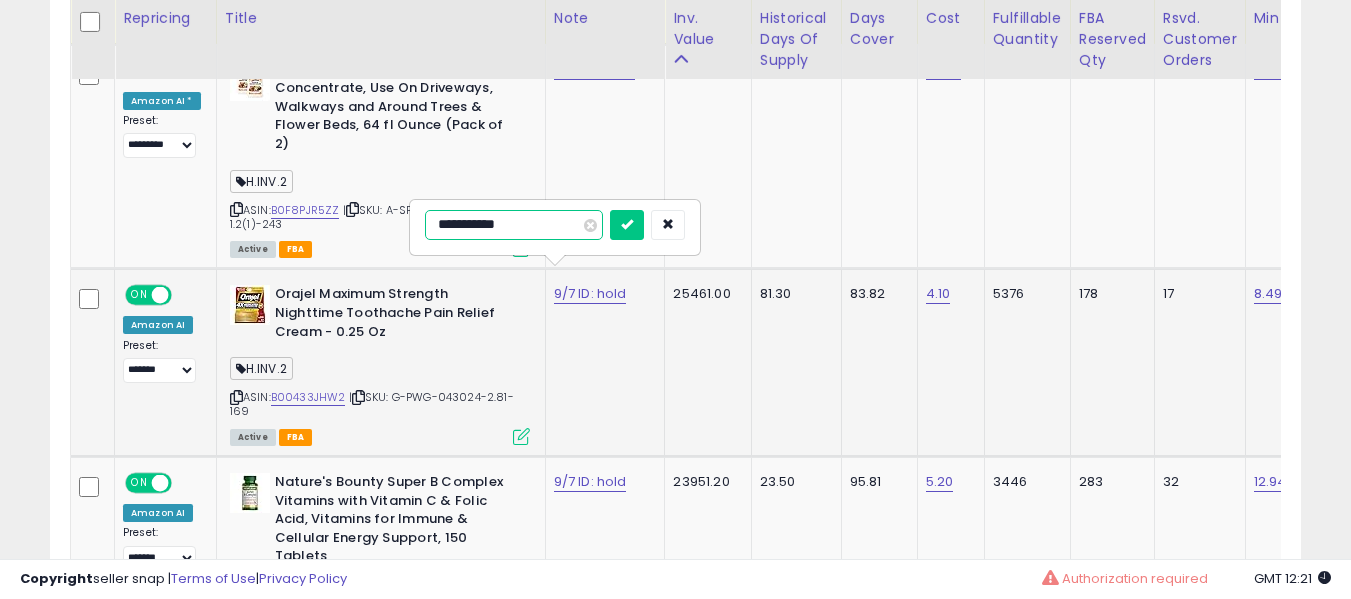 type on "**********" 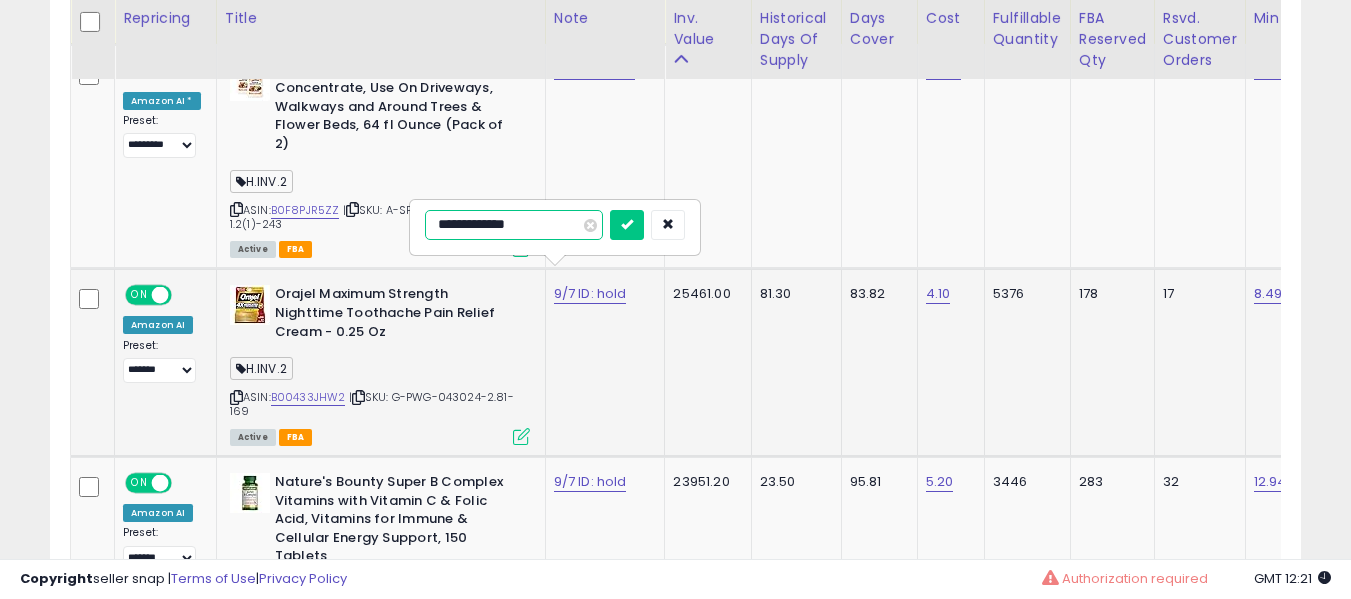 click at bounding box center [627, 225] 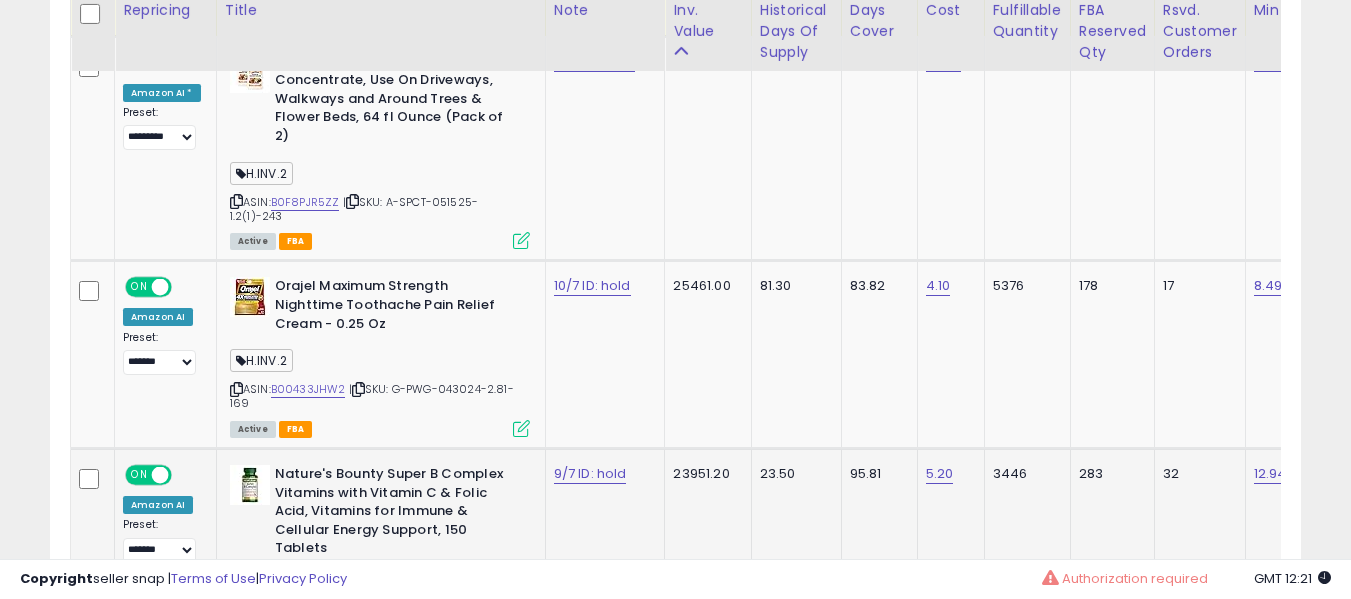 scroll, scrollTop: 2556, scrollLeft: 0, axis: vertical 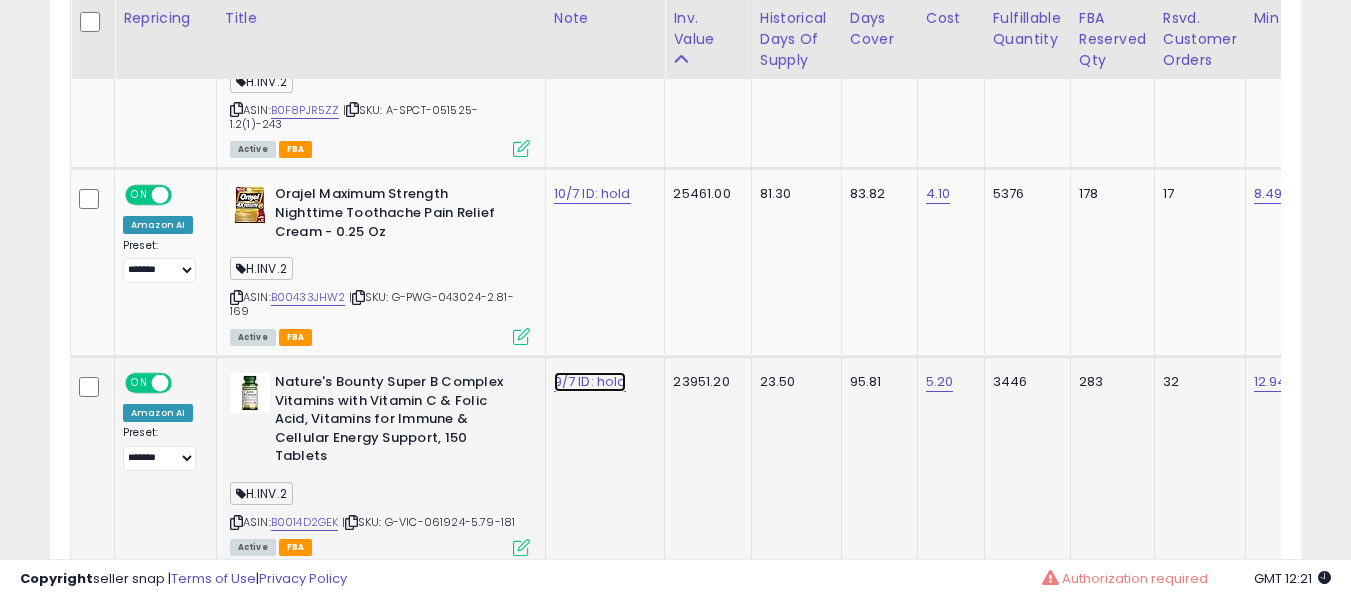 click on "9/7 ID: hold" at bounding box center [592, -1432] 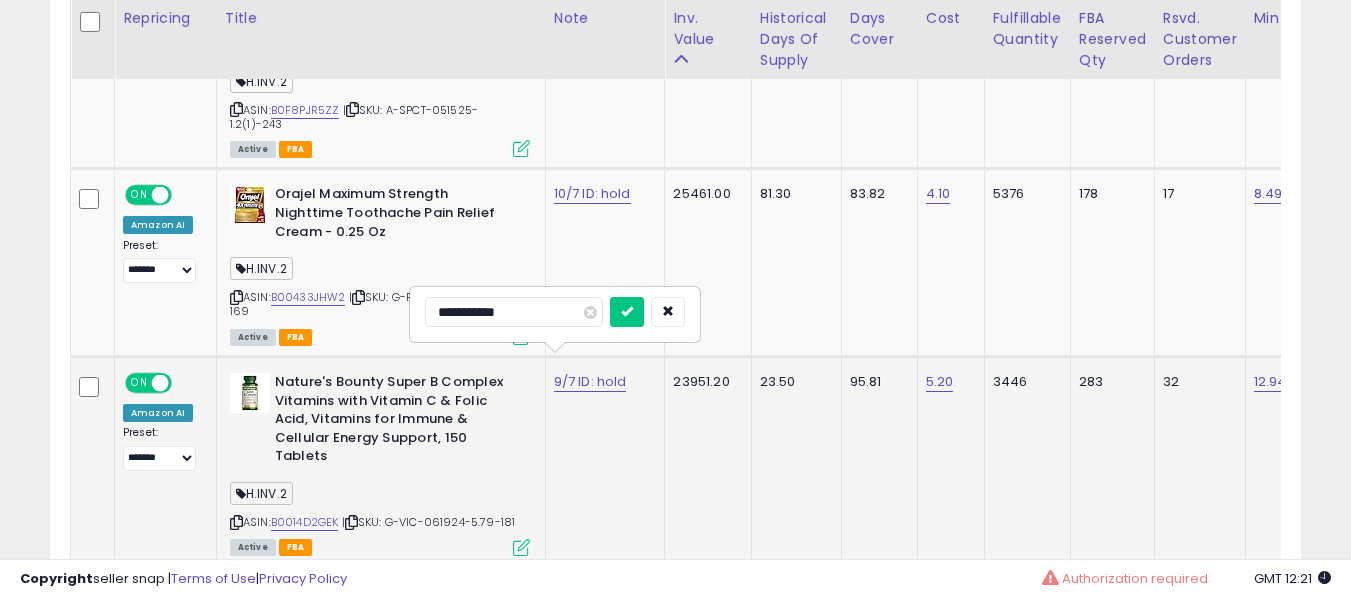 type on "**********" 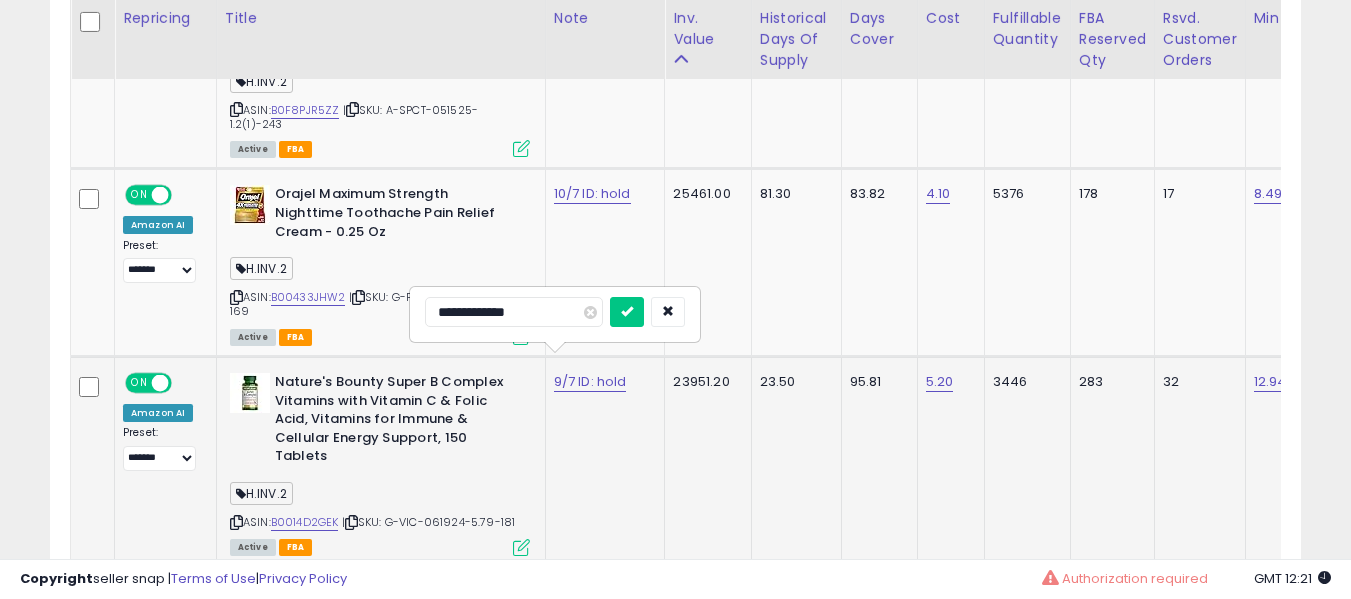 click at bounding box center [627, 312] 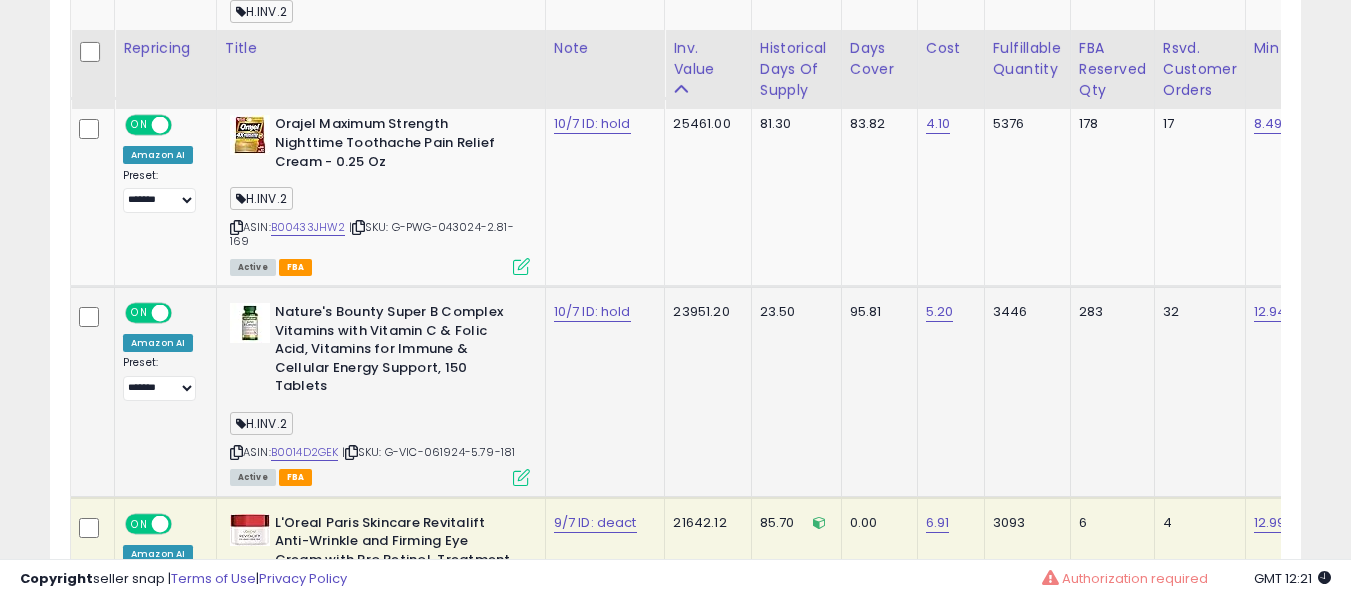 scroll, scrollTop: 2656, scrollLeft: 0, axis: vertical 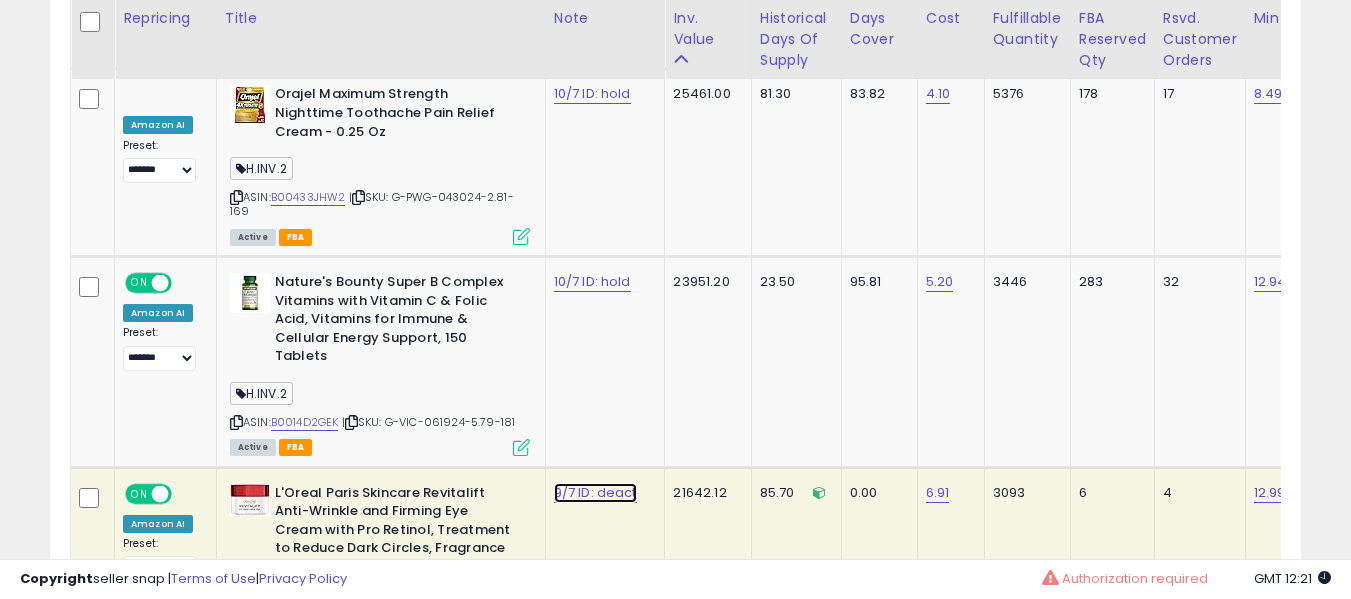 click on "9/7 ID: deact" at bounding box center [586, -291] 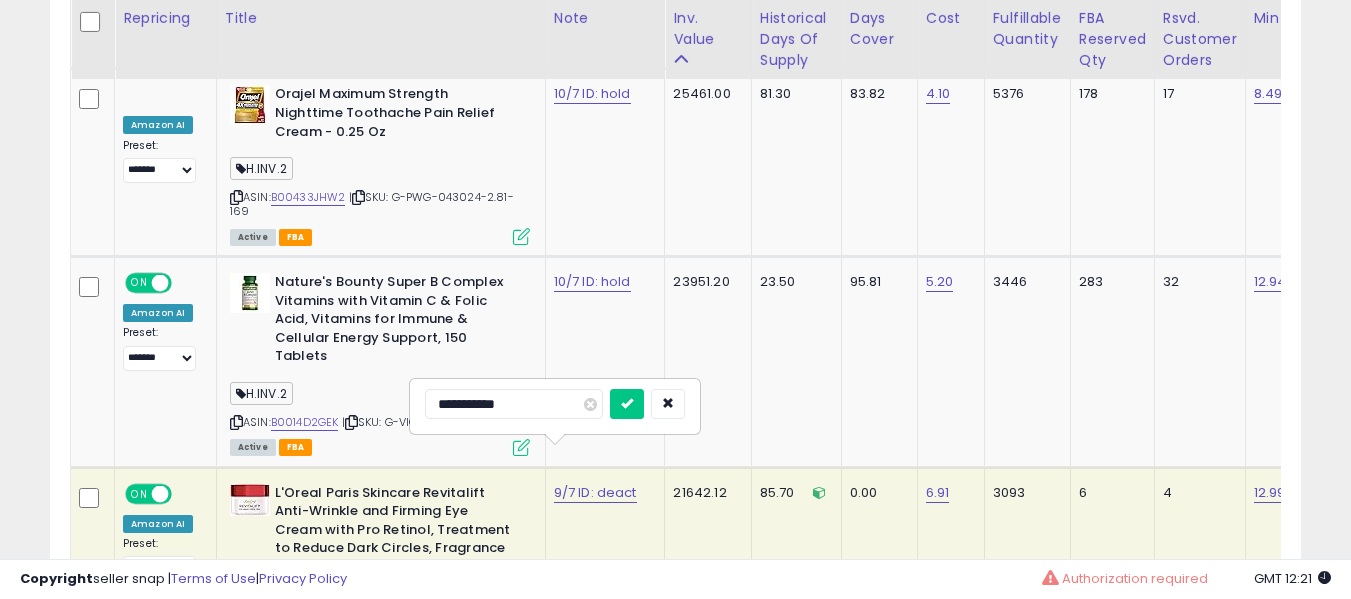 type on "**********" 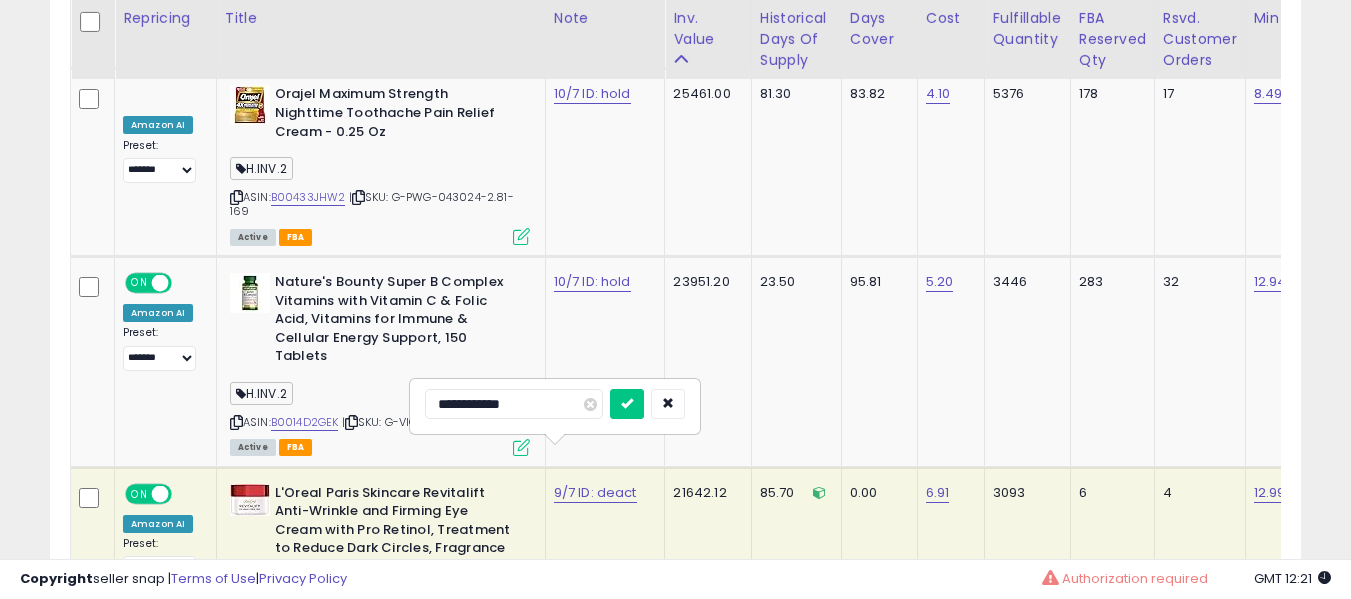 click at bounding box center [627, 404] 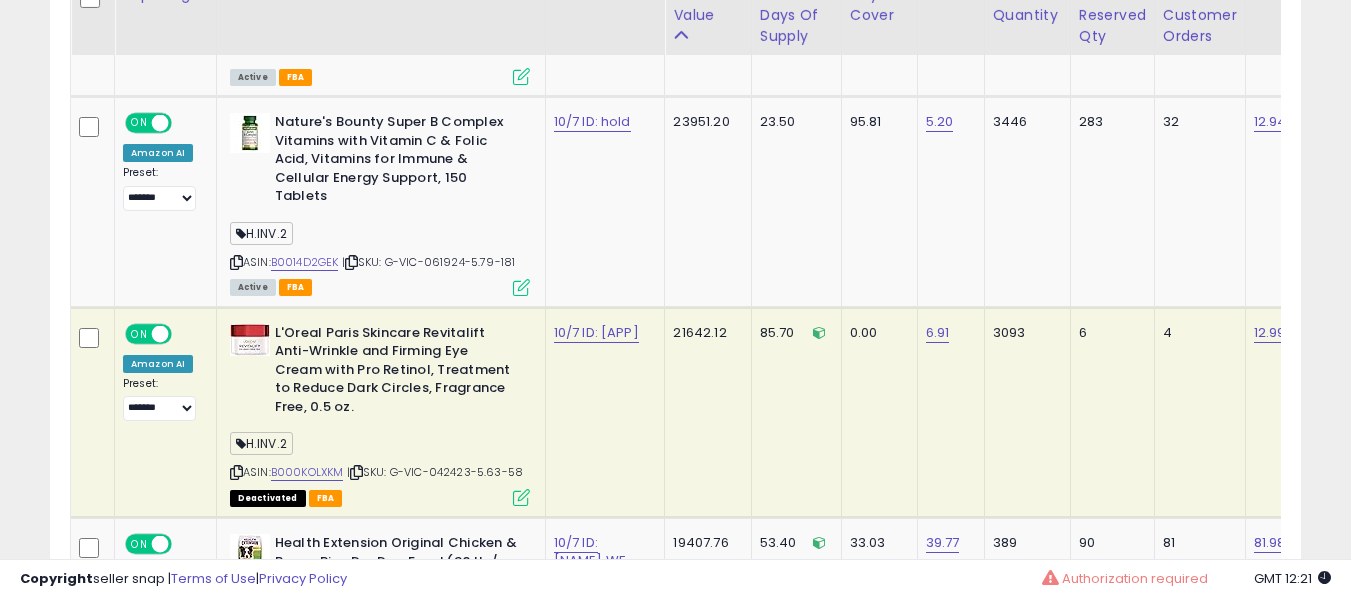 scroll, scrollTop: 2856, scrollLeft: 0, axis: vertical 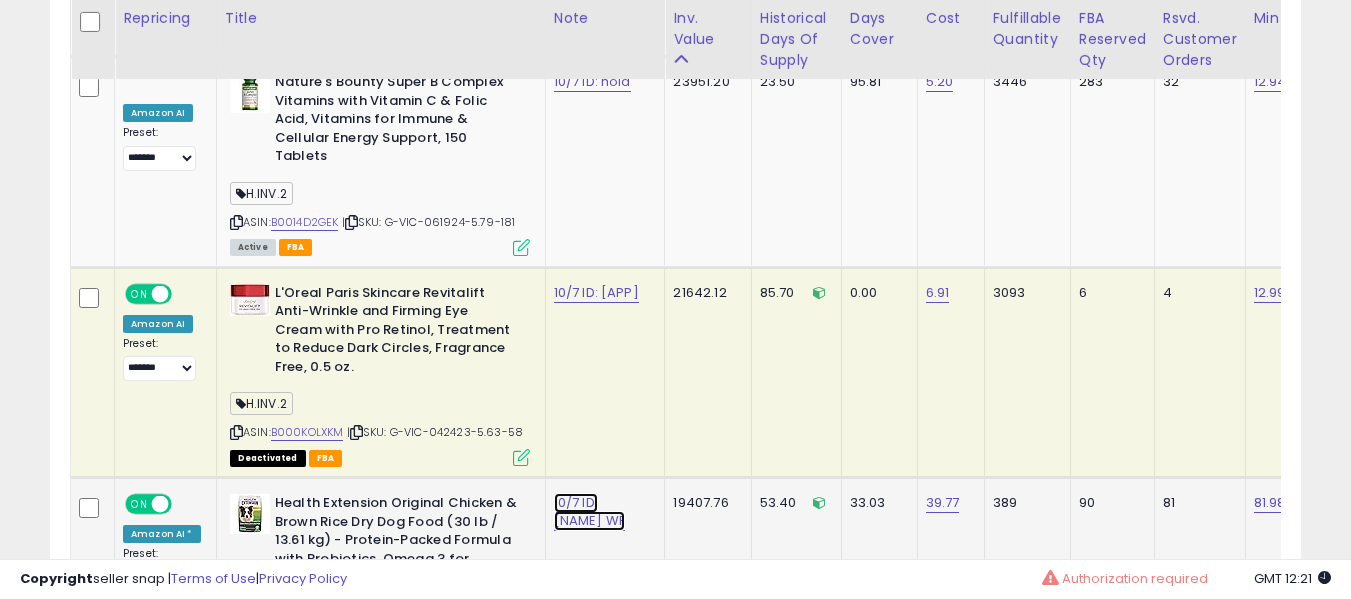 click on "10/7 ID: HEX CHEWY WF" at bounding box center [592, -1732] 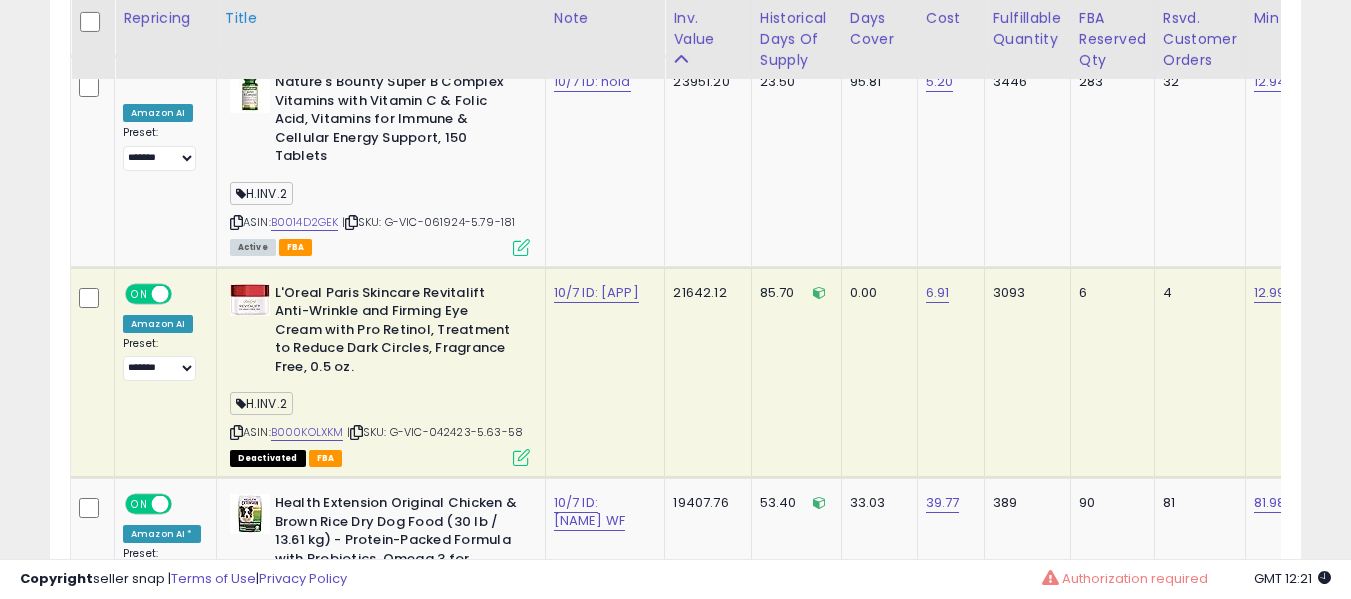scroll, scrollTop: 1756, scrollLeft: 0, axis: vertical 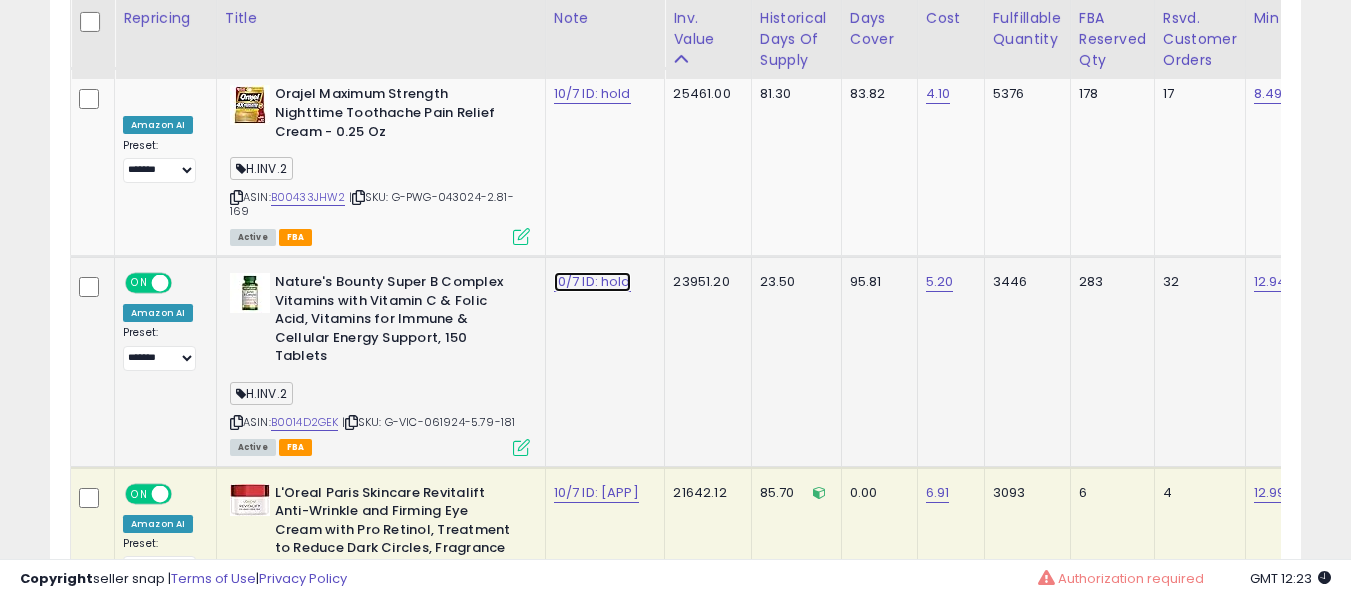 click on "10/7 ID: hold" at bounding box center (592, -1532) 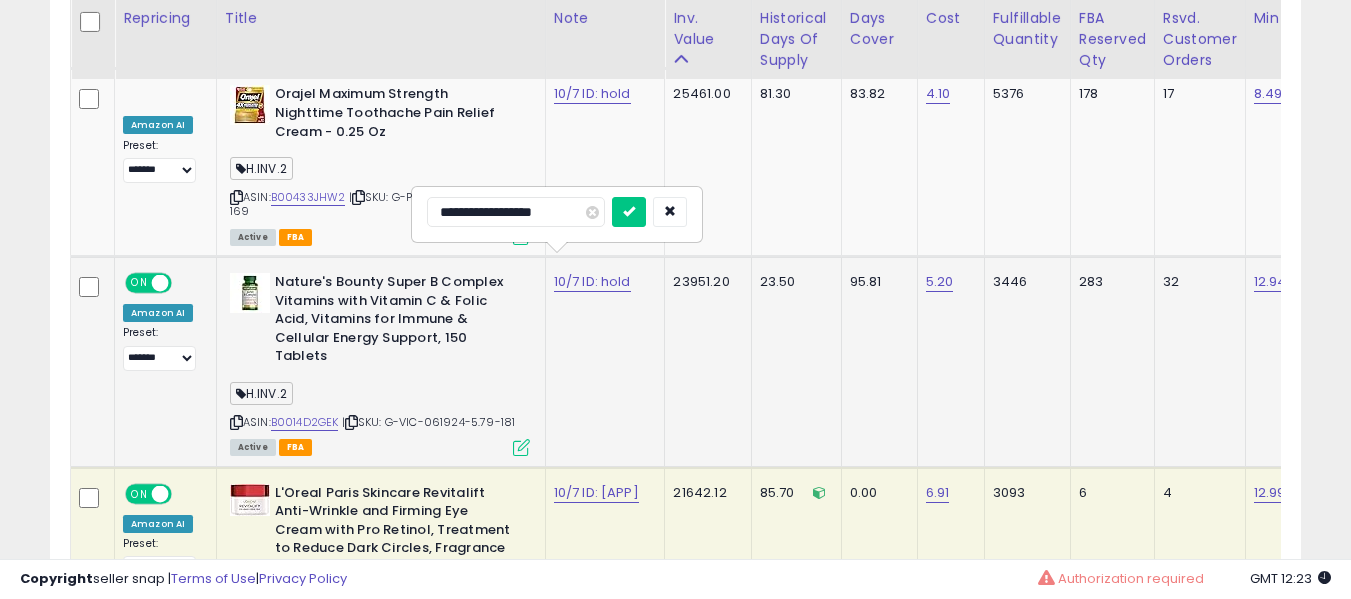 type on "**********" 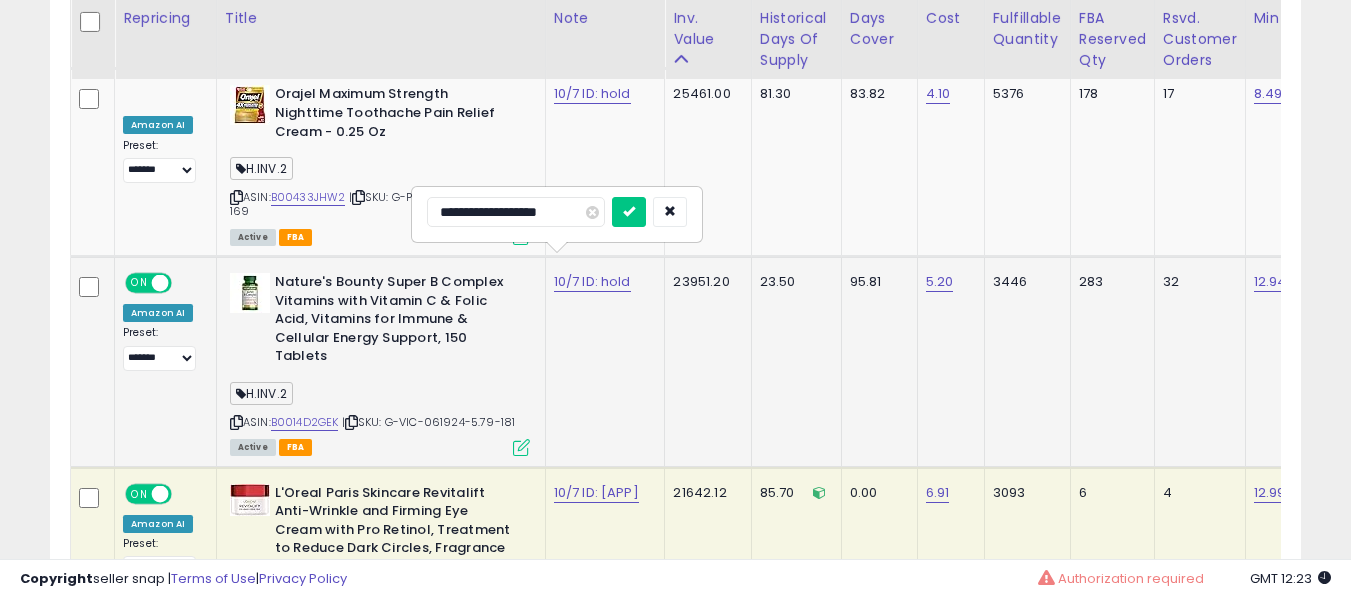click at bounding box center (629, 212) 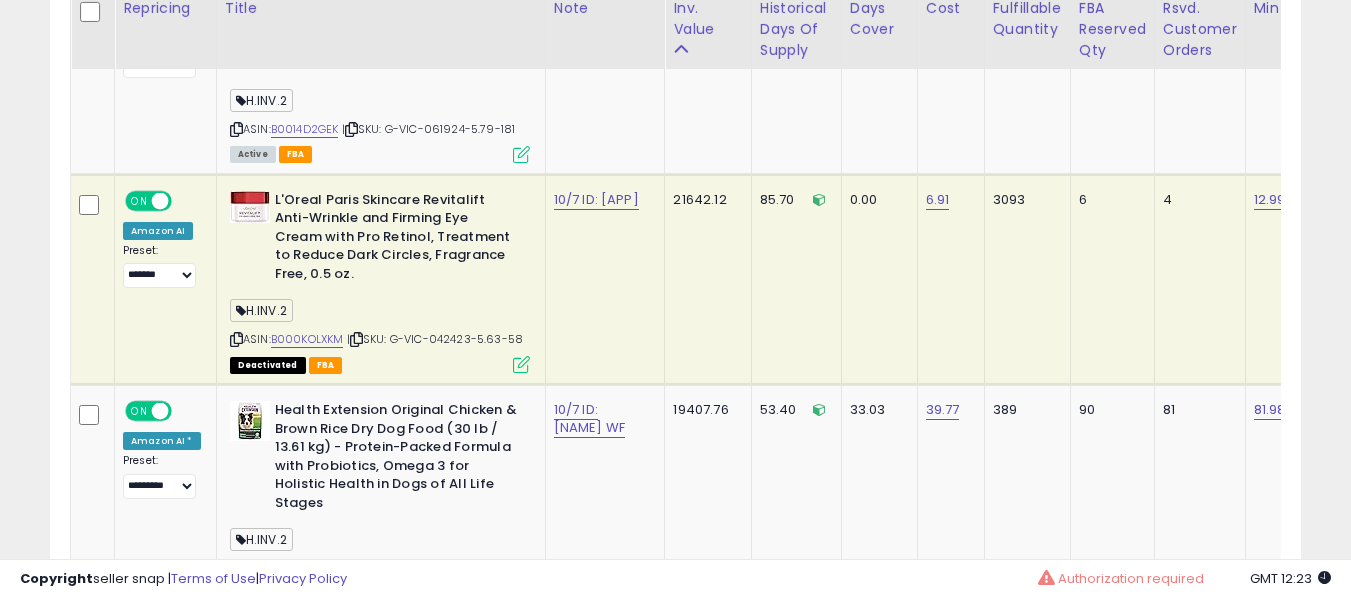 scroll, scrollTop: 2956, scrollLeft: 0, axis: vertical 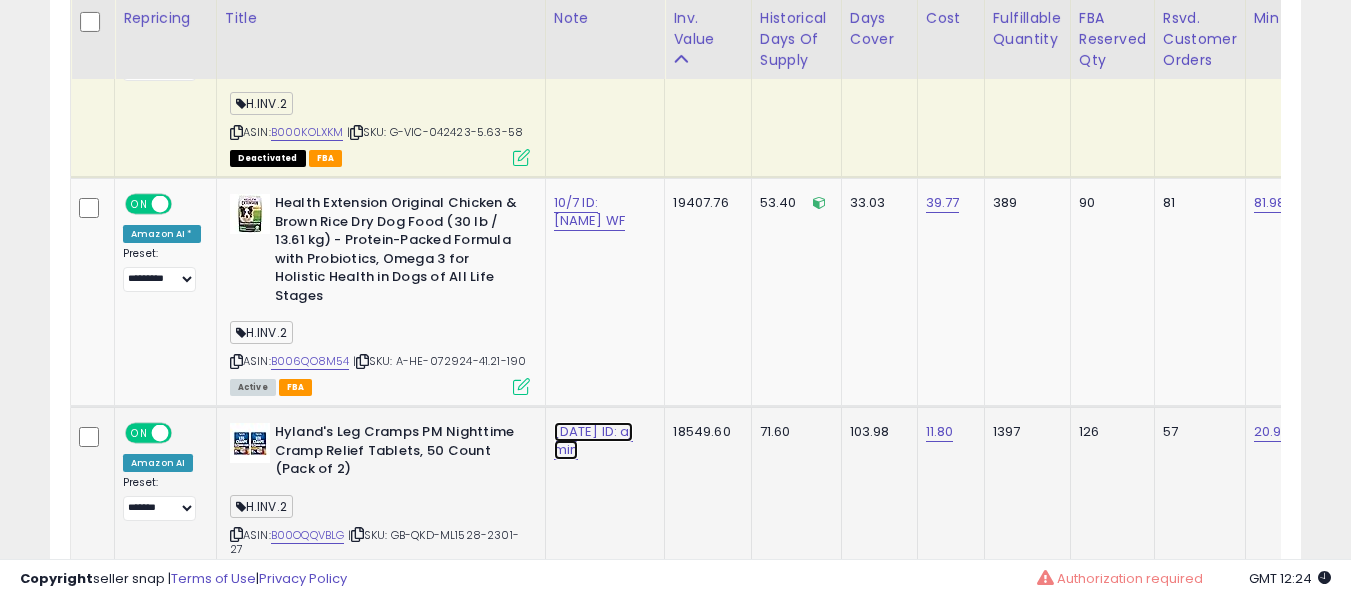 click on "8/7 ID: [PERSON] min" at bounding box center [592, -2032] 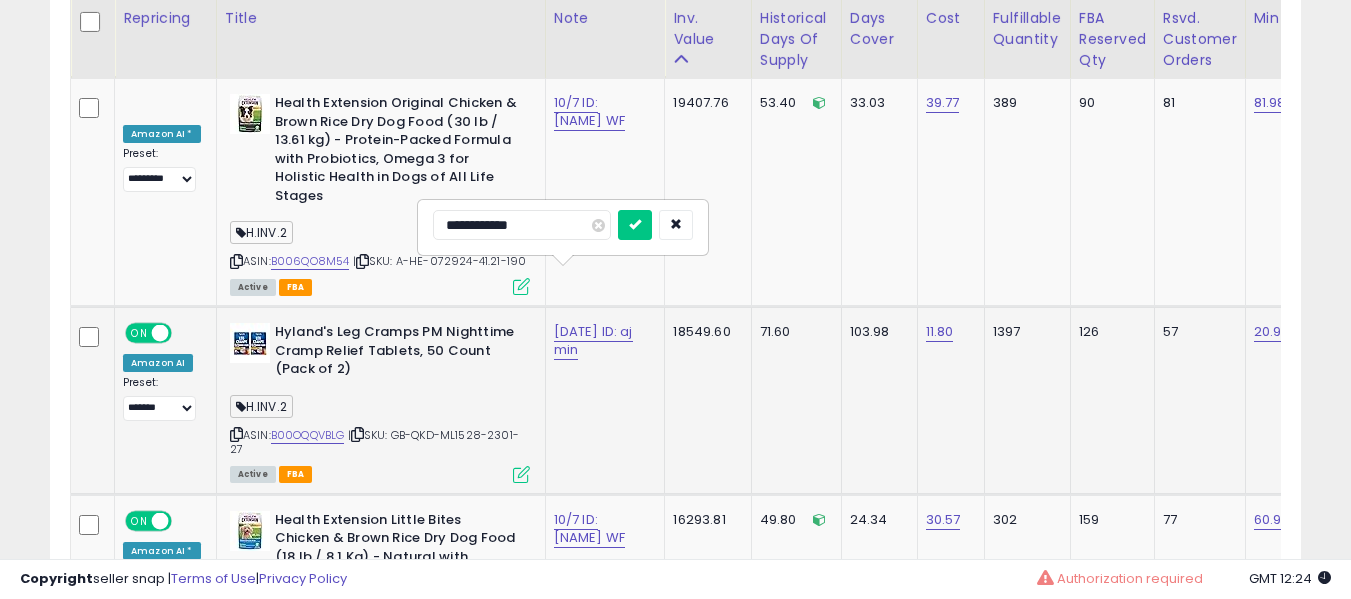 type on "**********" 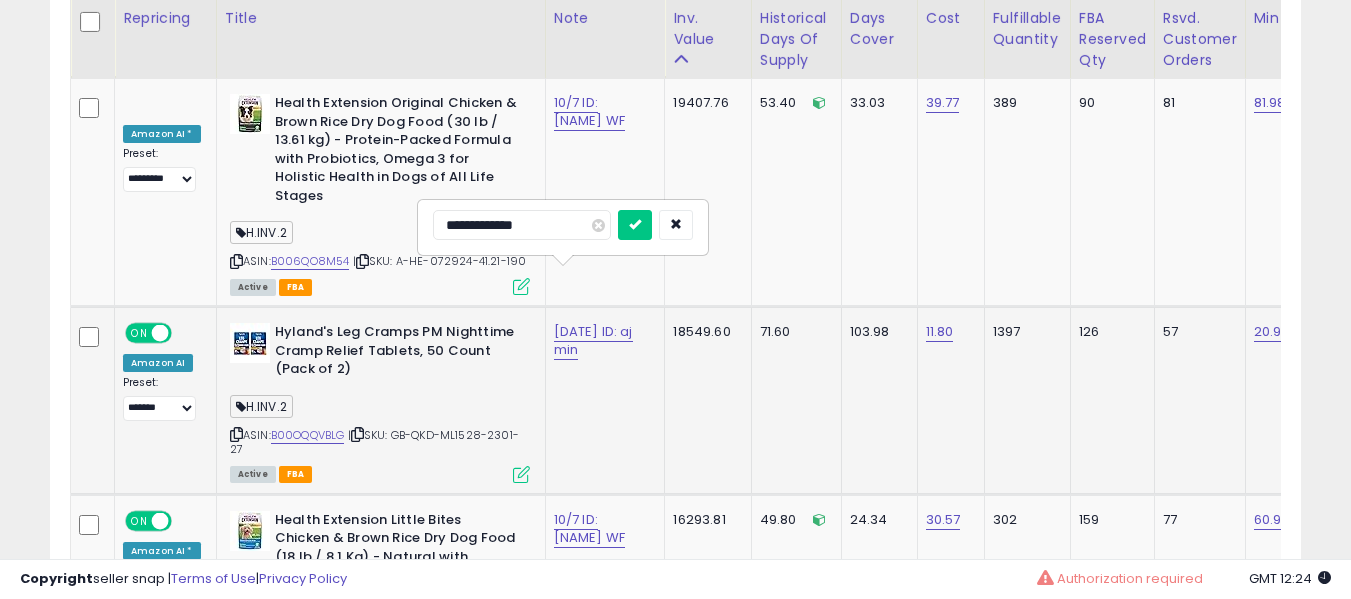 click at bounding box center (635, 225) 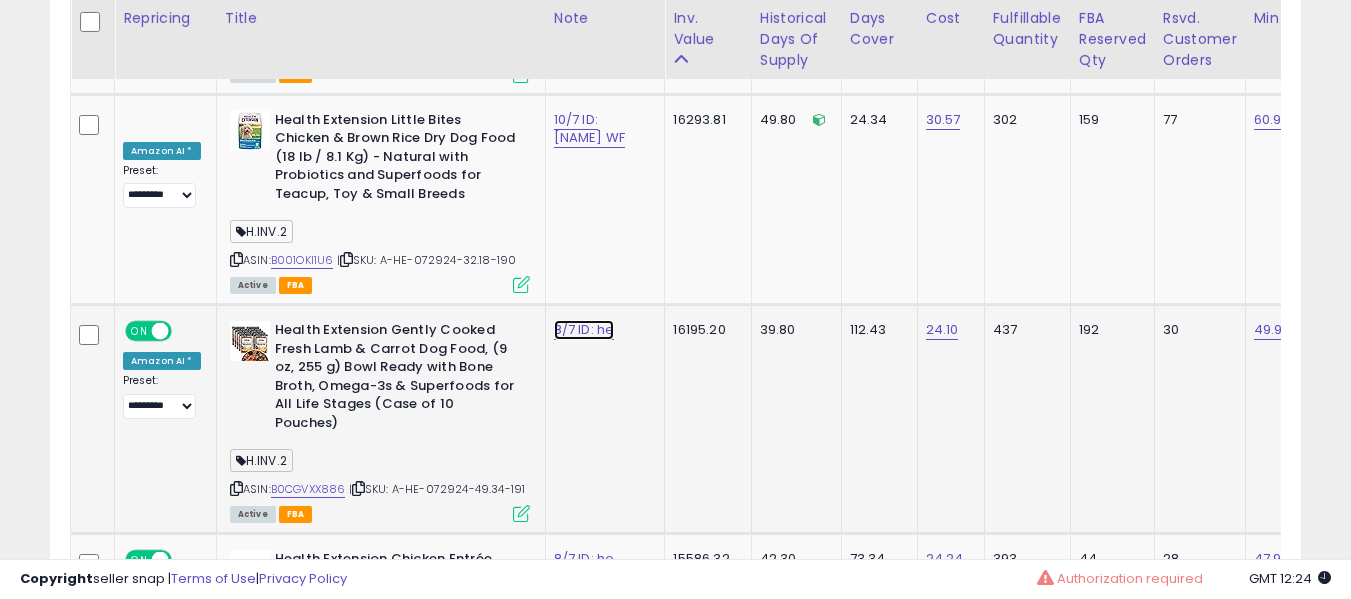 click on "8/7 ID: he" at bounding box center (592, -2532) 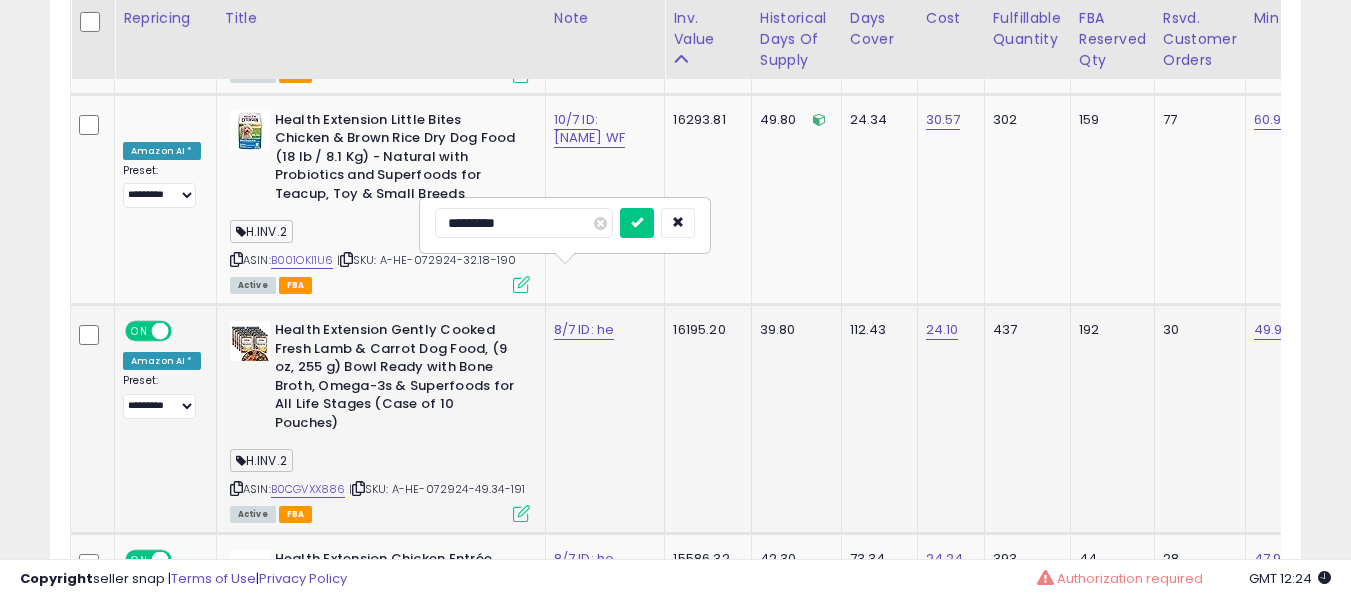 type on "**********" 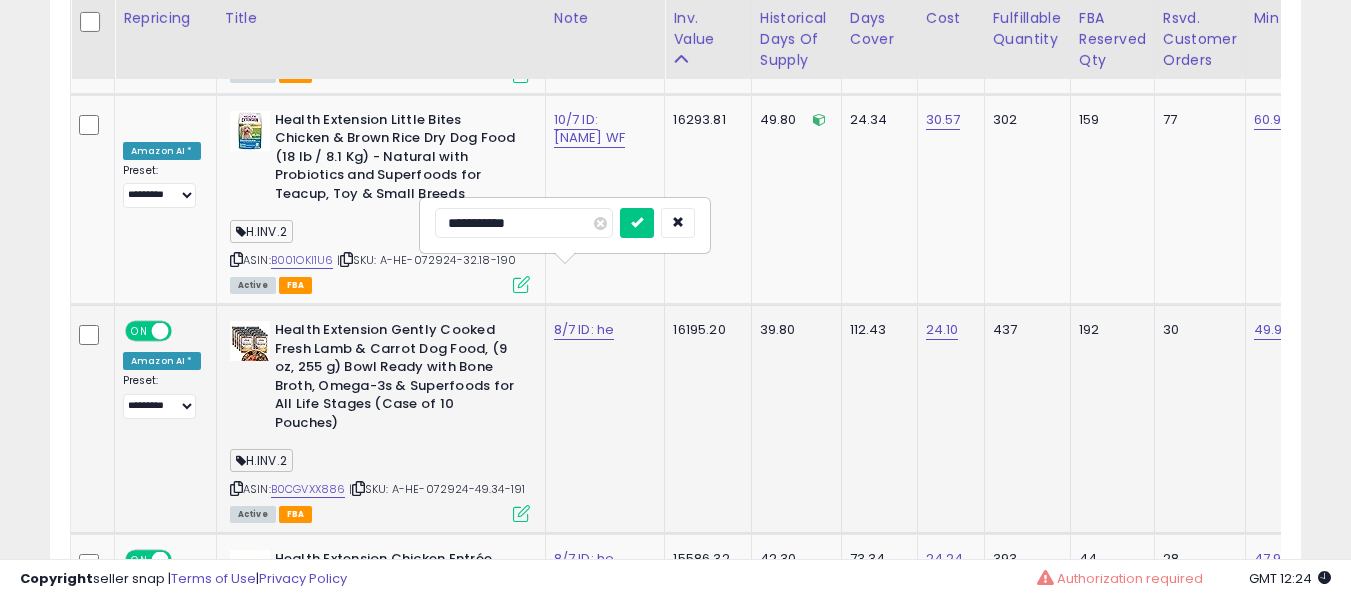 click at bounding box center (637, 223) 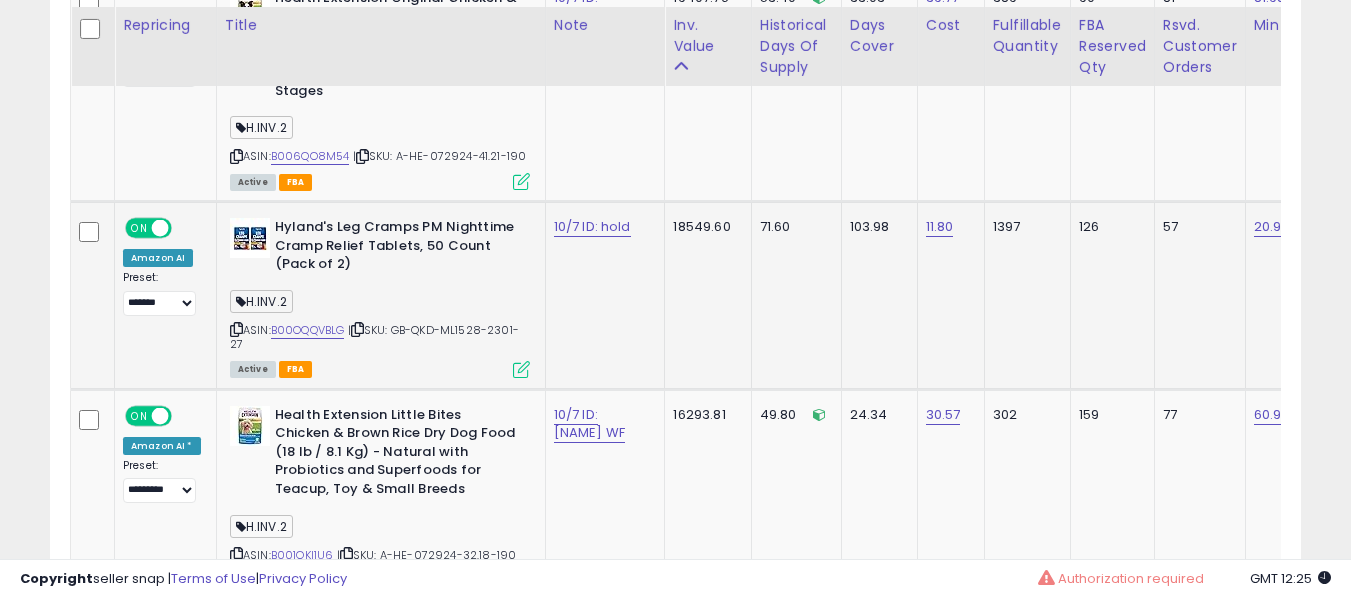 scroll, scrollTop: 3356, scrollLeft: 0, axis: vertical 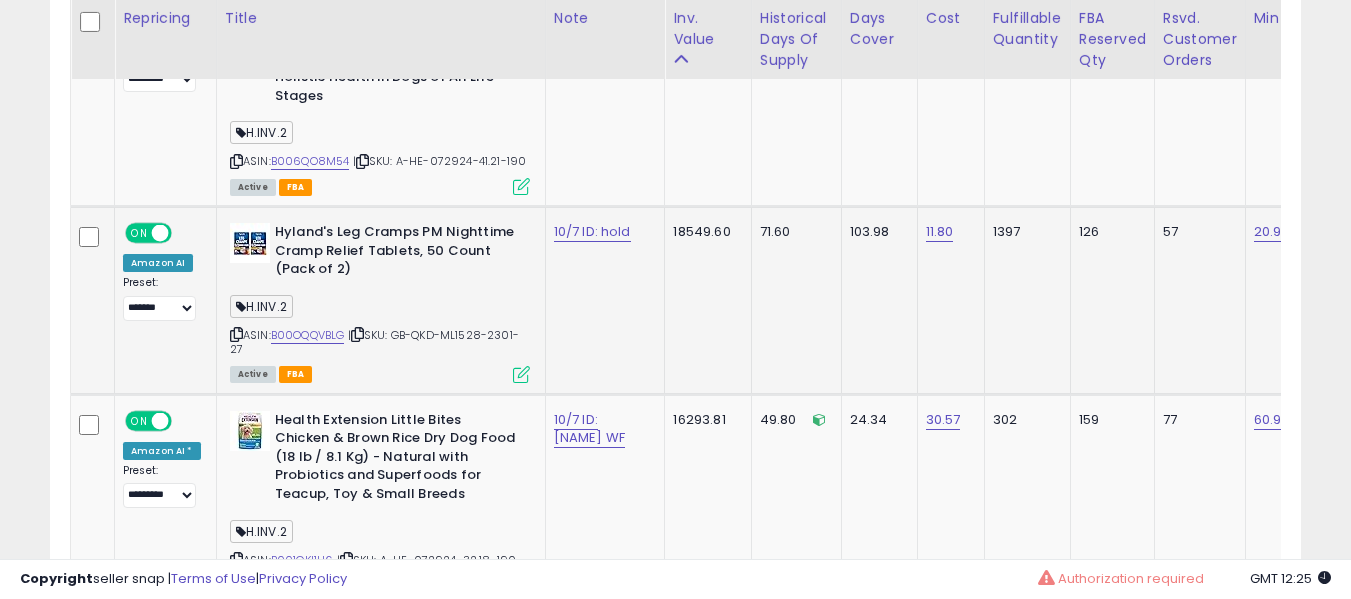click on "10/7 ID: hold" 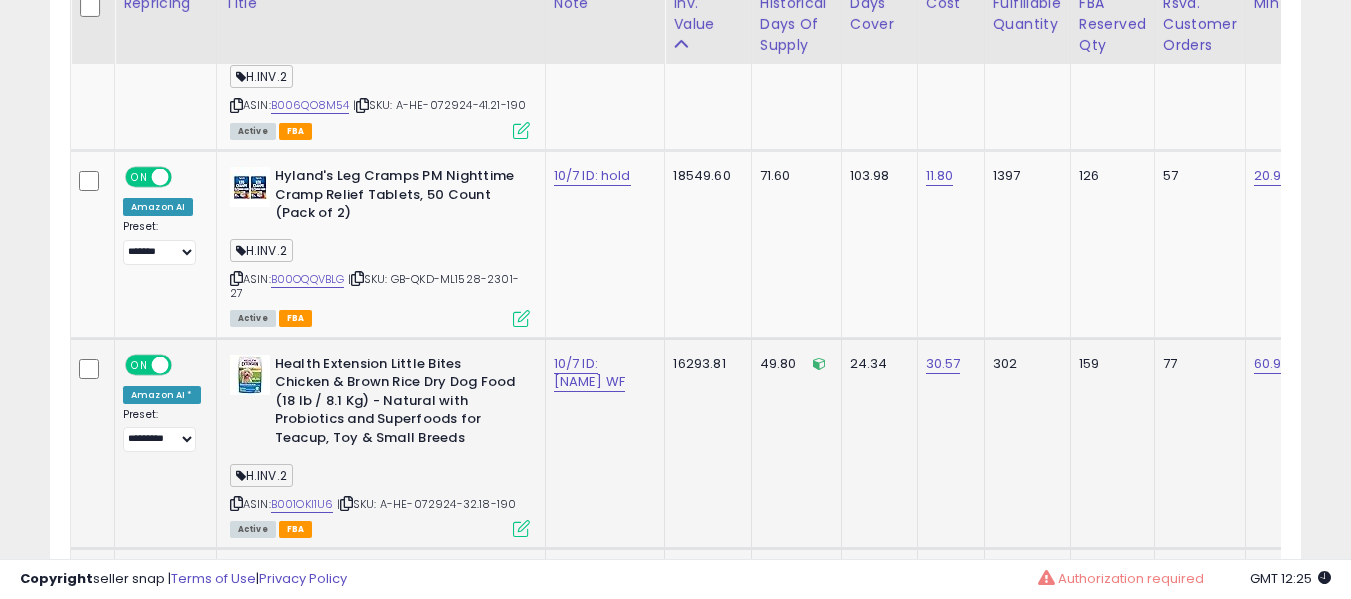 scroll, scrollTop: 3456, scrollLeft: 0, axis: vertical 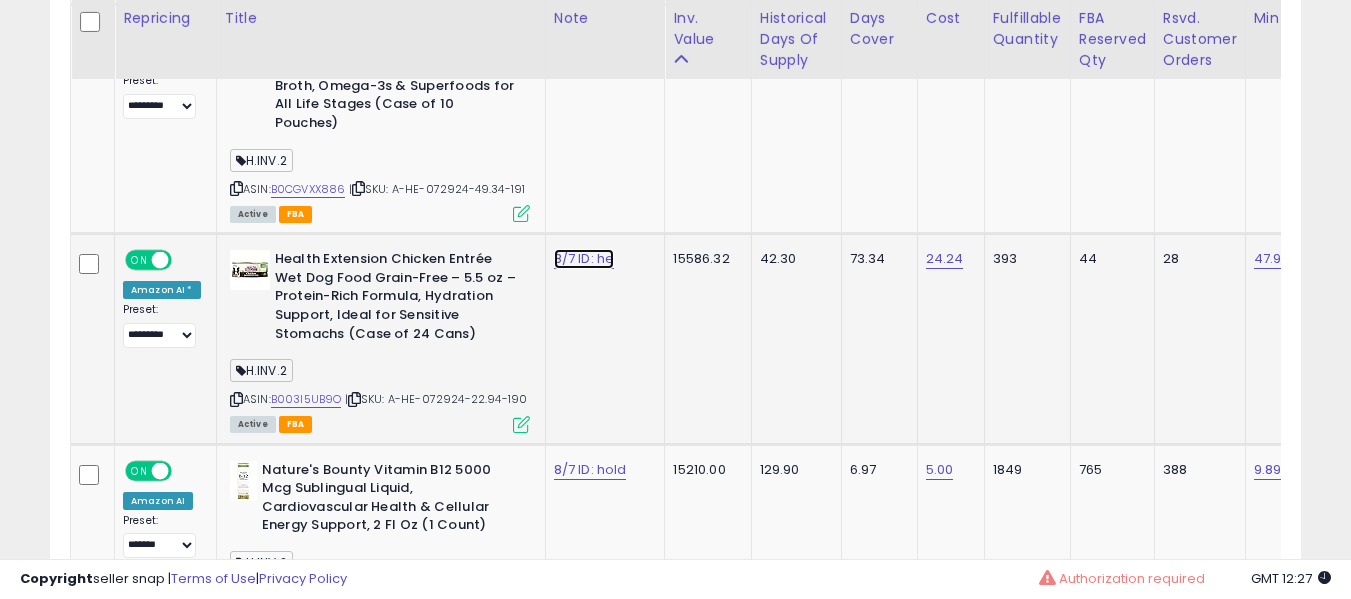 click on "8/7 ID: he" at bounding box center (592, -2832) 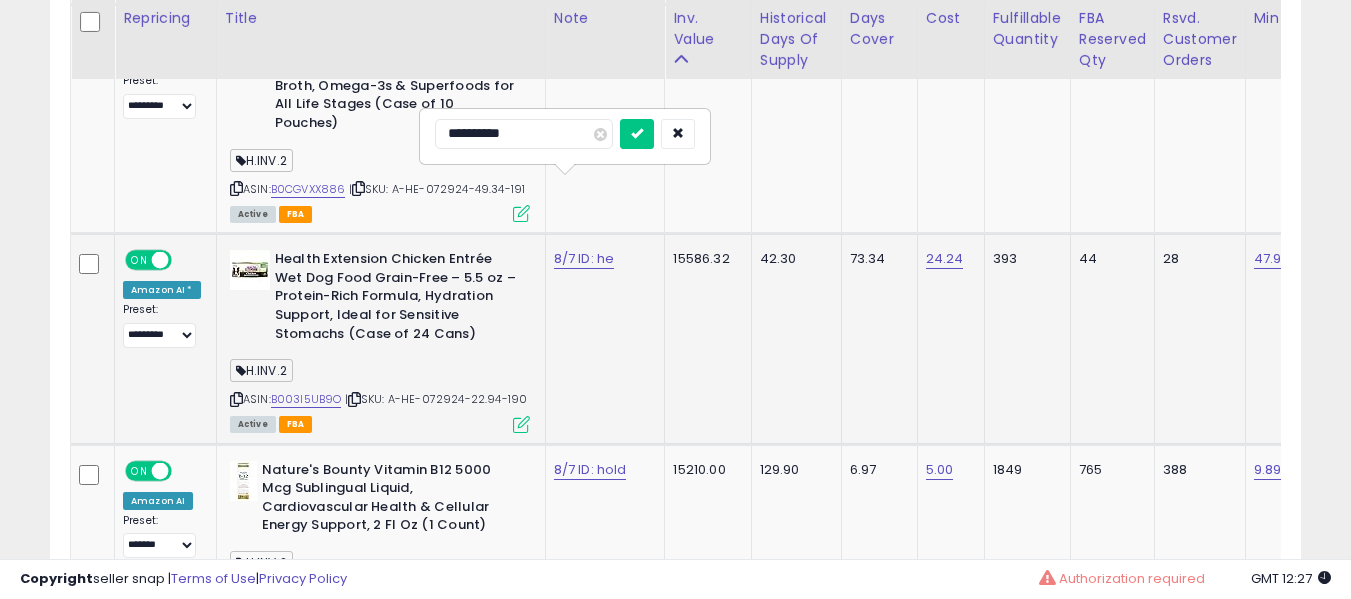 type on "**********" 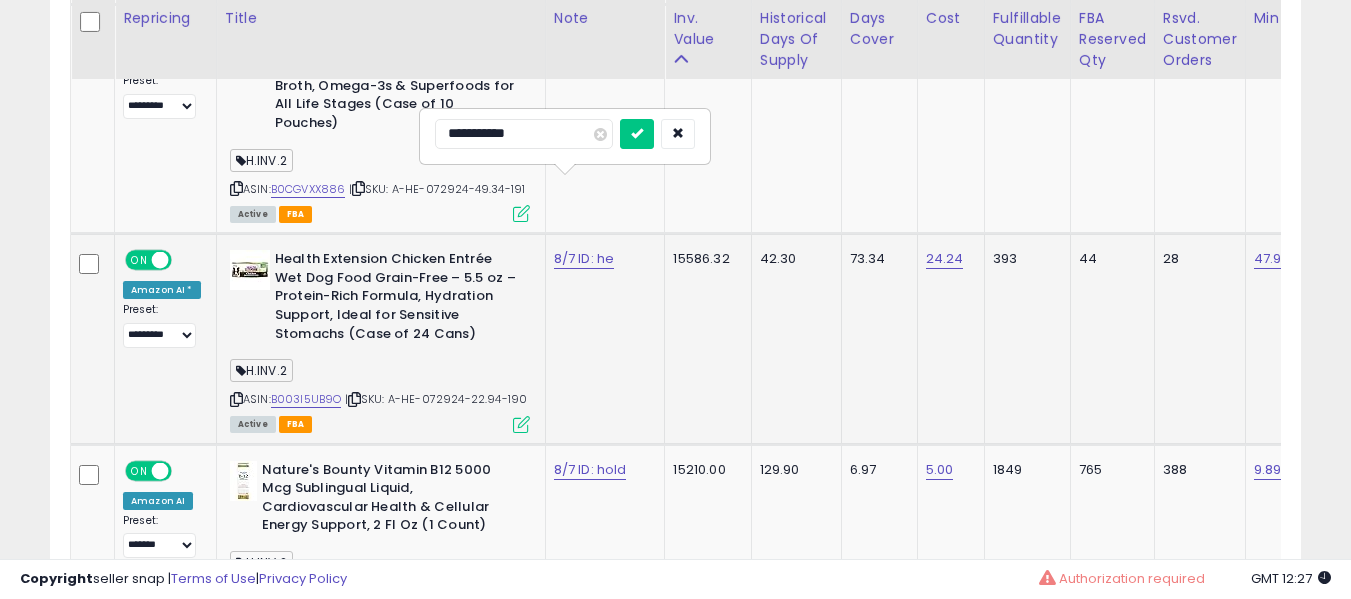click at bounding box center [637, 134] 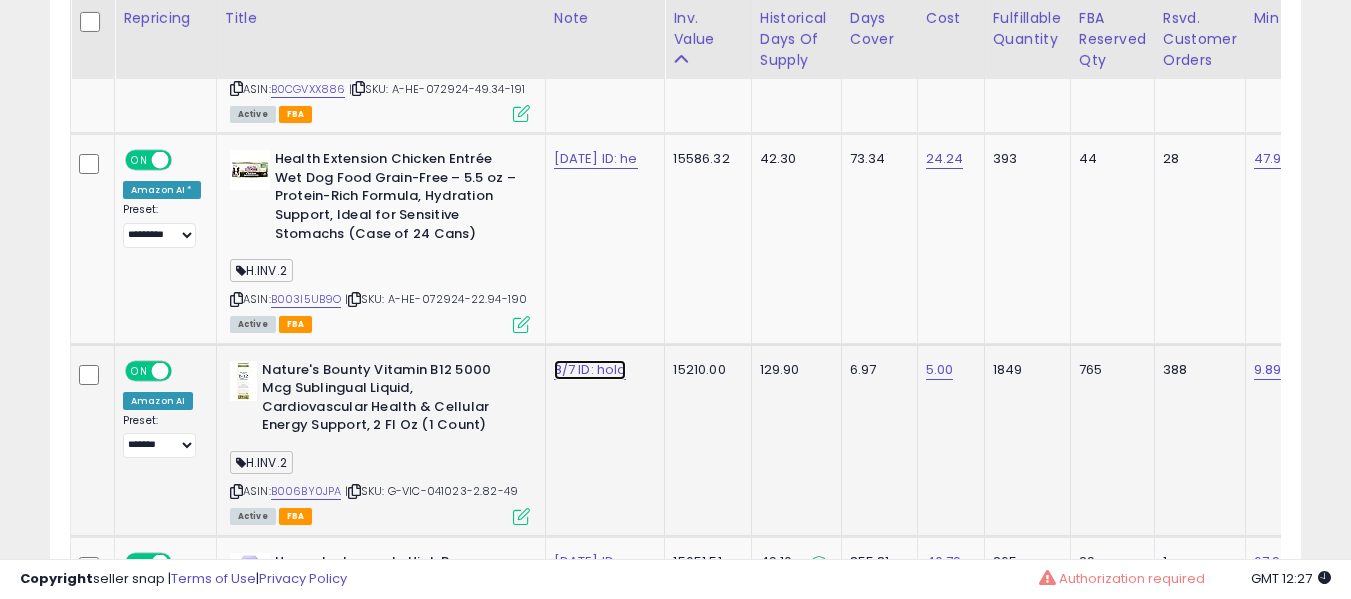 click on "8/7 ID: hold" at bounding box center (592, -2932) 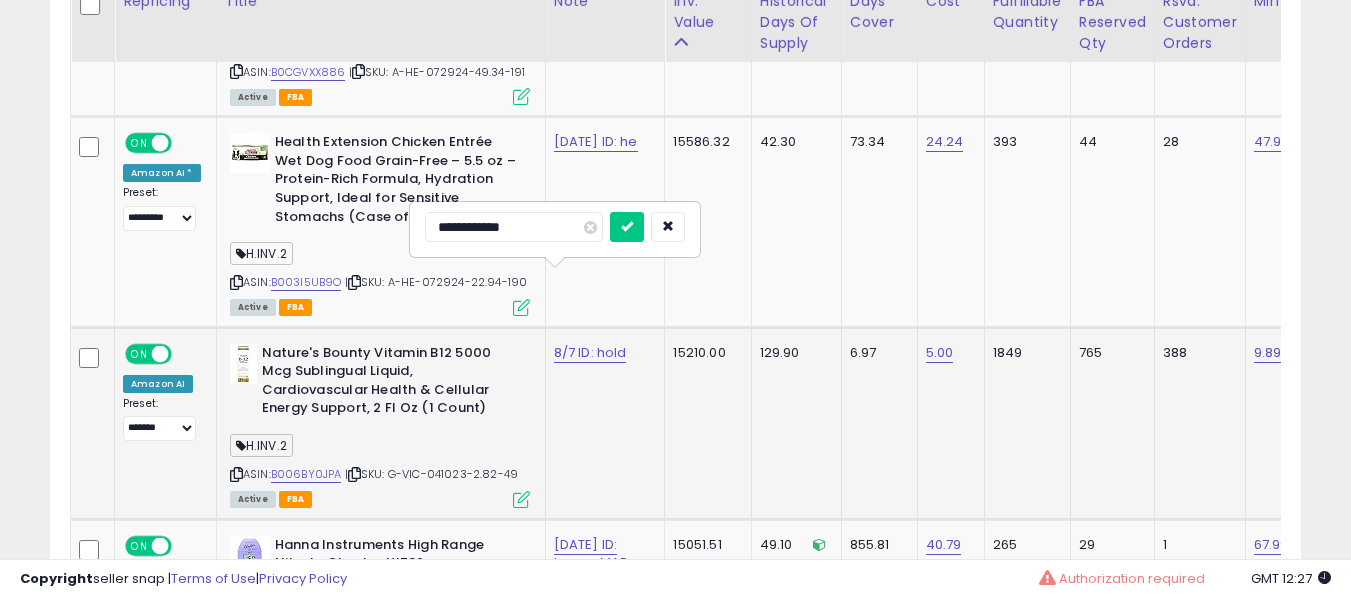 scroll, scrollTop: 4156, scrollLeft: 0, axis: vertical 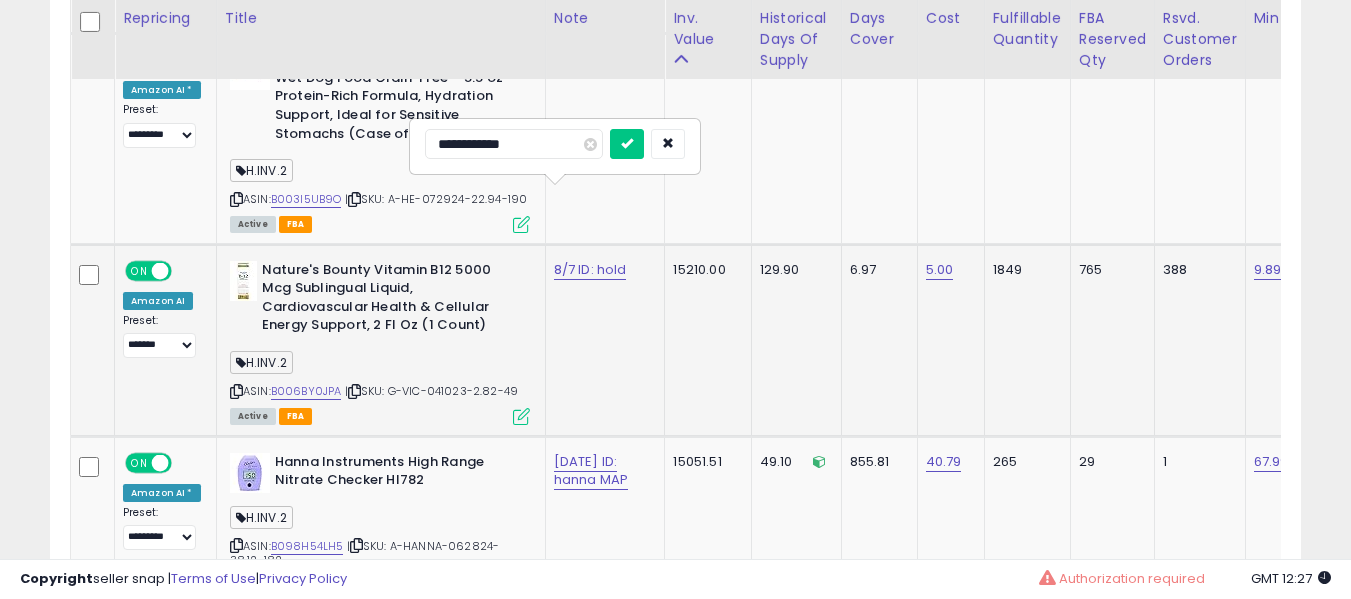 type on "**********" 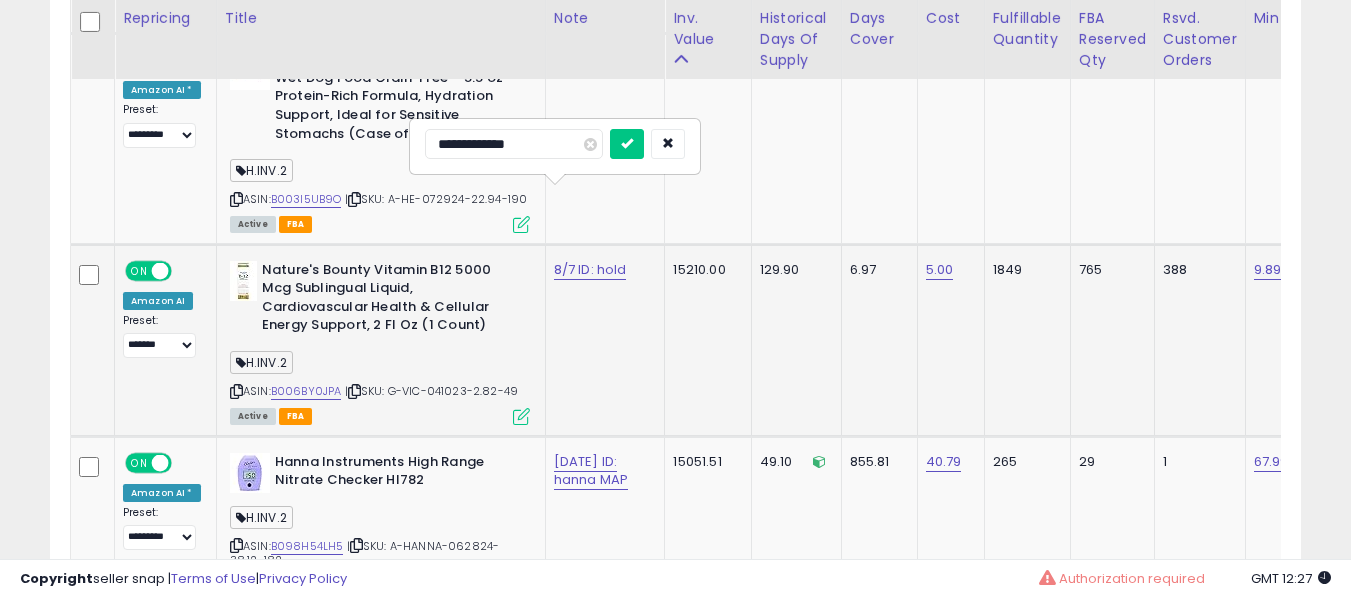 click at bounding box center (627, 144) 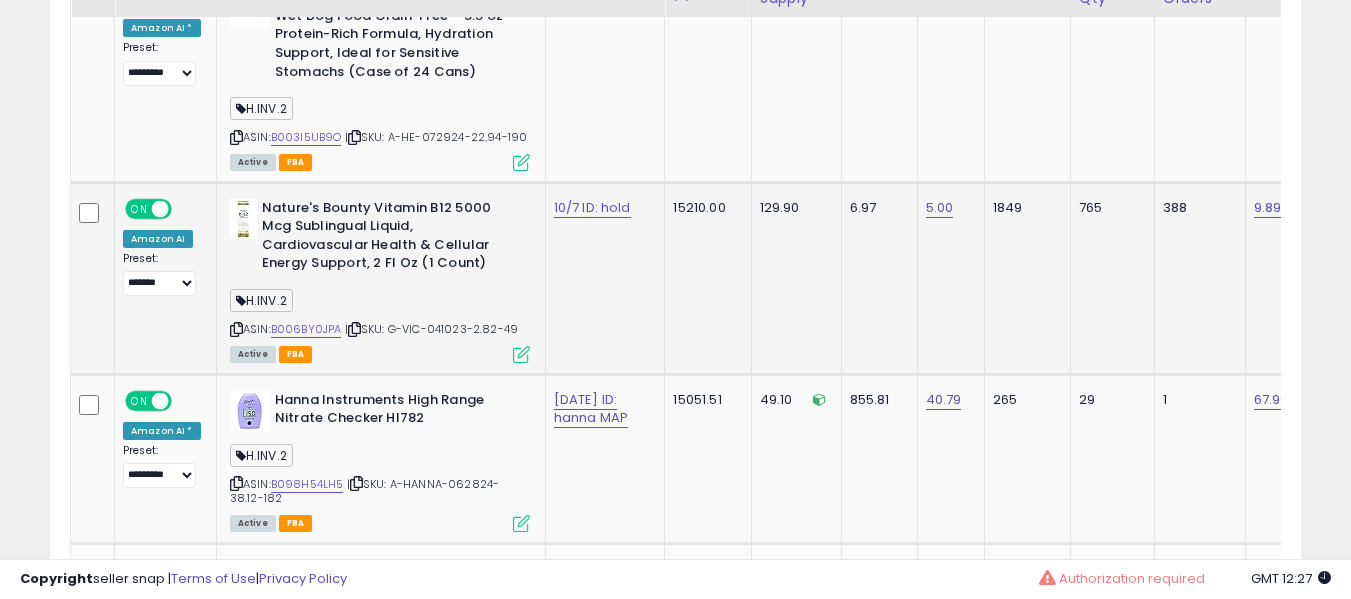 scroll, scrollTop: 4256, scrollLeft: 0, axis: vertical 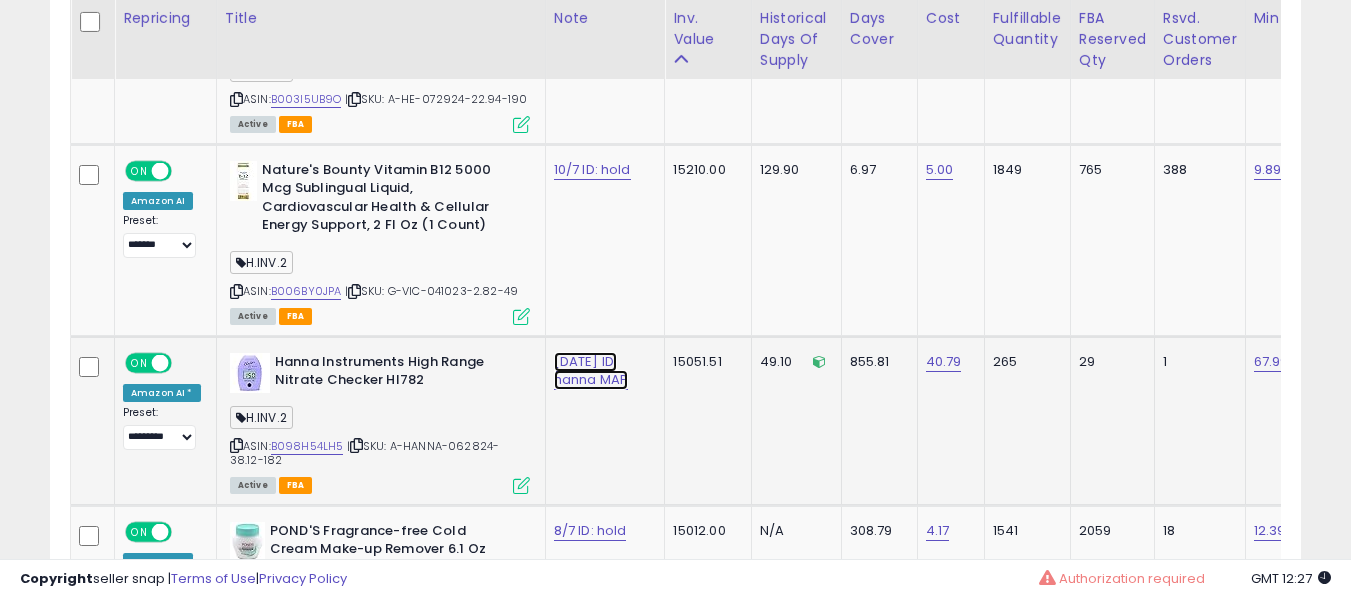 click on "8/7 ID: [PERSON] MAP" at bounding box center [592, -3132] 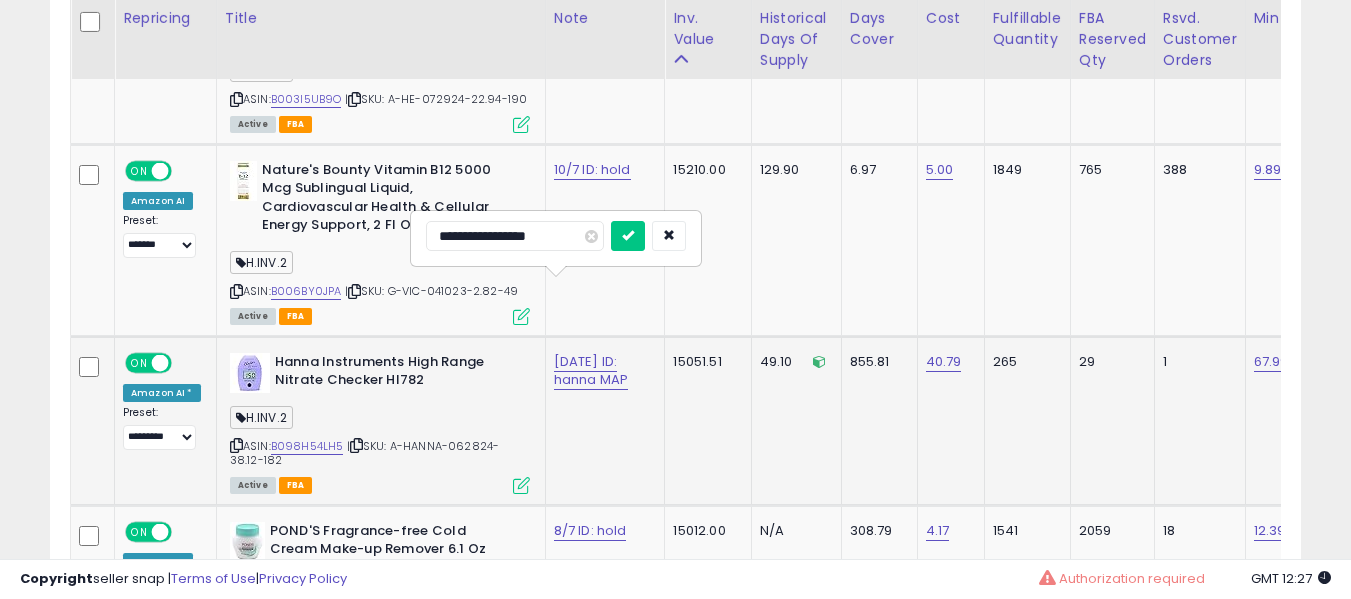 type on "**********" 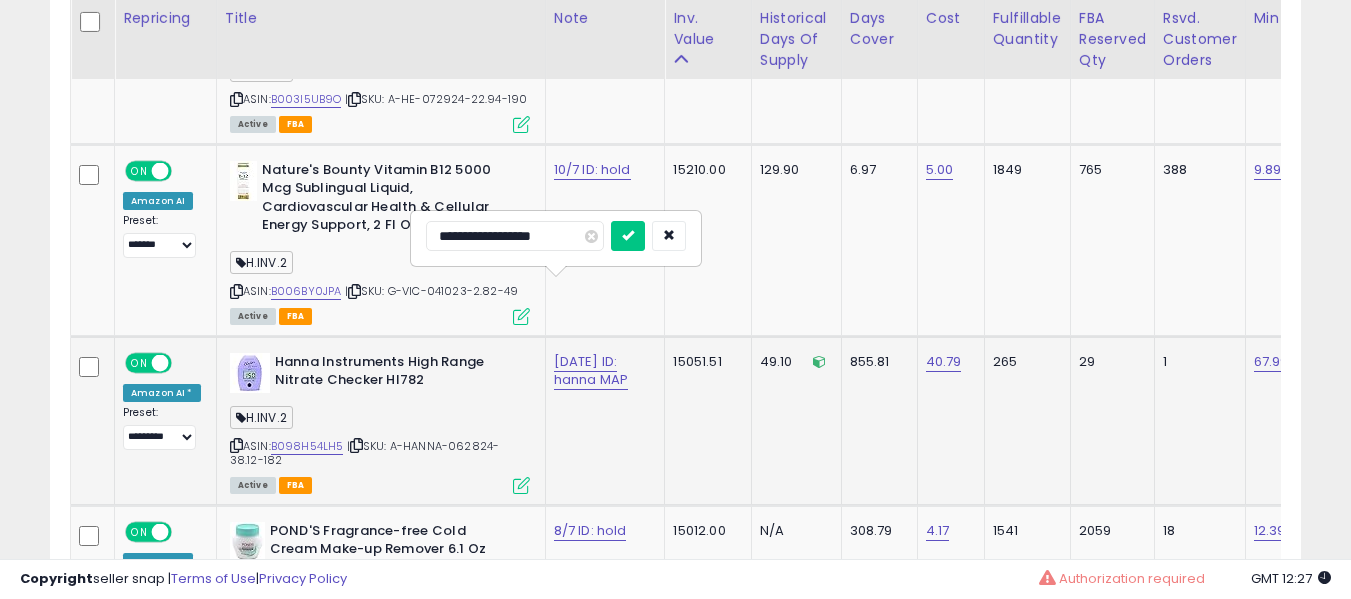 click at bounding box center [628, 236] 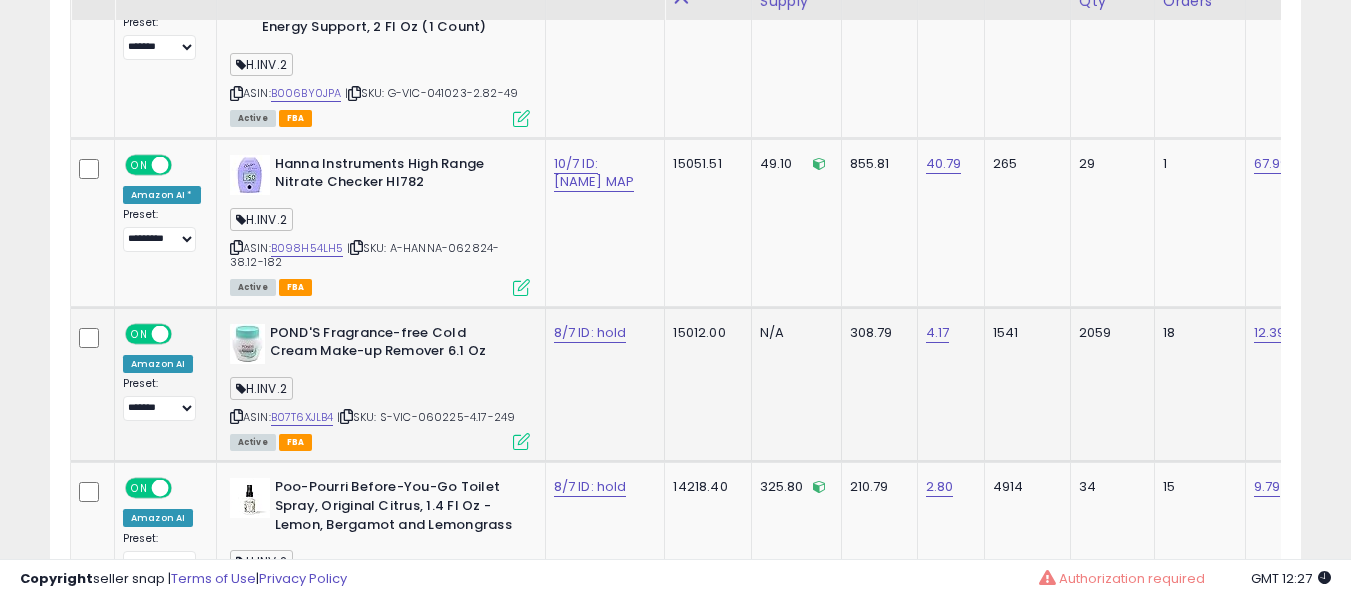 scroll, scrollTop: 4456, scrollLeft: 0, axis: vertical 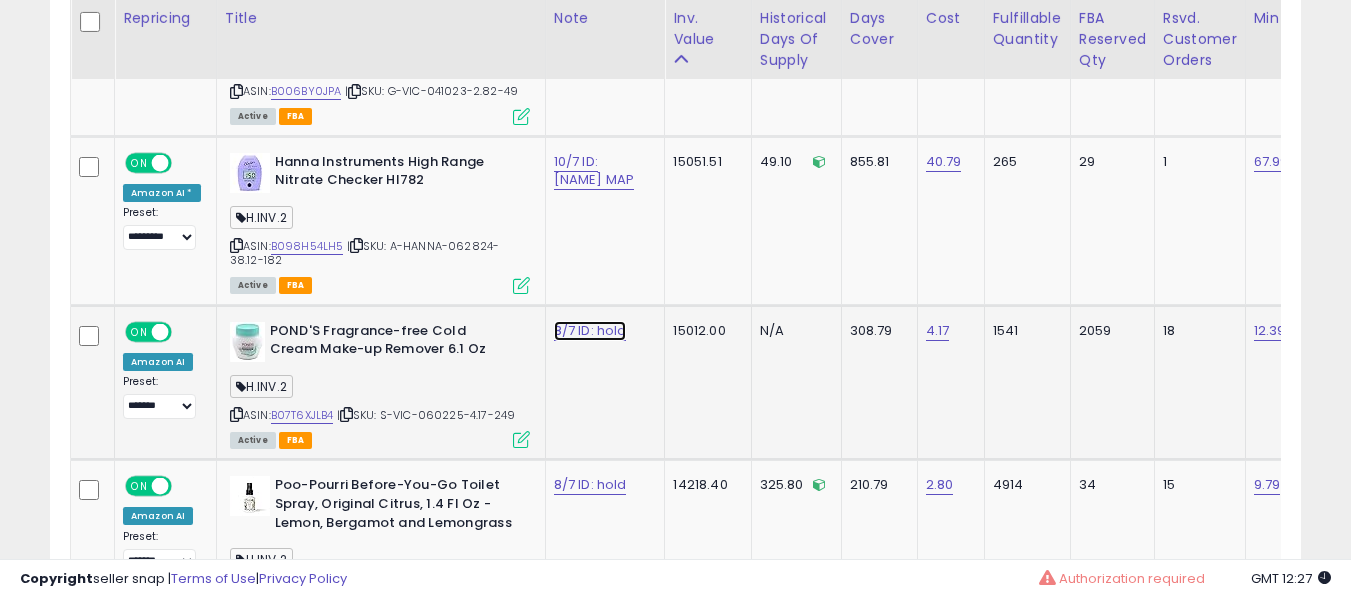 click on "8/7 ID: hold" at bounding box center (592, -3332) 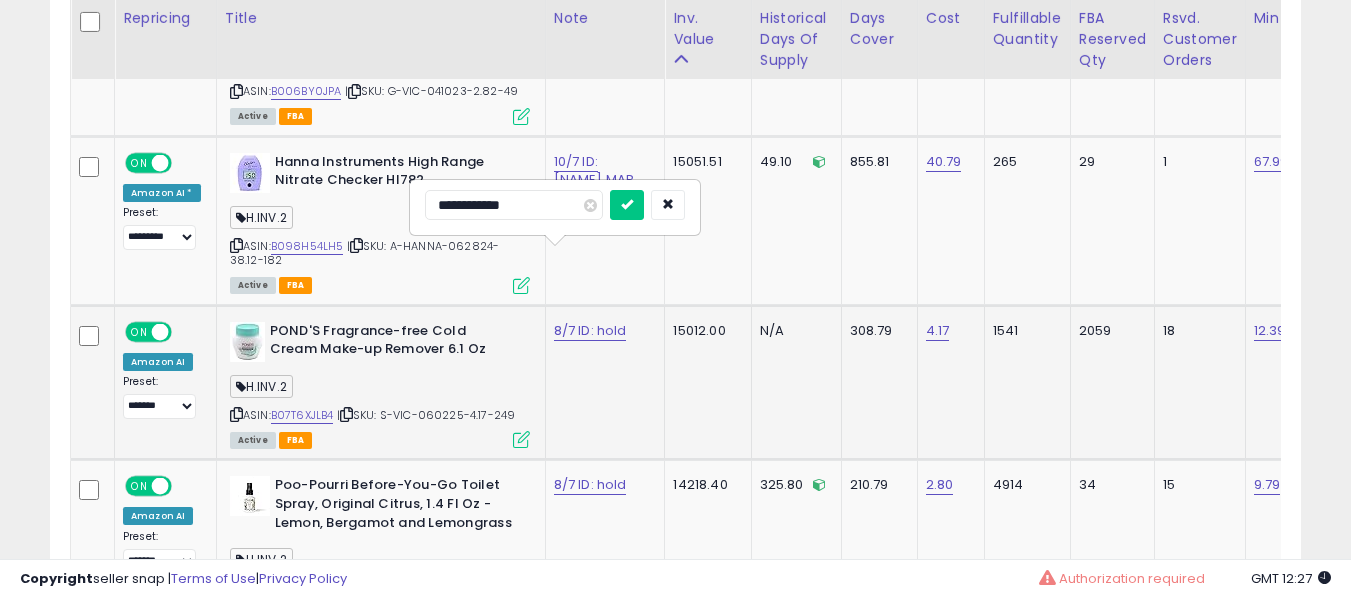 type on "**********" 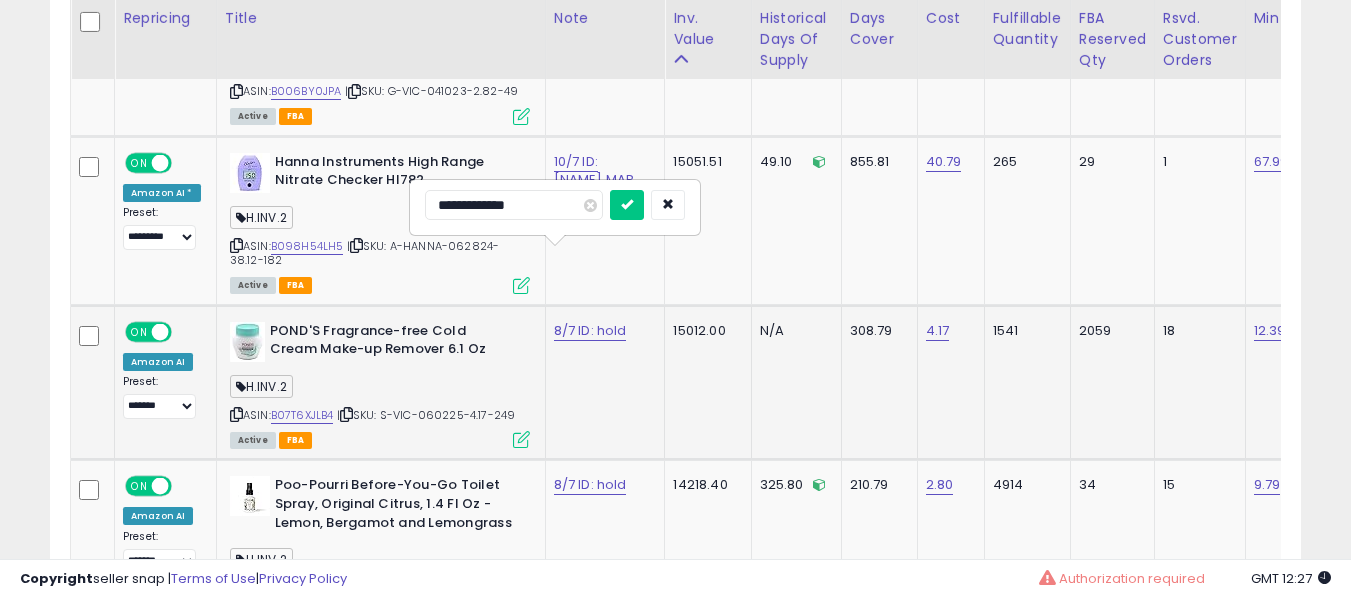 click at bounding box center (627, 205) 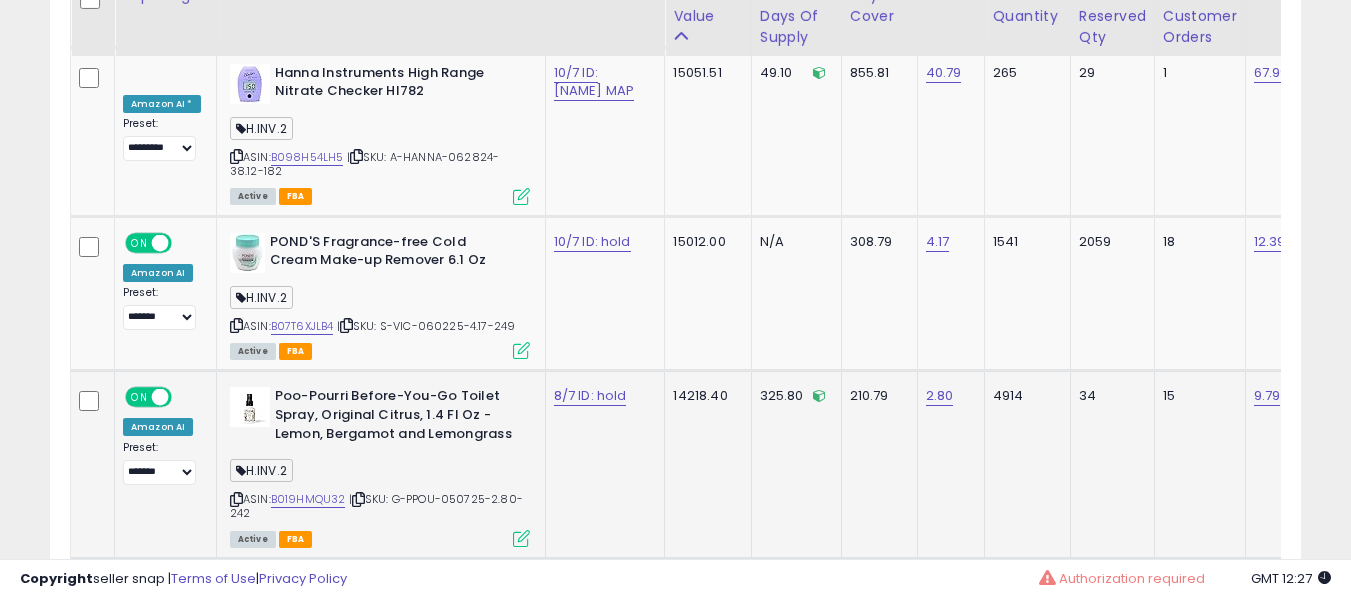 scroll, scrollTop: 4556, scrollLeft: 0, axis: vertical 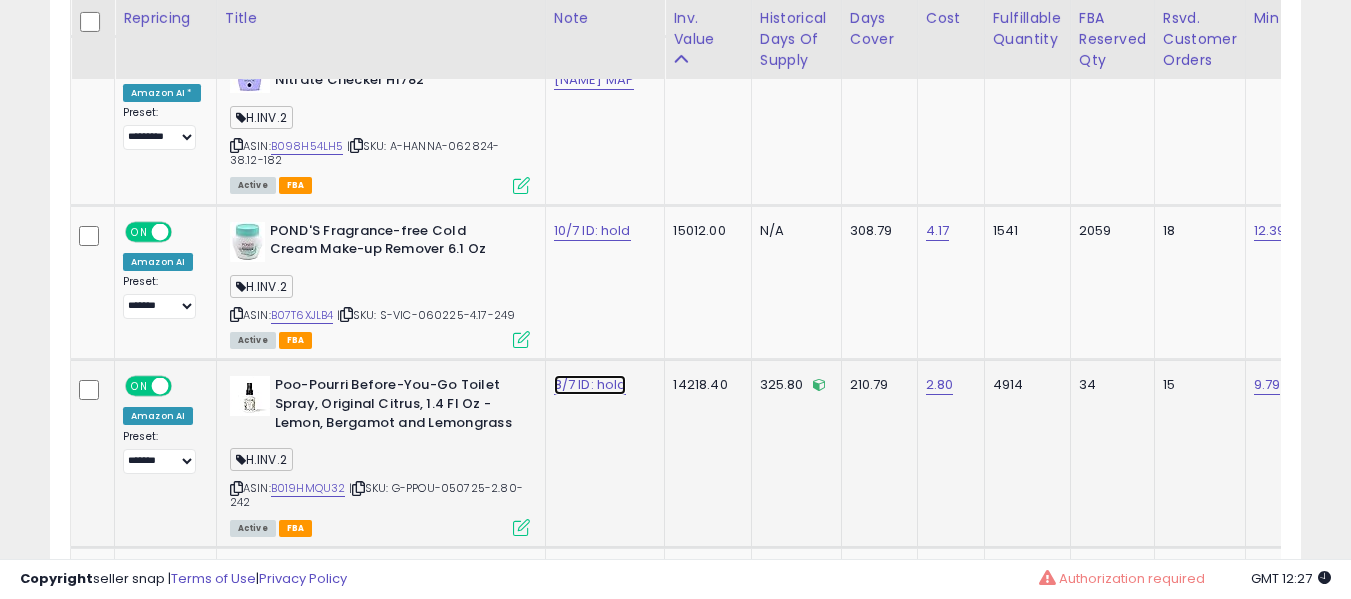click on "8/7 ID: hold" at bounding box center (592, -3432) 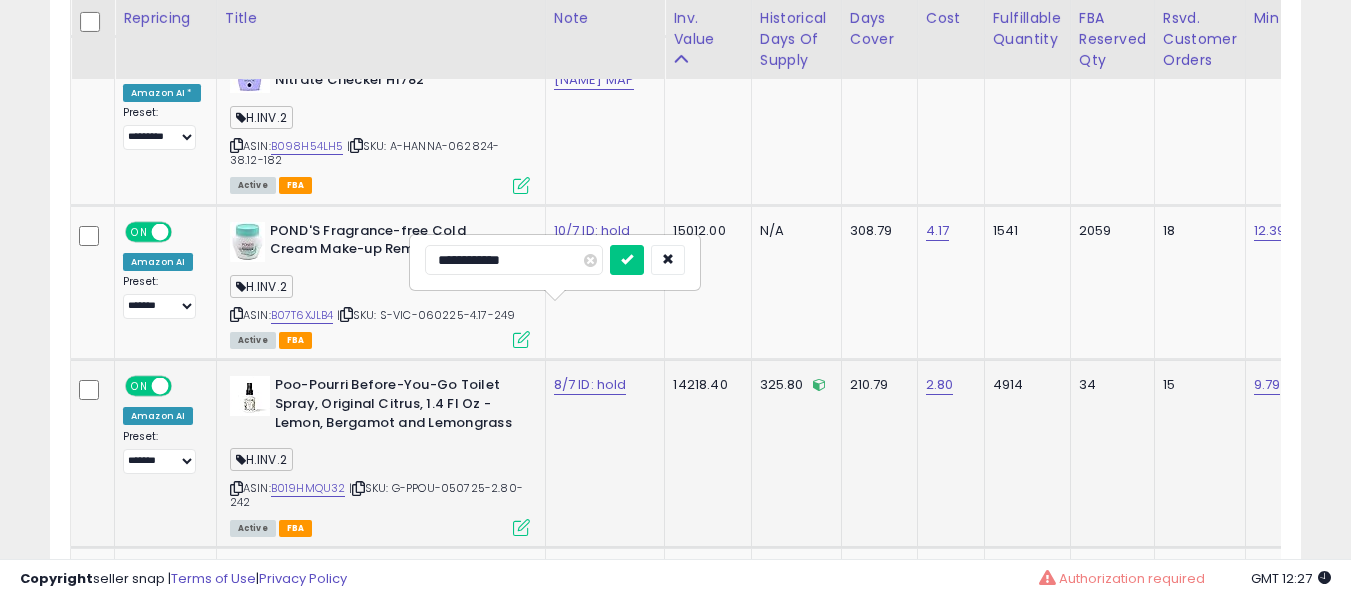type on "**********" 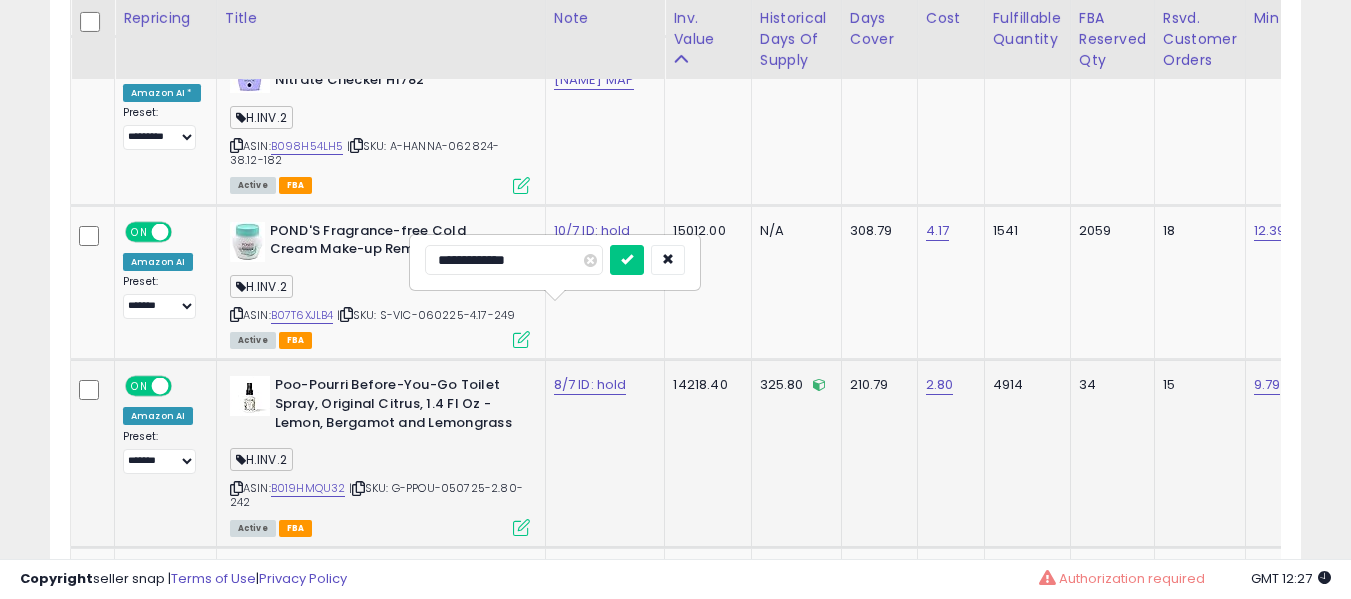 click at bounding box center (627, 260) 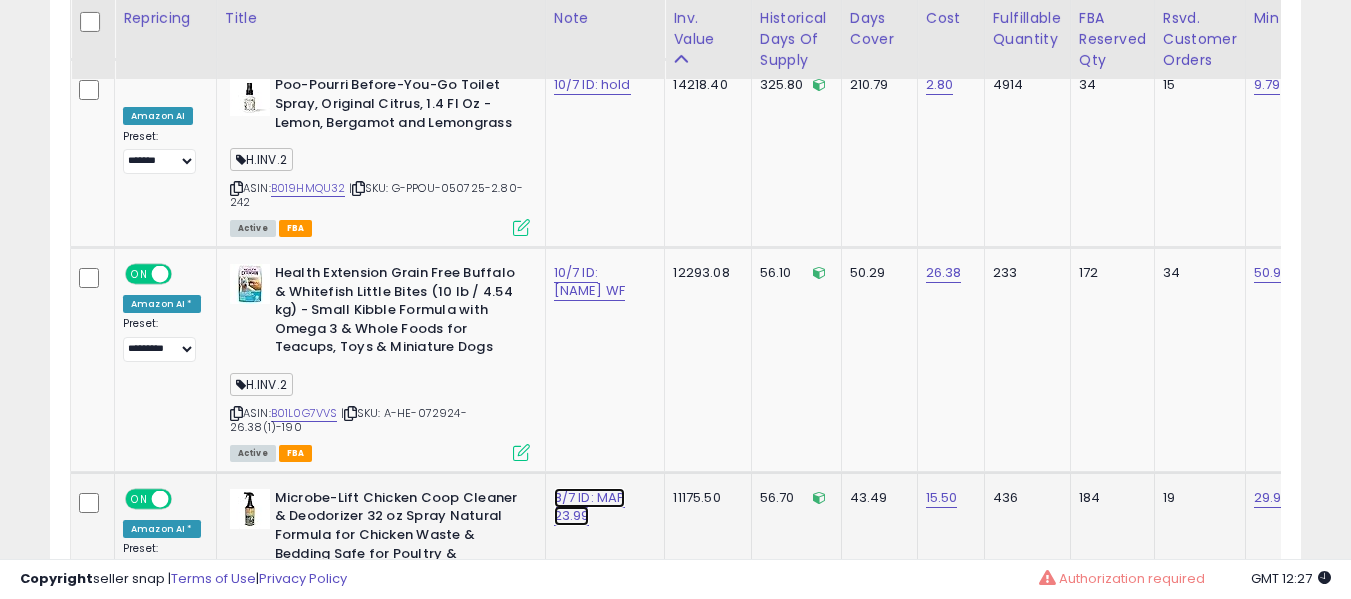 click on "8/7 ID: MAP 23.99" at bounding box center (592, -3732) 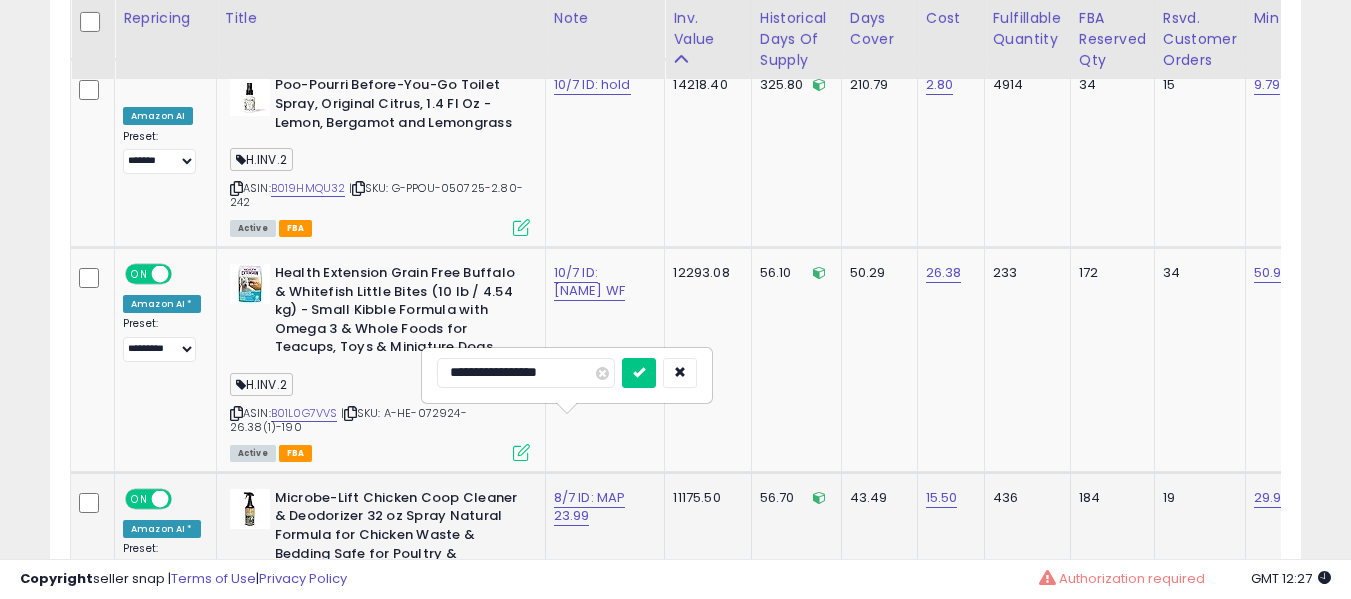 scroll, scrollTop: 5056, scrollLeft: 0, axis: vertical 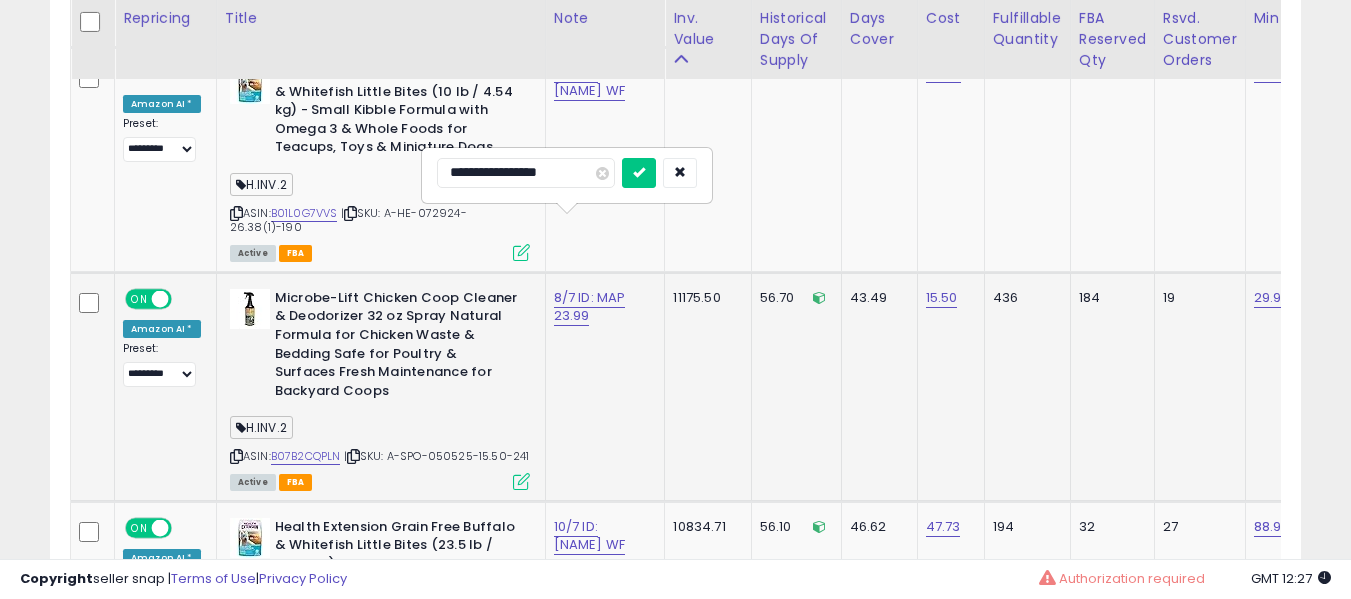 type on "**********" 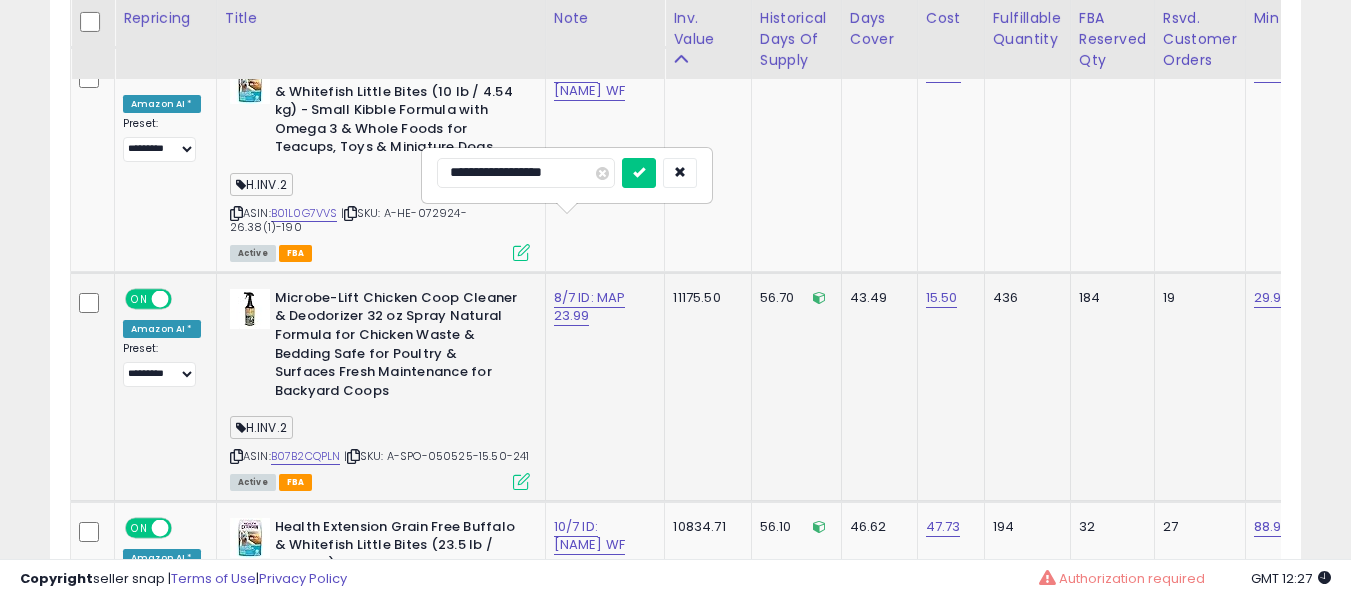 click at bounding box center (639, 173) 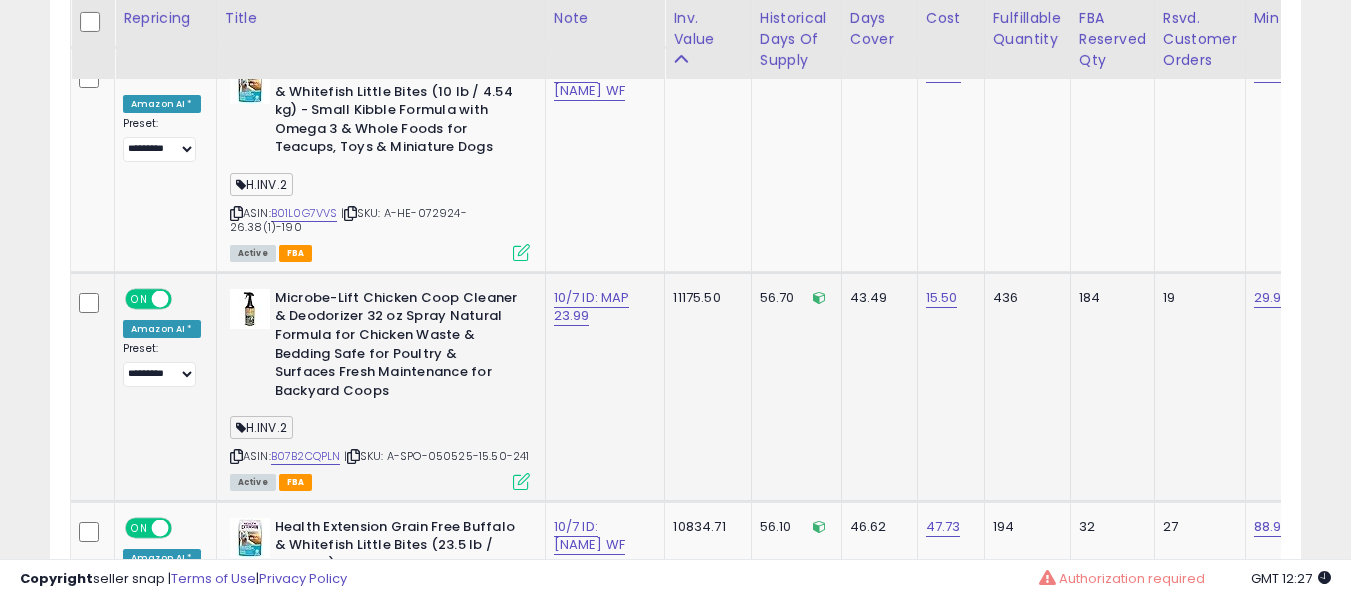 click on "Microbe-Lift Chicken Coop Cleaner & Deodorizer  32 oz Spray  Natural Formula for Chicken Waste & Bedding  Safe for Poultry & Surfaces  Fresh Maintenance for Backyard Coops" at bounding box center [396, 347] 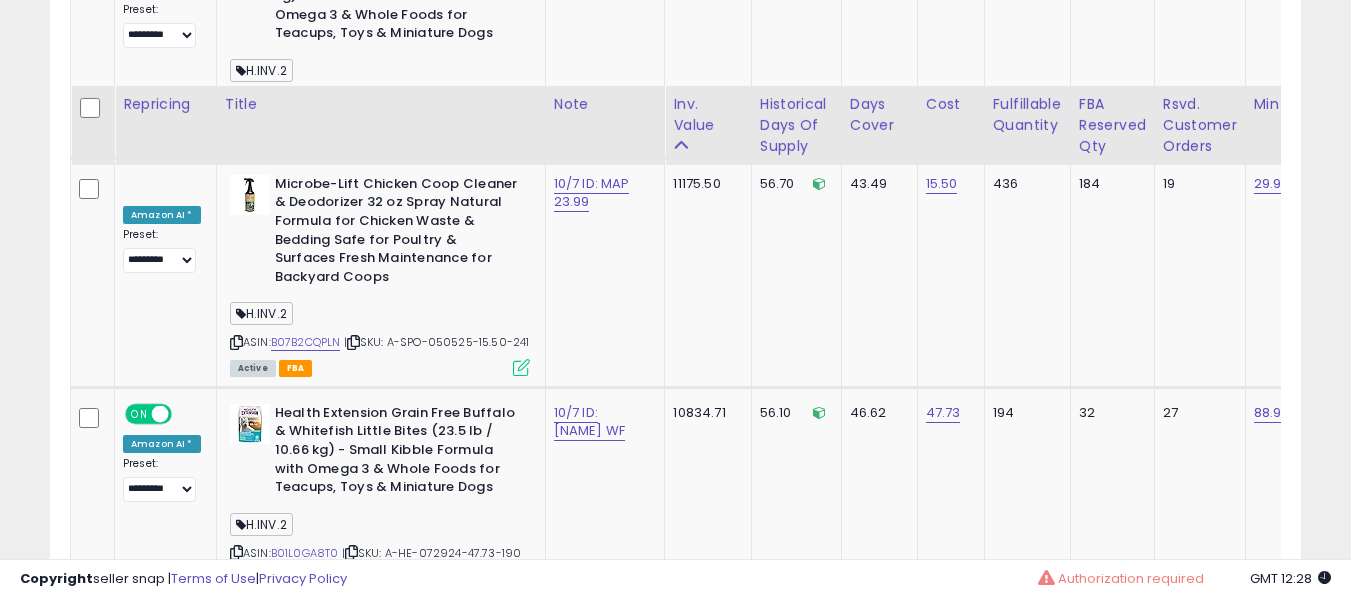 scroll, scrollTop: 5256, scrollLeft: 0, axis: vertical 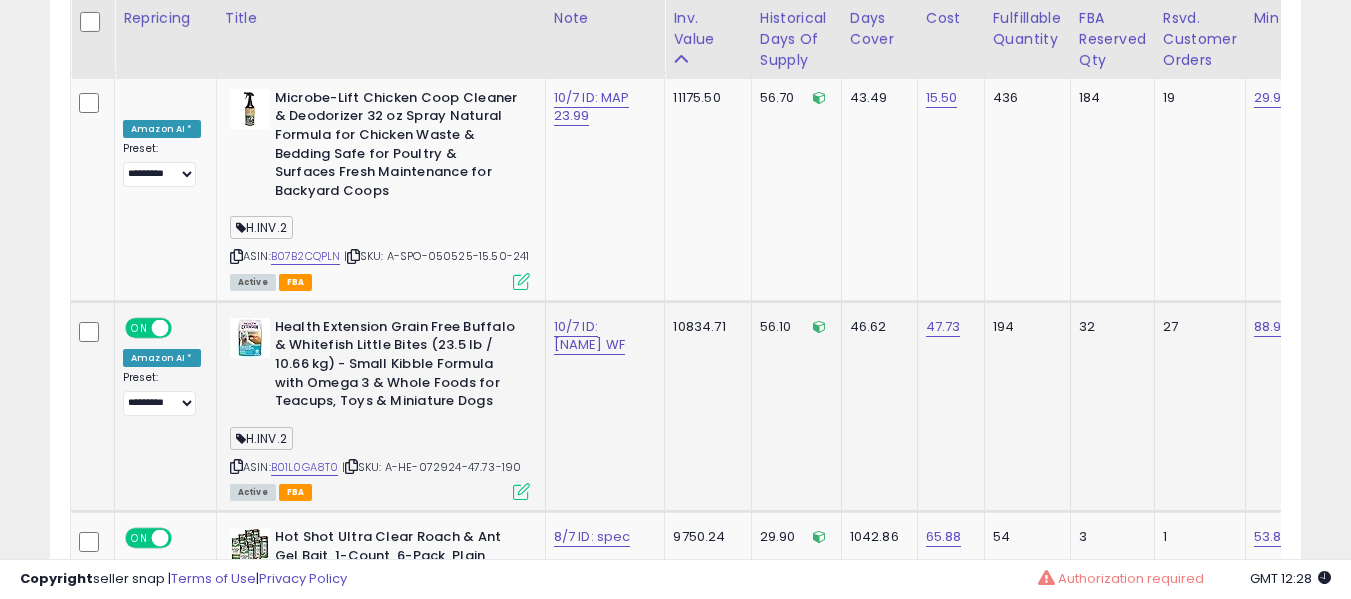 click on "Health Extension Grain Free Buffalo & Whitefish Little Bites (23.5 lb / 10.66 kg) - Small Kibble Formula with Omega 3 & Whole Foods for Teacups, Toys & Miniature Dogs" at bounding box center (396, 367) 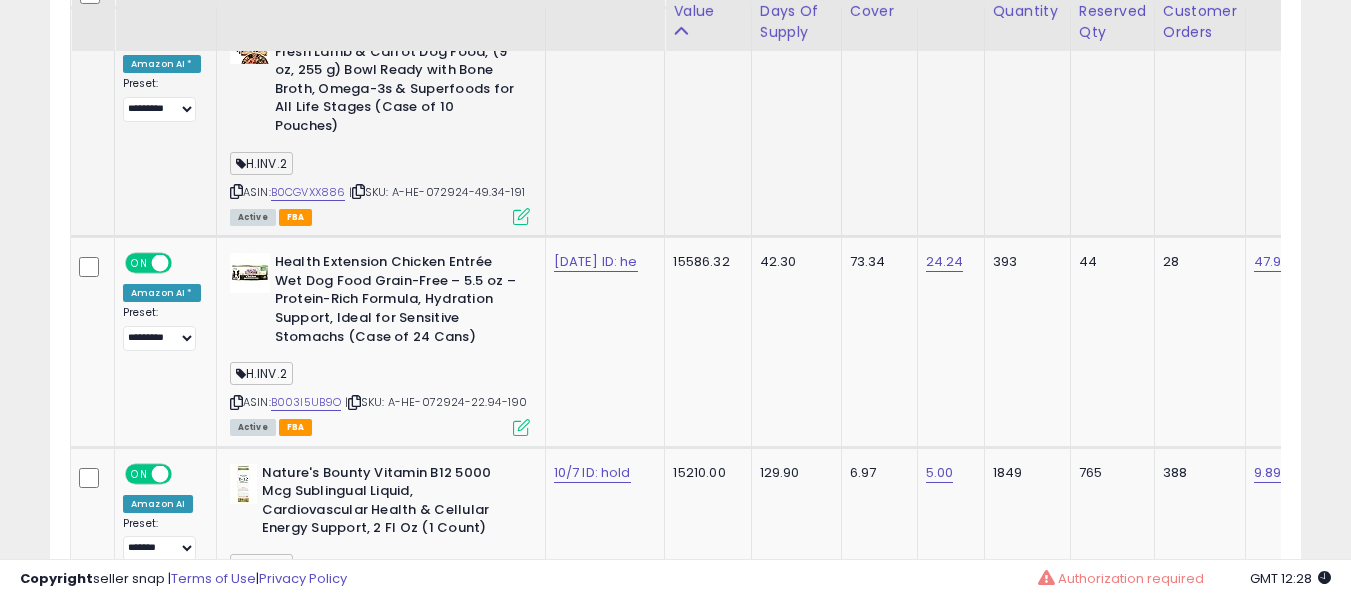 scroll, scrollTop: 3956, scrollLeft: 0, axis: vertical 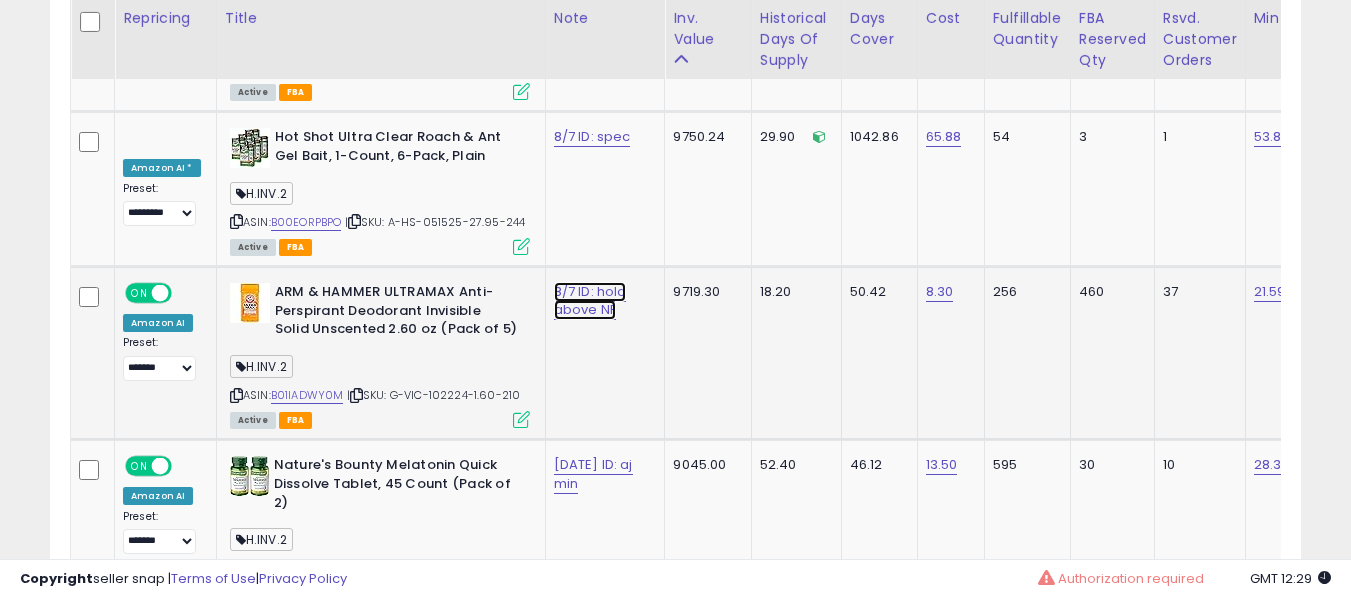 click on "8/7 ID: hold above NF" at bounding box center (592, -4532) 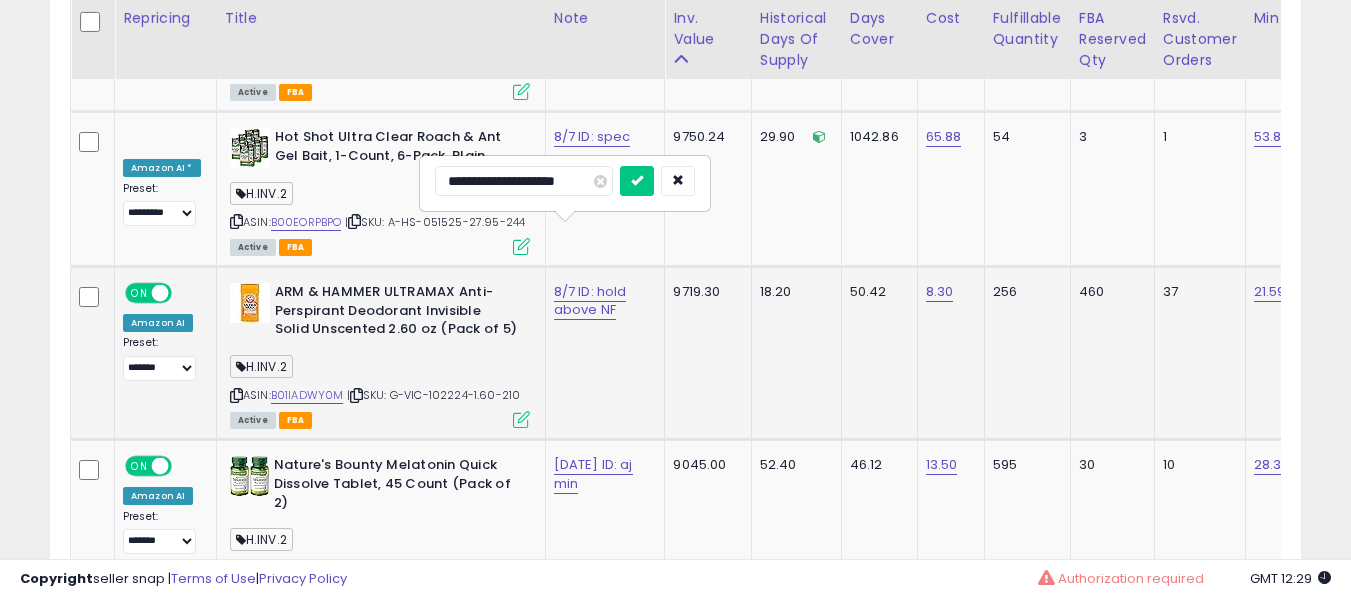 type on "**********" 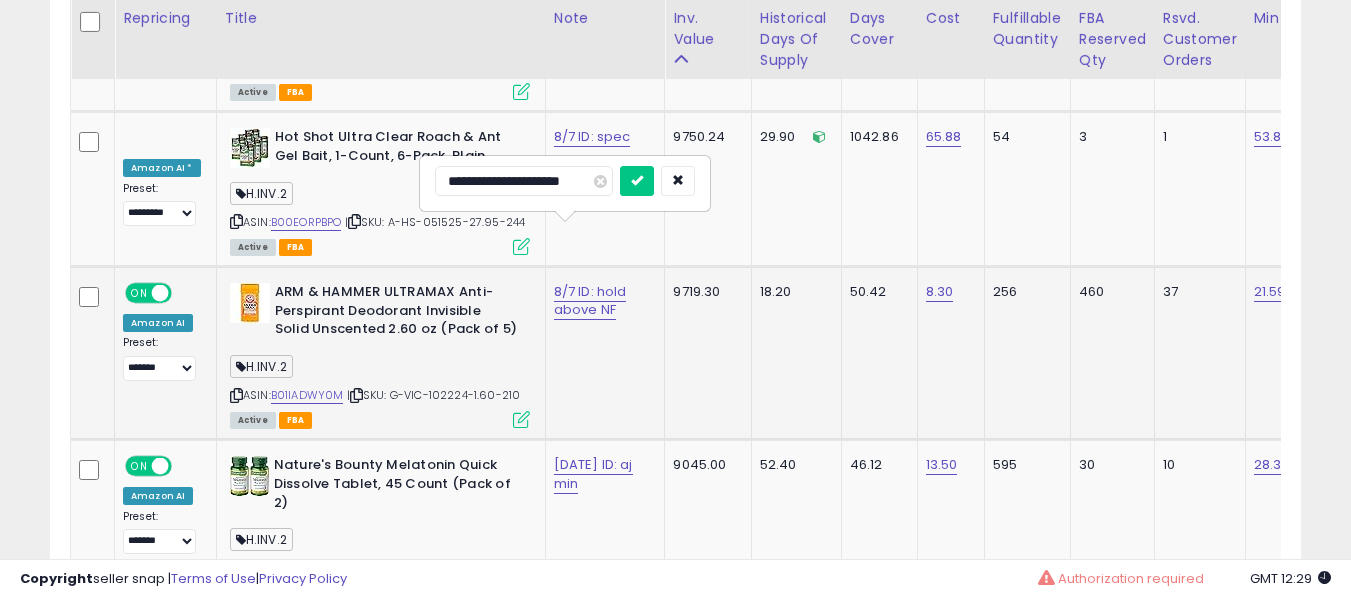 click at bounding box center (637, 181) 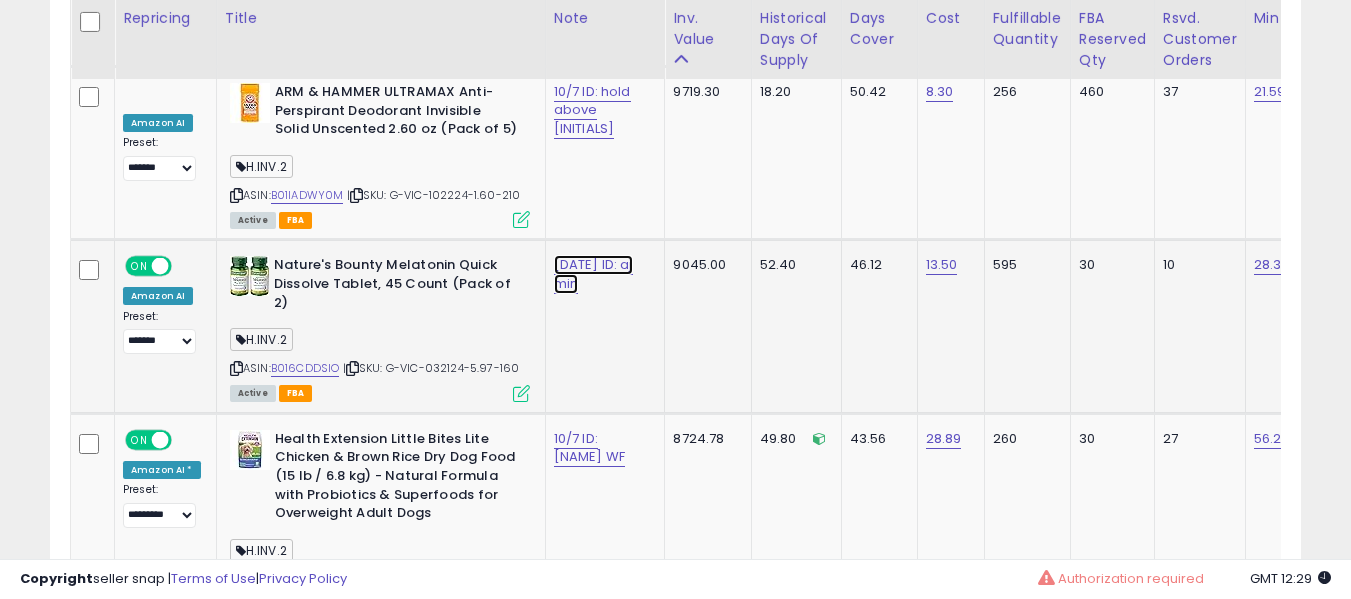 click on "8/7 ID: [PERSON] min" at bounding box center [592, -4732] 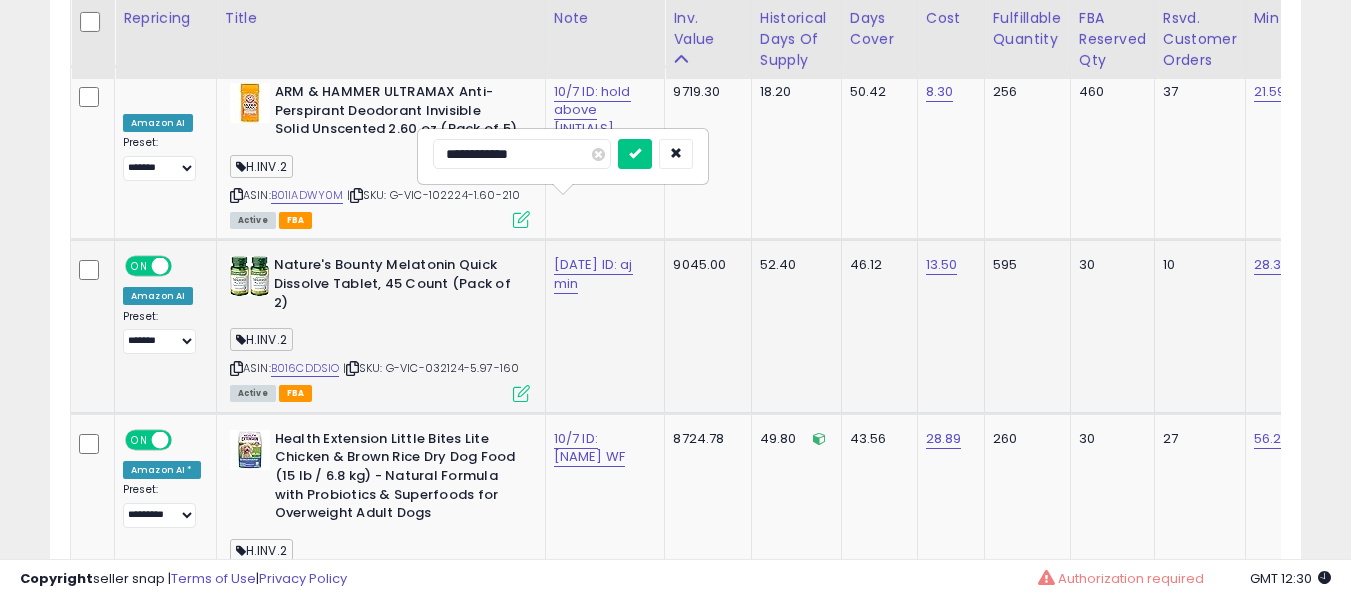 type on "**********" 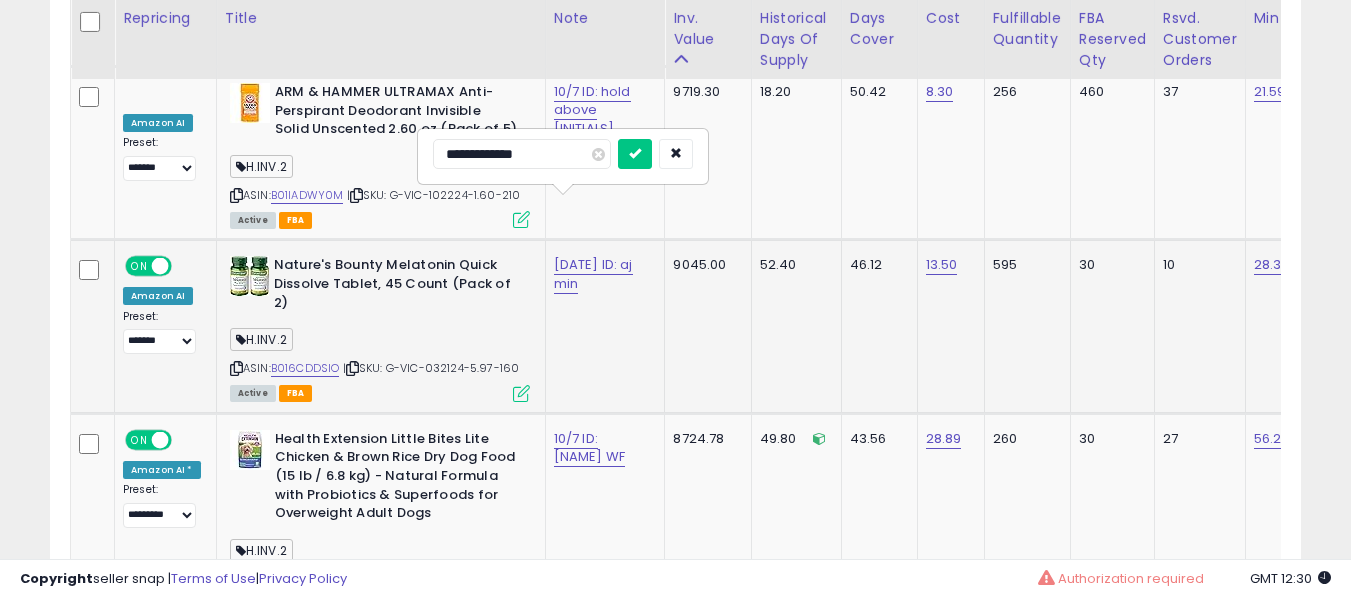 click at bounding box center (635, 154) 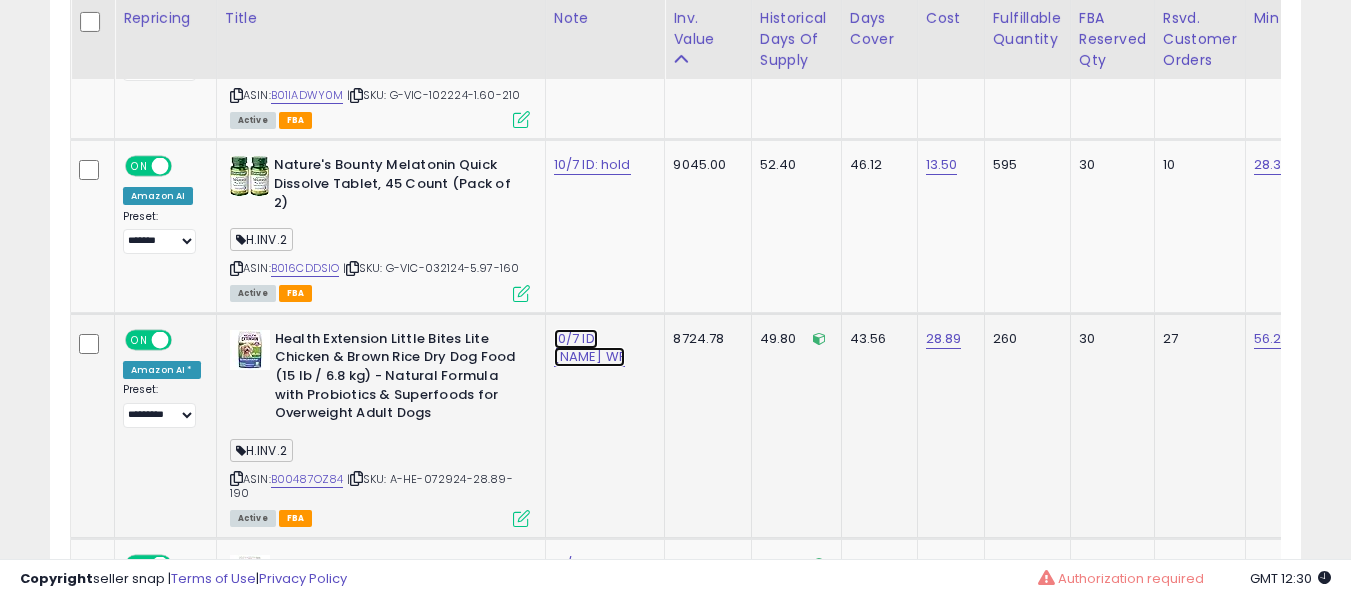 click on "10/7 ID: HEX CHEWY WF" at bounding box center (592, -4832) 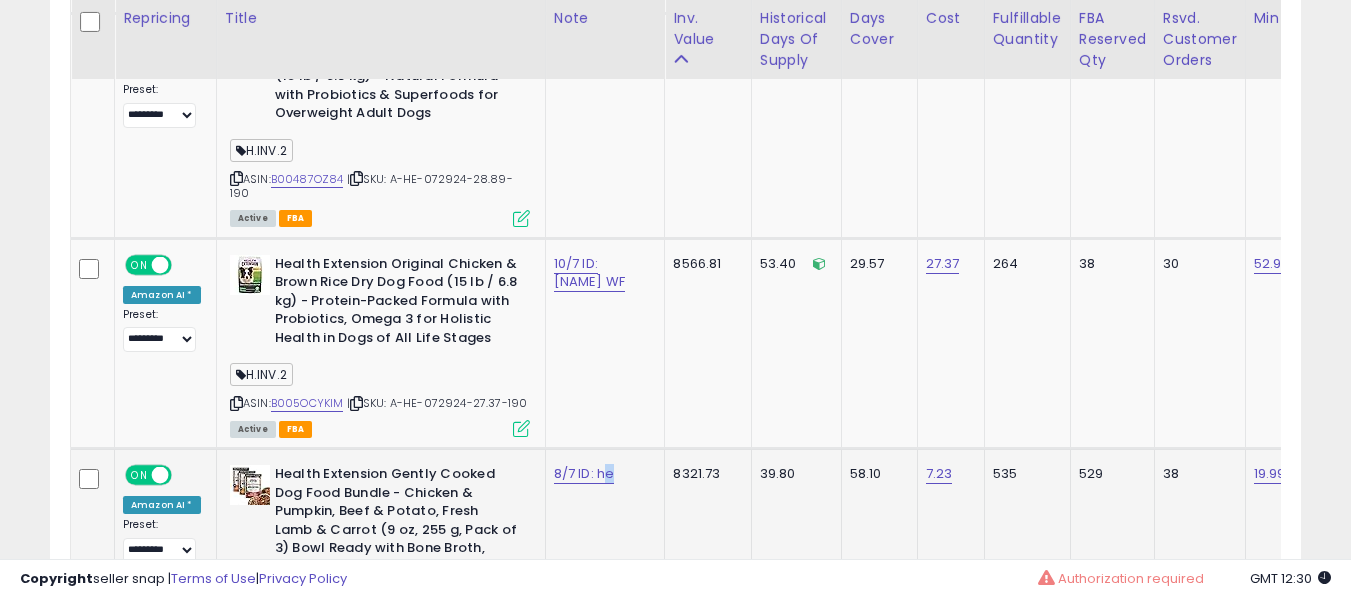 click on "8/7 ID: he" 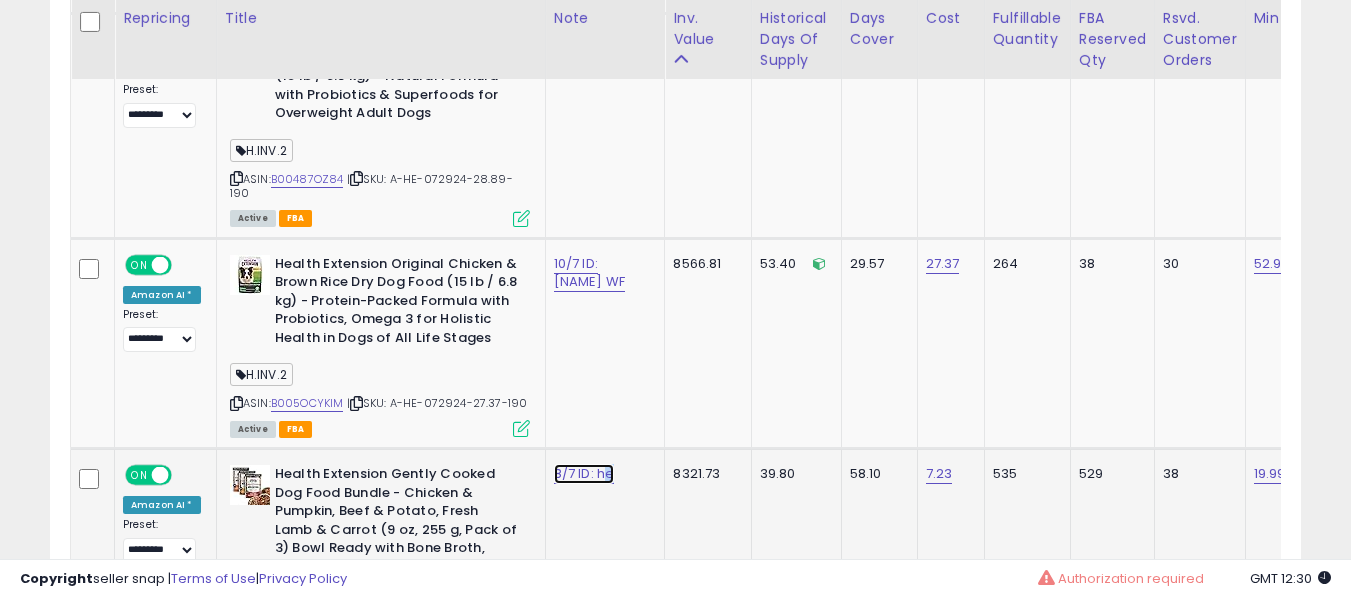 click on "8/7 ID: he" at bounding box center [592, -5132] 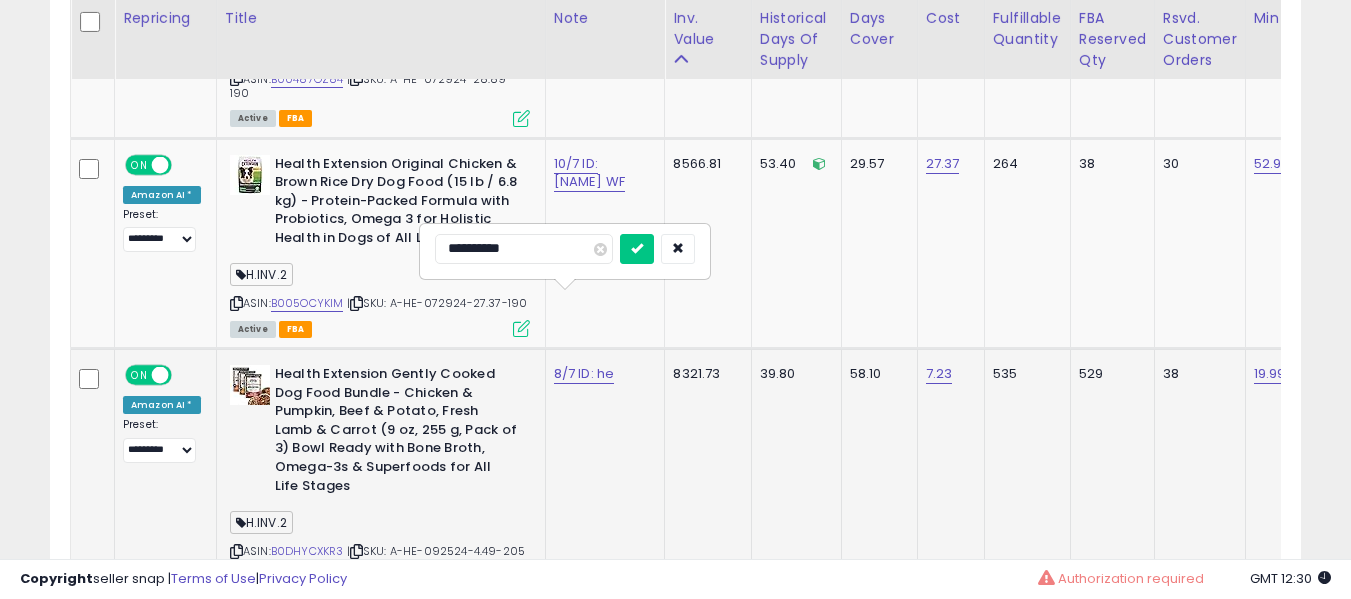 type on "**********" 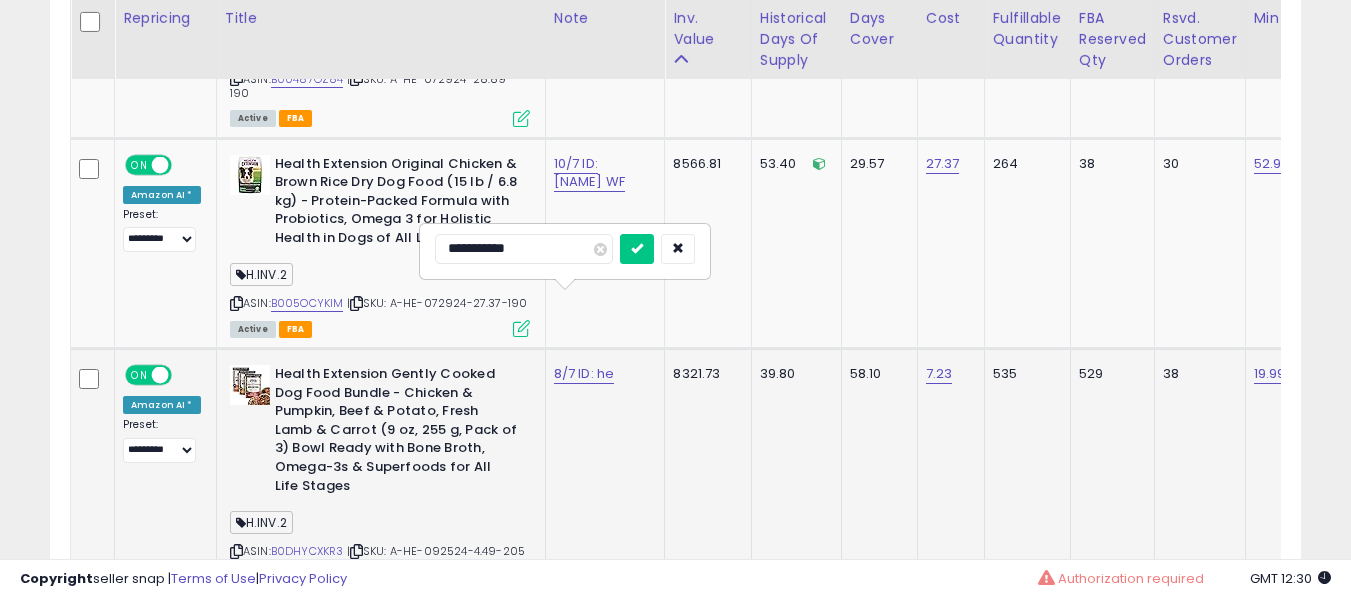 click at bounding box center (637, 249) 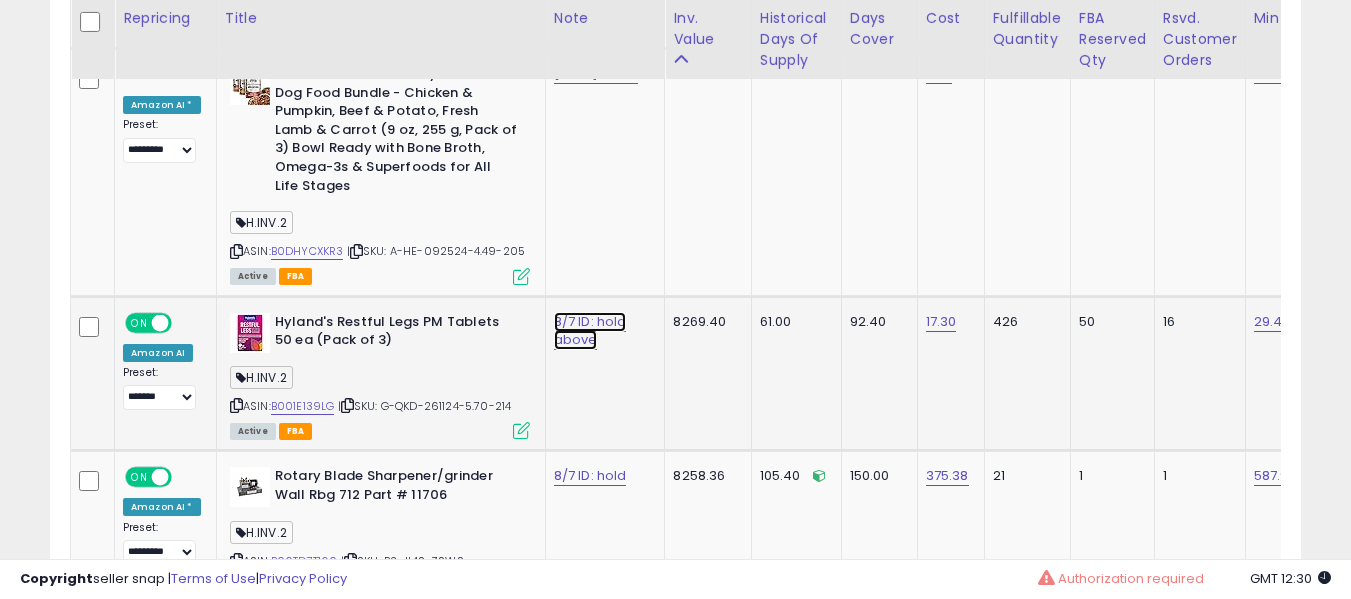 click on "8/7 ID: hold above" at bounding box center [592, -5532] 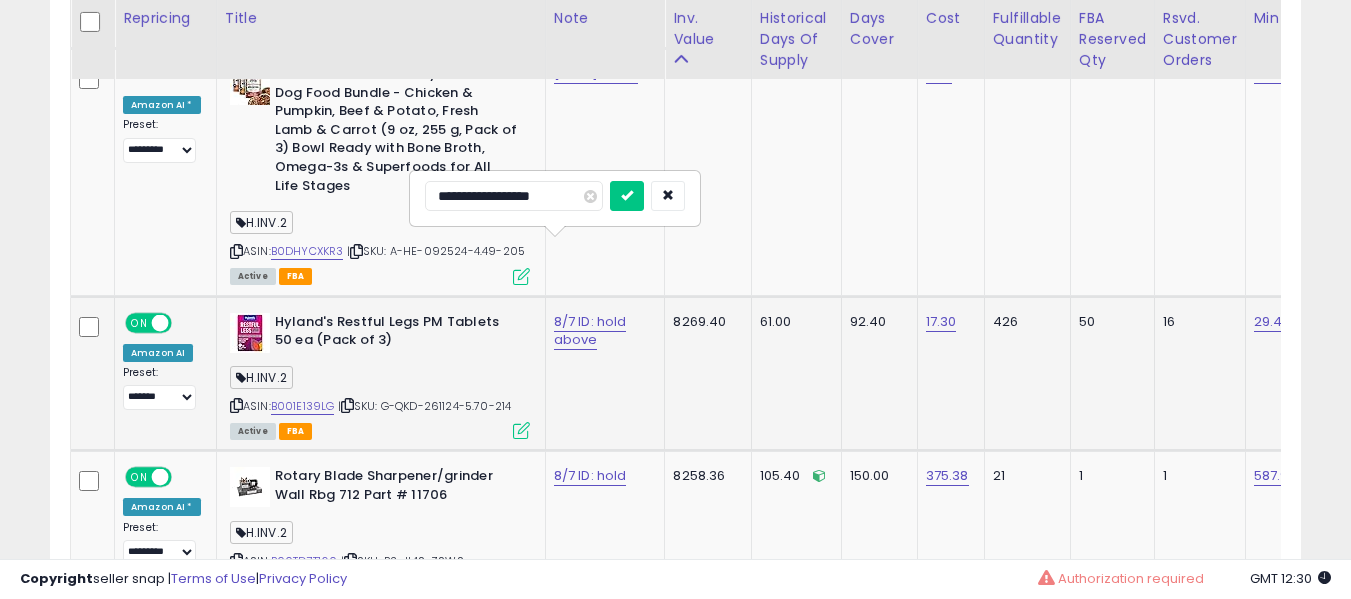 type on "**********" 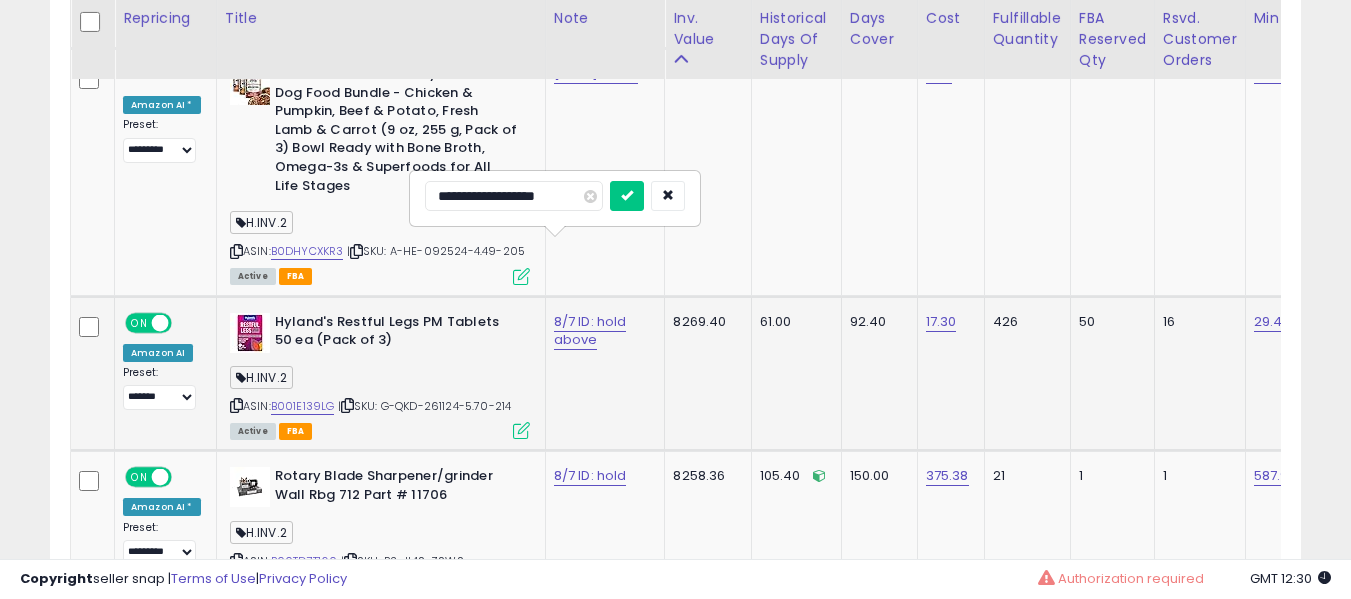 click at bounding box center [627, 196] 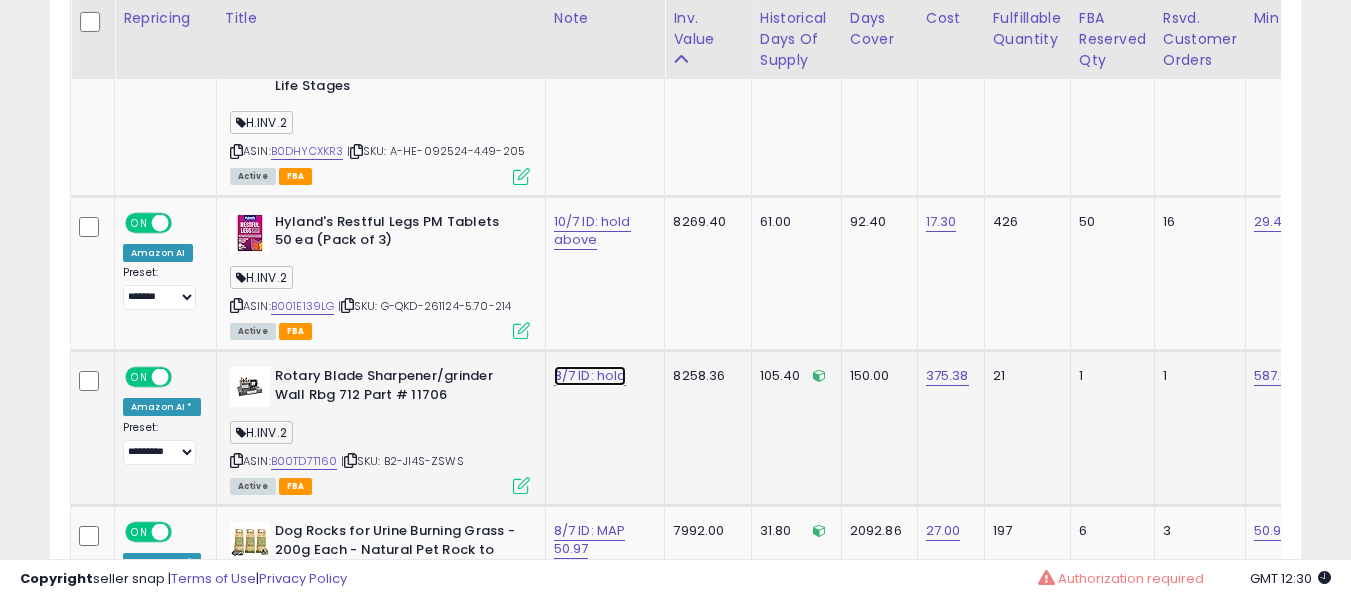 click on "8/7 ID: hold" at bounding box center [592, -5632] 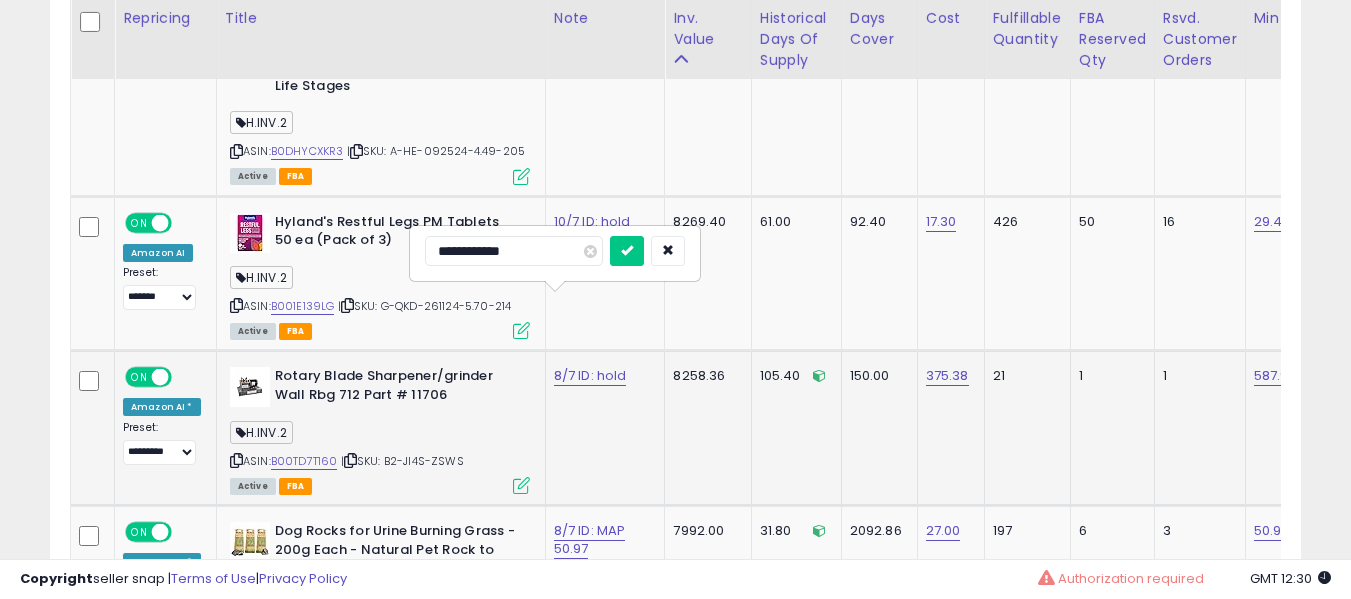 type on "**********" 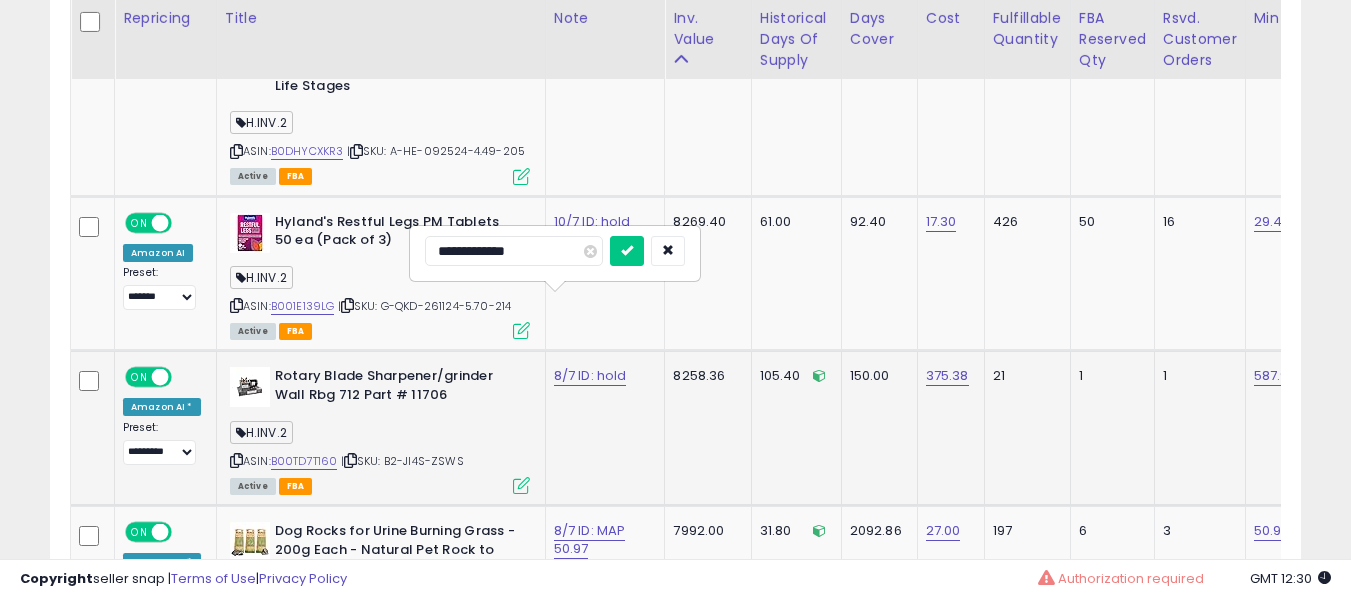 click at bounding box center (627, 251) 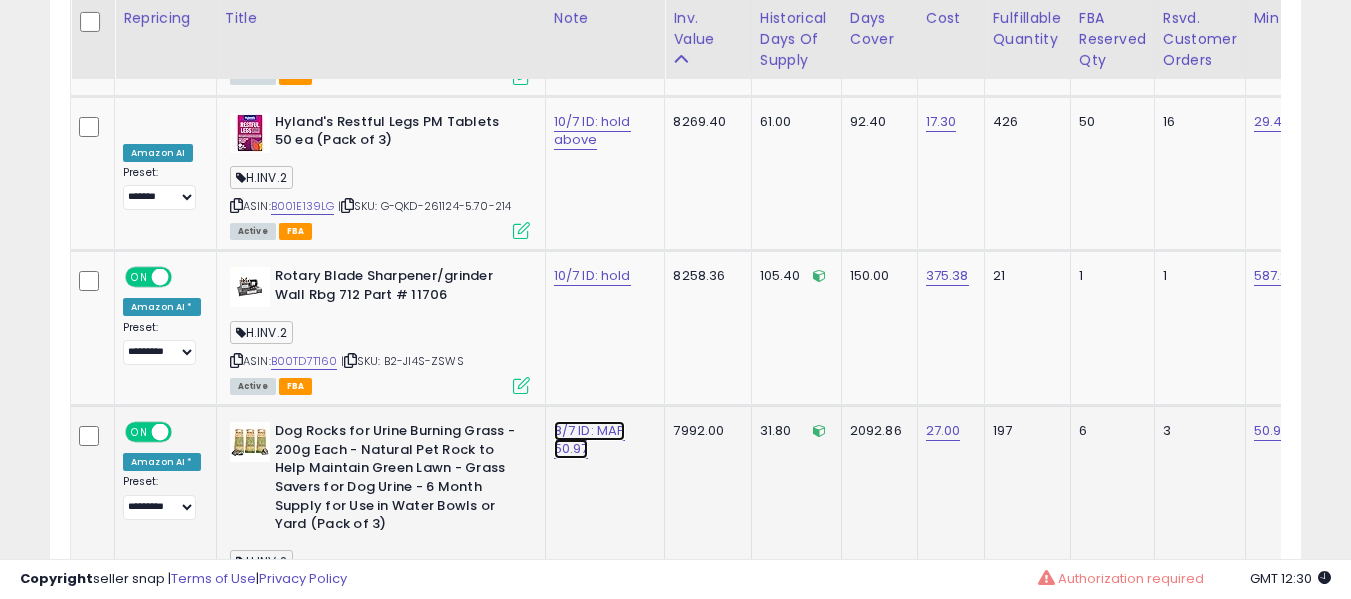 click on "8/7 ID: MAP 50.97" at bounding box center (592, -5732) 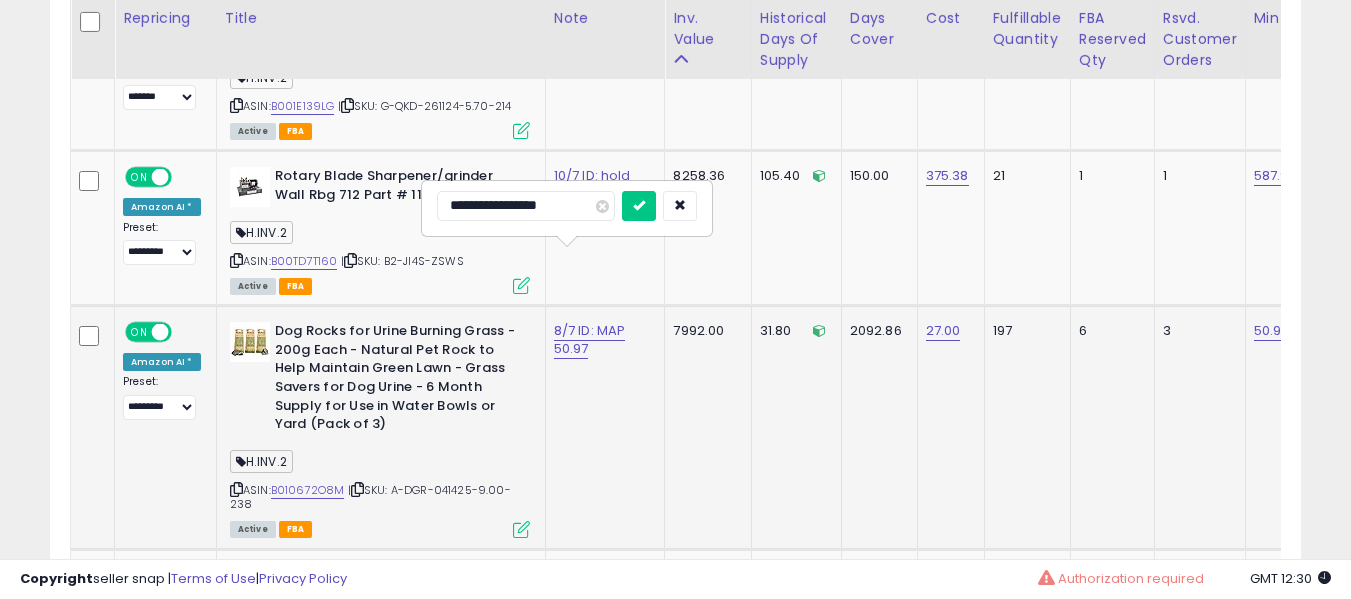 type on "**********" 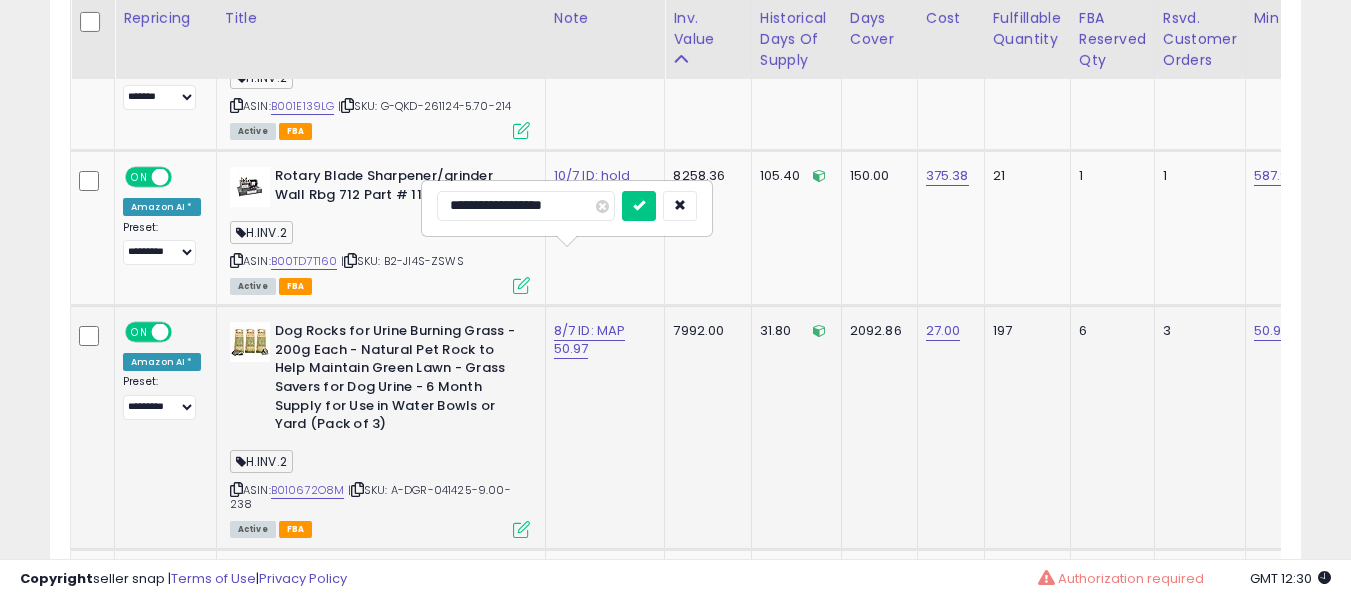 click at bounding box center (639, 206) 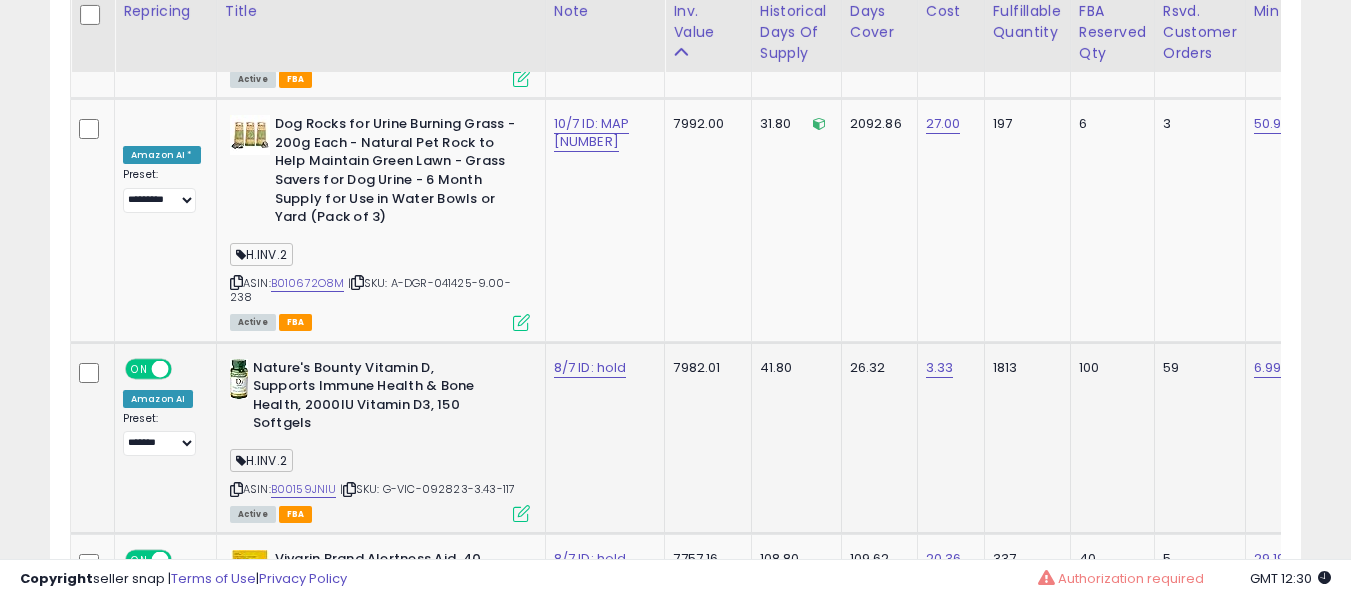 click on "8/7 ID: hold" 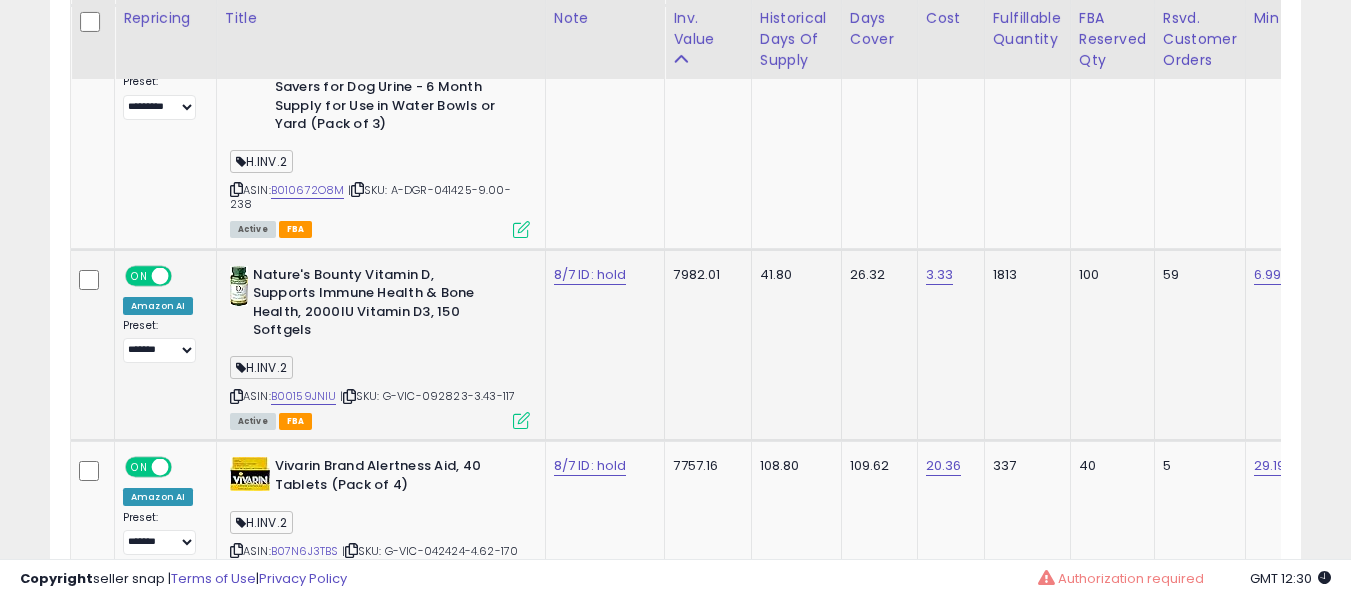click on "8/7 ID: hold" 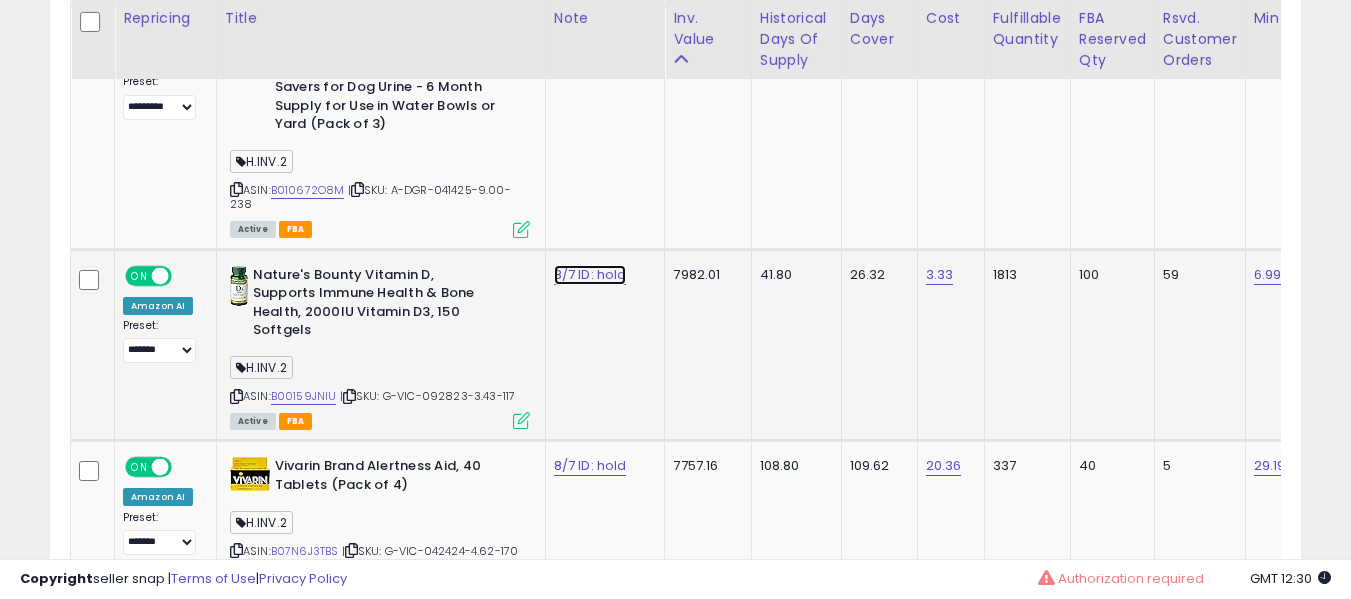 click on "8/7 ID: hold" at bounding box center [592, -6132] 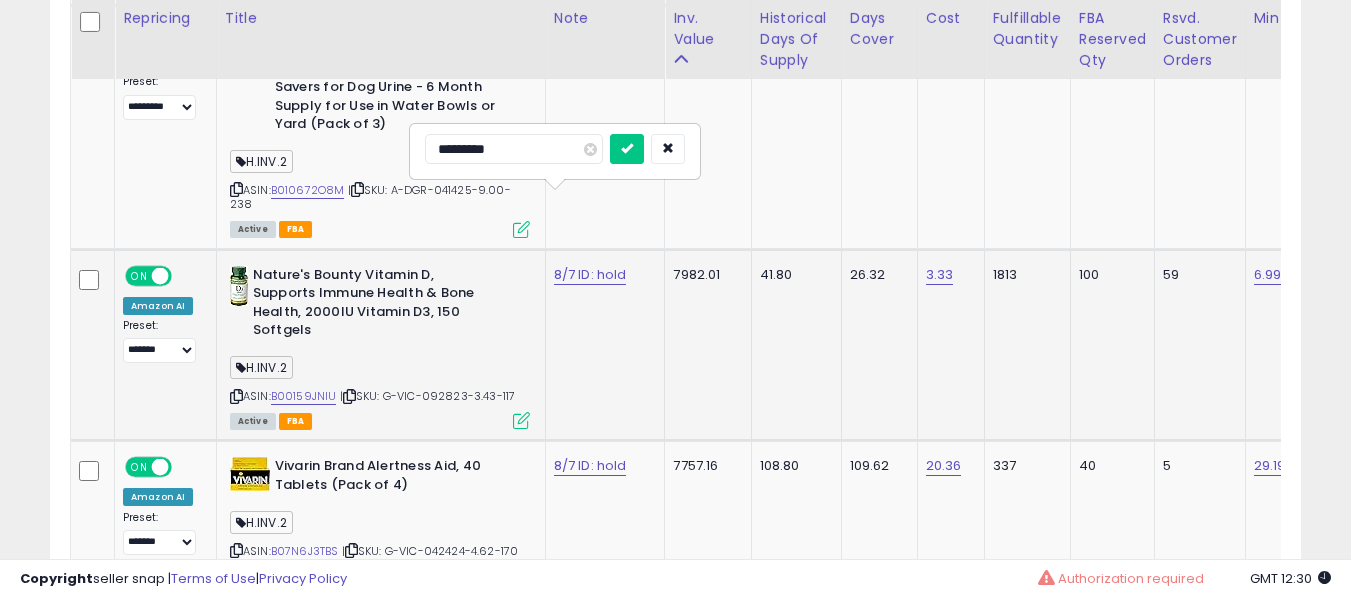 type on "**********" 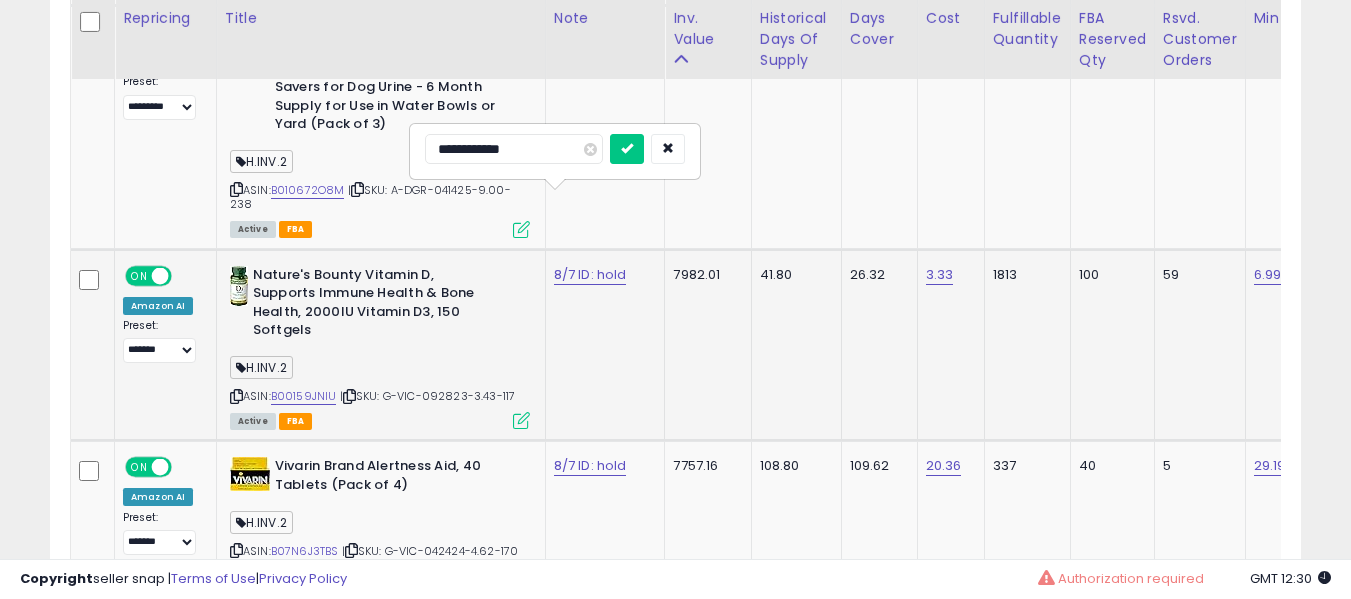 type on "**********" 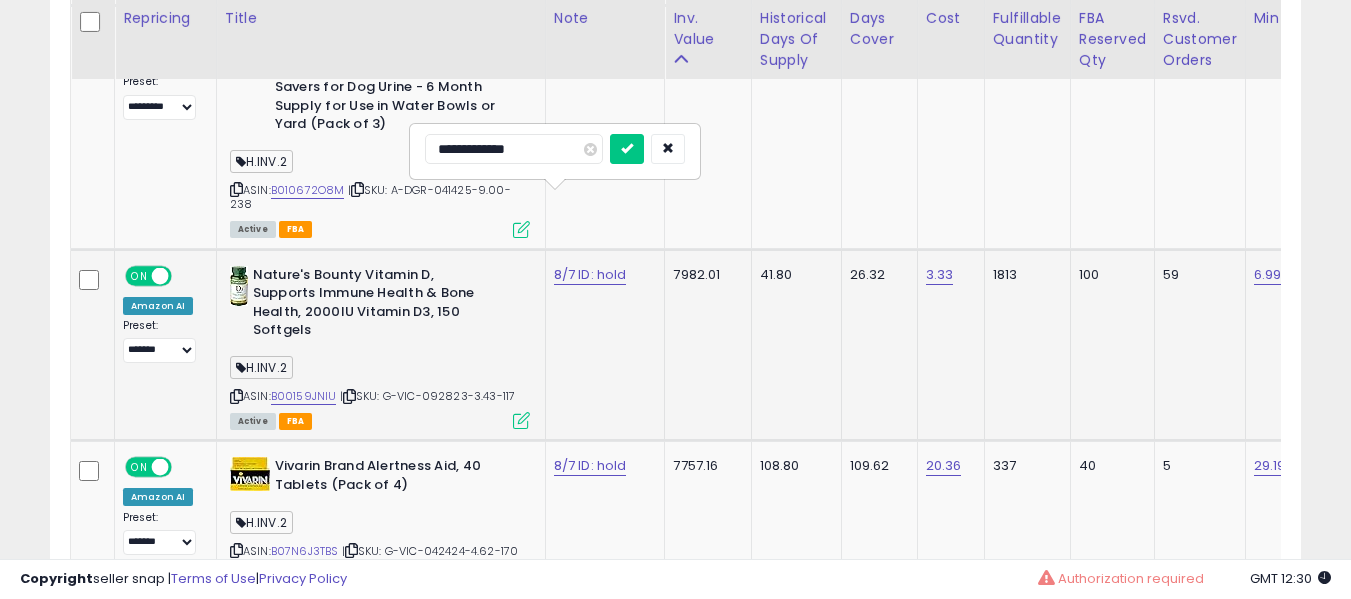 click at bounding box center (627, 149) 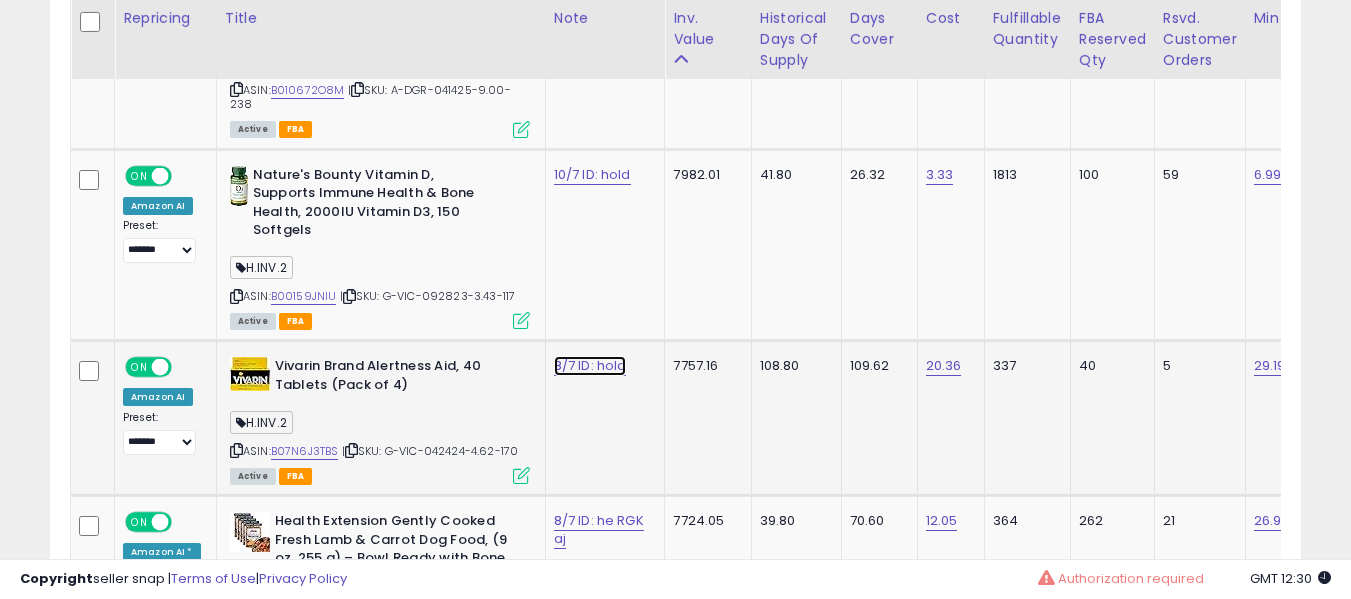 click on "8/7 ID: hold" at bounding box center [592, -6232] 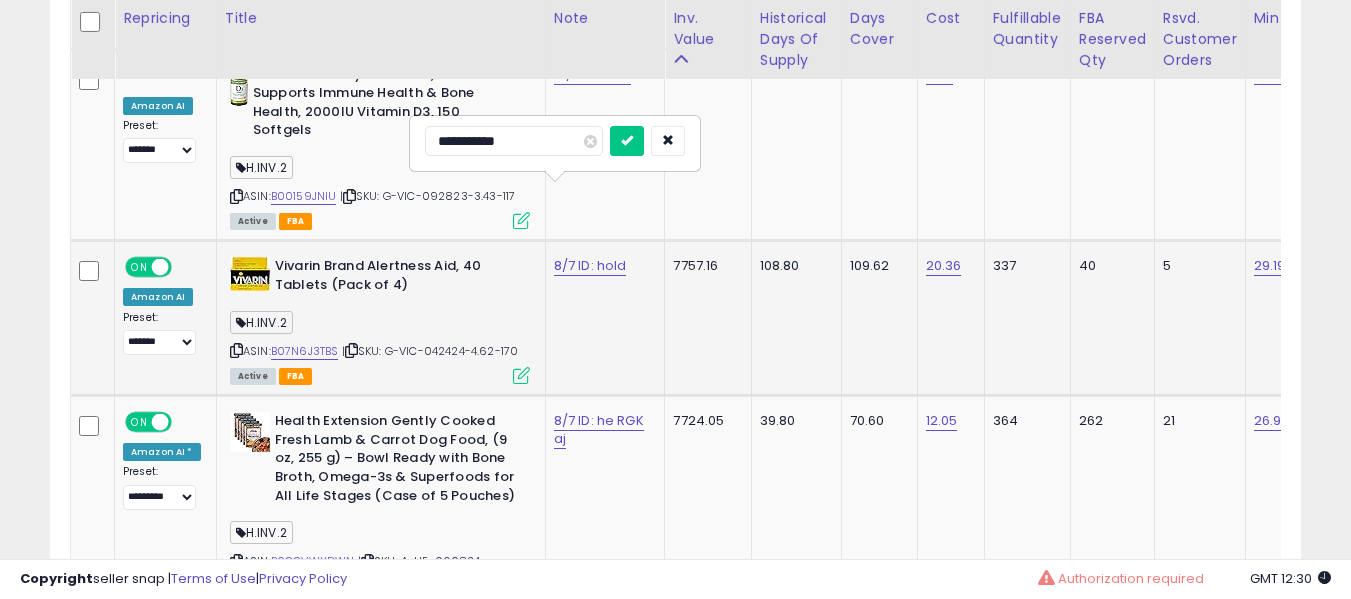 type on "**********" 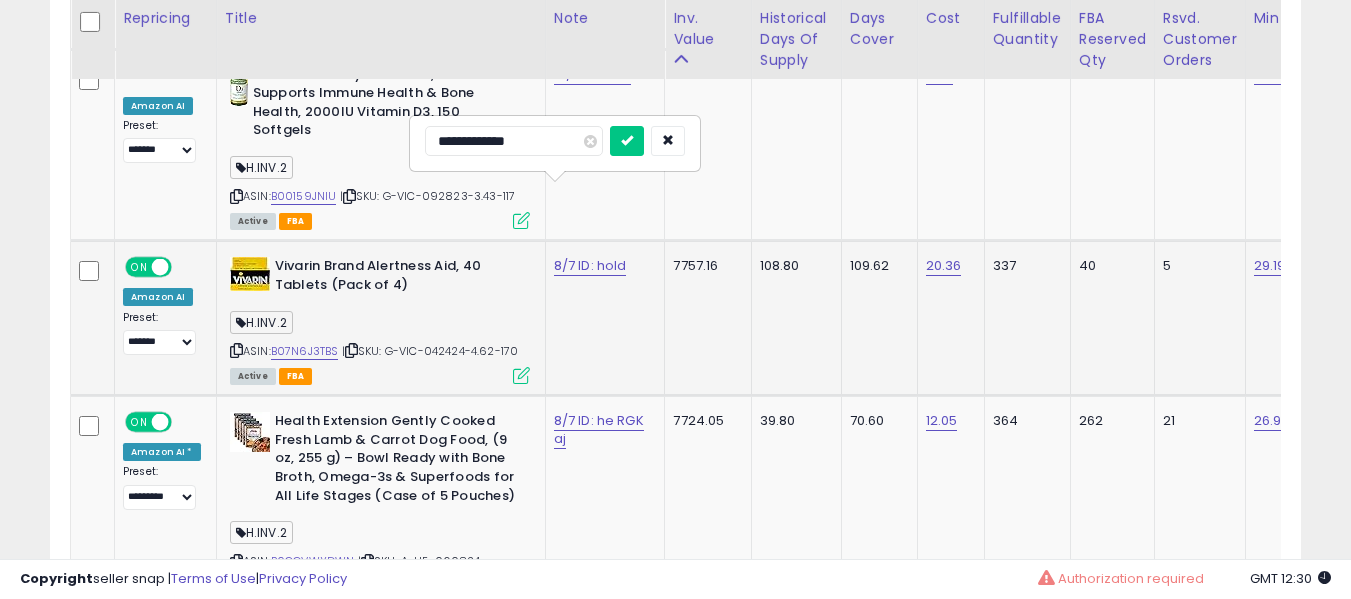 click at bounding box center (627, 141) 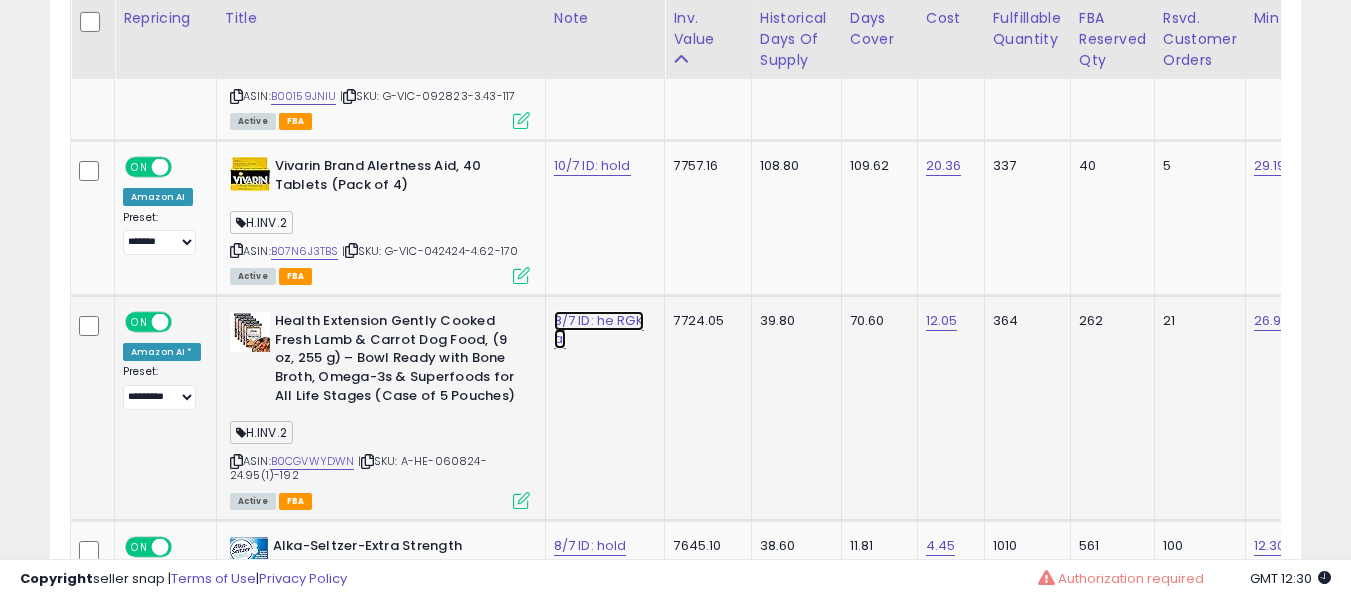 click on "8/7 ID: he RGK aj" at bounding box center (592, -6432) 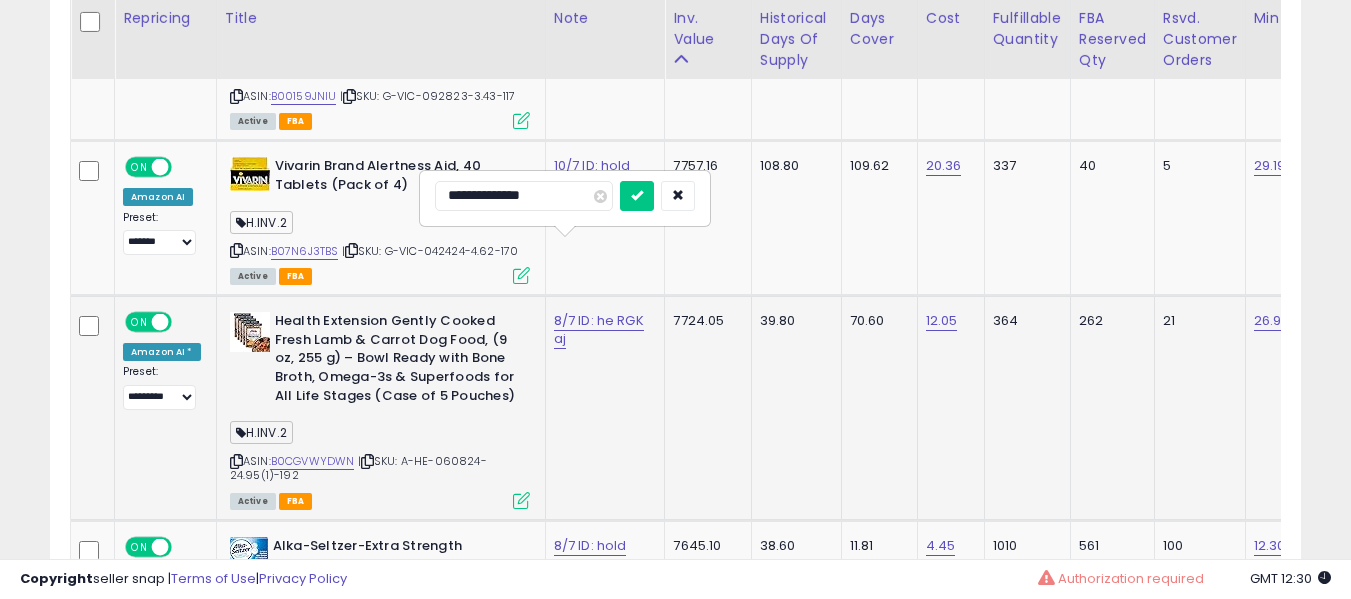type on "**********" 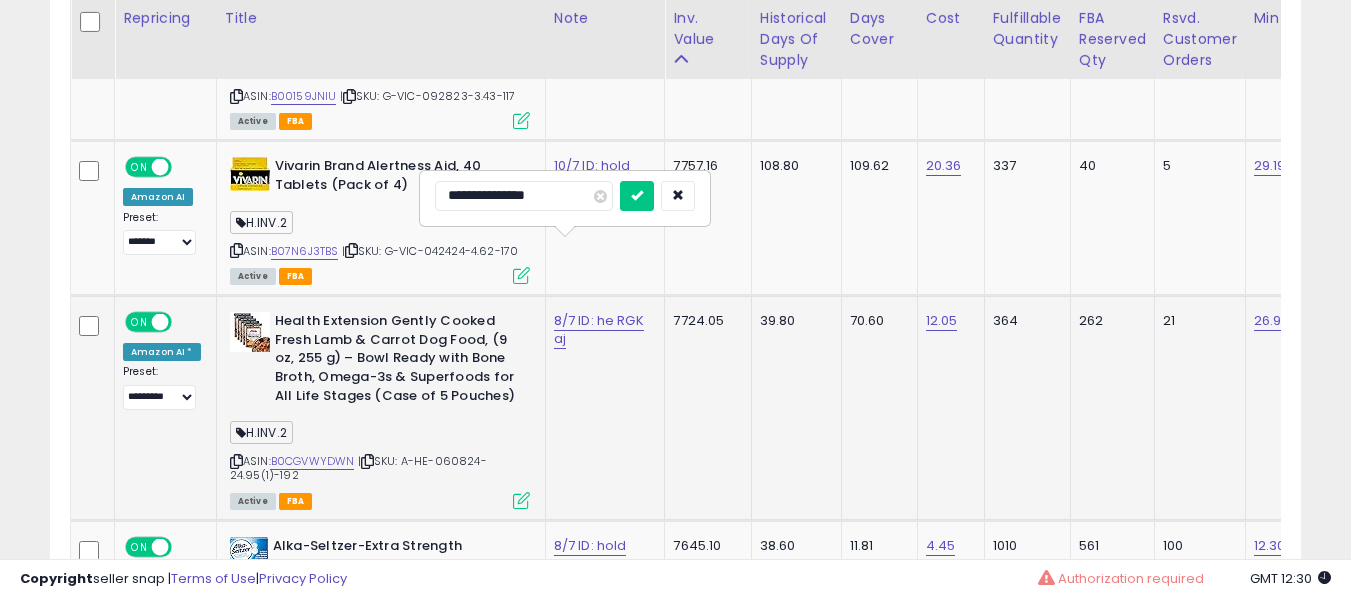 click at bounding box center (637, 196) 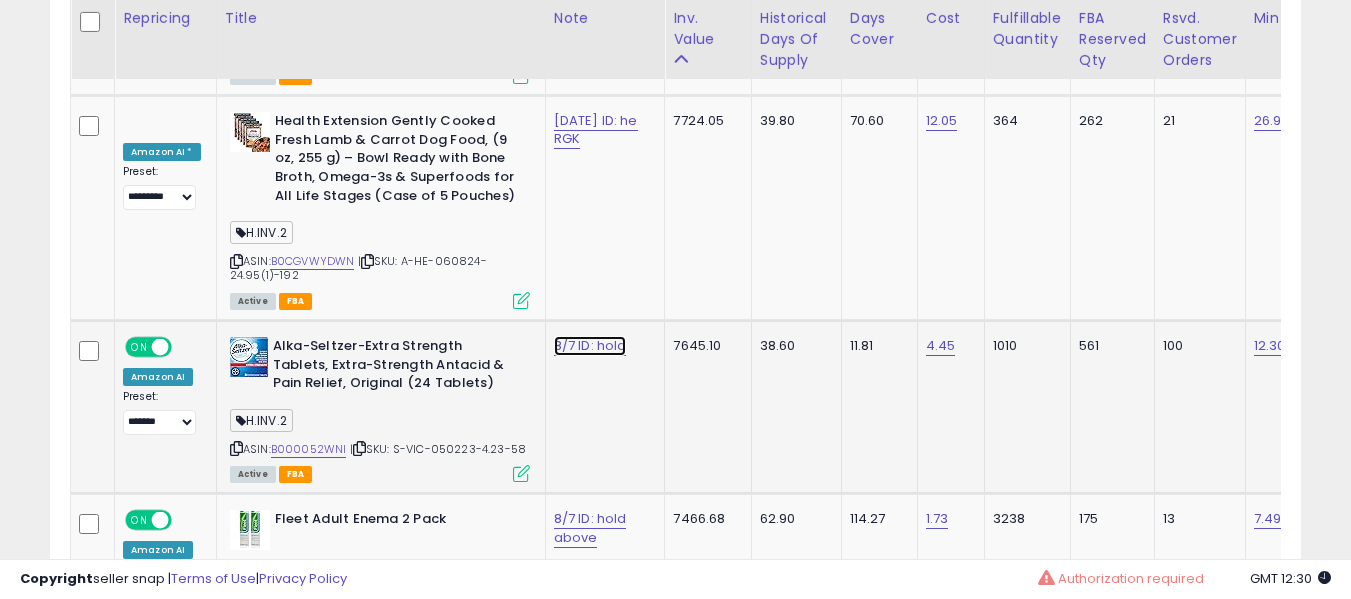 click on "8/7 ID: hold" at bounding box center [592, -6632] 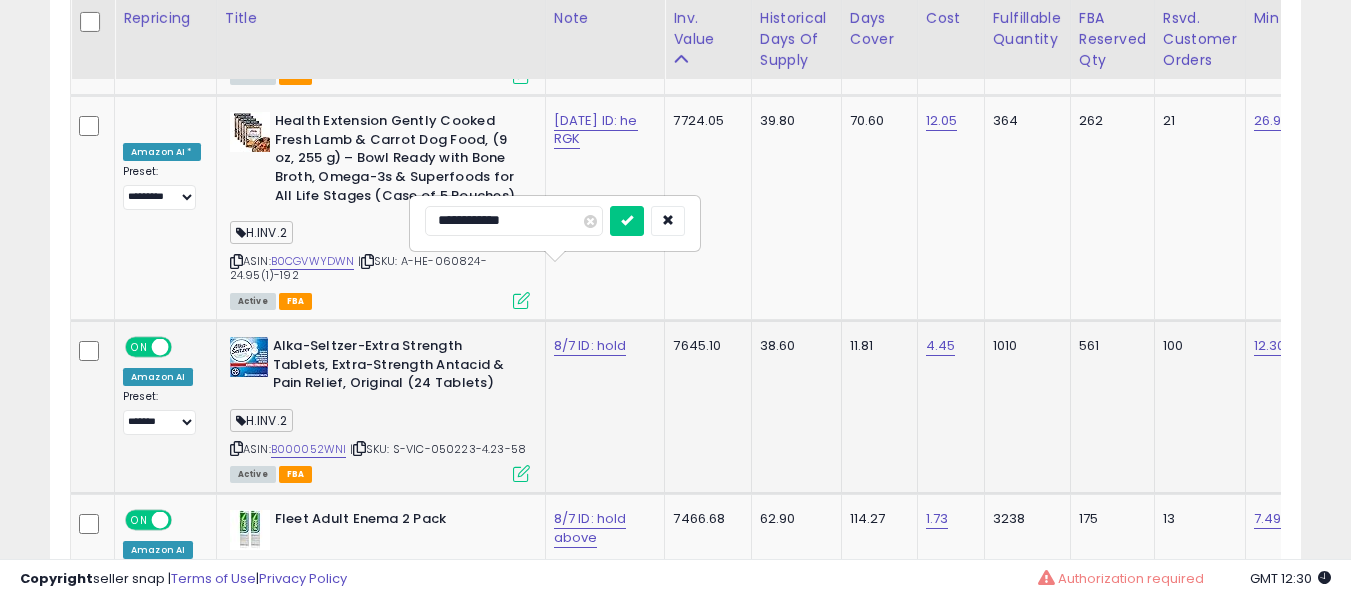 type on "**********" 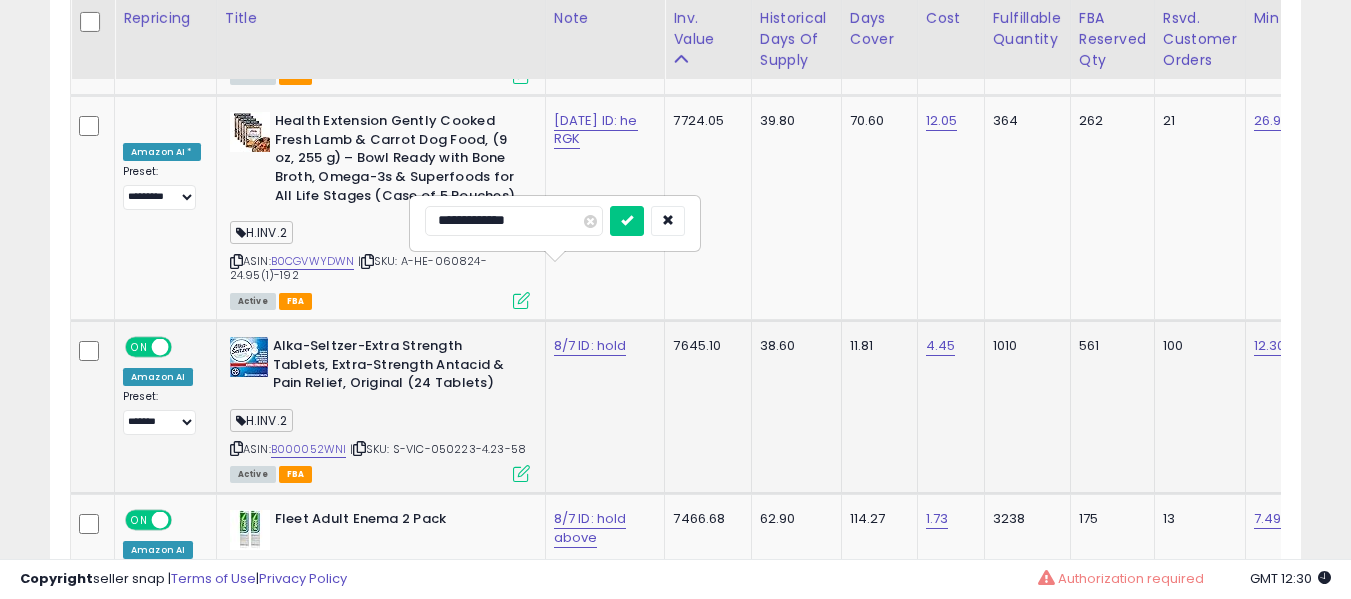 click at bounding box center (627, 221) 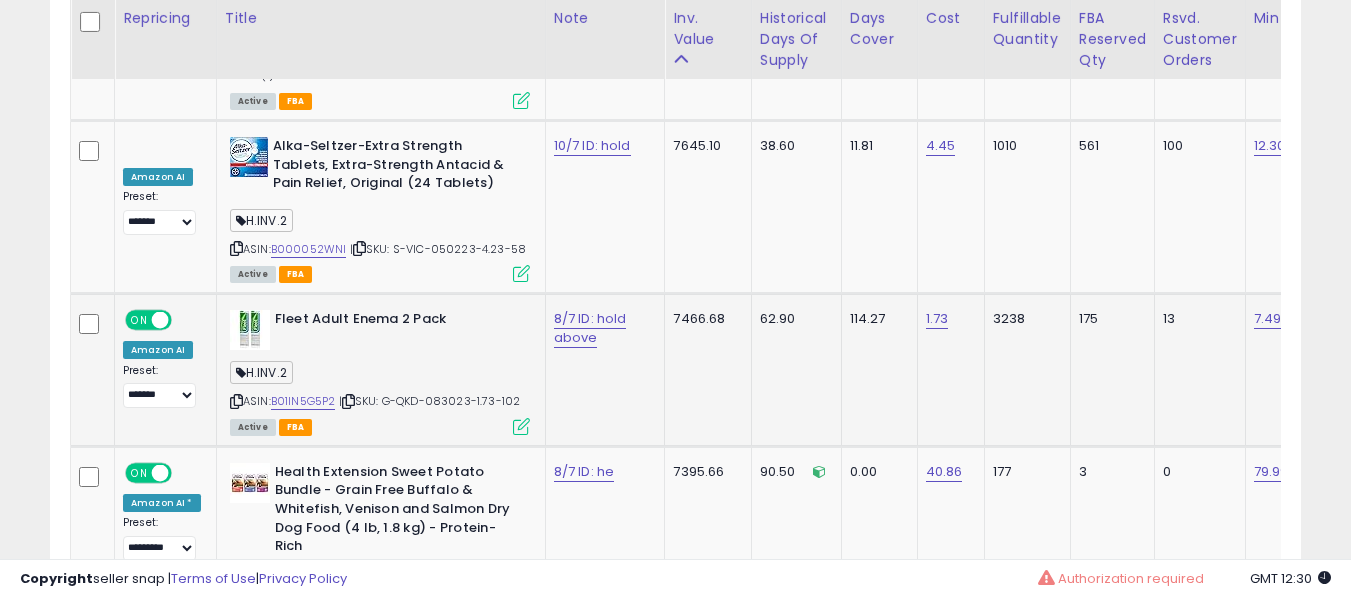 click on "8/7 ID: hold above" 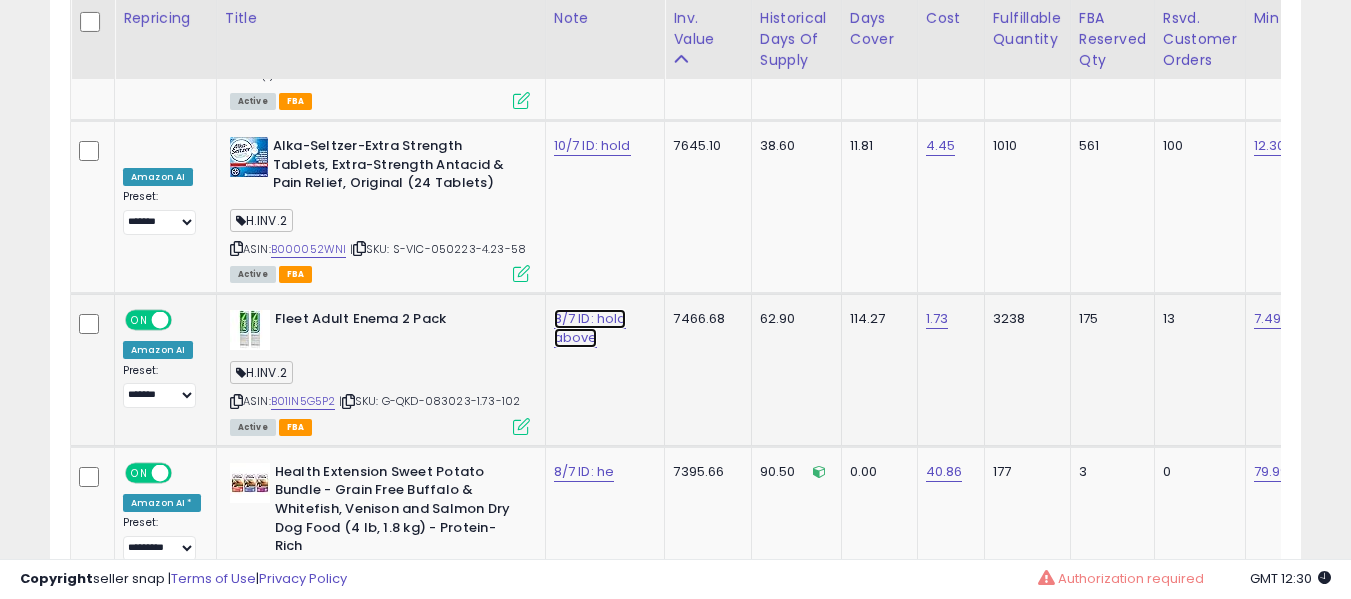 click on "8/7 ID: hold above" at bounding box center (592, -6832) 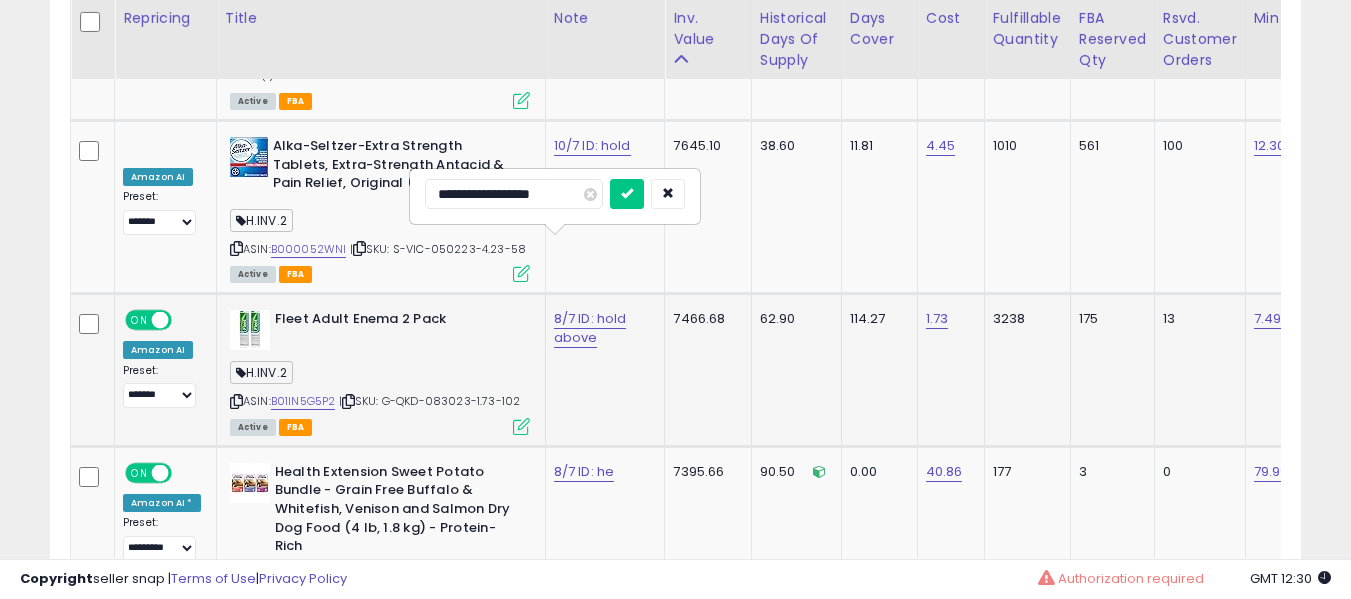 type on "**********" 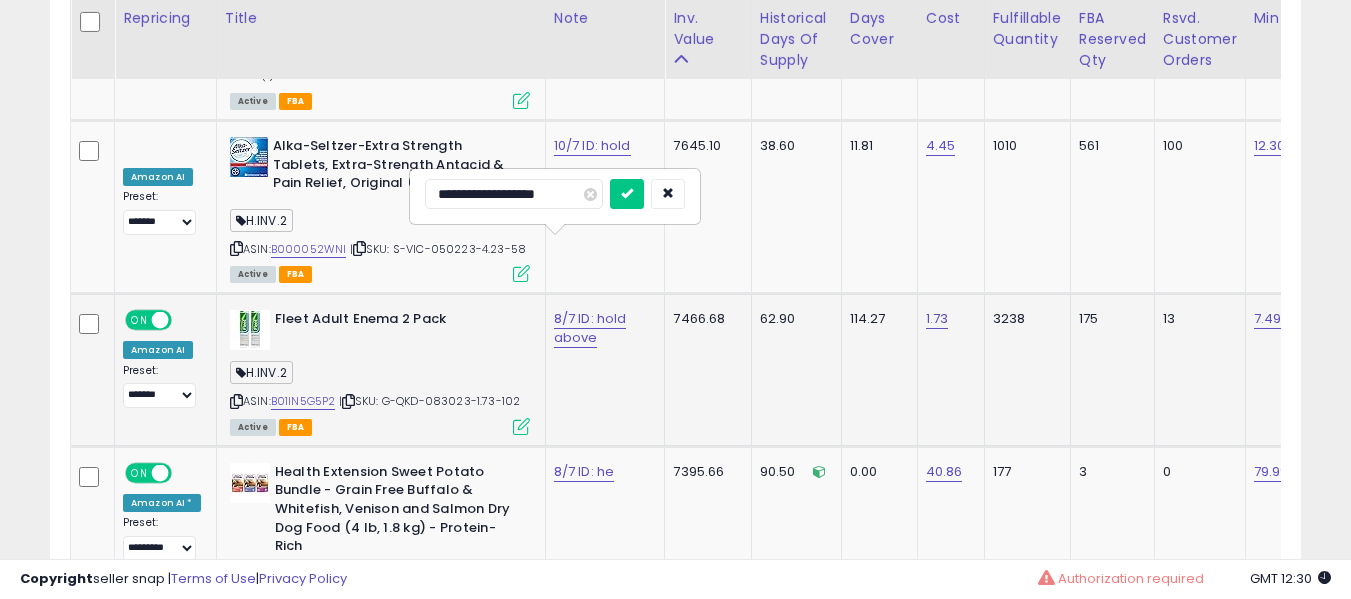 click at bounding box center (627, 194) 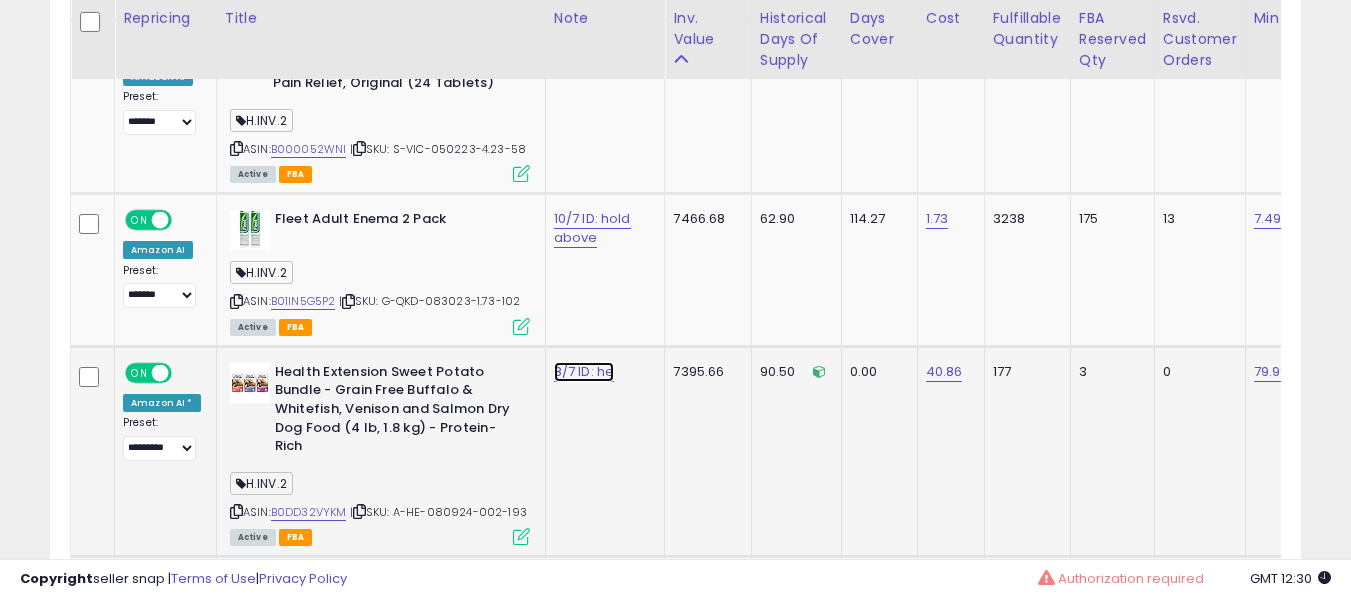 click on "8/7 ID: he" at bounding box center [592, -6932] 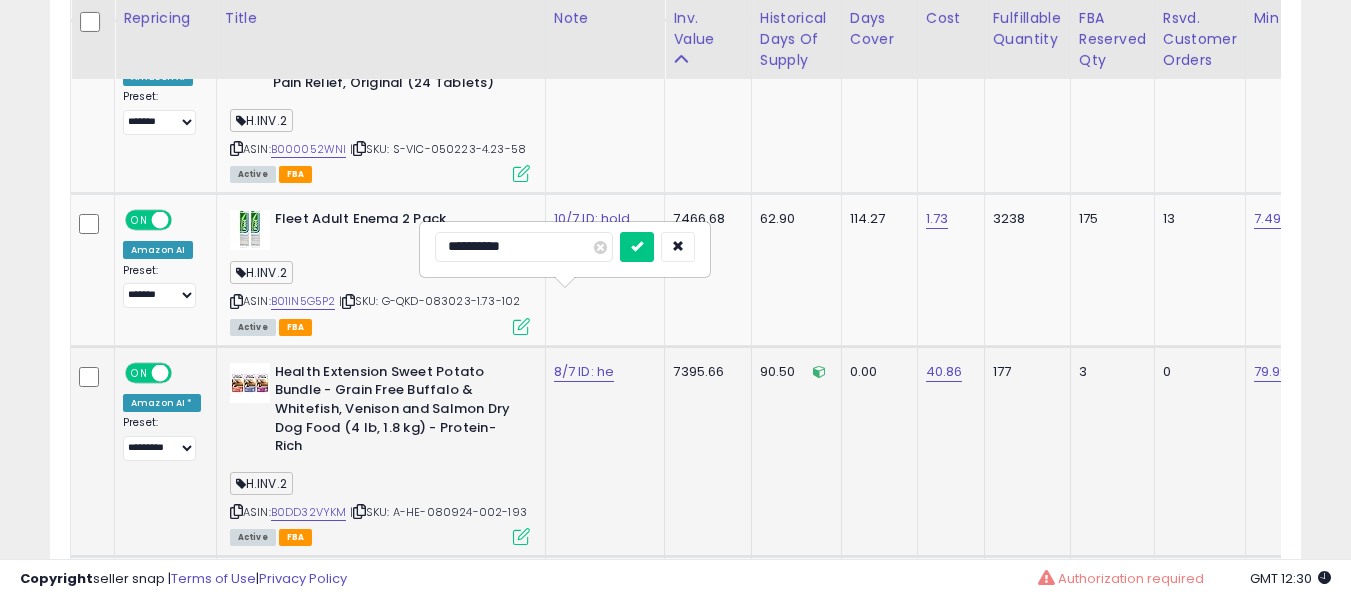 type on "**********" 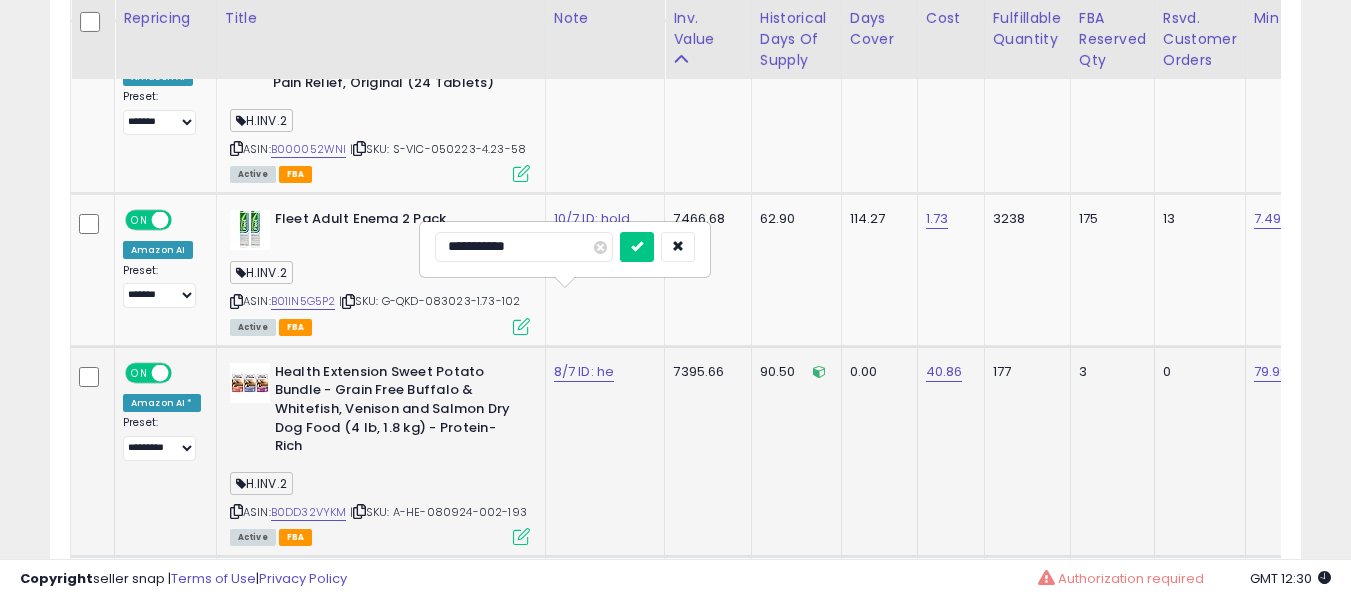 click at bounding box center [637, 247] 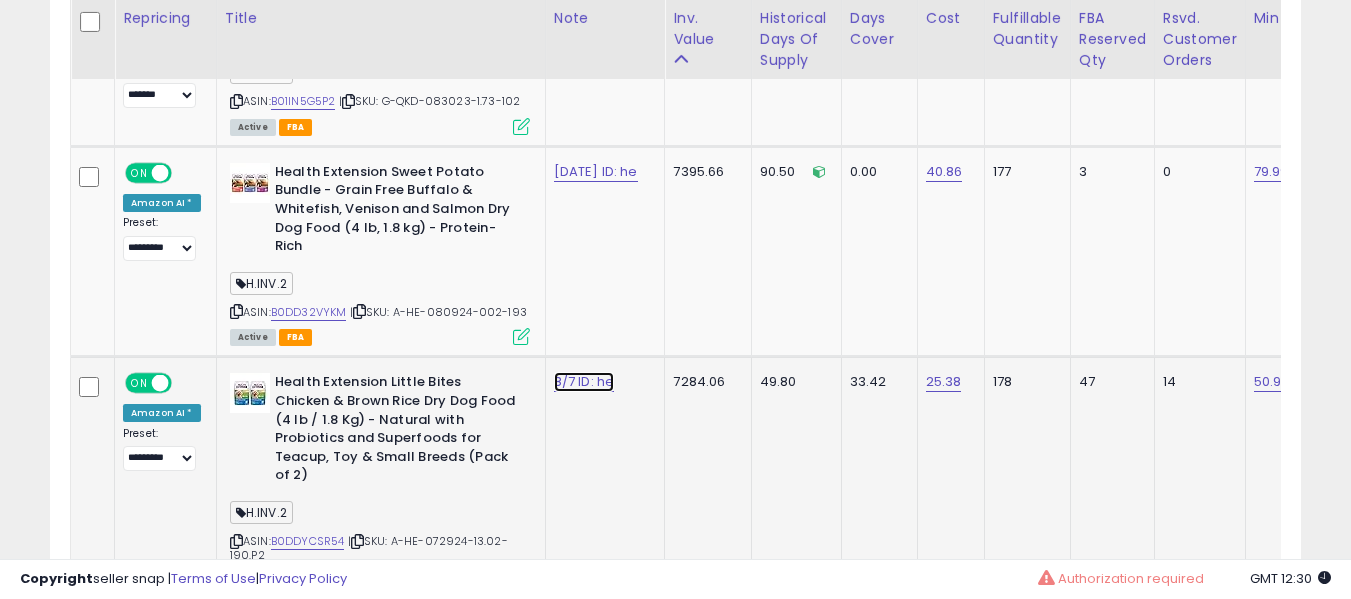 click on "8/7 ID: he" at bounding box center [592, -7132] 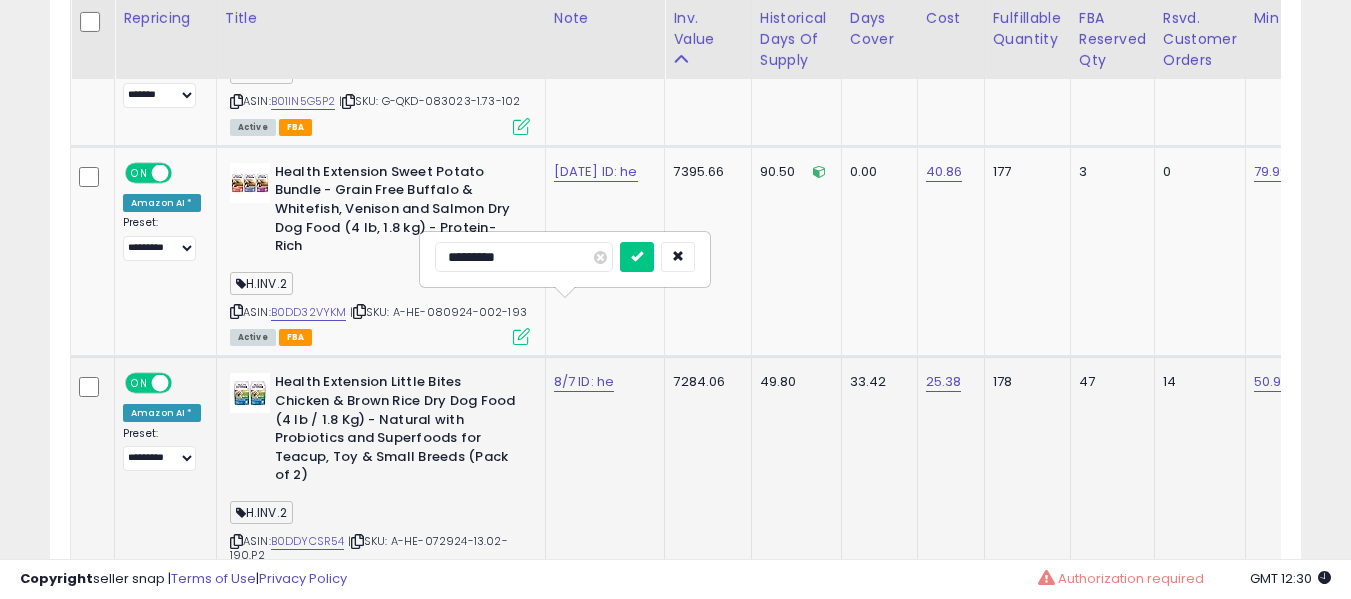 type on "**********" 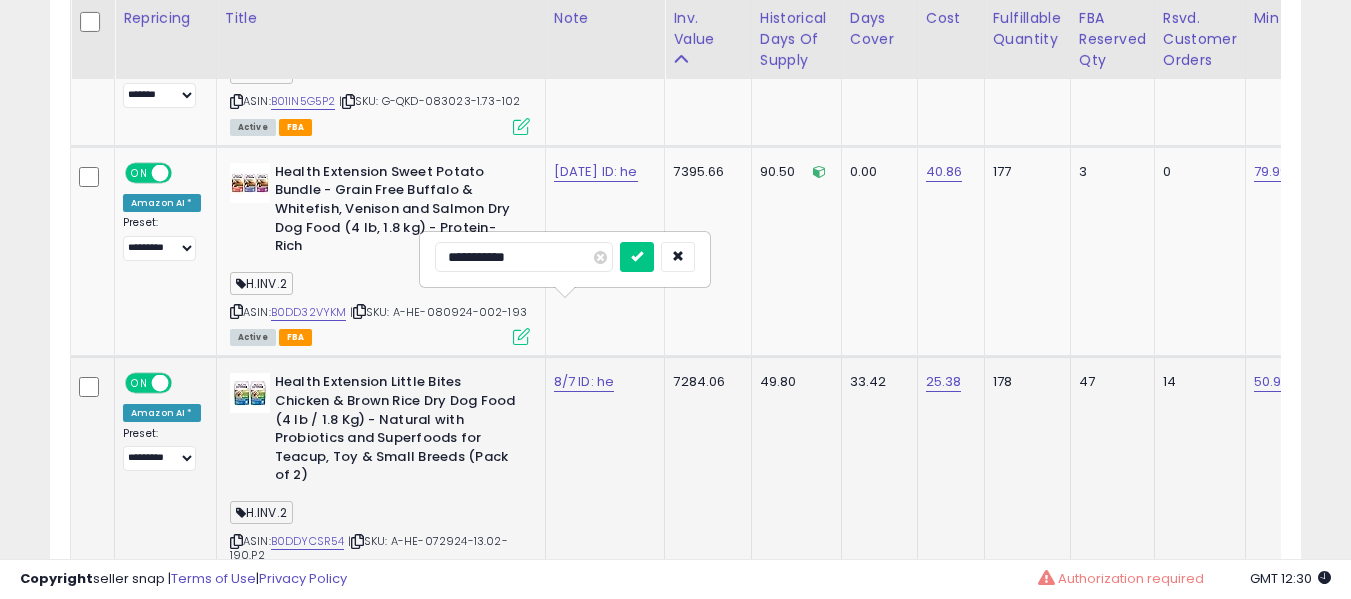 click at bounding box center (637, 257) 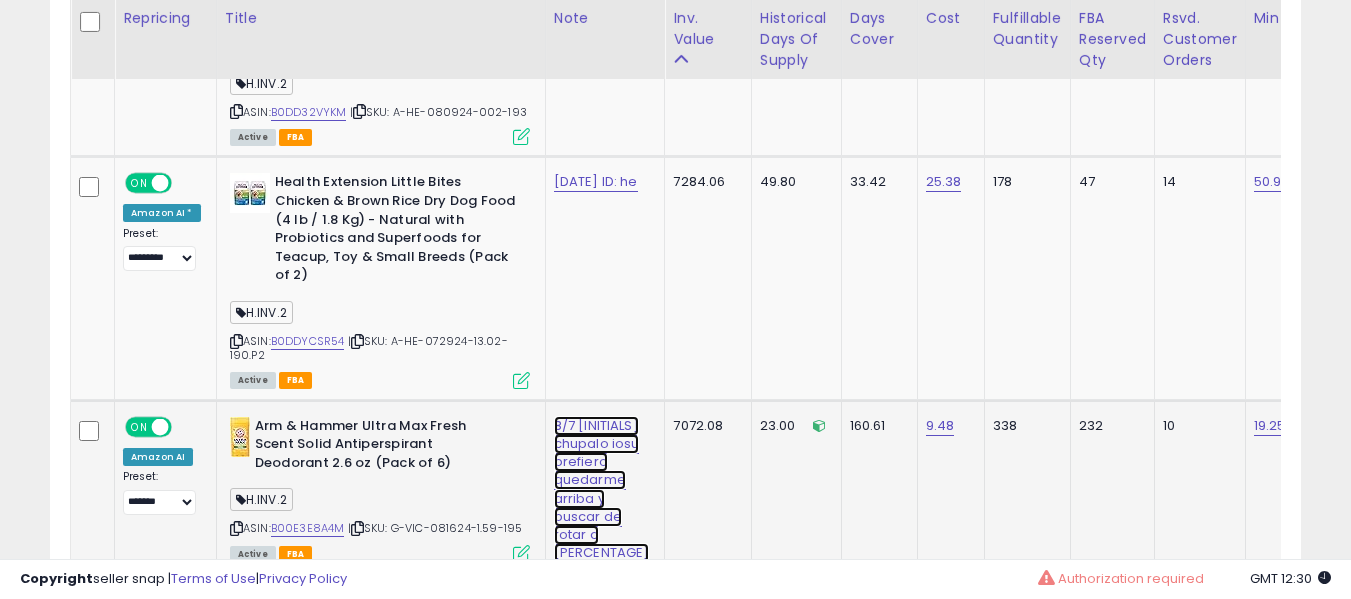 click on "8/7 JD chupalo iosu prefiero quedarme arriba y buscar de rotar a 7% ten fe ese sube" at bounding box center (592, -7332) 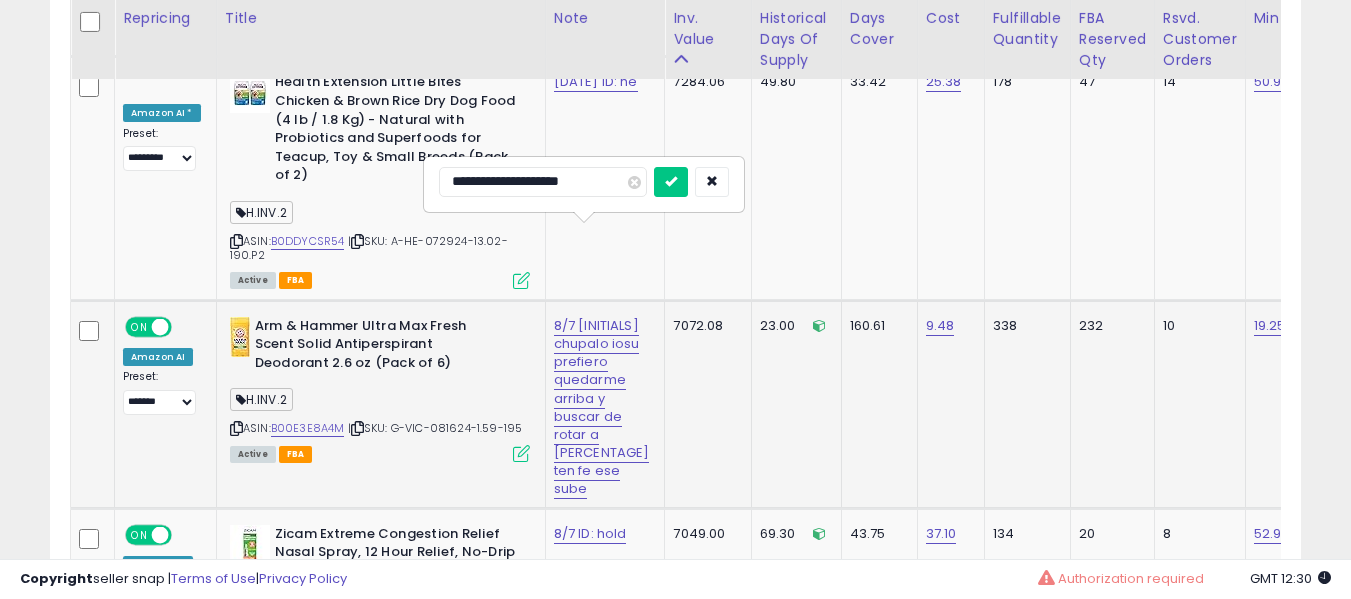 type on "**********" 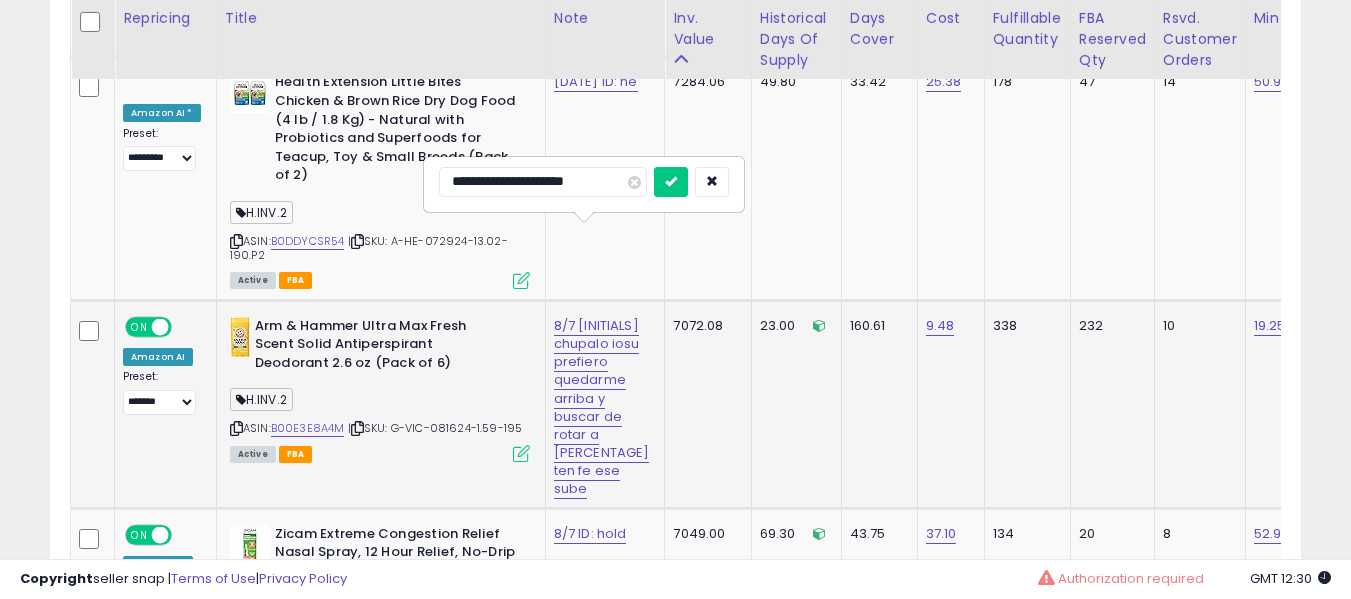 click at bounding box center (671, 182) 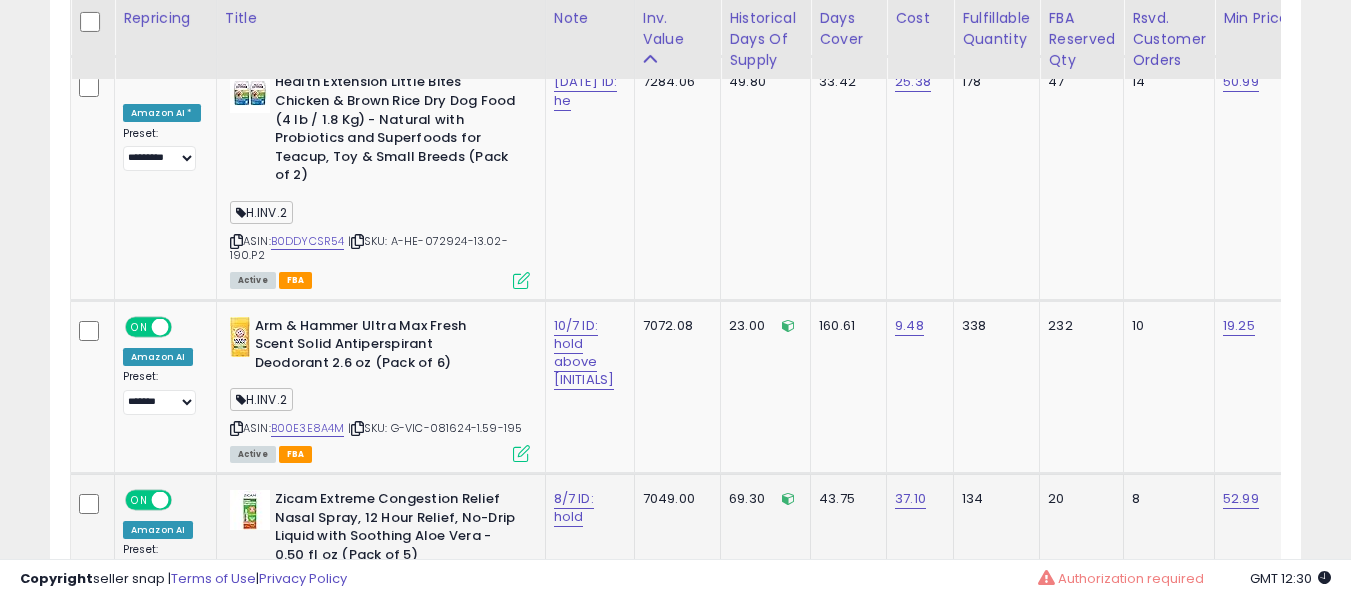 click on "8/7 ID: hold" 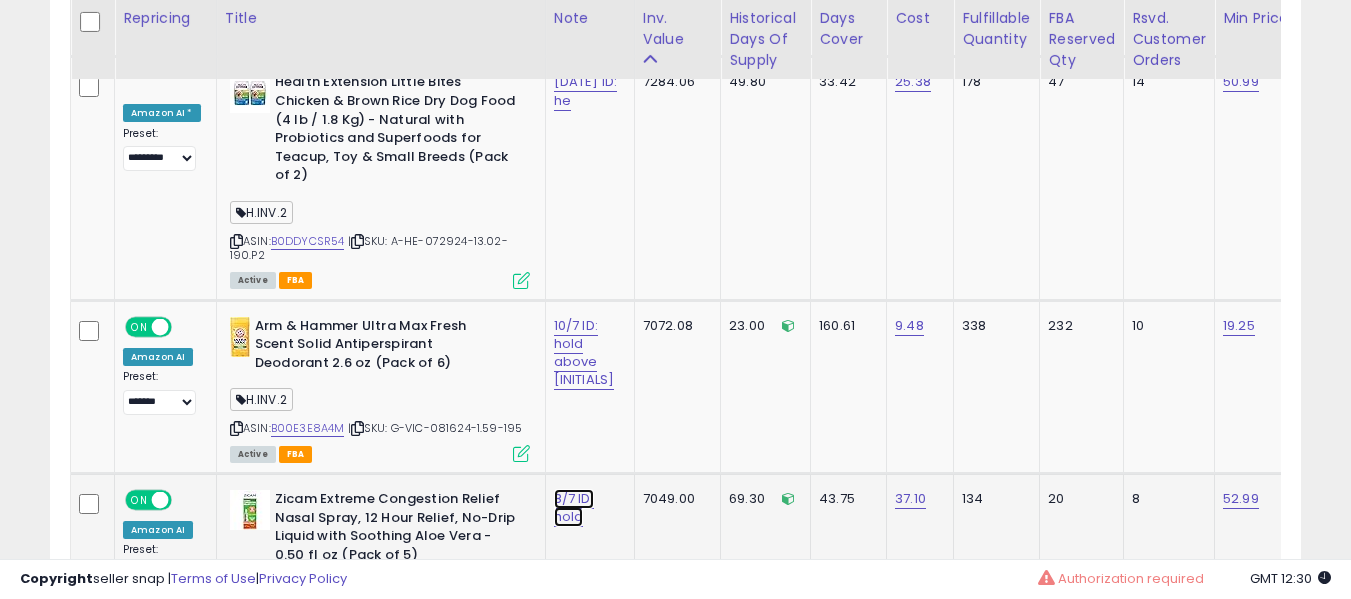 click on "8/7 ID: hold" at bounding box center [576, -7423] 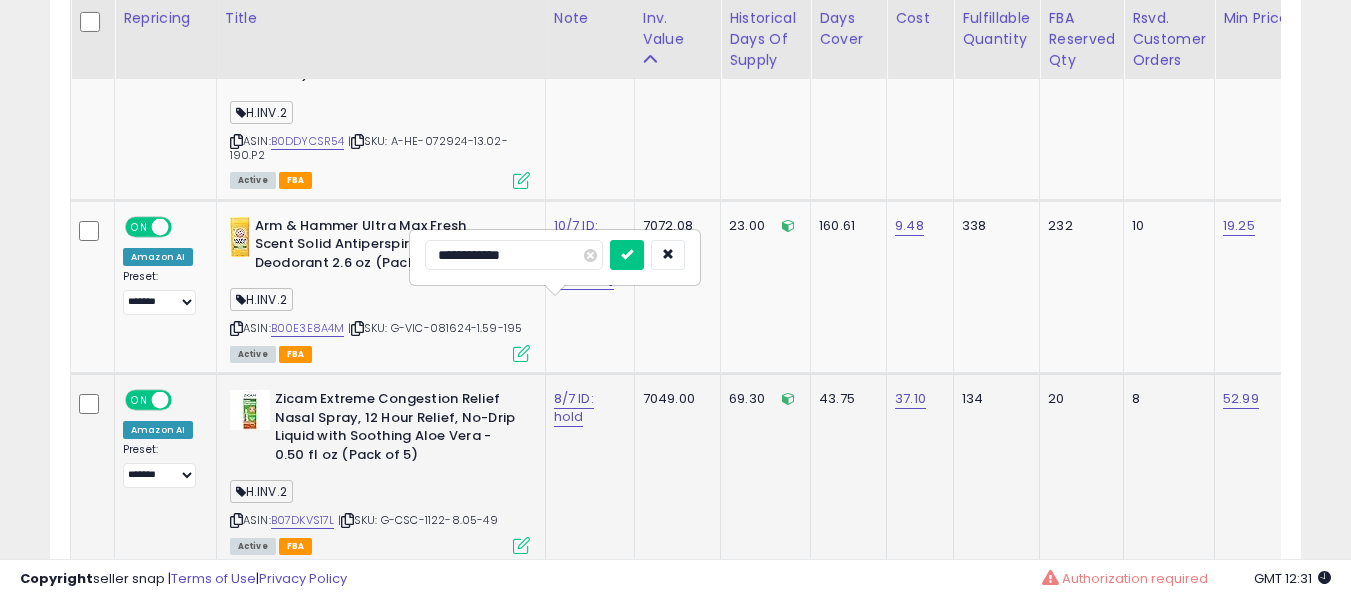 type on "**********" 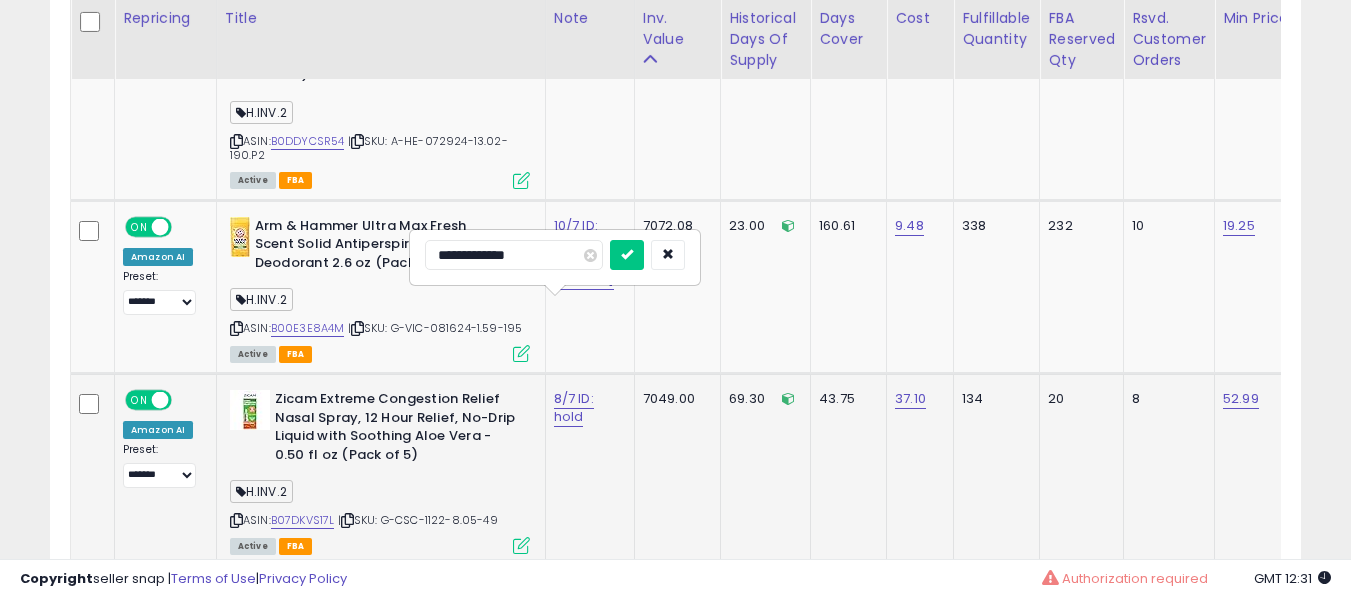 click at bounding box center (627, 255) 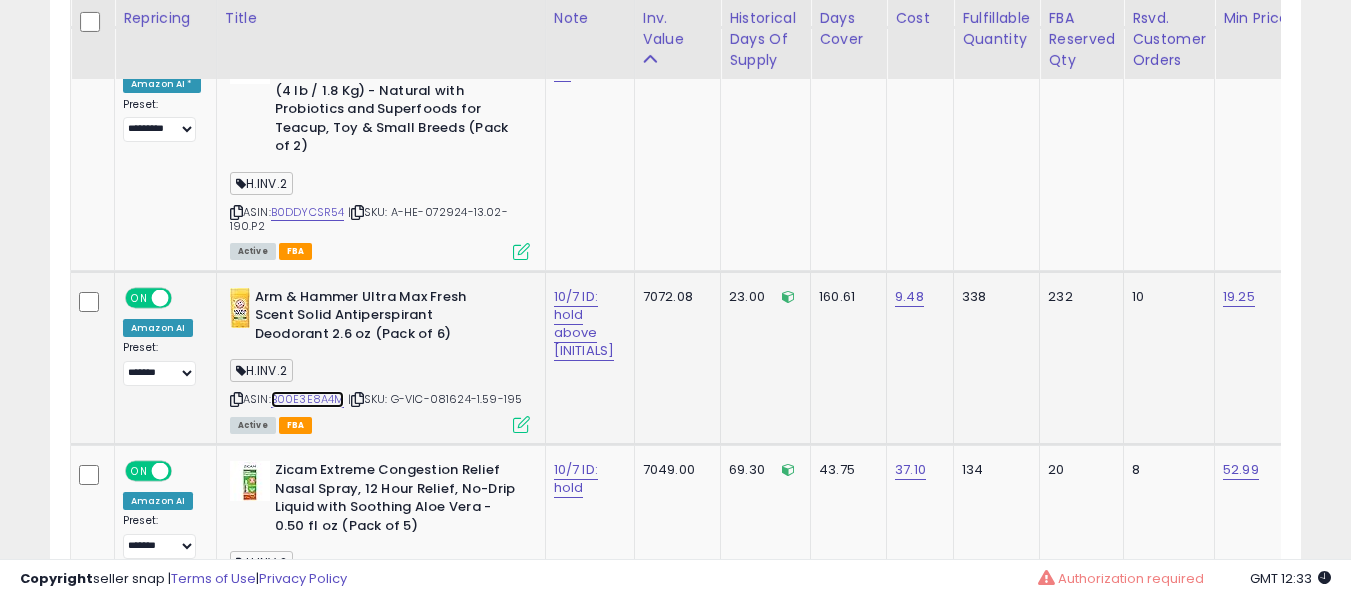 scroll, scrollTop: 0, scrollLeft: 410, axis: horizontal 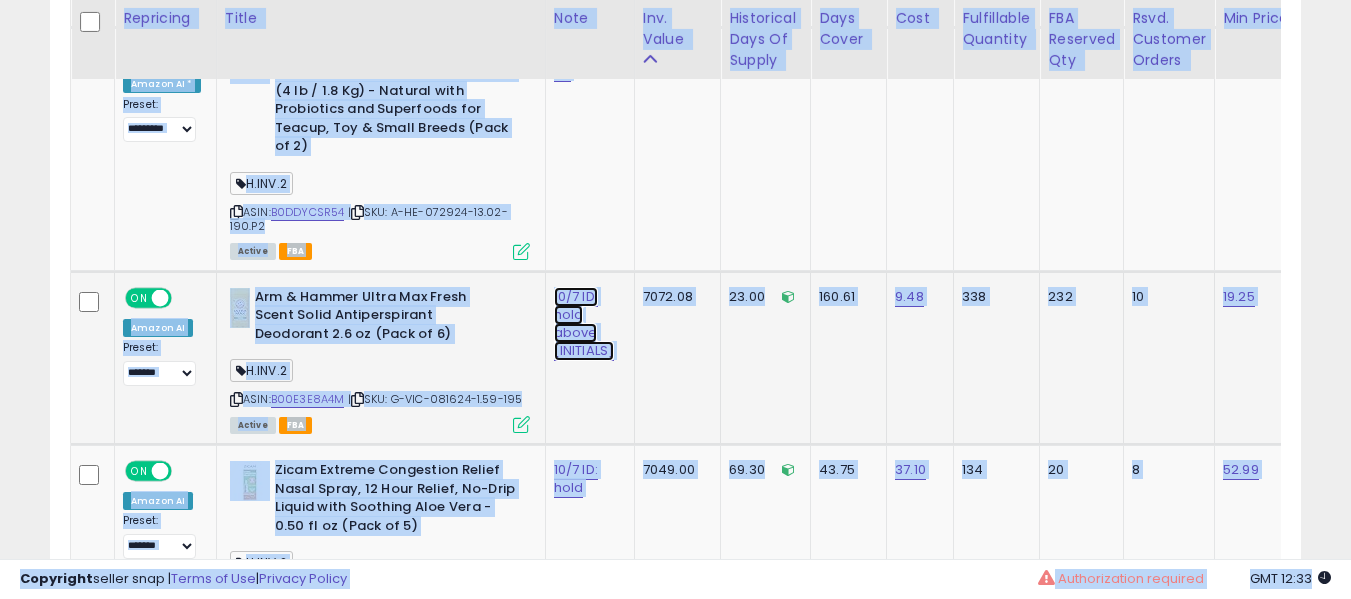 click on "10/7 ID: hold above JD" at bounding box center [576, -7452] 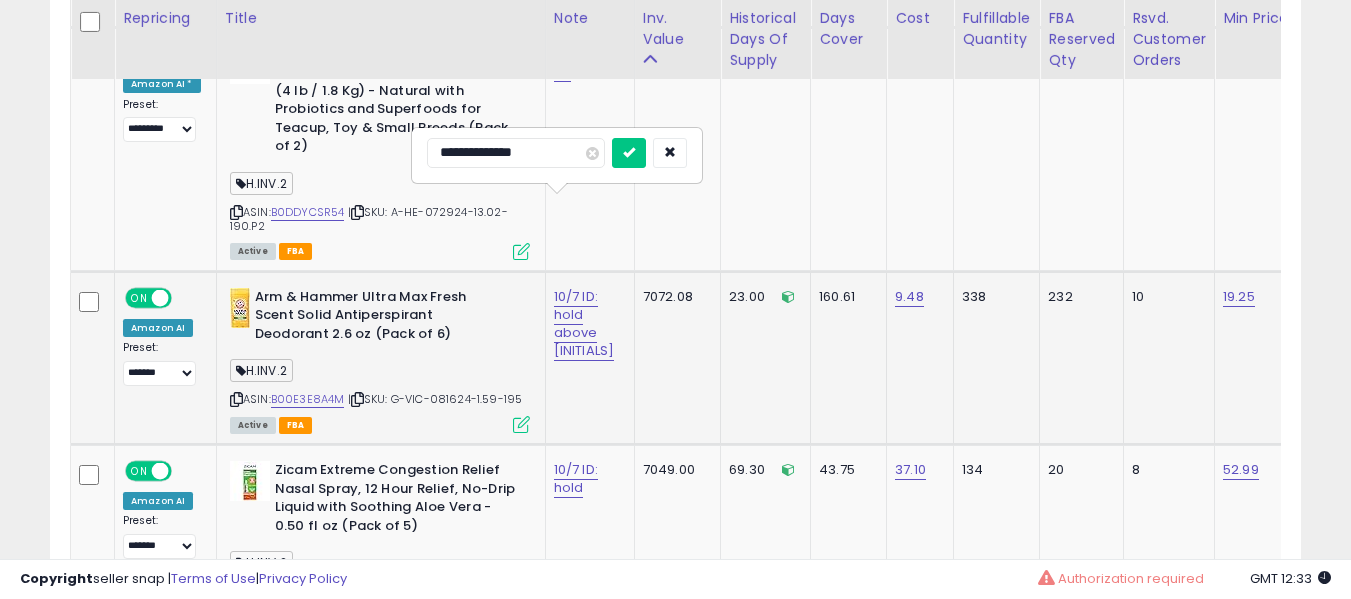 type on "**********" 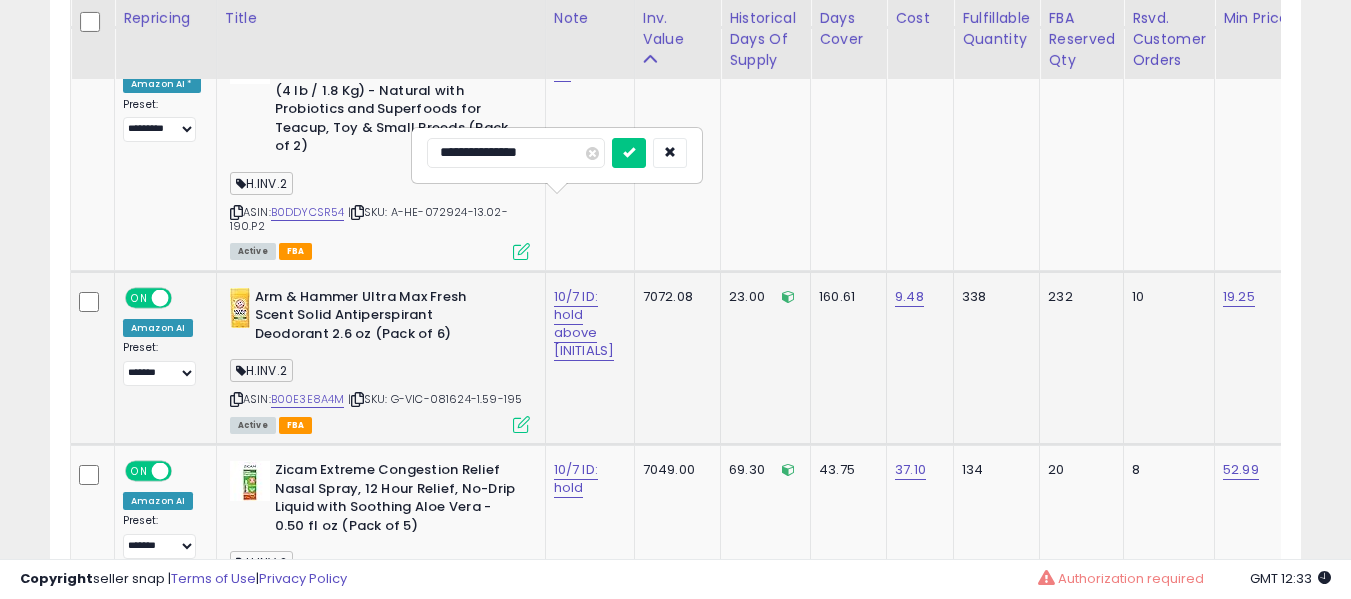 click at bounding box center [629, 153] 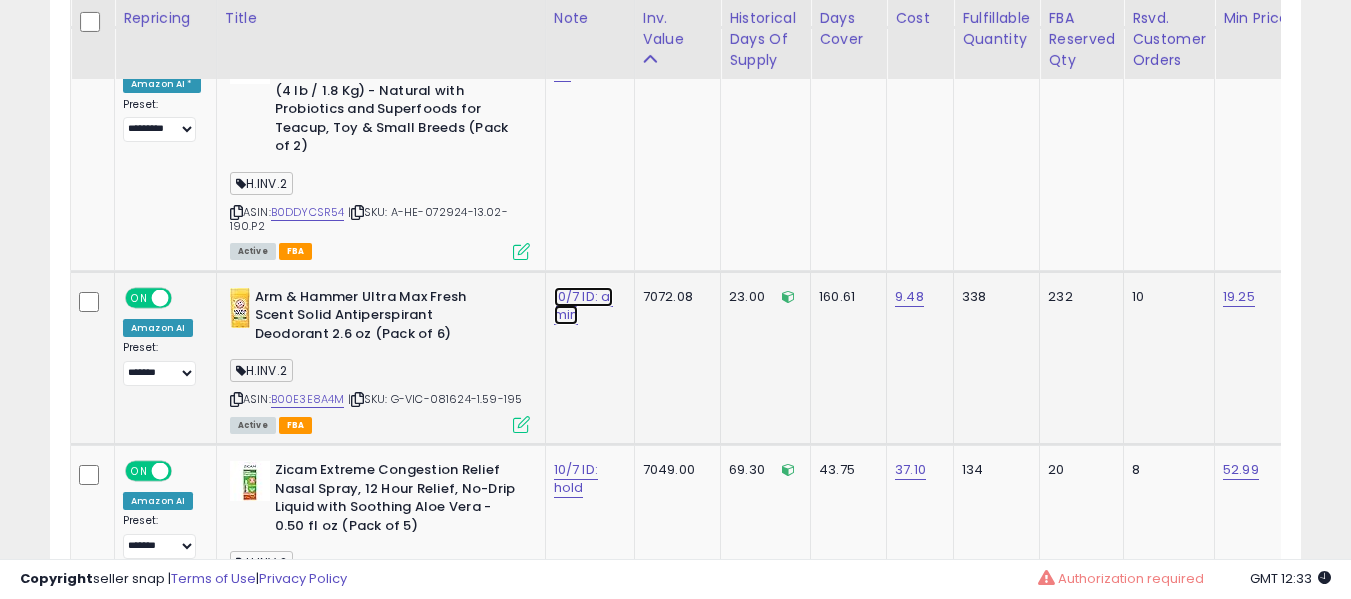 click on "10/7 ID: [PERSON] min" at bounding box center [584, 306] 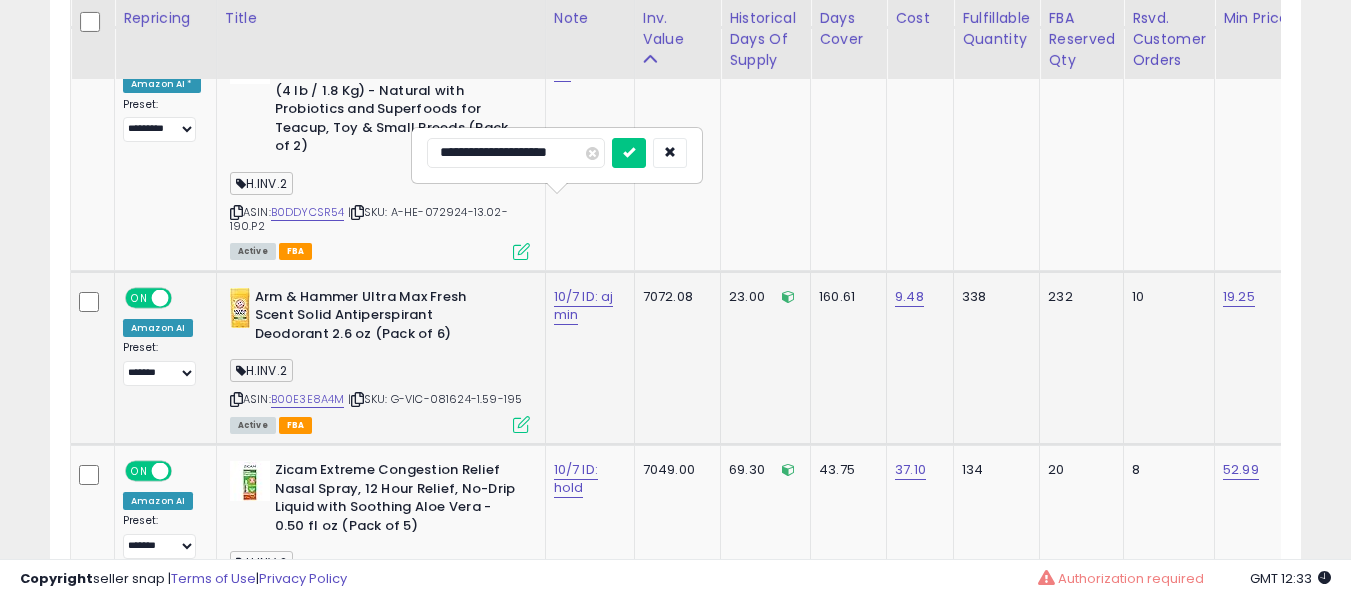 type on "**********" 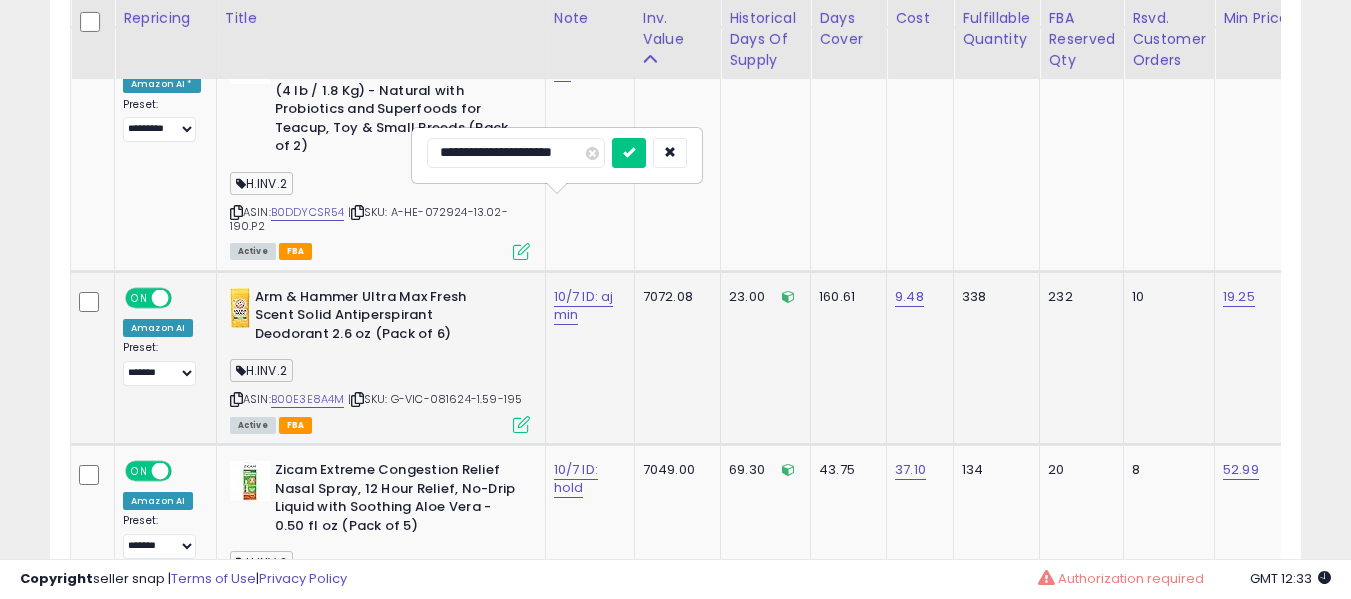 click at bounding box center [629, 153] 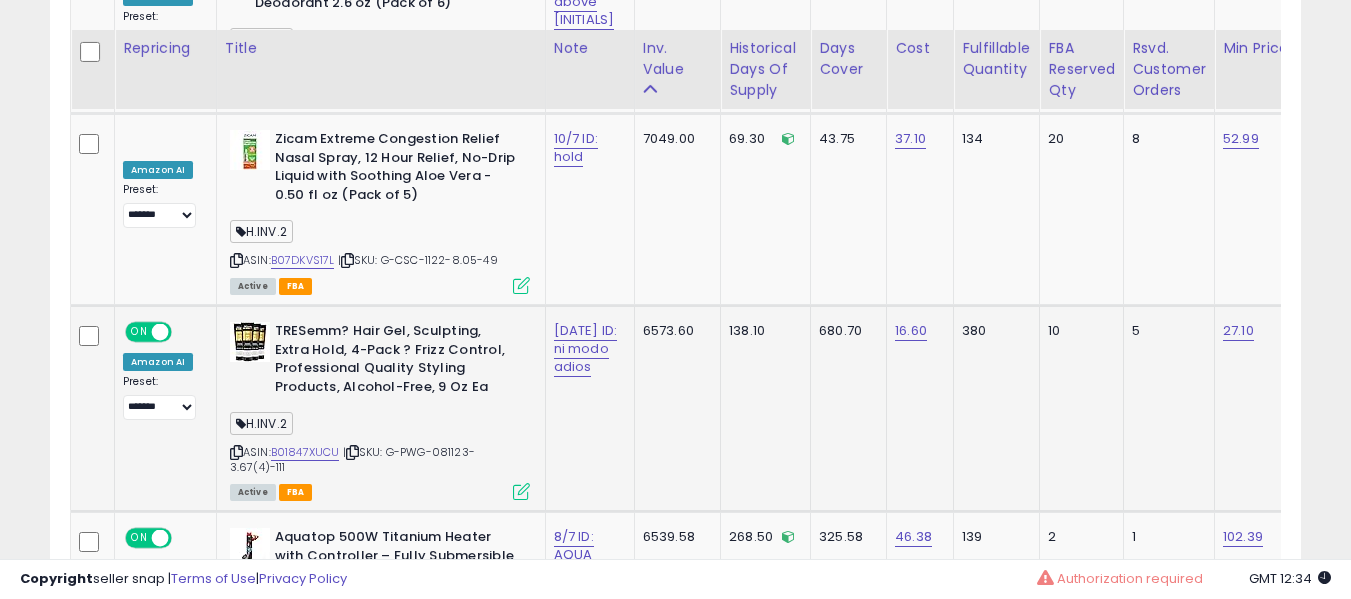 scroll, scrollTop: 8885, scrollLeft: 0, axis: vertical 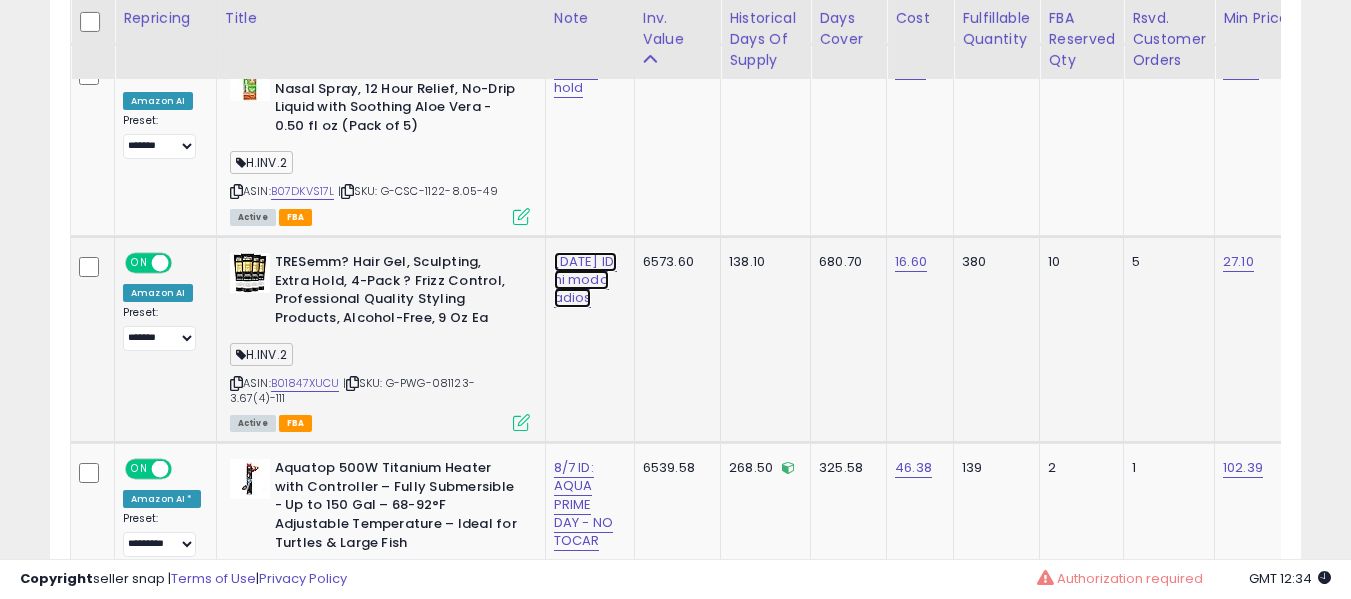 click on "9/7 ID: ni modo adios" at bounding box center (576, -7852) 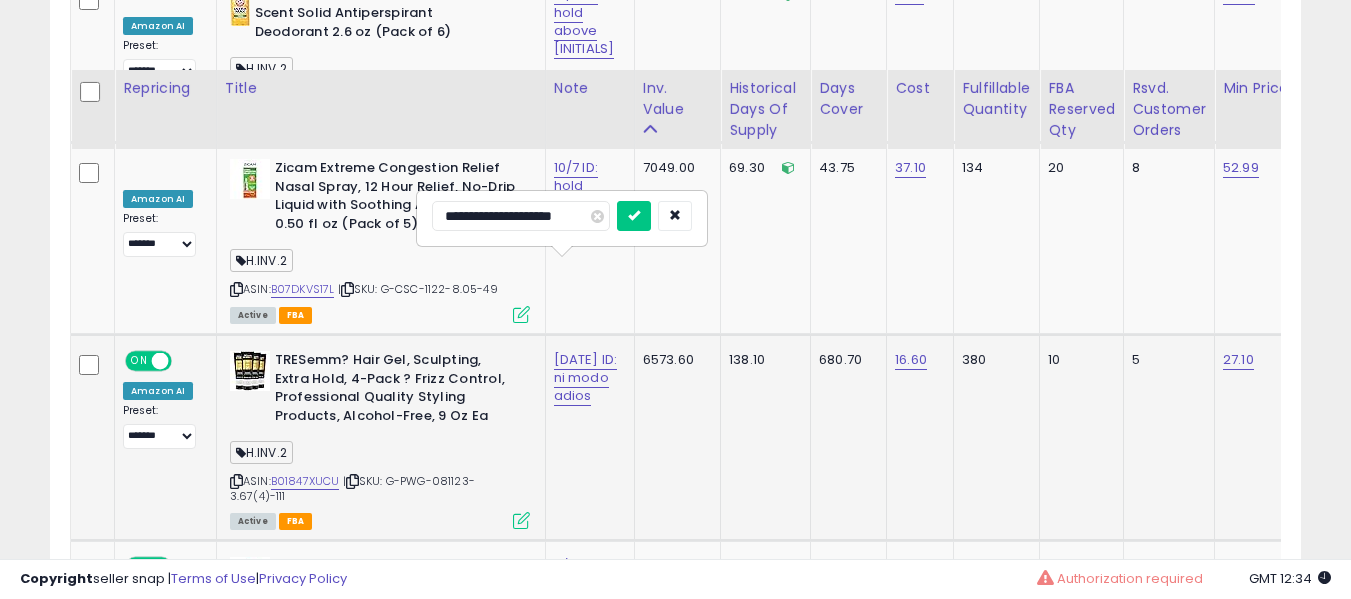 scroll, scrollTop: 8885, scrollLeft: 0, axis: vertical 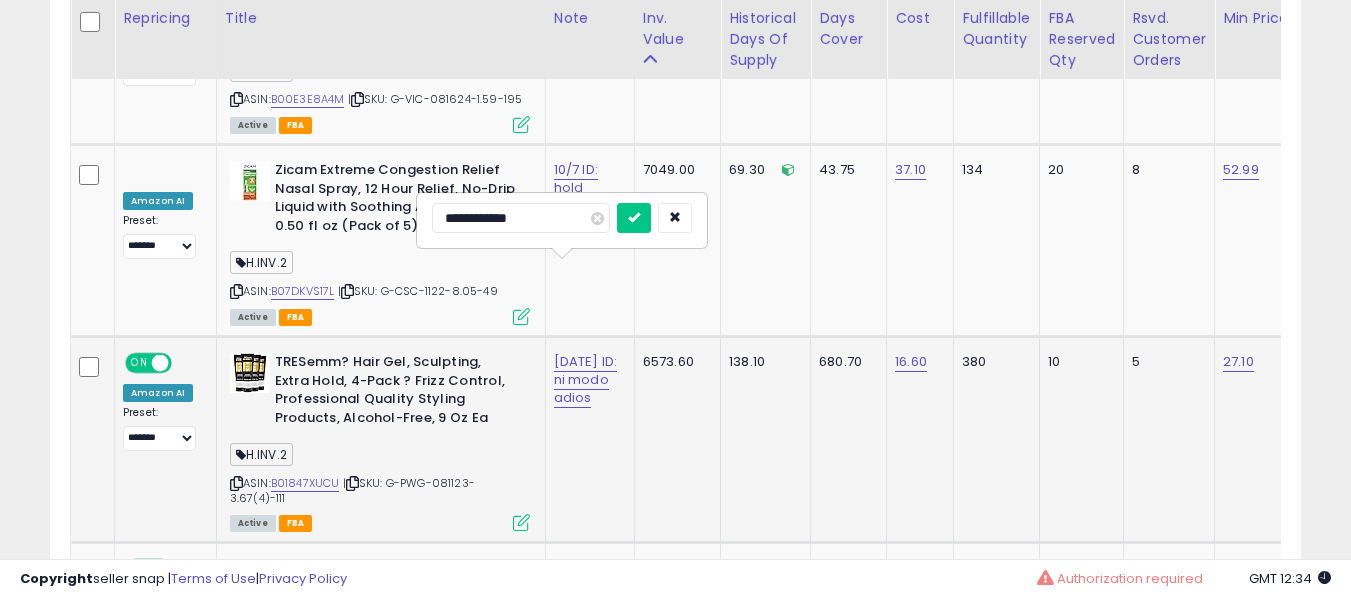 type on "**********" 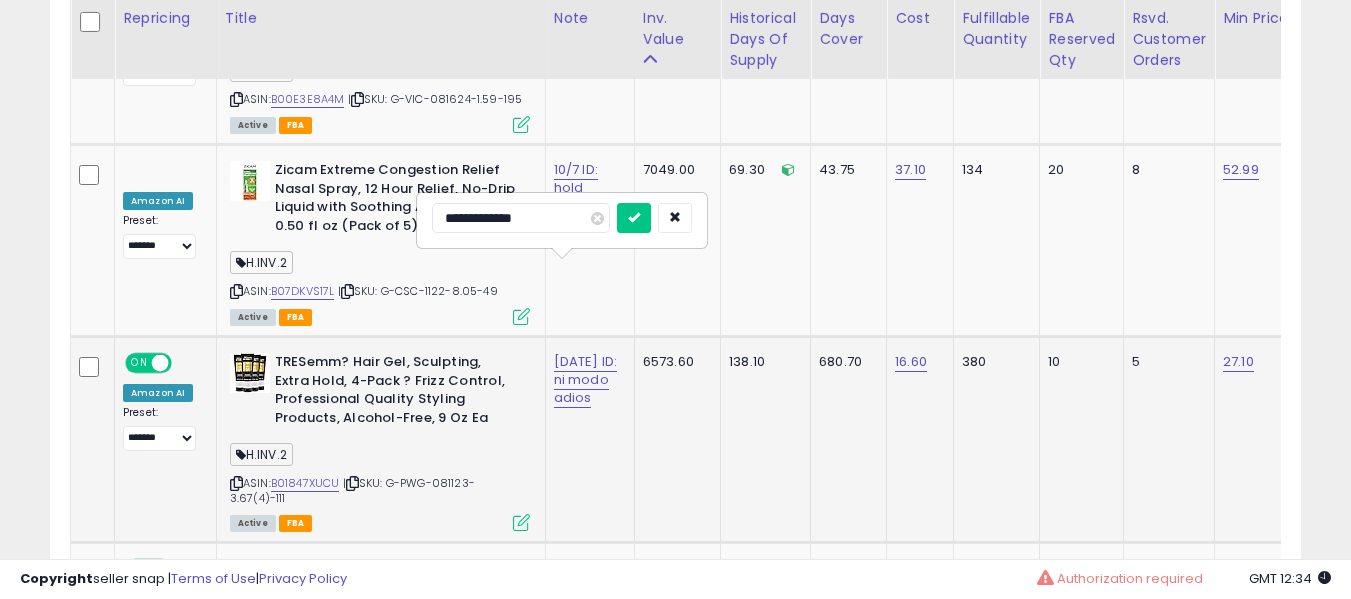 click at bounding box center (634, 218) 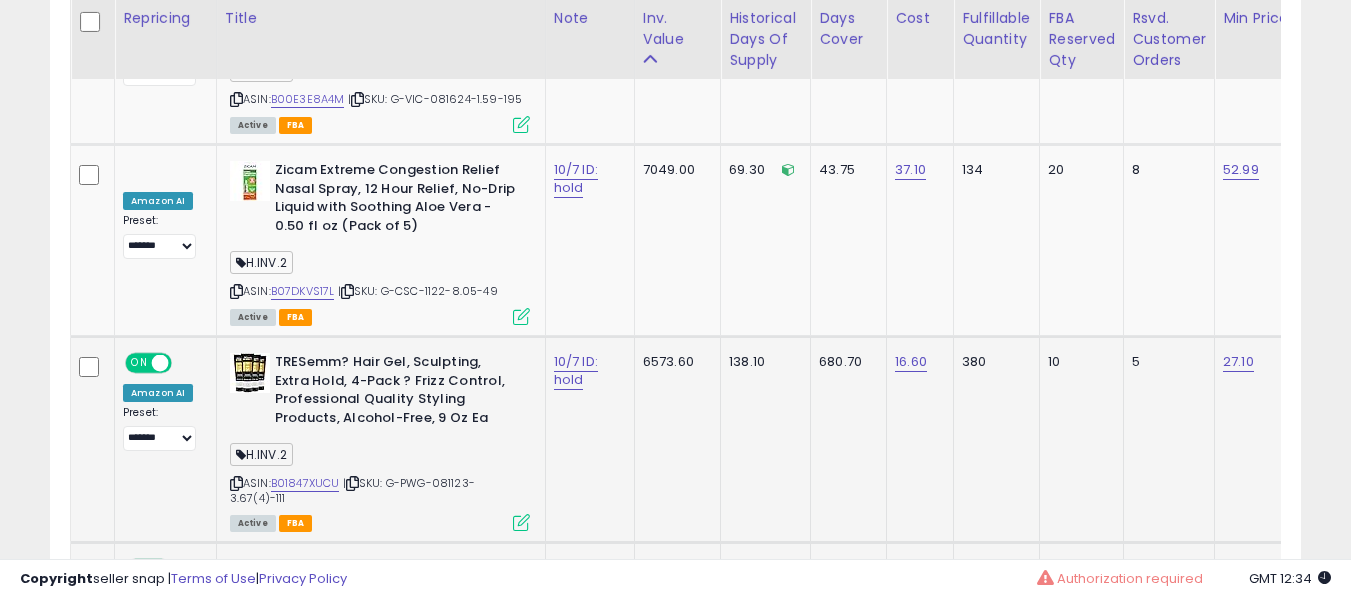 scroll, scrollTop: 9185, scrollLeft: 0, axis: vertical 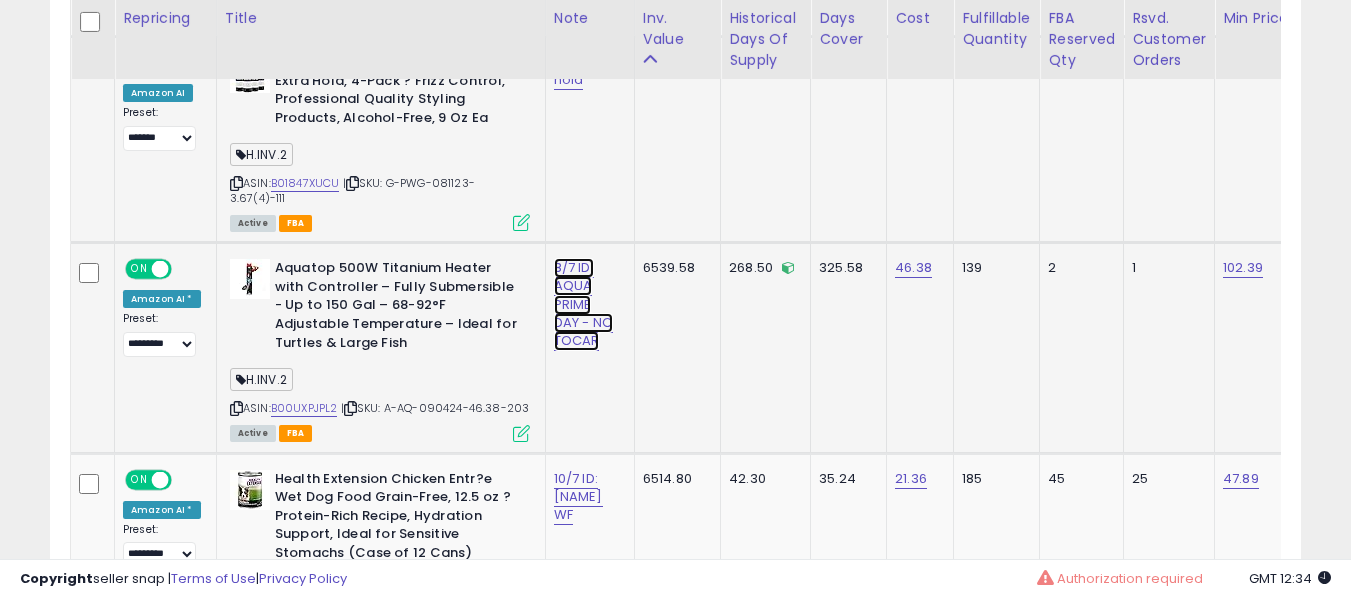click on "8/7 ID: AQUA PRIME DAY - NO TOCAR" at bounding box center (576, -8052) 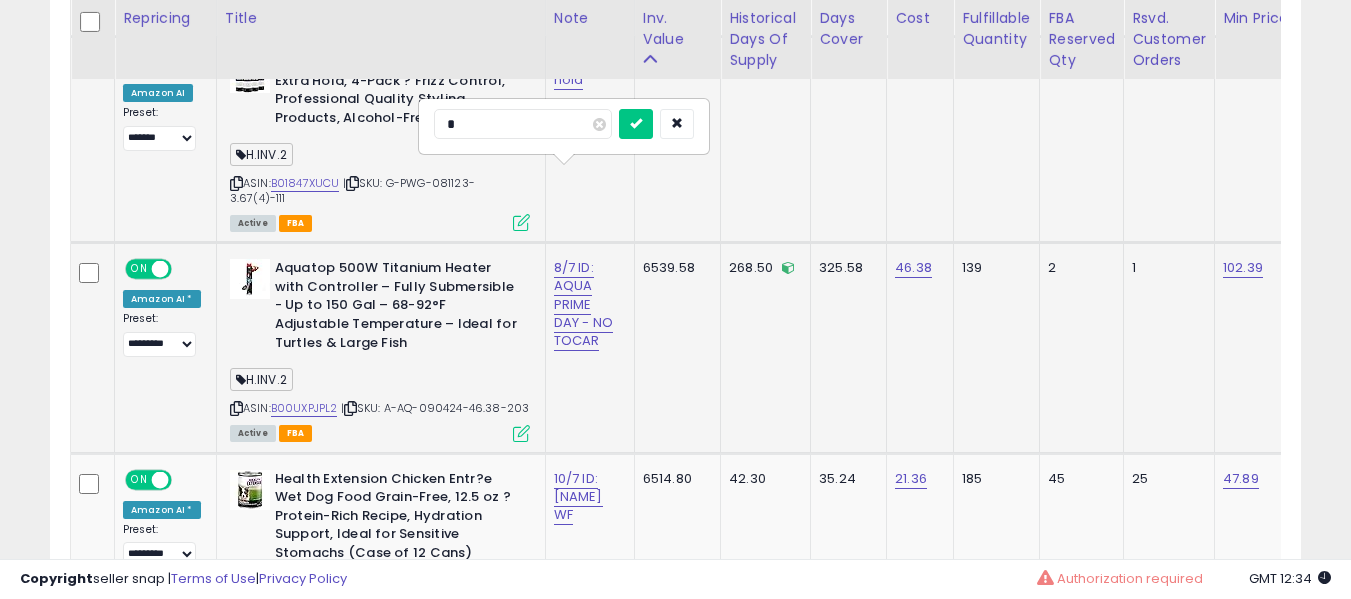 scroll, scrollTop: 0, scrollLeft: 0, axis: both 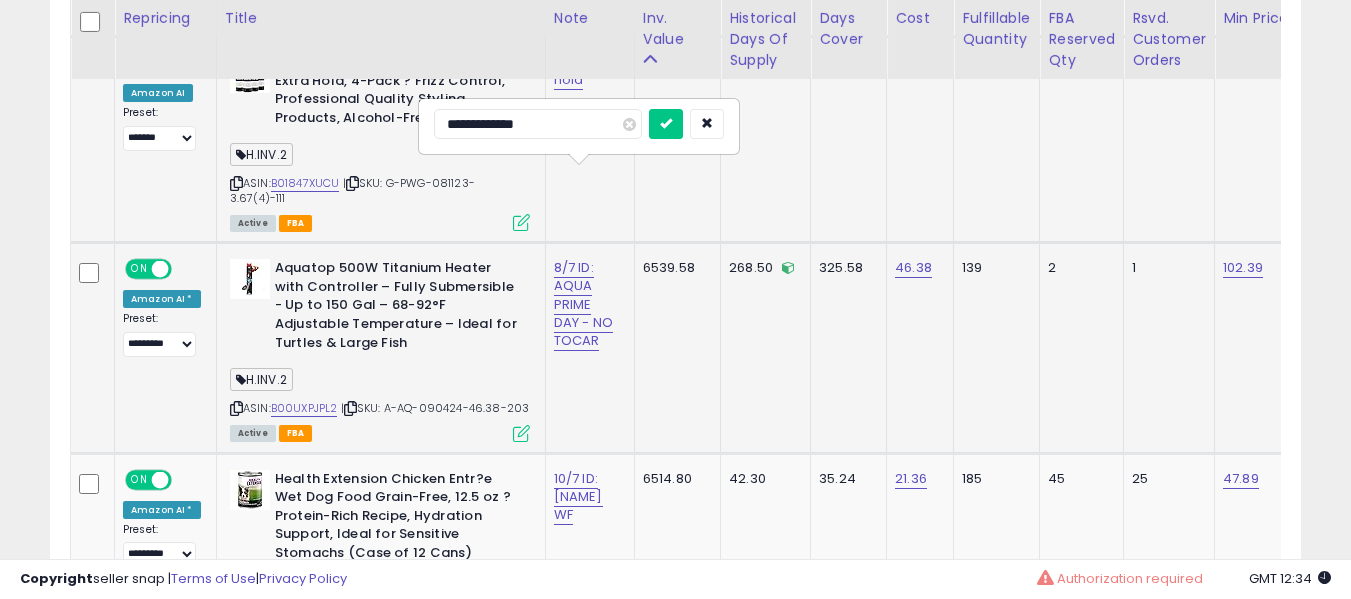 type on "**********" 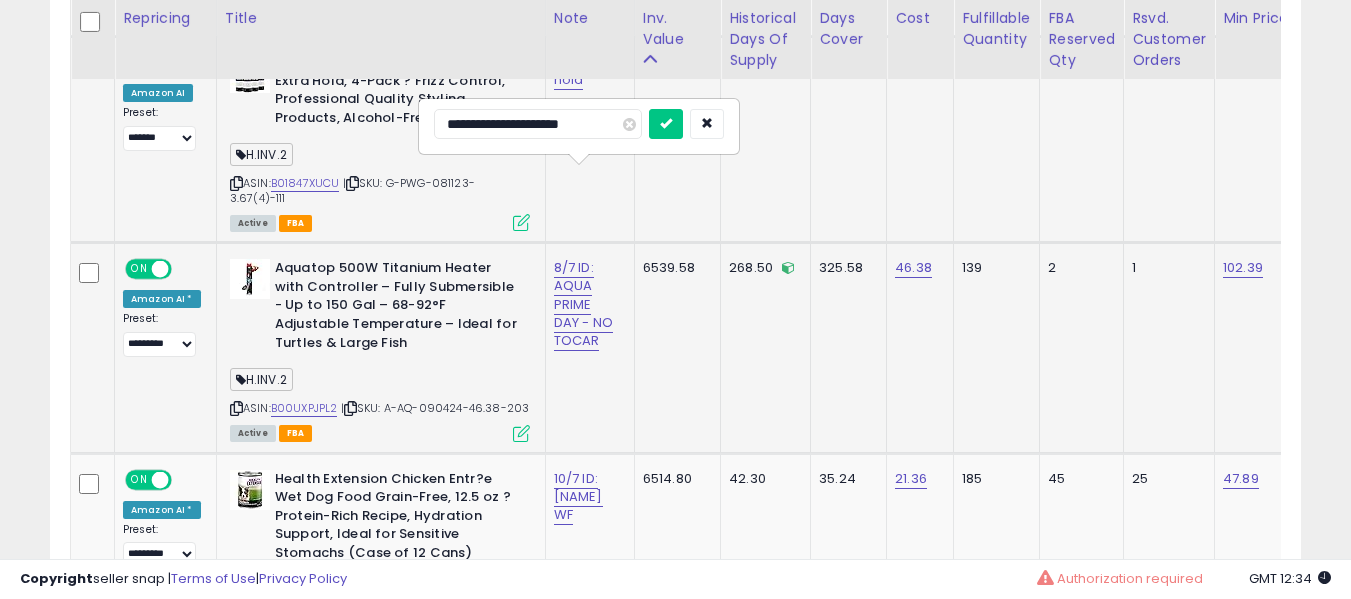 type on "**********" 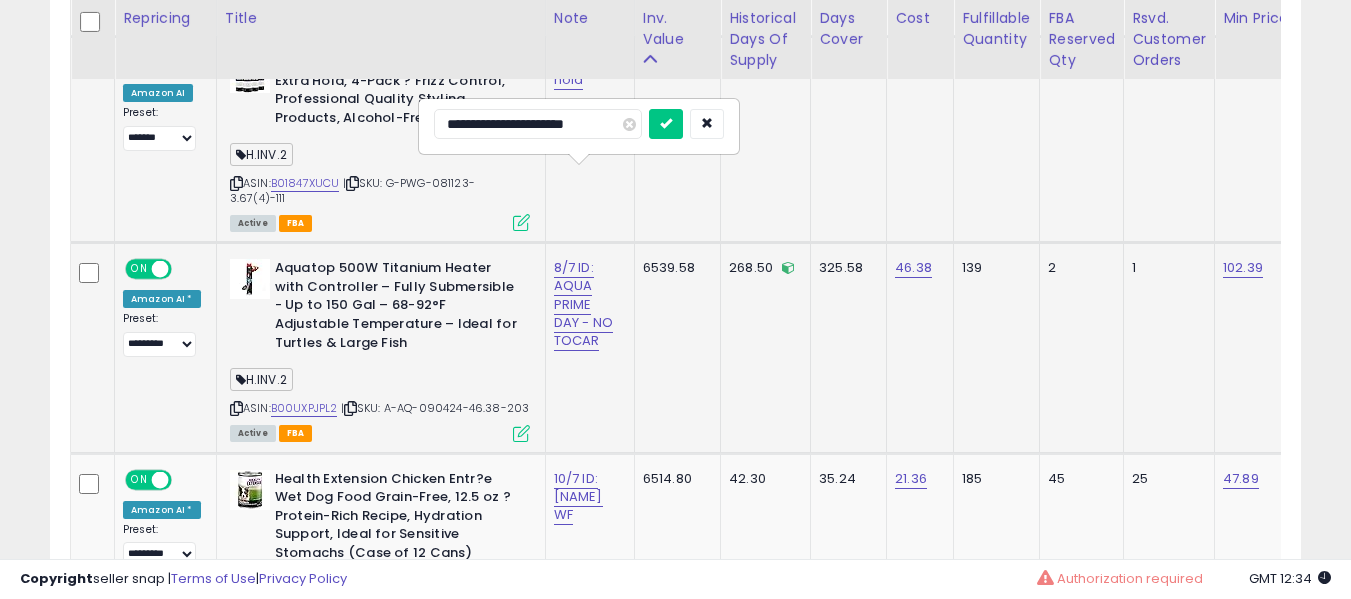 click at bounding box center [666, 124] 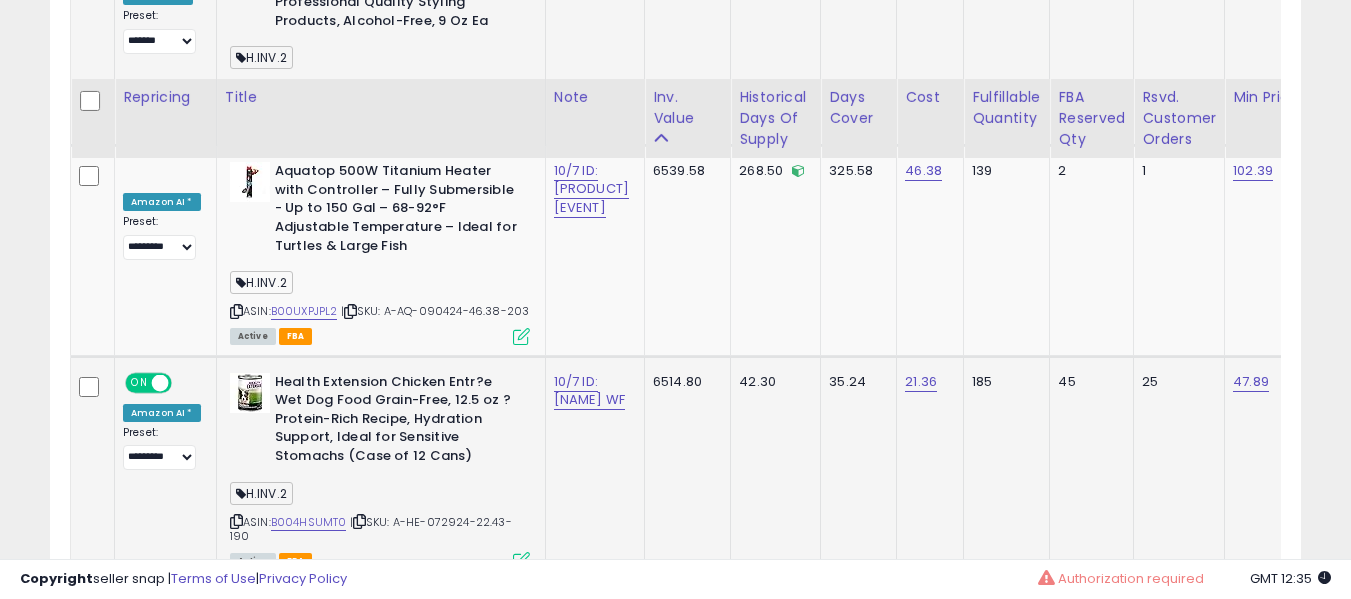 scroll, scrollTop: 9385, scrollLeft: 0, axis: vertical 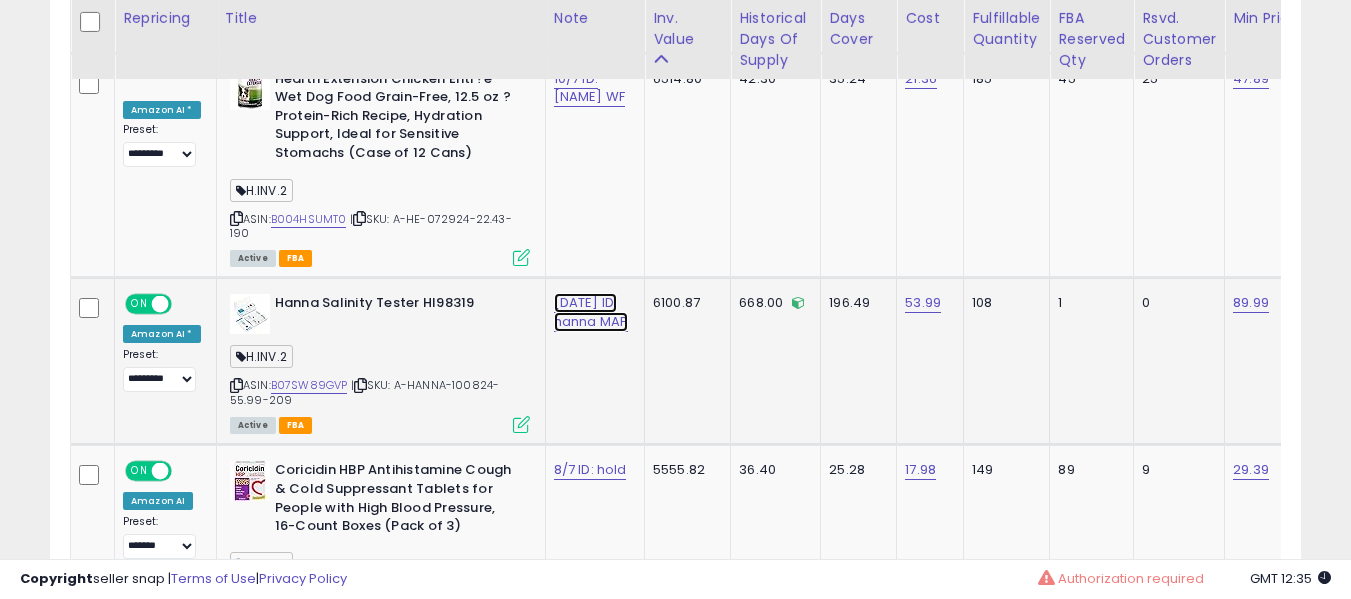 click on "8/7 ID: [PERSON] MAP" at bounding box center [576, -8452] 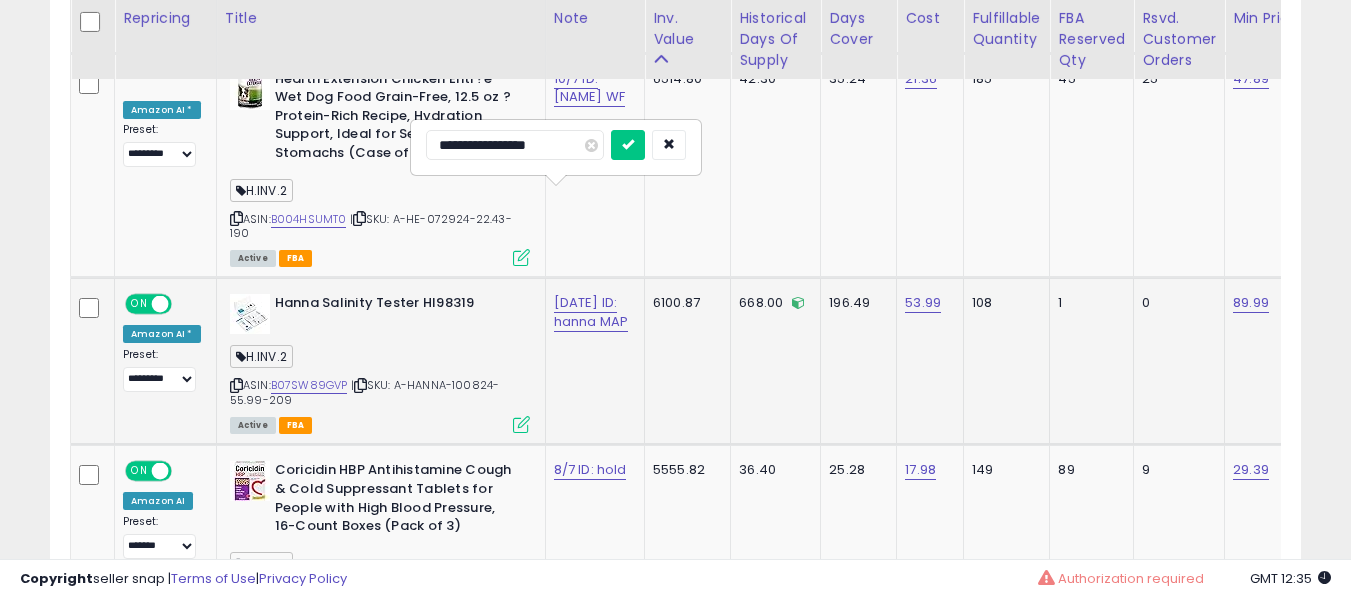 type on "**********" 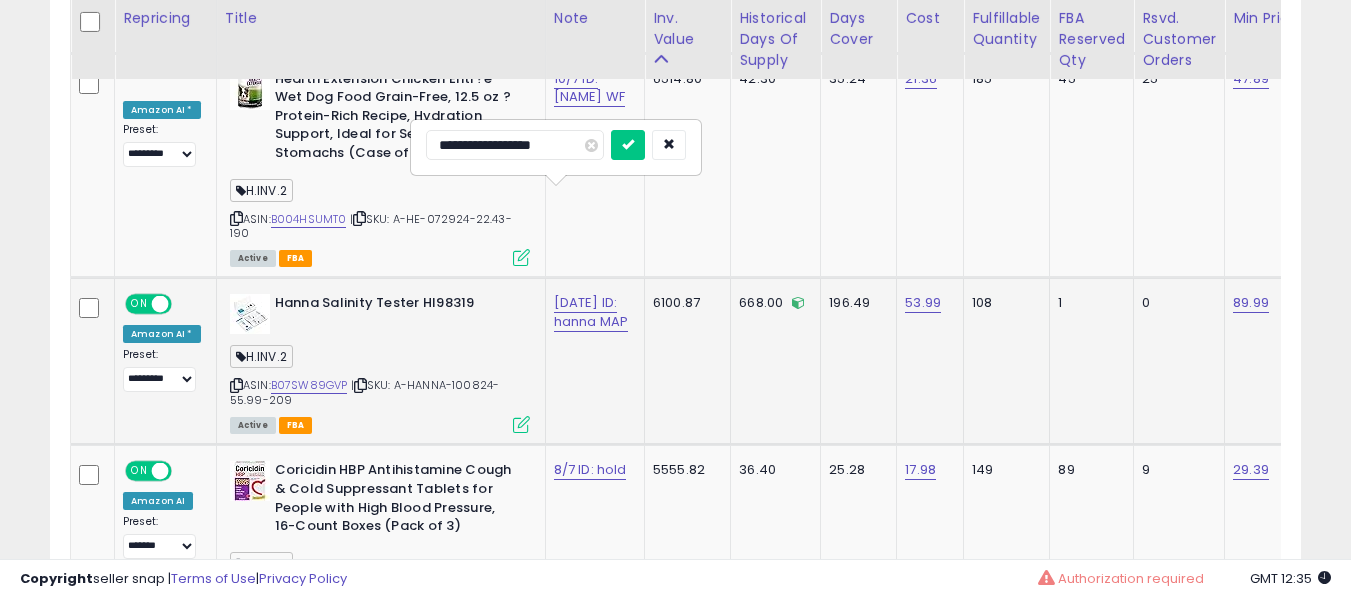 click at bounding box center (628, 145) 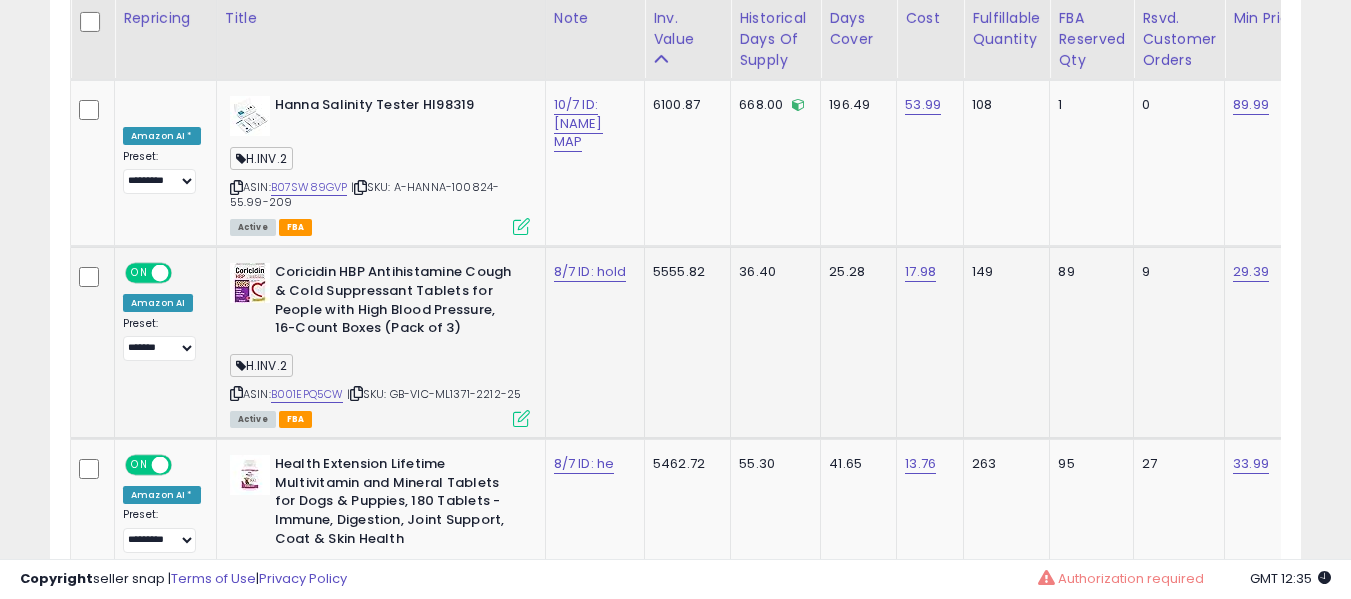 scroll, scrollTop: 9785, scrollLeft: 0, axis: vertical 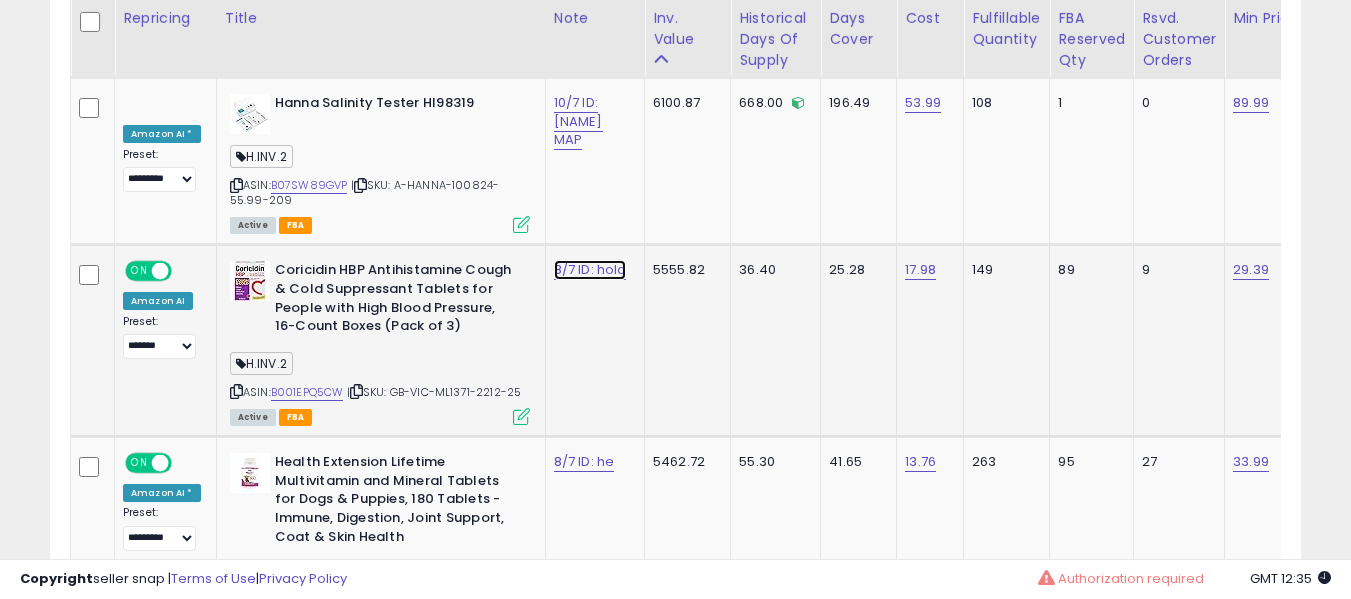 click on "8/7 ID: hold" at bounding box center (576, -8652) 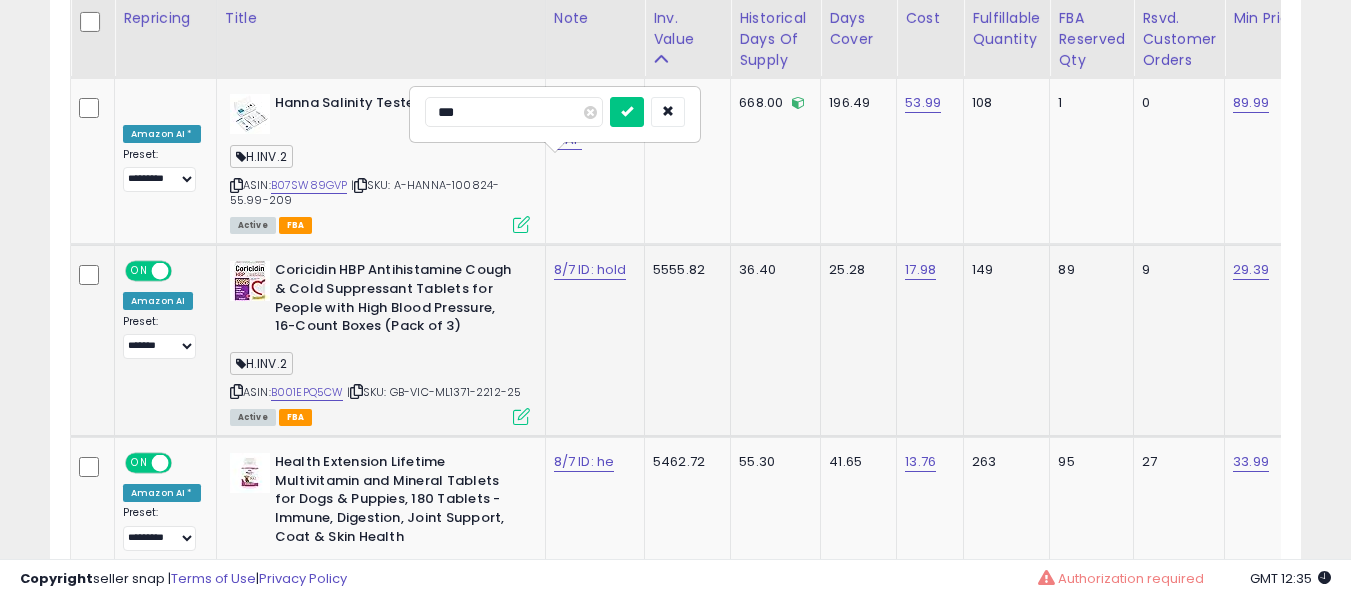 type on "****" 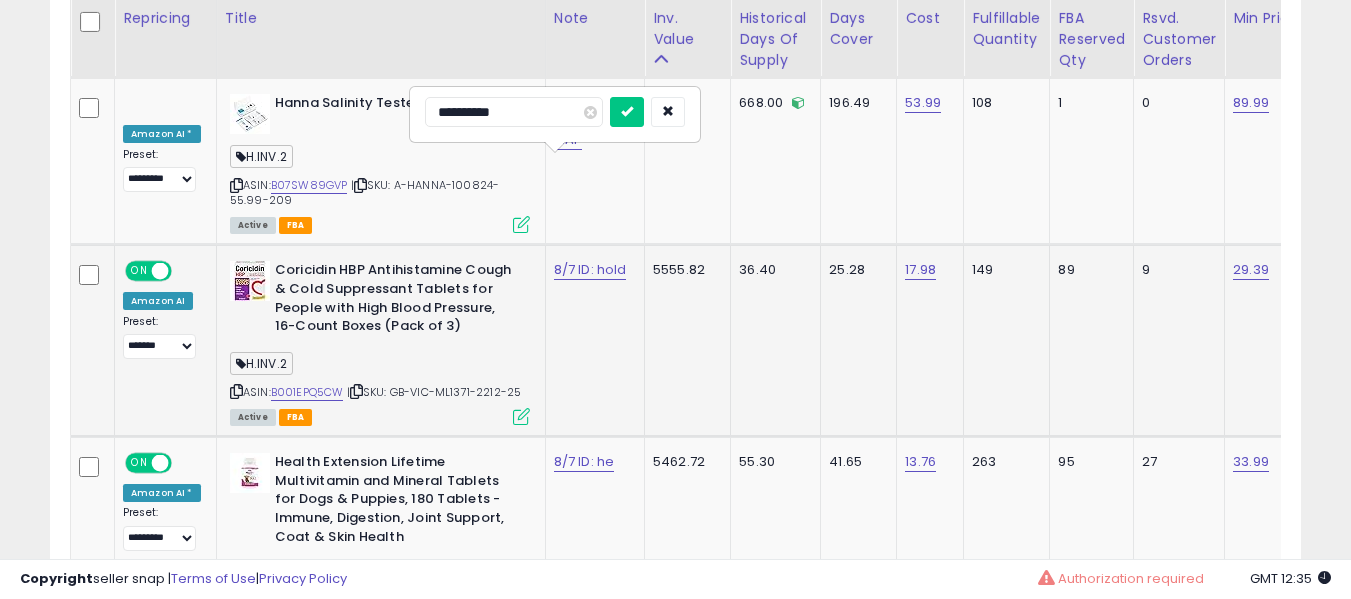 type on "**********" 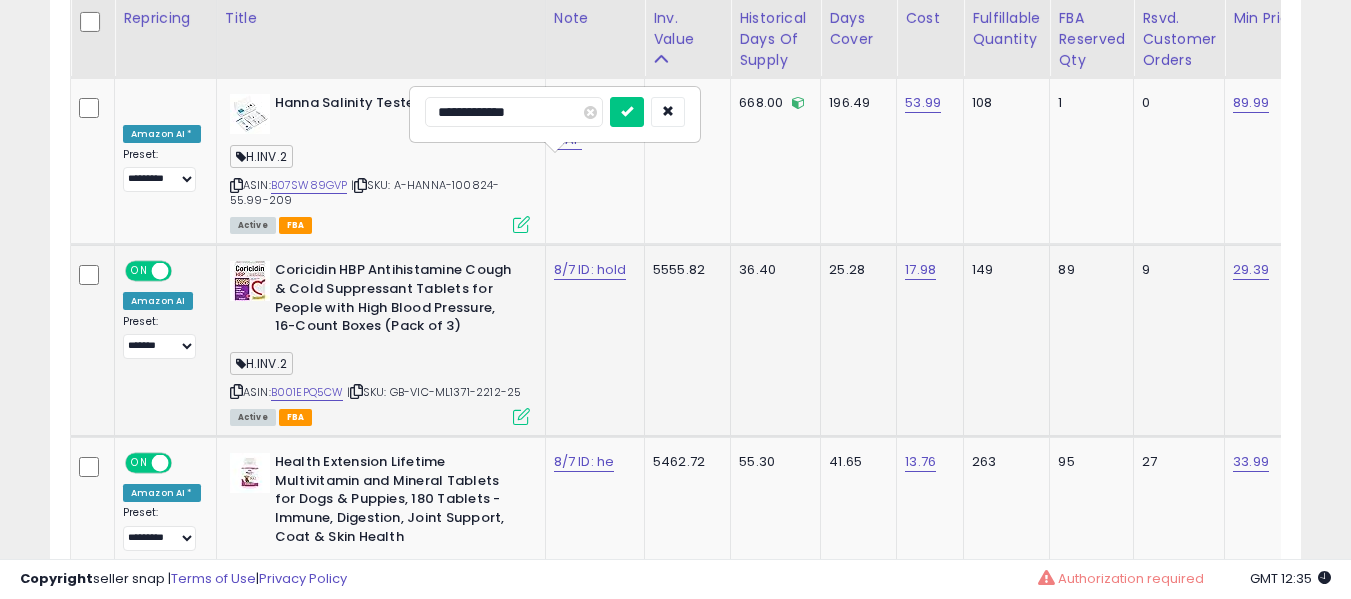 click at bounding box center [627, 112] 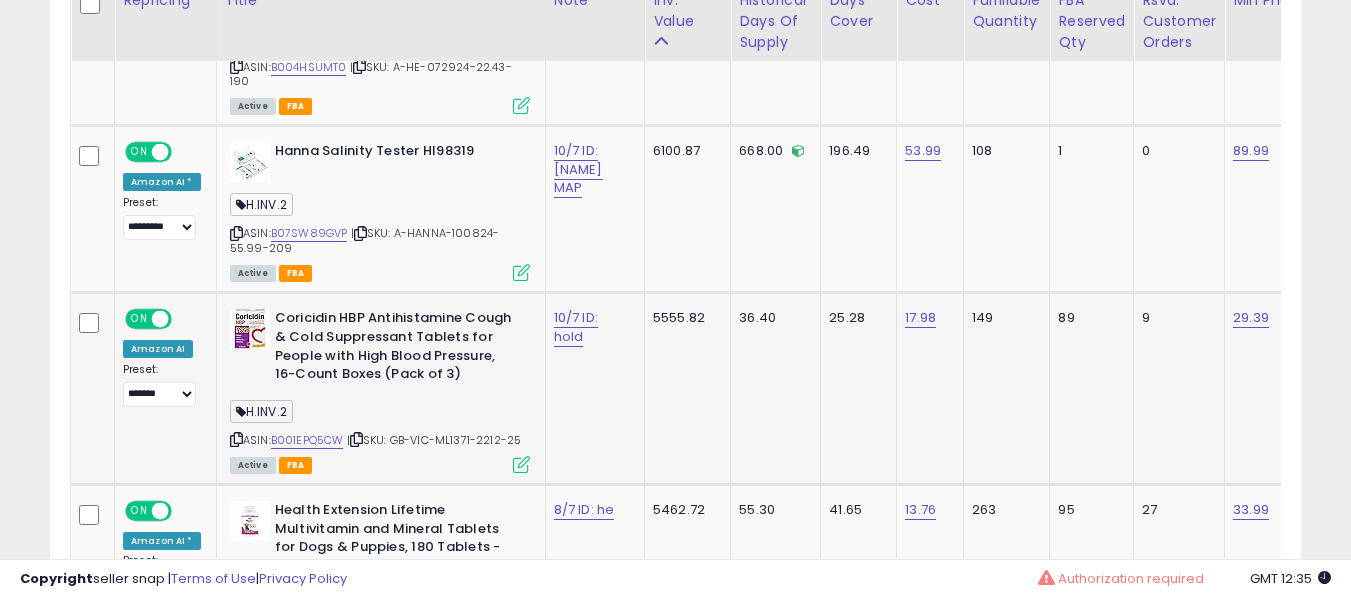 scroll, scrollTop: 9885, scrollLeft: 0, axis: vertical 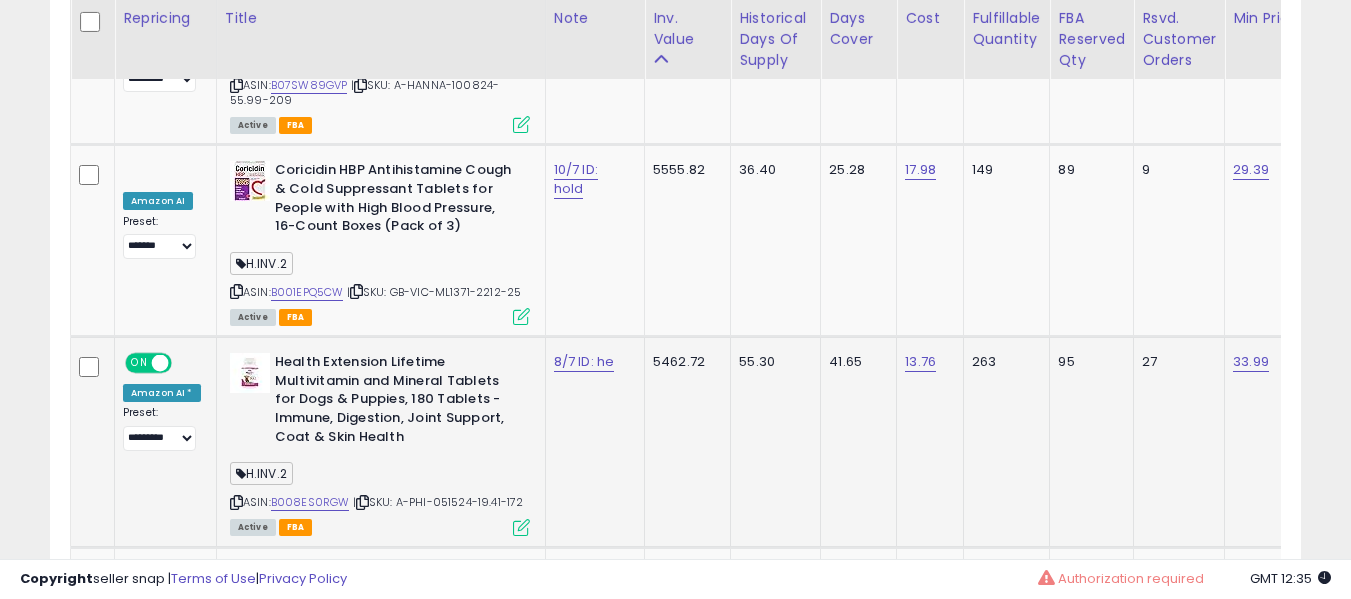 click on "8/7 ID: he" at bounding box center [591, 362] 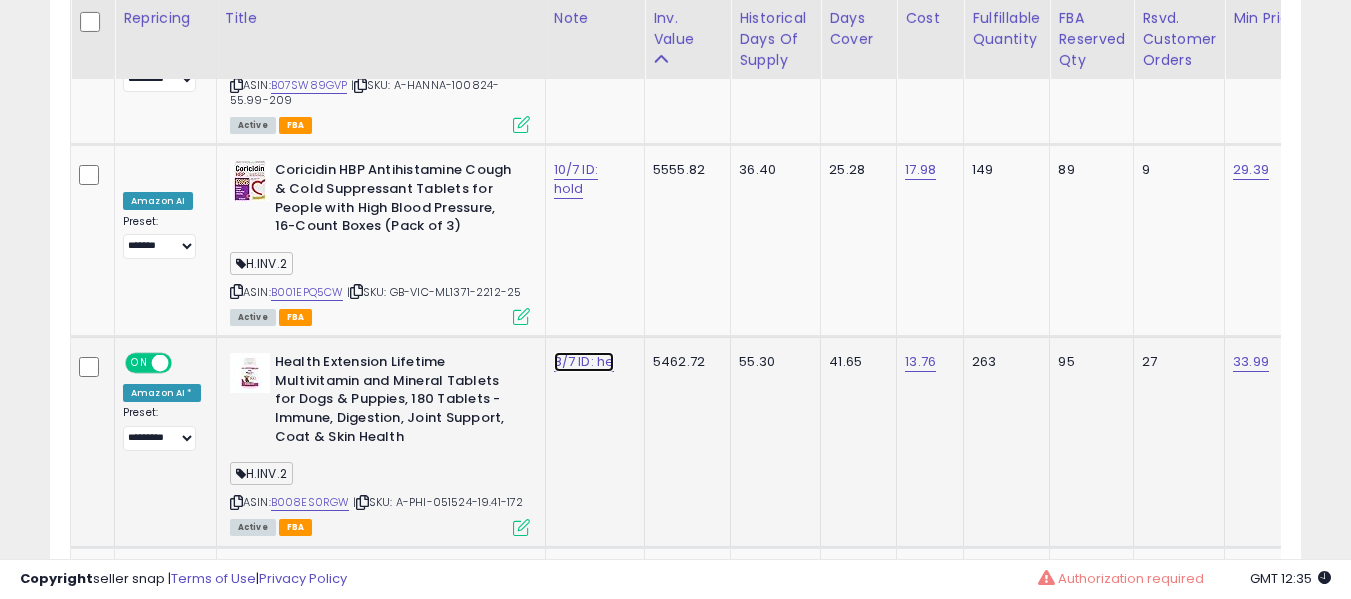 click on "8/7 ID: he" at bounding box center (576, -8752) 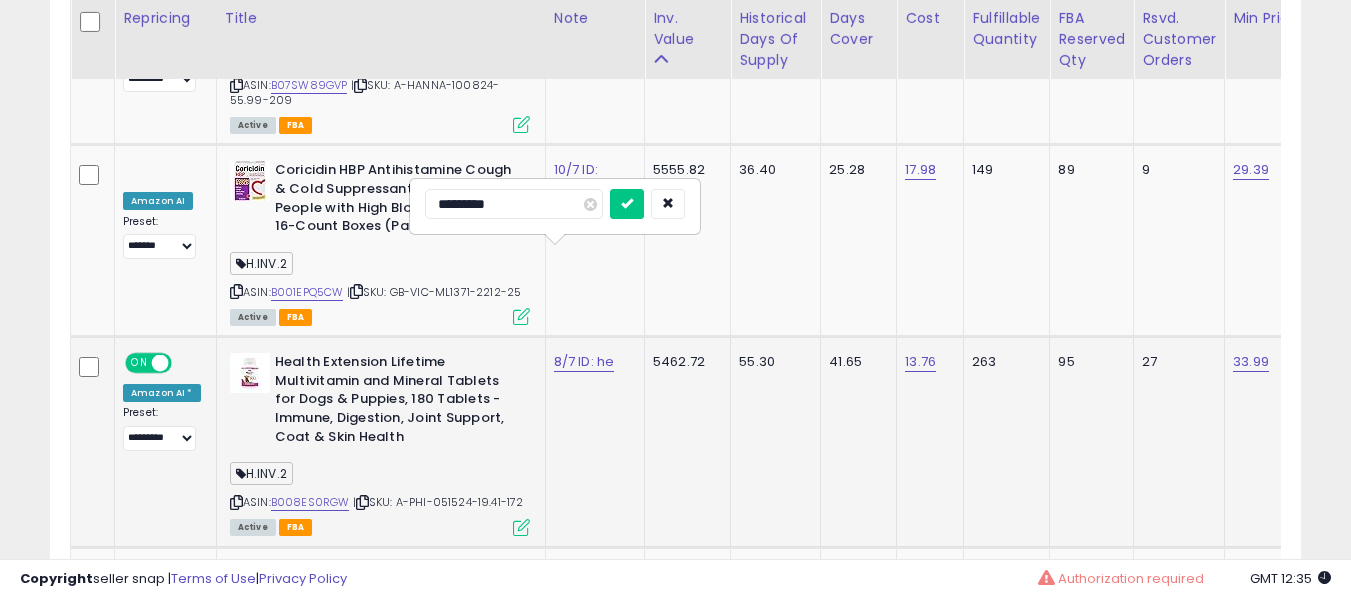 type on "**********" 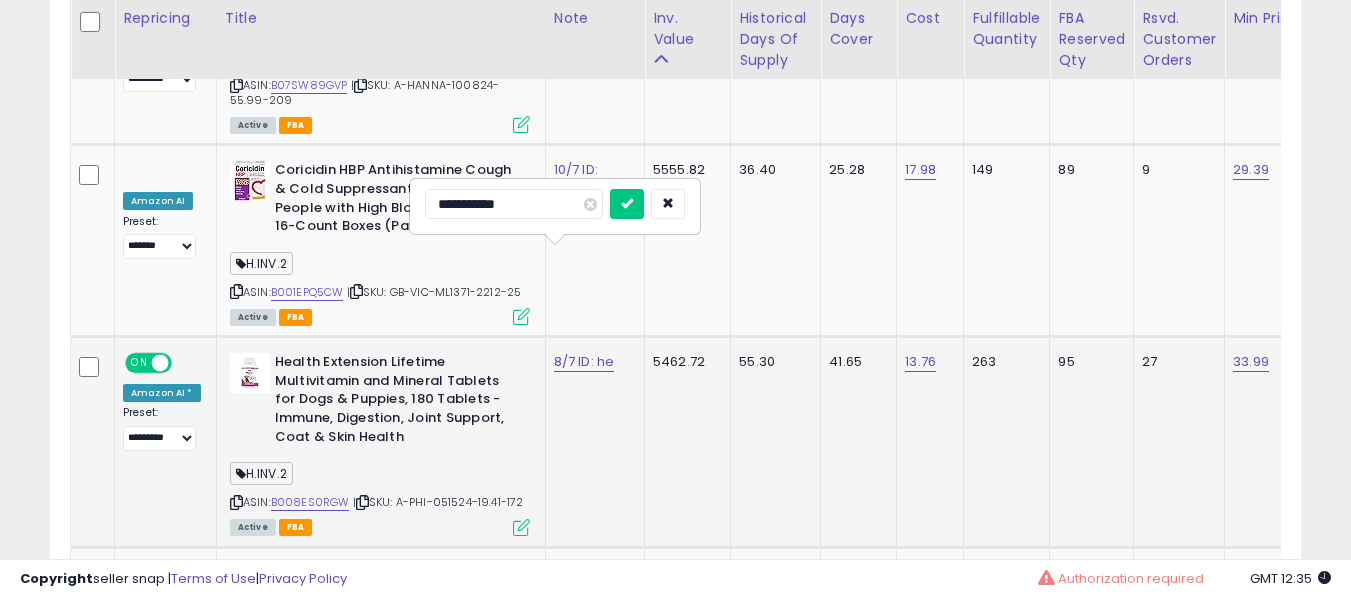 click at bounding box center [627, 204] 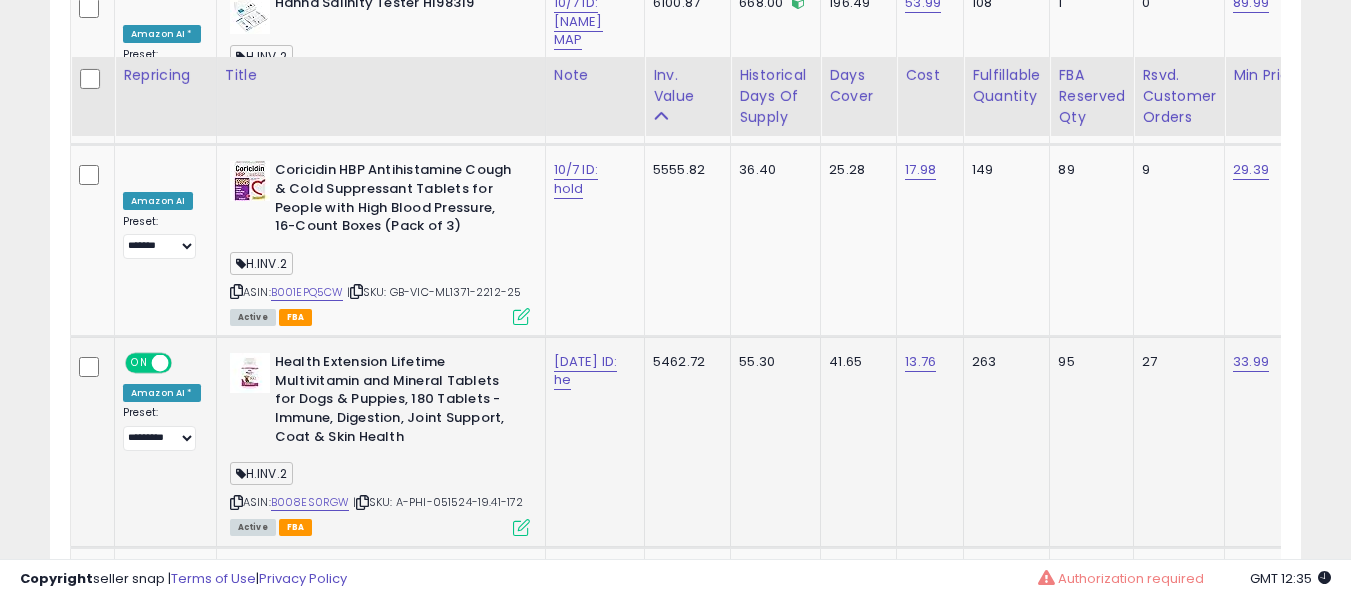 scroll, scrollTop: 9985, scrollLeft: 0, axis: vertical 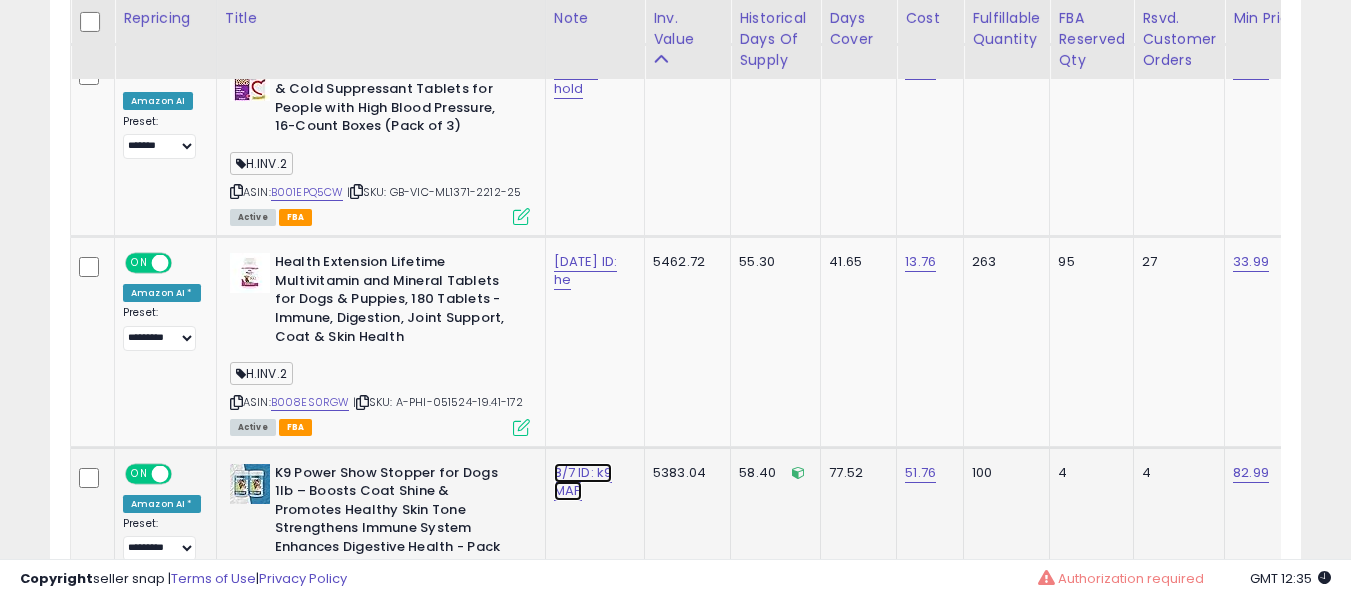 click on "8/7 ID: k9 MAP" at bounding box center (576, -8852) 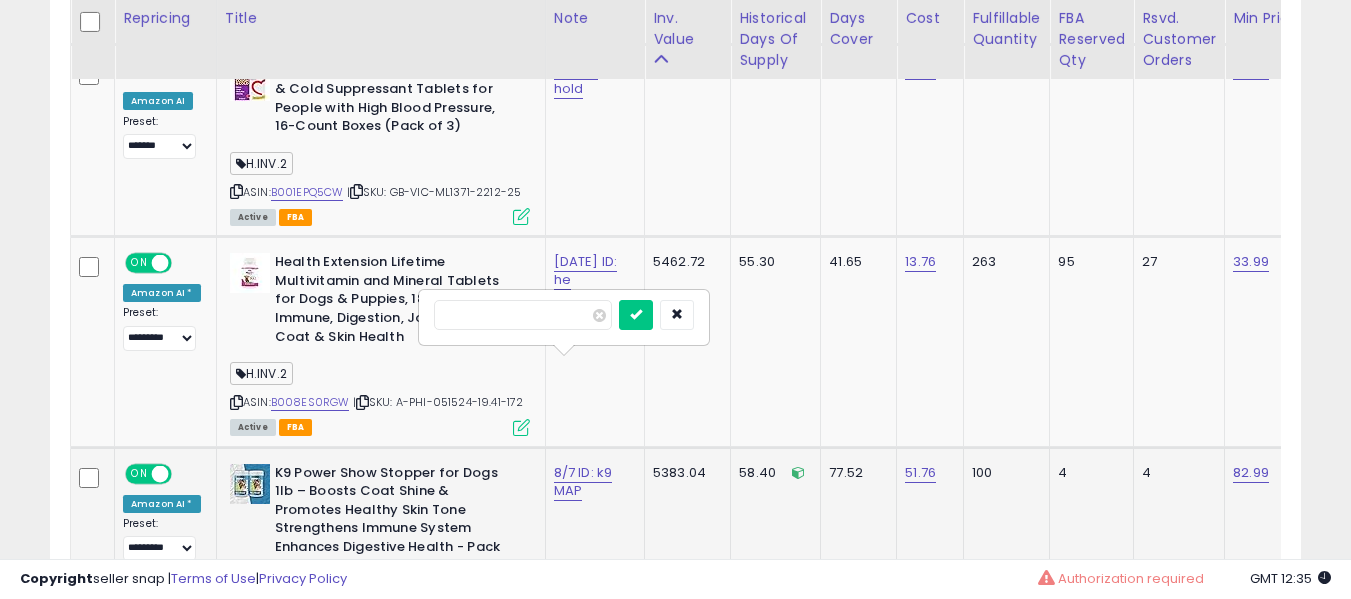scroll, scrollTop: 10185, scrollLeft: 0, axis: vertical 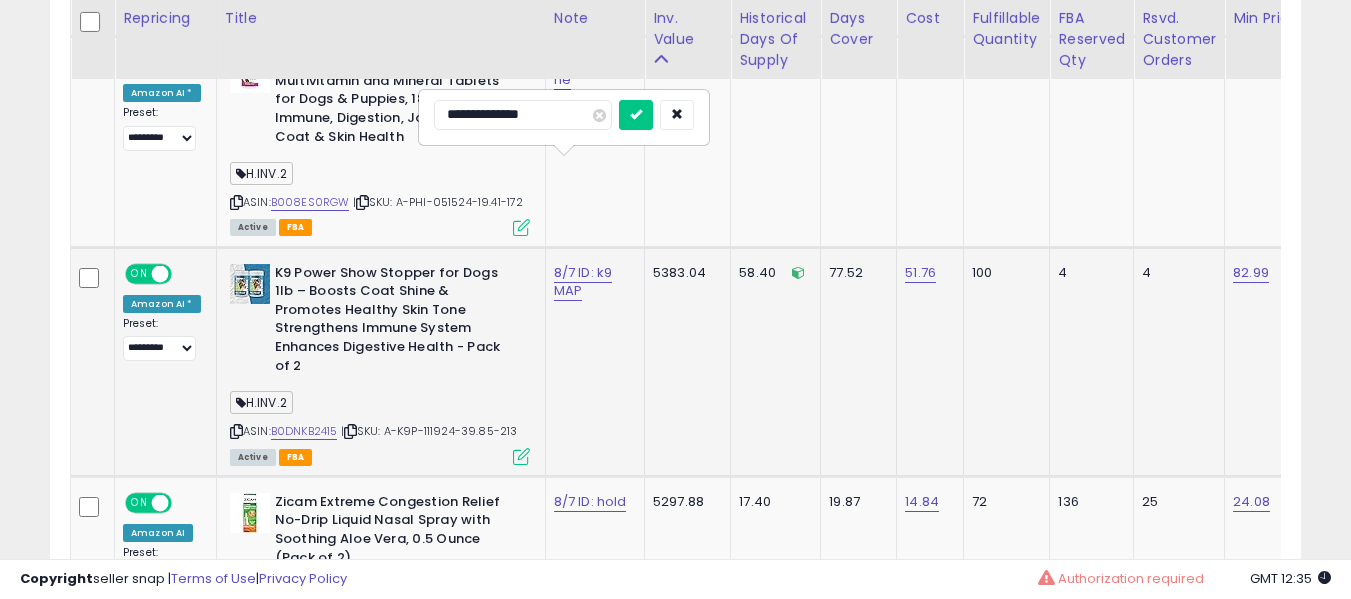 type on "**********" 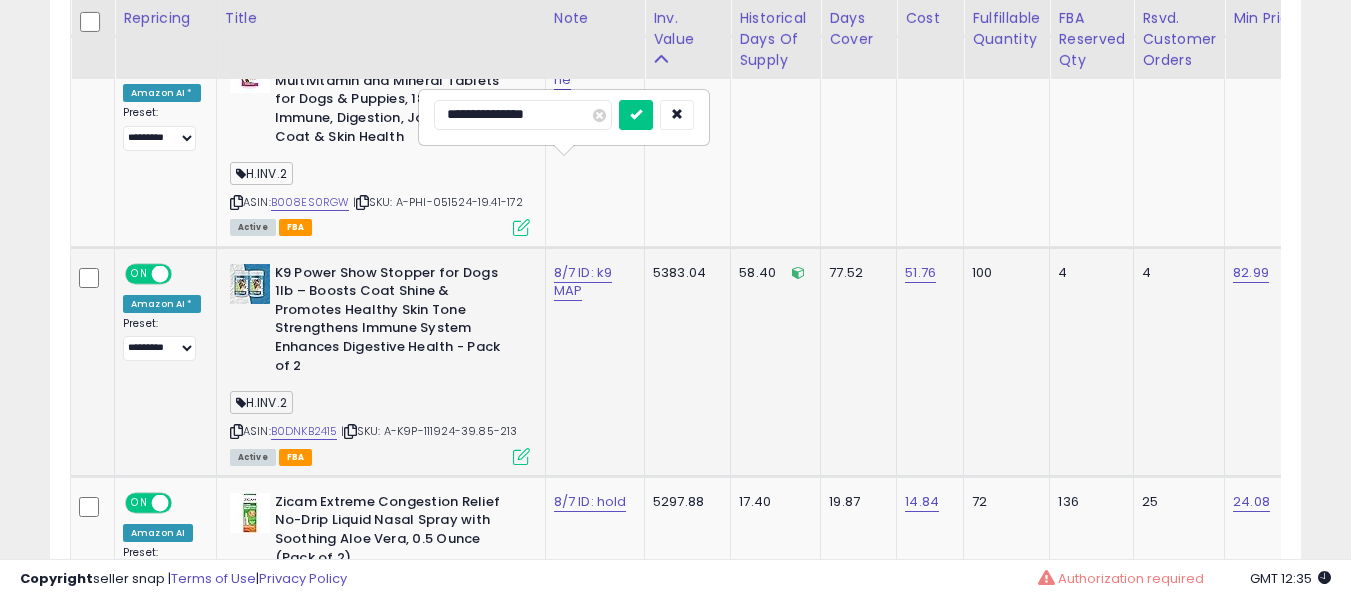 click at bounding box center [636, 115] 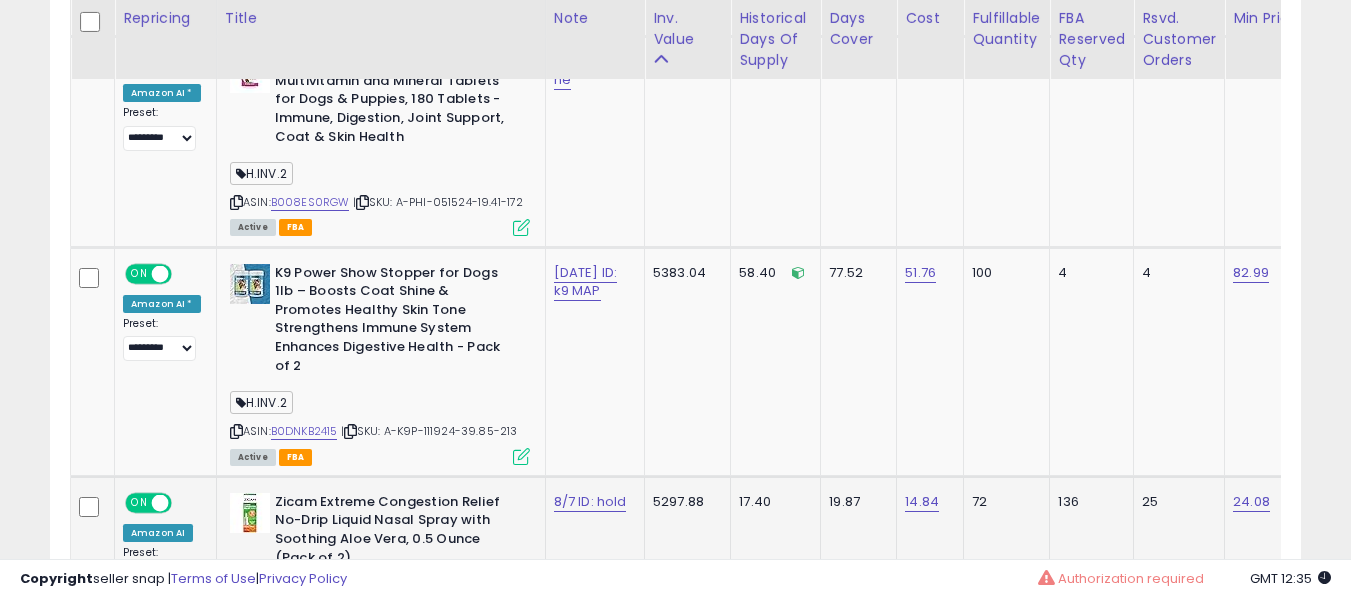 click on "8/7 ID: hold" at bounding box center [591, 502] 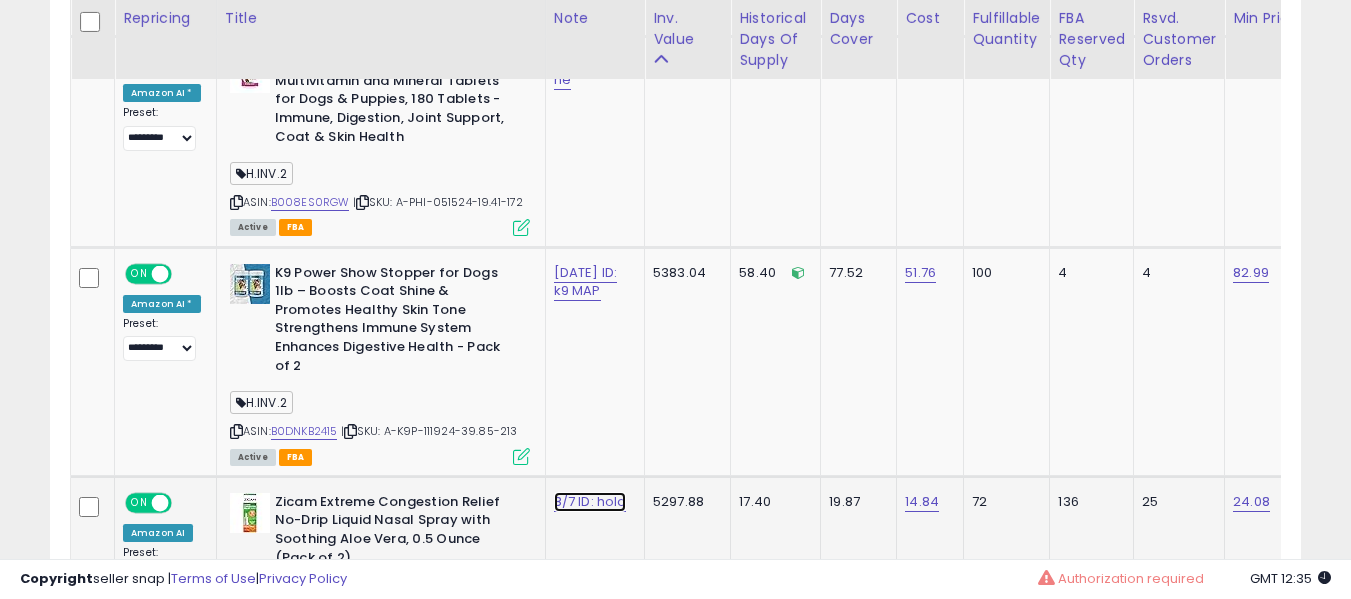click on "8/7 ID: hold" at bounding box center [576, -9052] 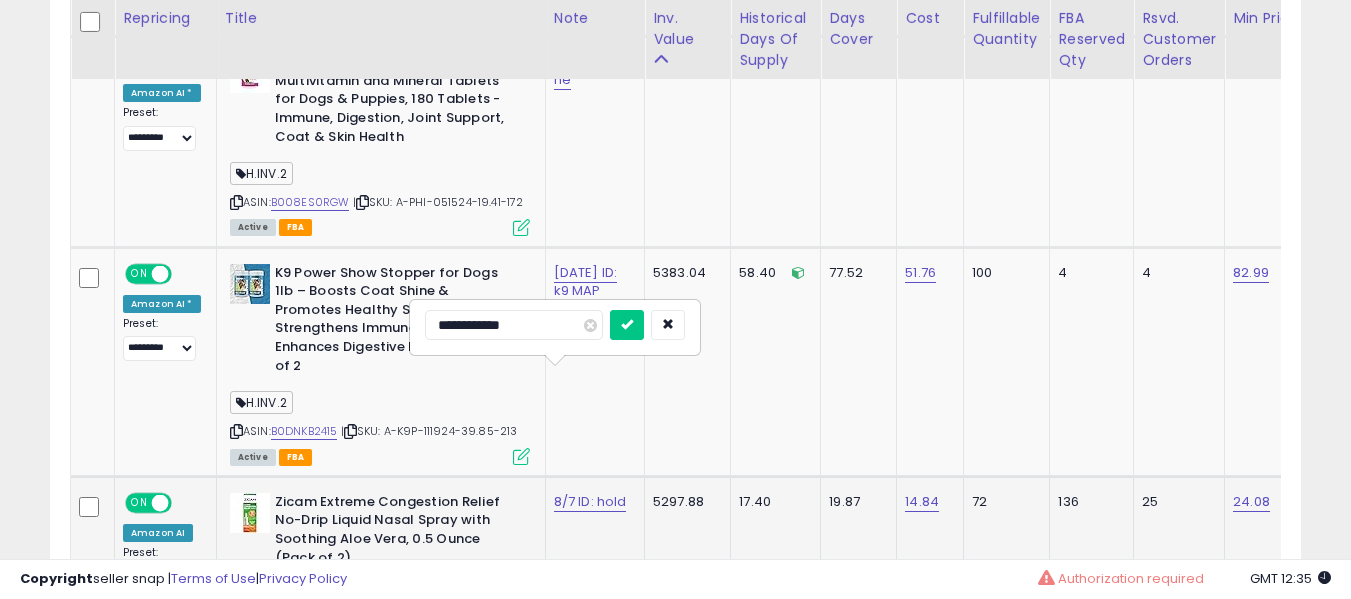 scroll, scrollTop: 10285, scrollLeft: 0, axis: vertical 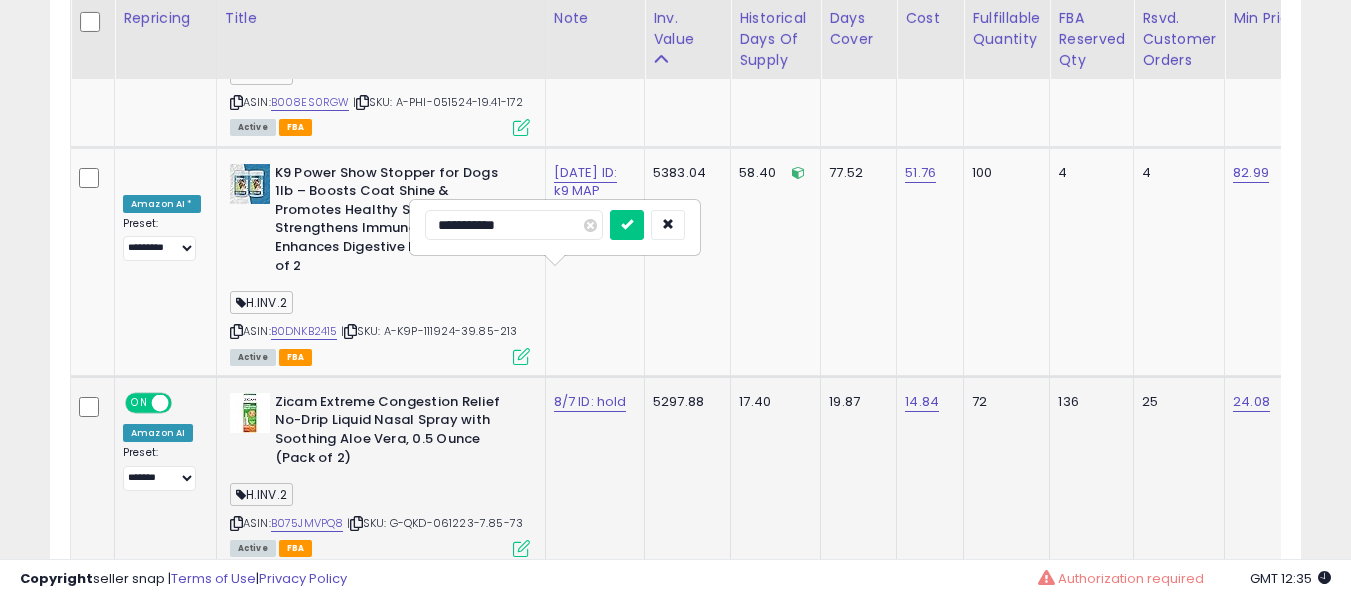 type on "**********" 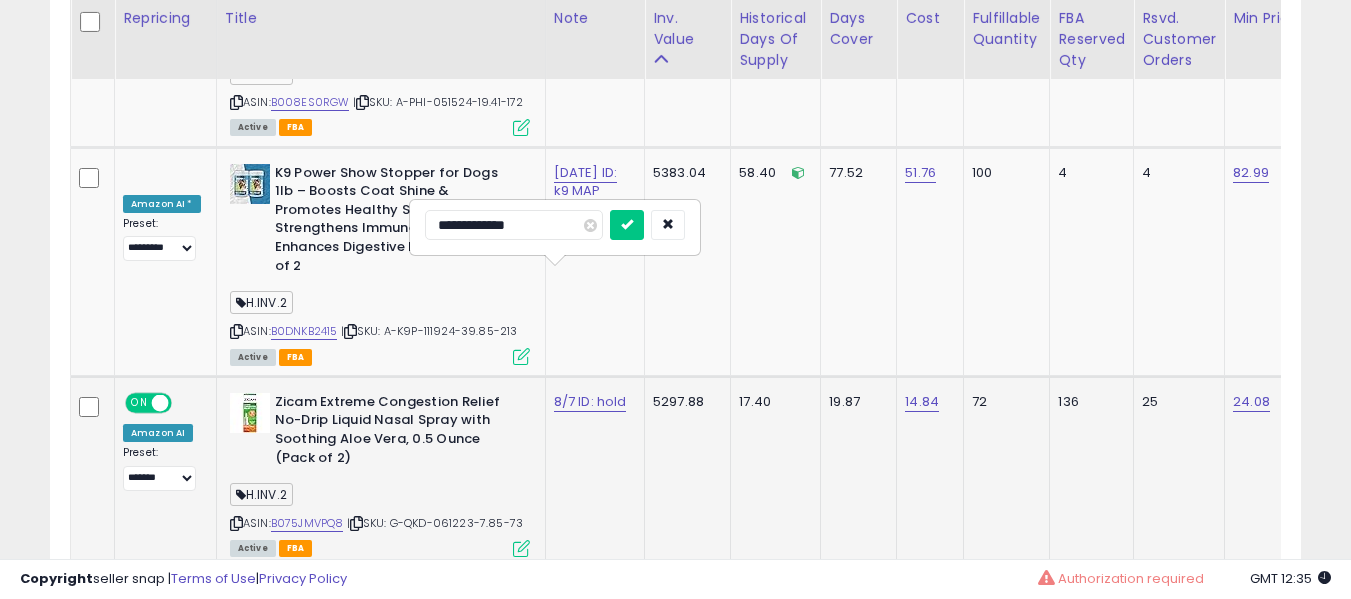 click at bounding box center (627, 225) 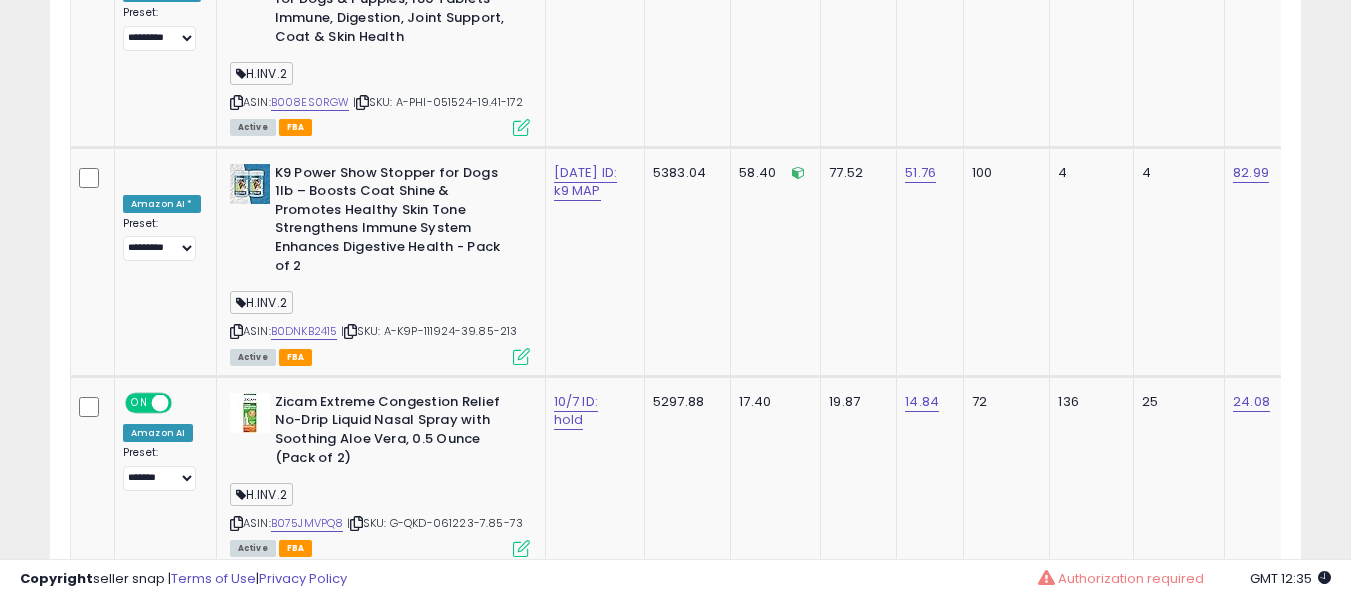 scroll, scrollTop: 9564, scrollLeft: 0, axis: vertical 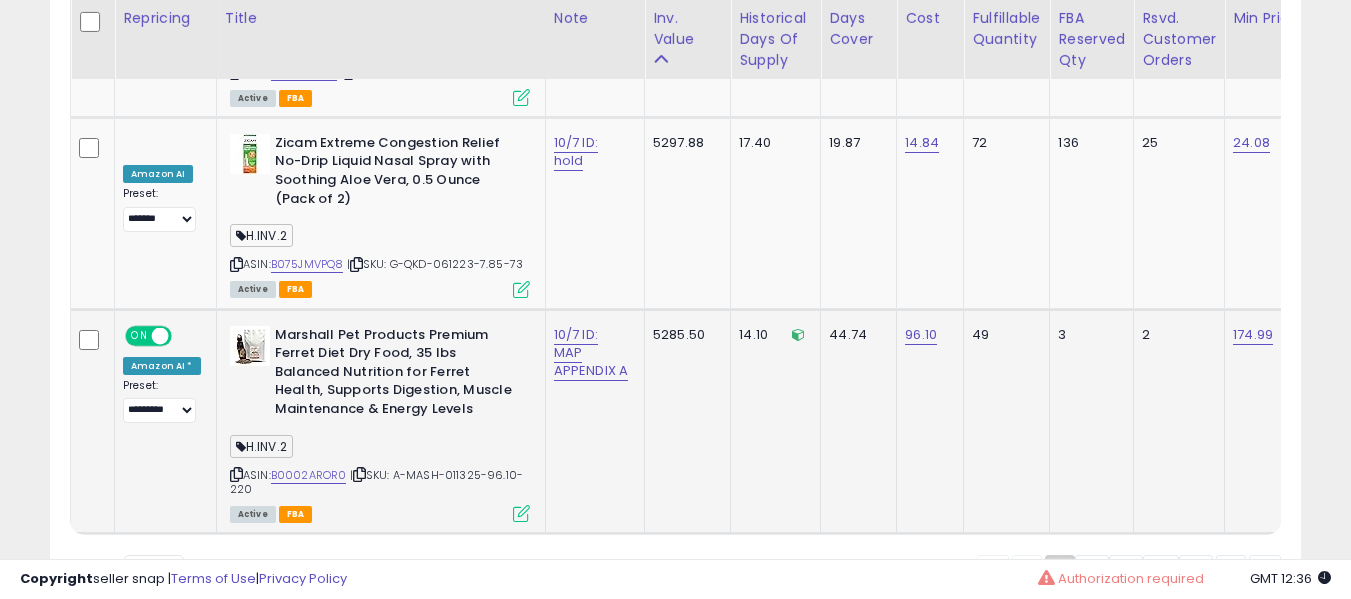 click on "44.74" 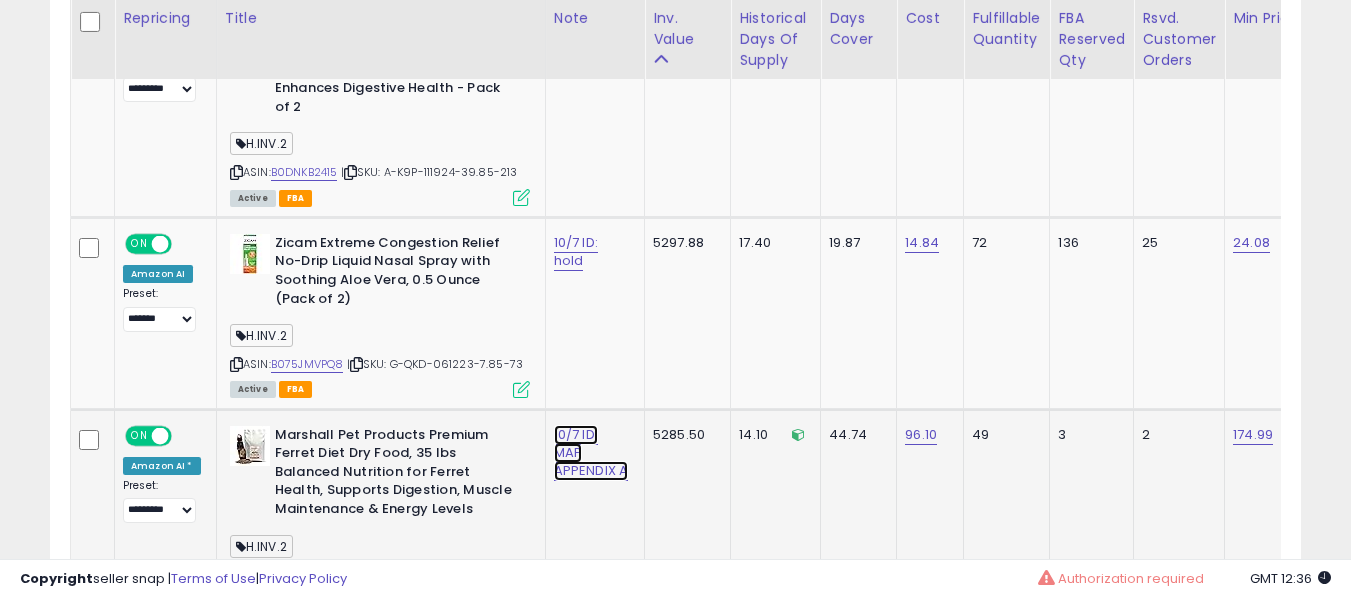click on "10/7 ID: MAP APPENDIX A" at bounding box center [576, -9311] 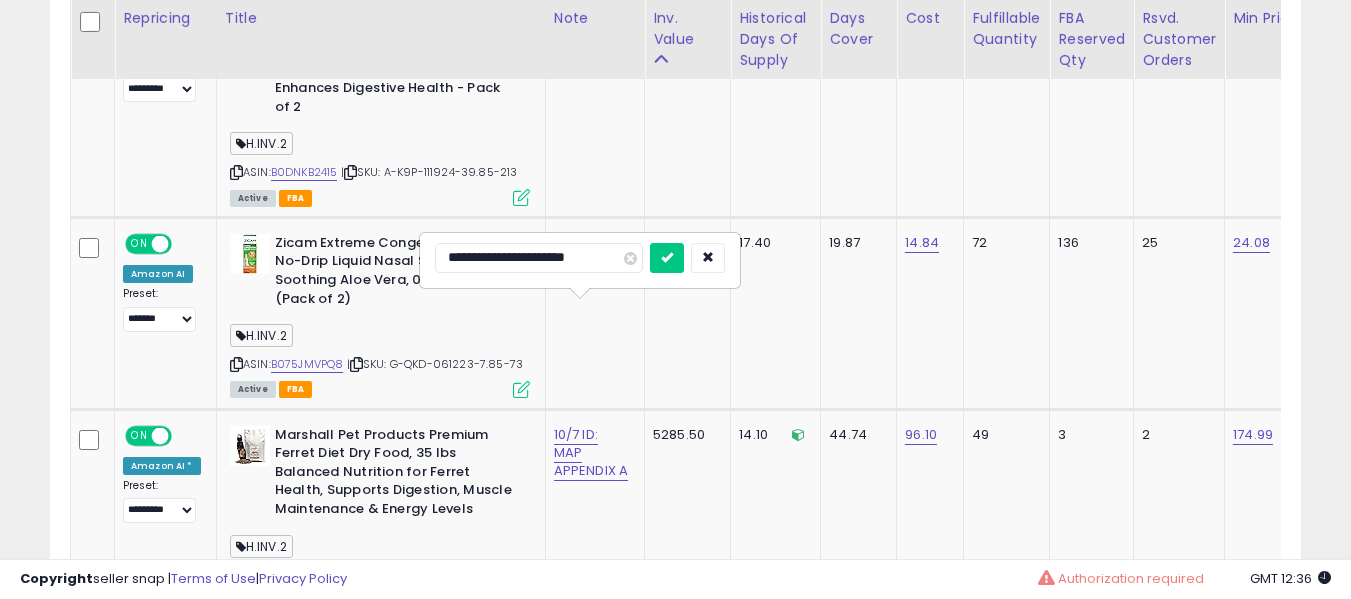 drag, startPoint x: 468, startPoint y: 260, endPoint x: 0, endPoint y: 198, distance: 472.089 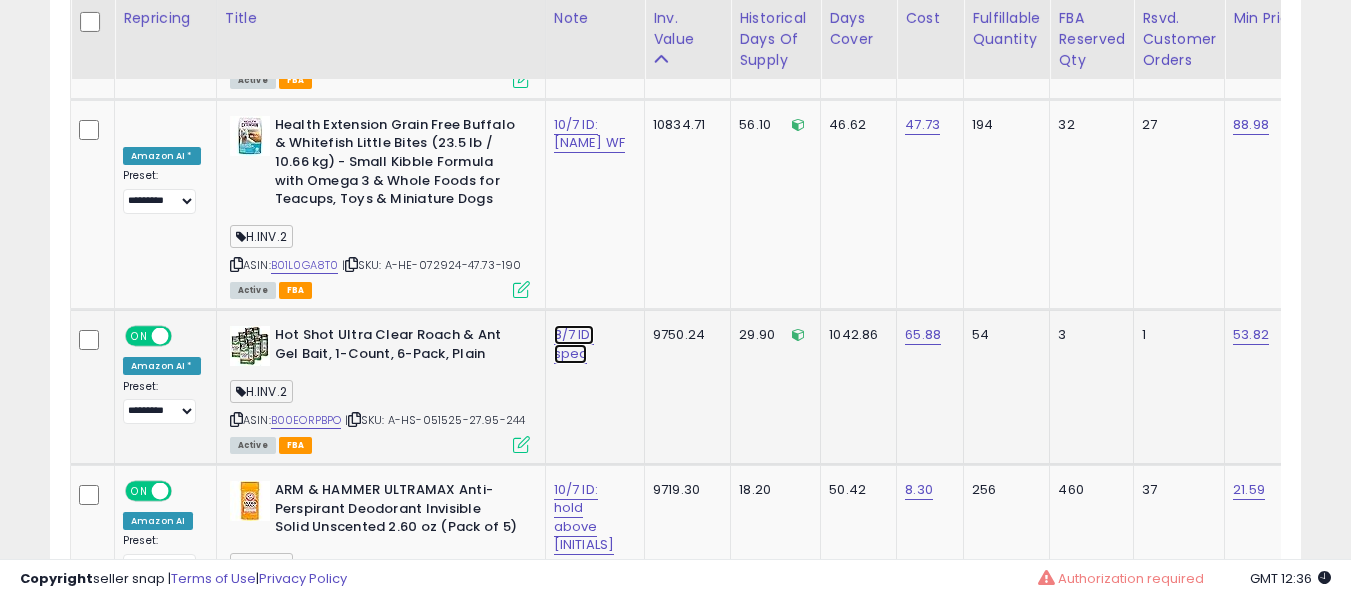 click on "8/7 ID: spec" at bounding box center (576, -4325) 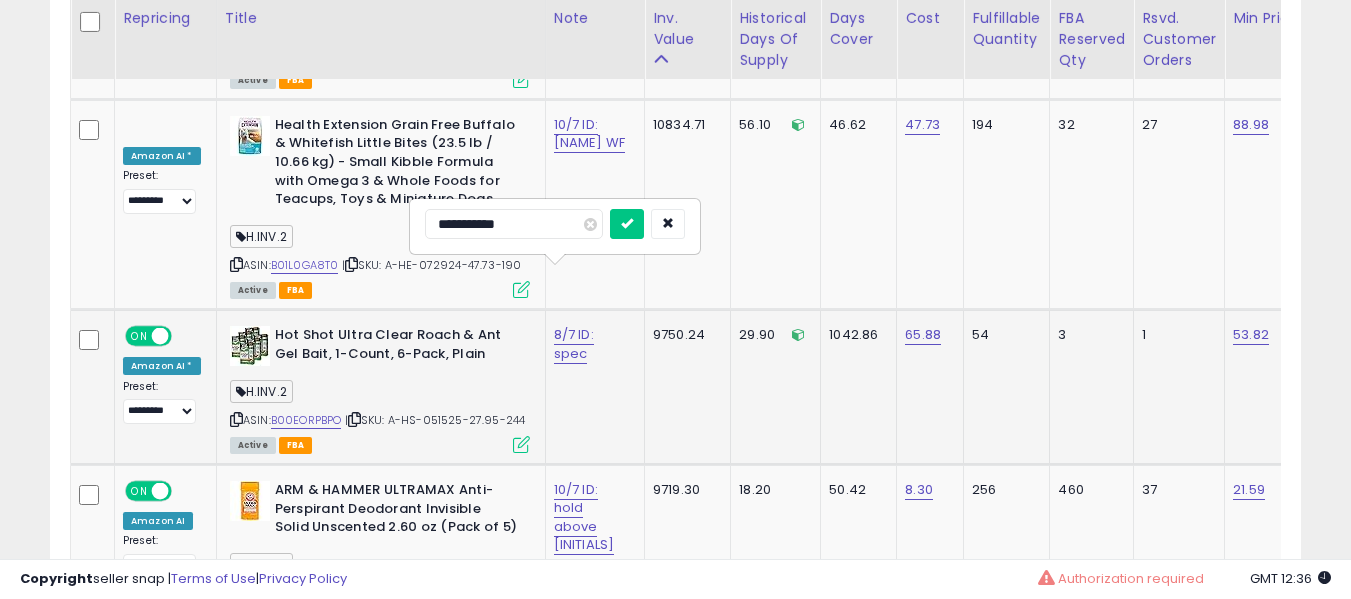 type on "**********" 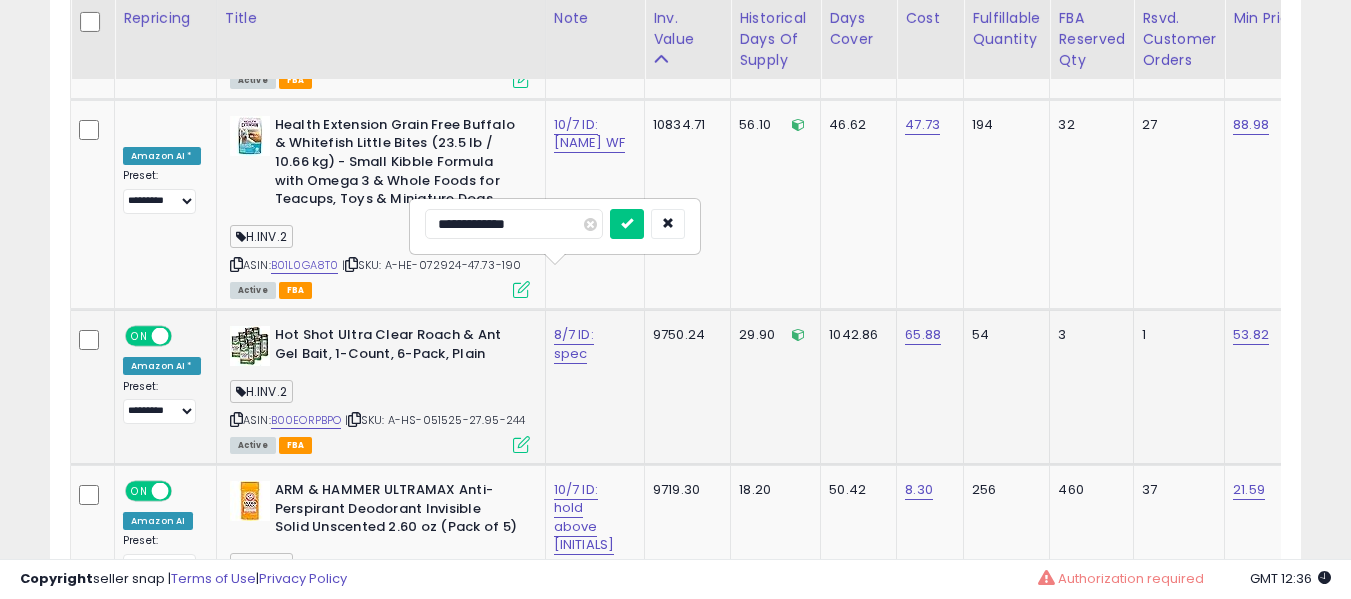 click at bounding box center (627, 224) 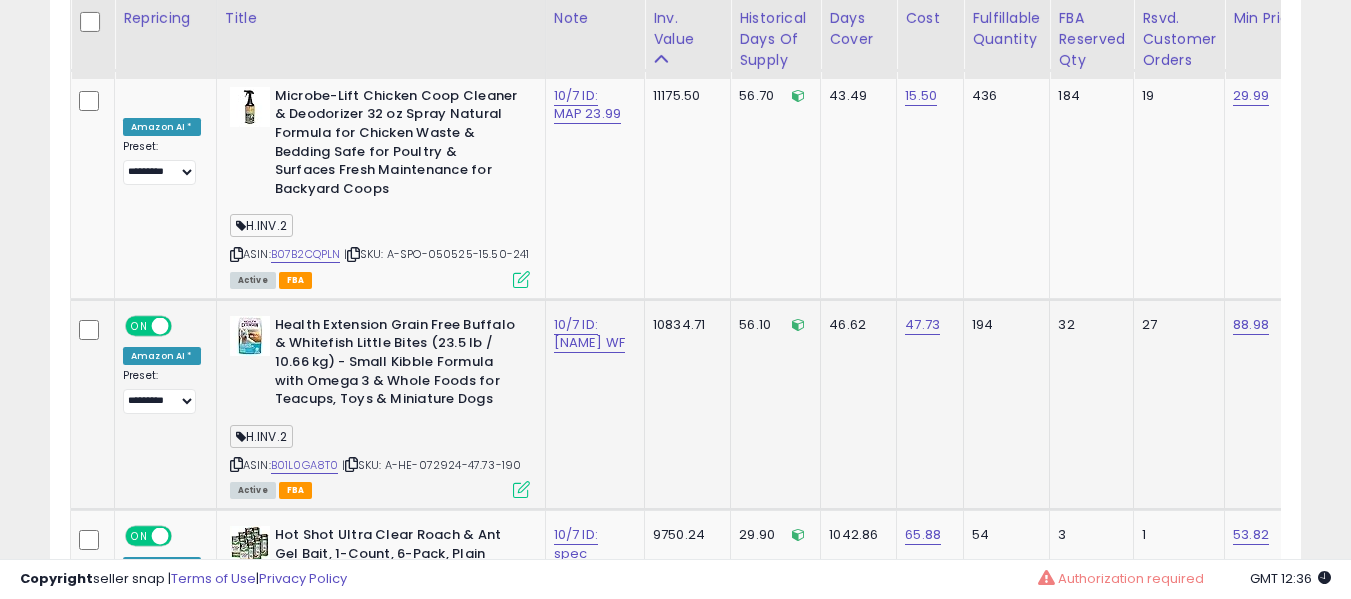 click at bounding box center (236, 464) 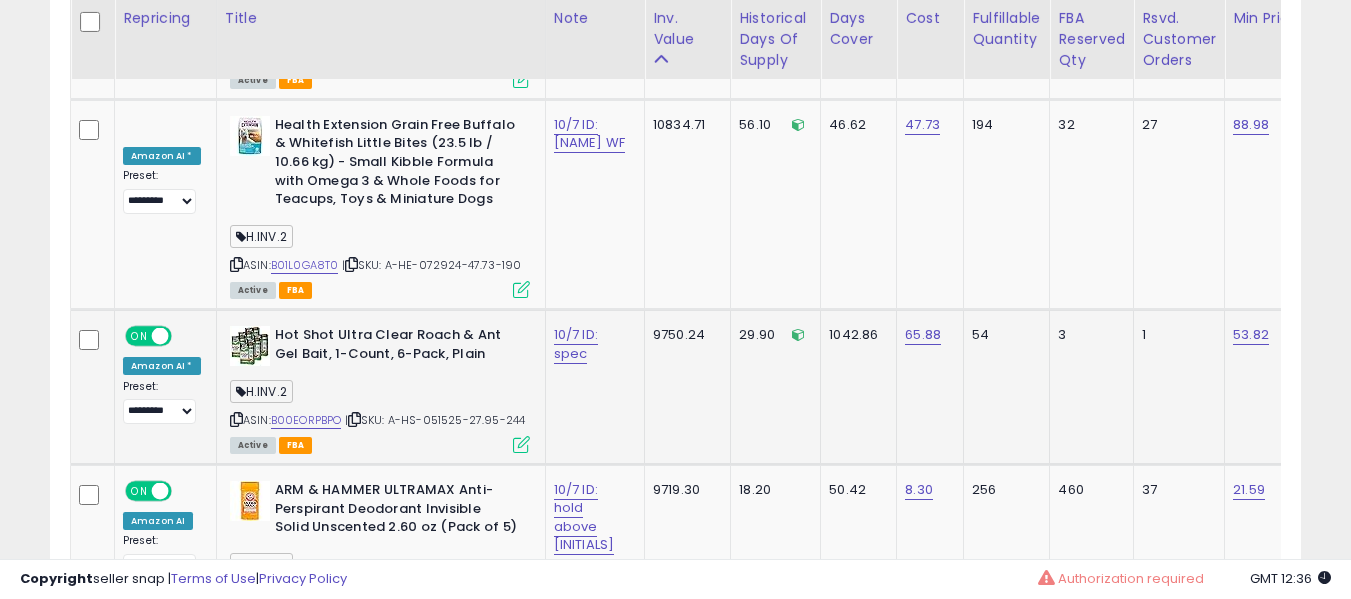 click at bounding box center (236, 419) 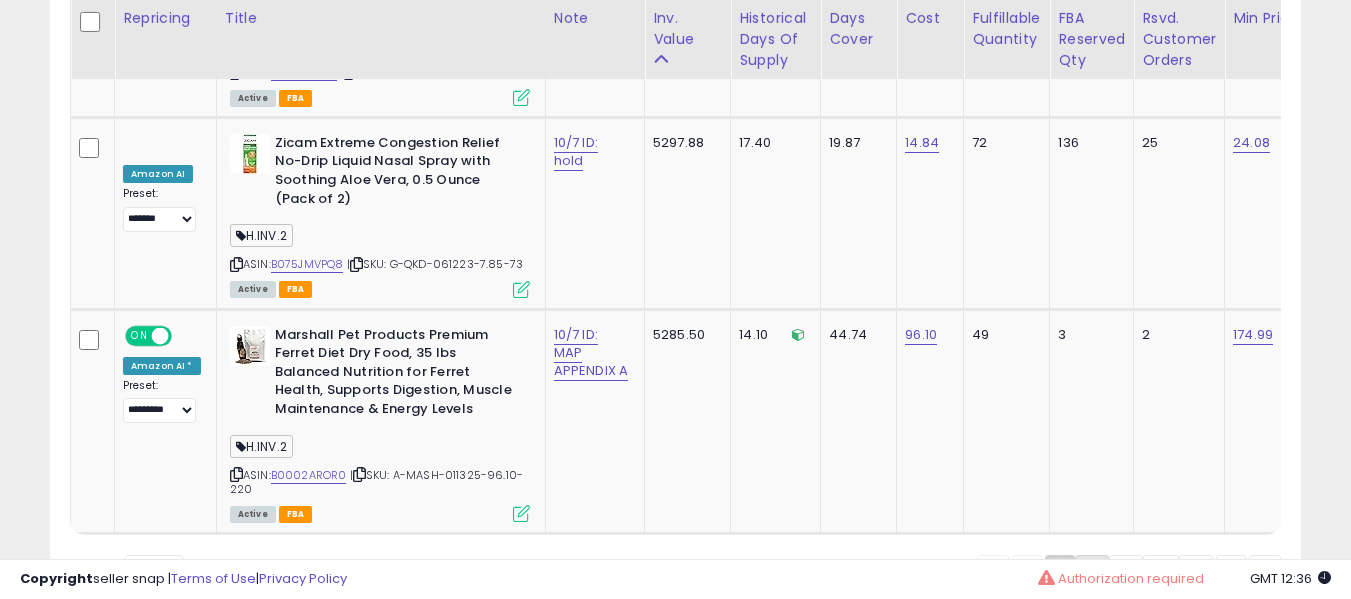 click on "2" 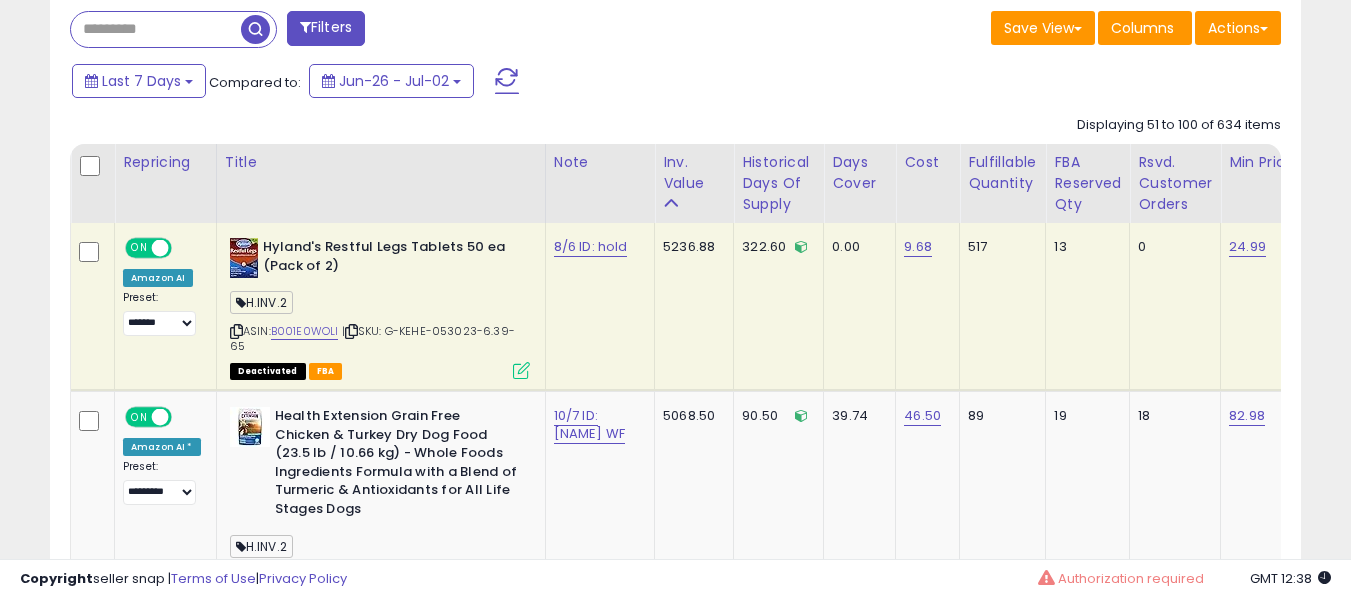 scroll, scrollTop: 891, scrollLeft: 0, axis: vertical 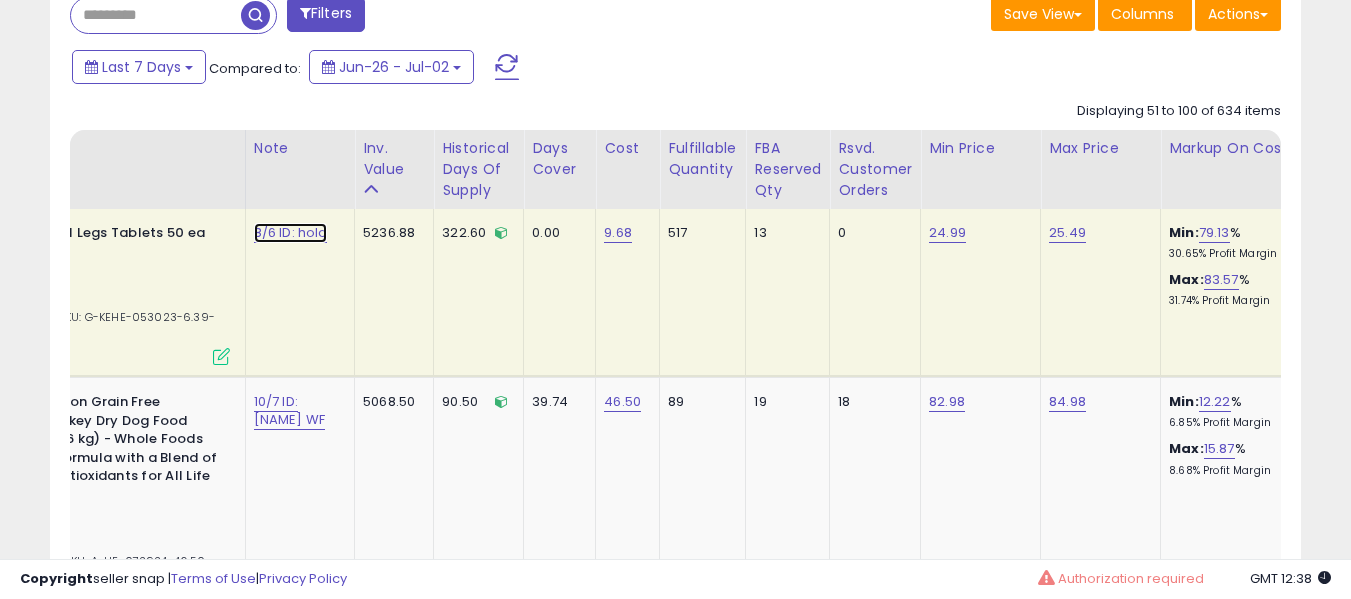 click on "8/6 ID: hold" at bounding box center (291, 233) 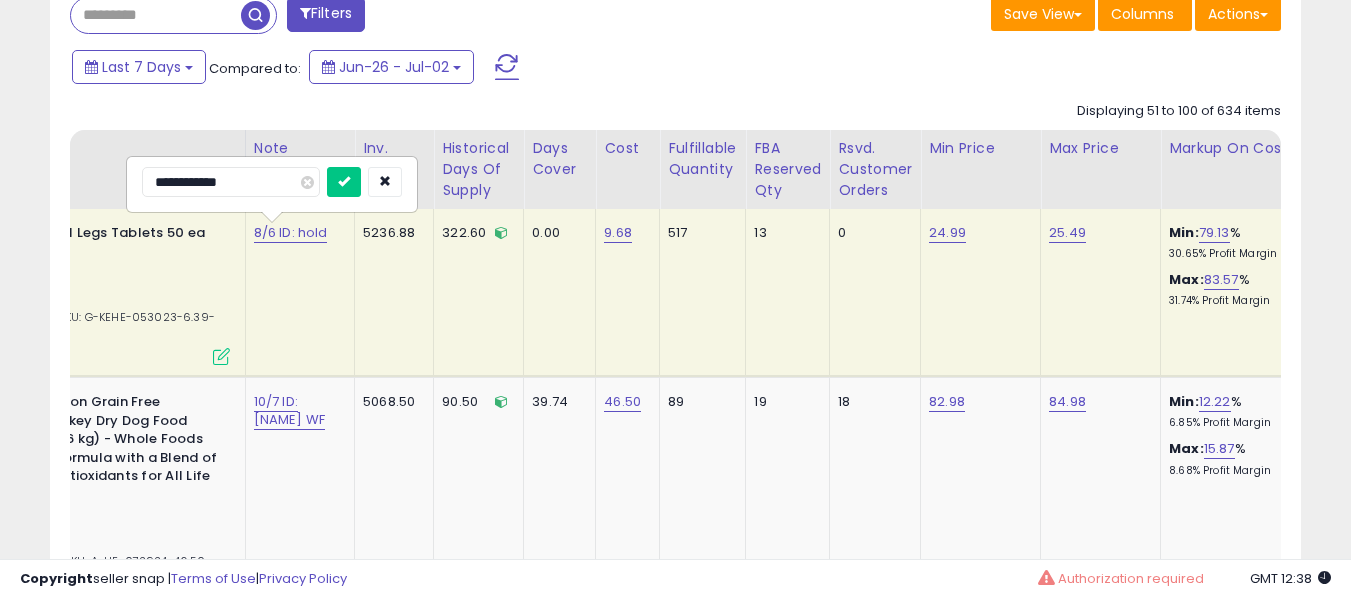 scroll, scrollTop: 0, scrollLeft: 176, axis: horizontal 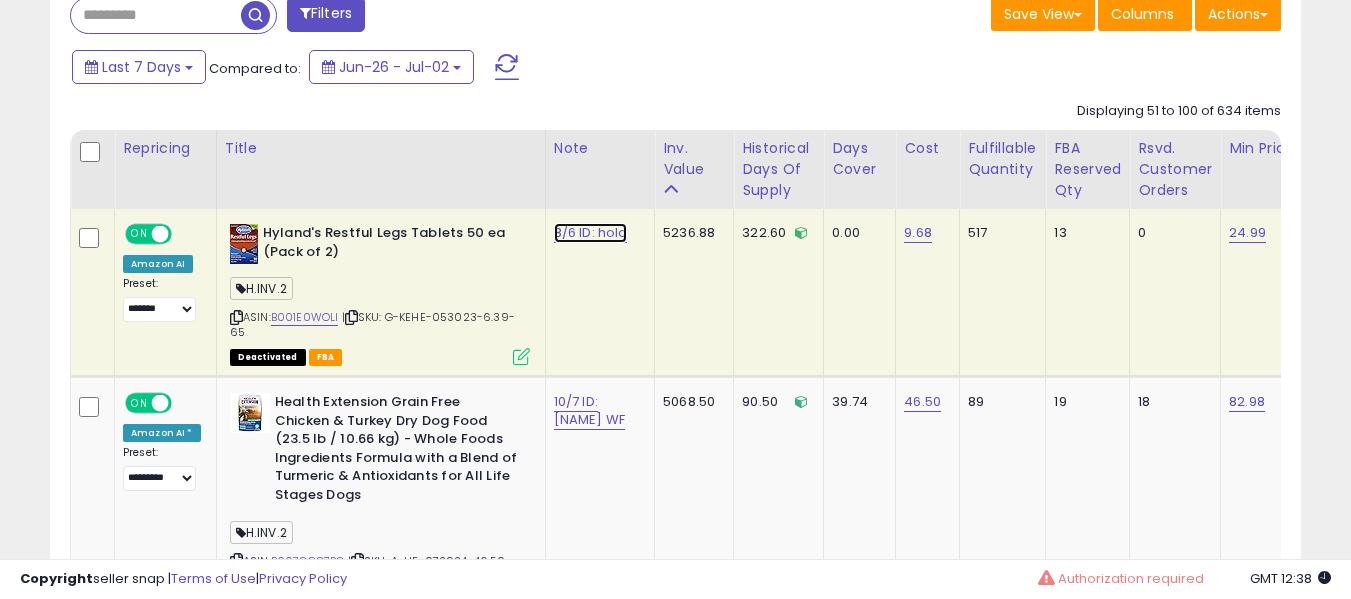 click on "8/6 ID: hold" at bounding box center [591, 233] 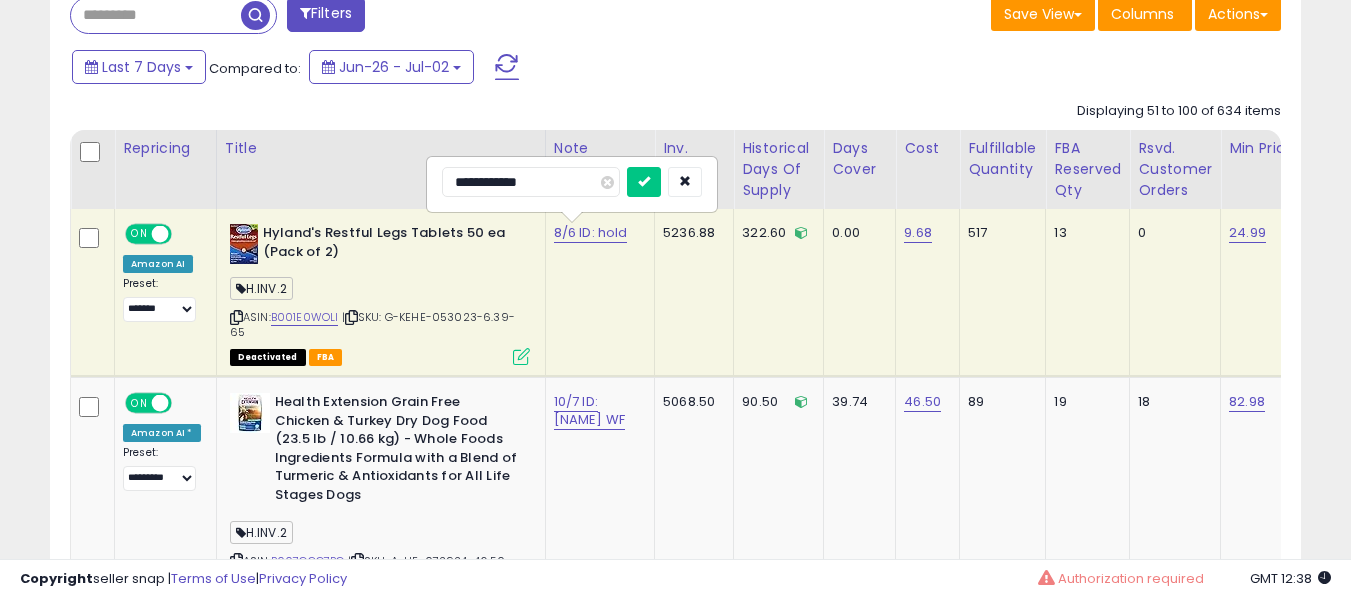 type on "**********" 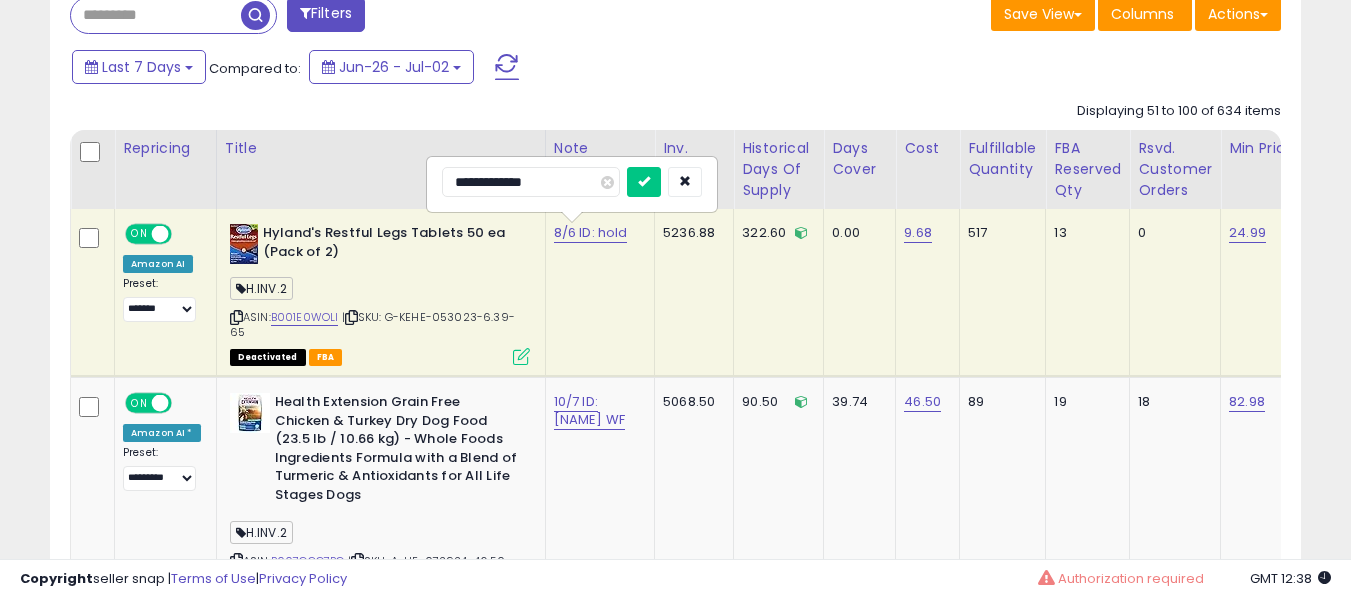 click at bounding box center [644, 182] 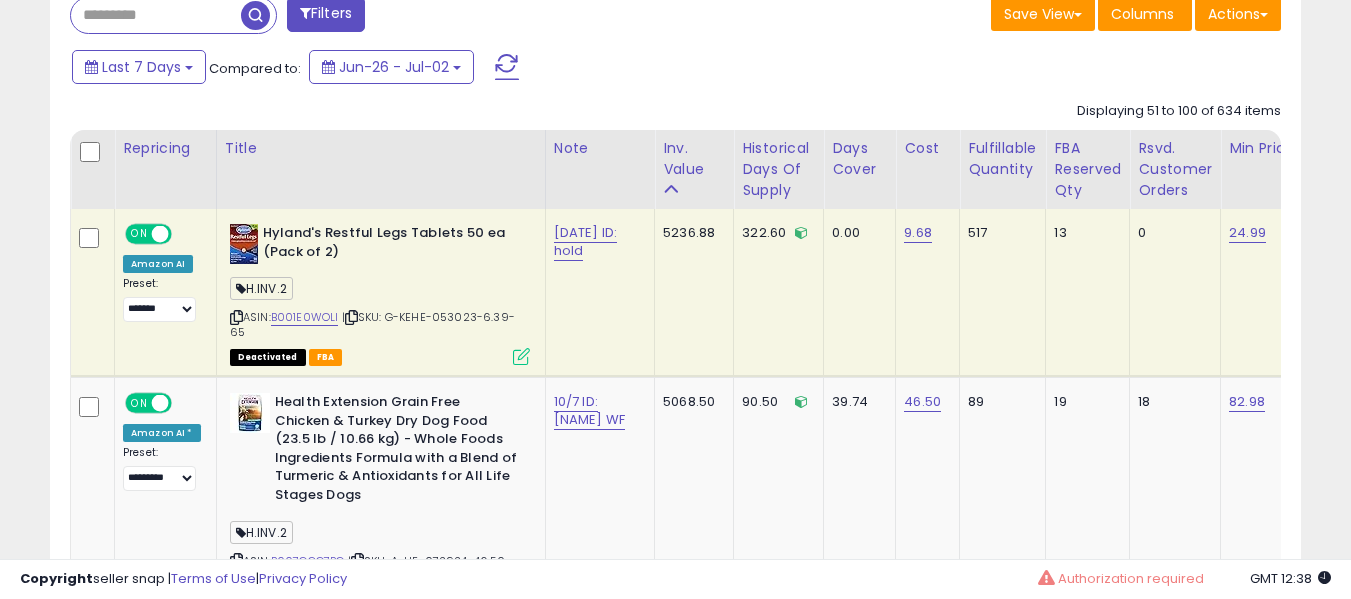 scroll, scrollTop: 0, scrollLeft: 377, axis: horizontal 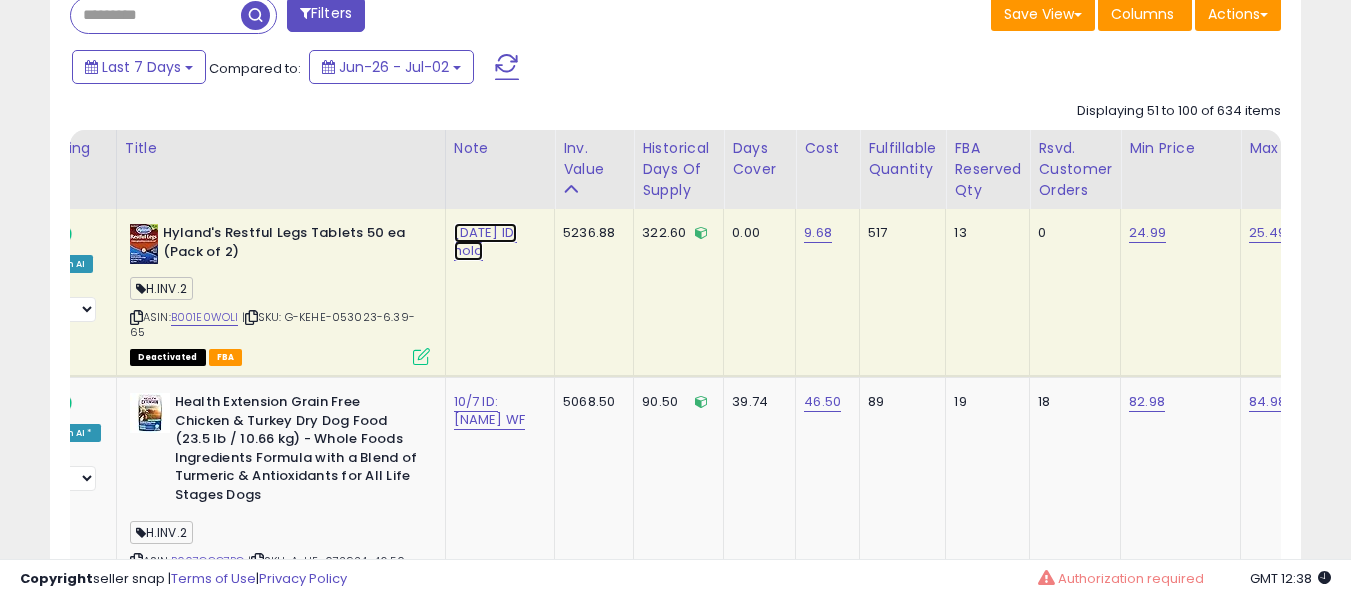 click on "11/7 ID: hold" at bounding box center [486, 242] 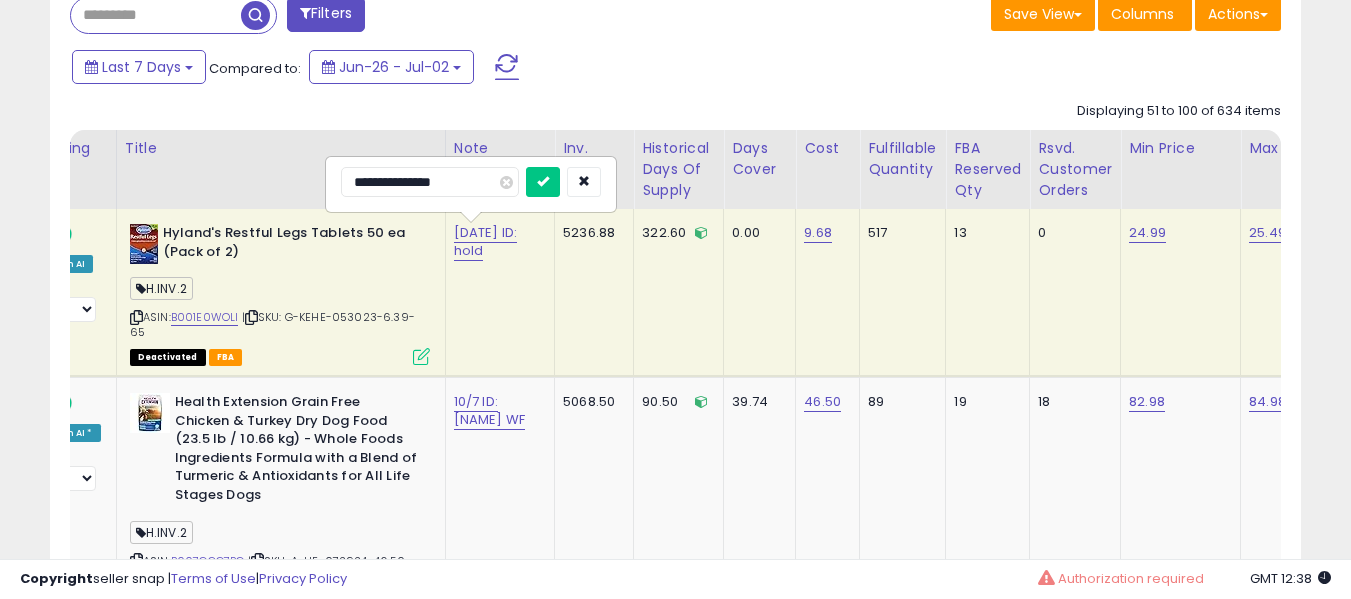 type on "**********" 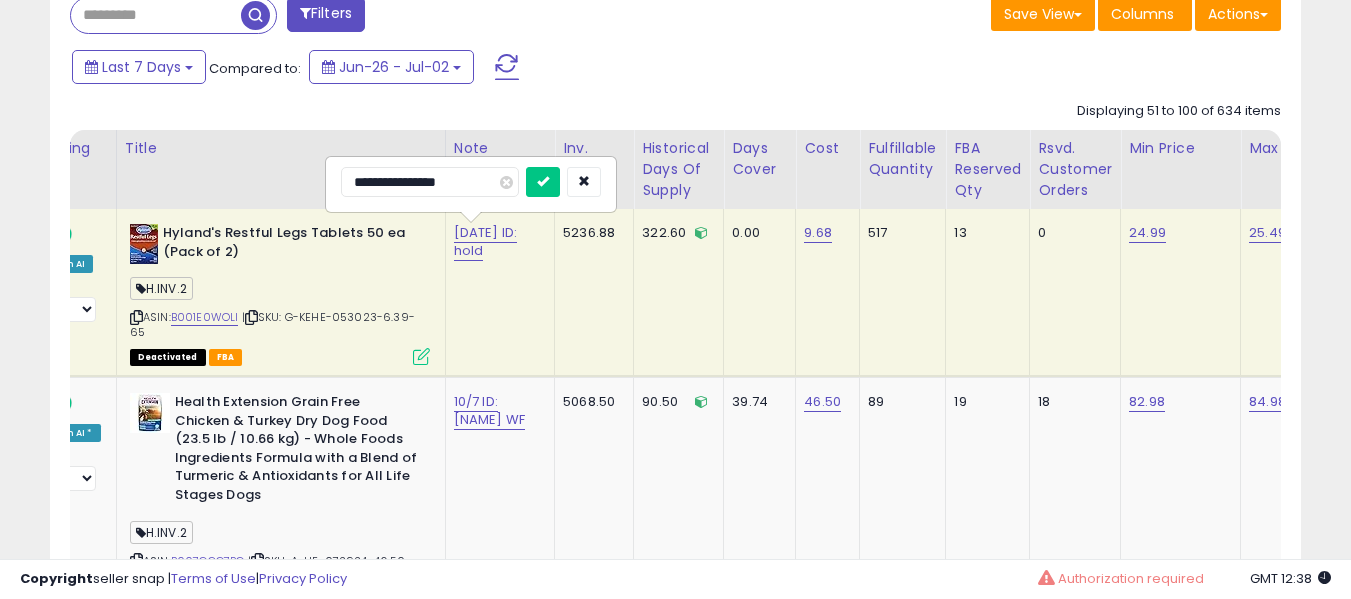 click at bounding box center [543, 182] 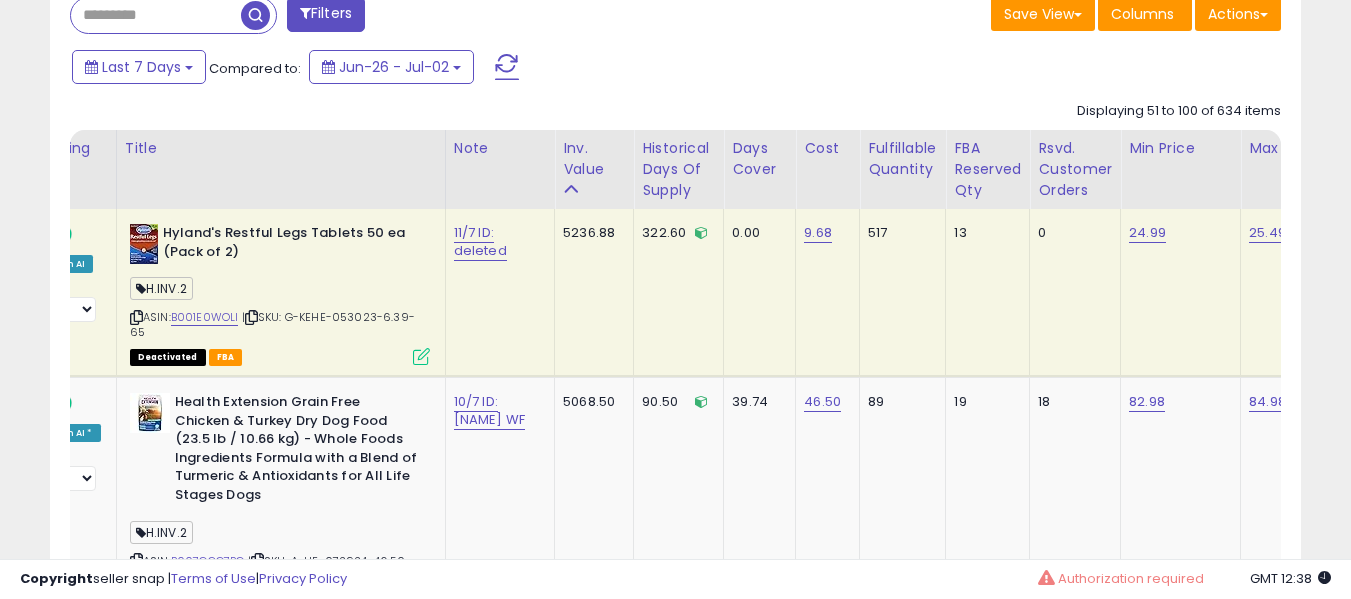 scroll, scrollTop: 0, scrollLeft: 0, axis: both 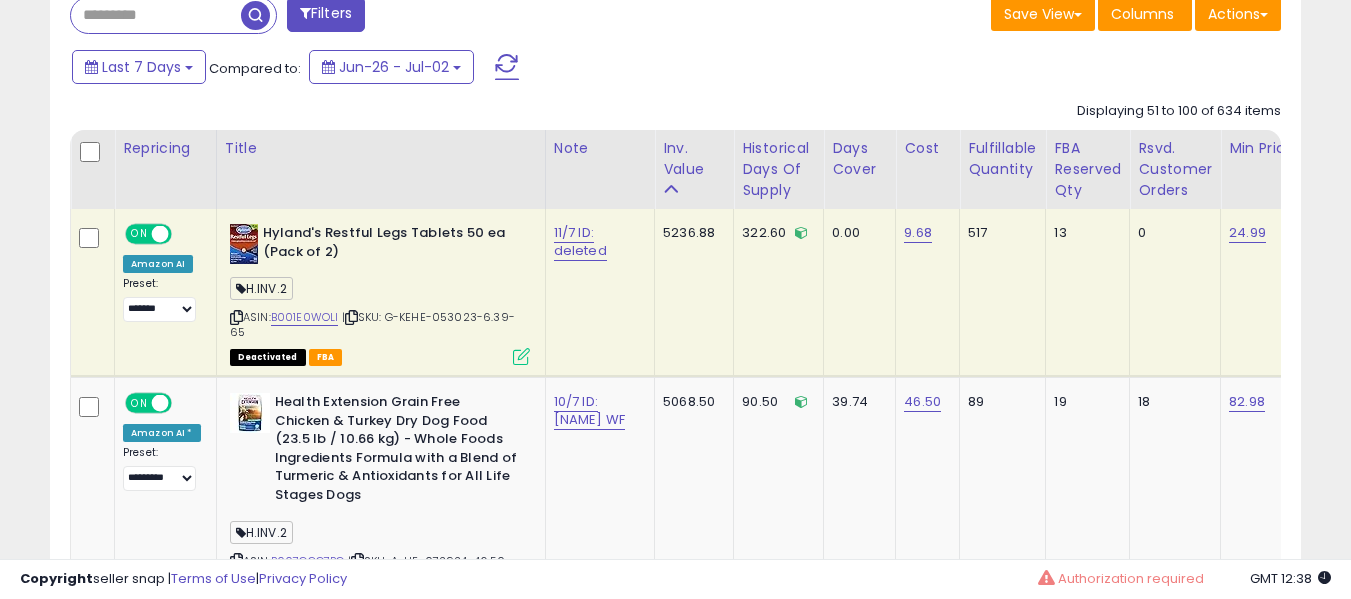 click at bounding box center (236, 317) 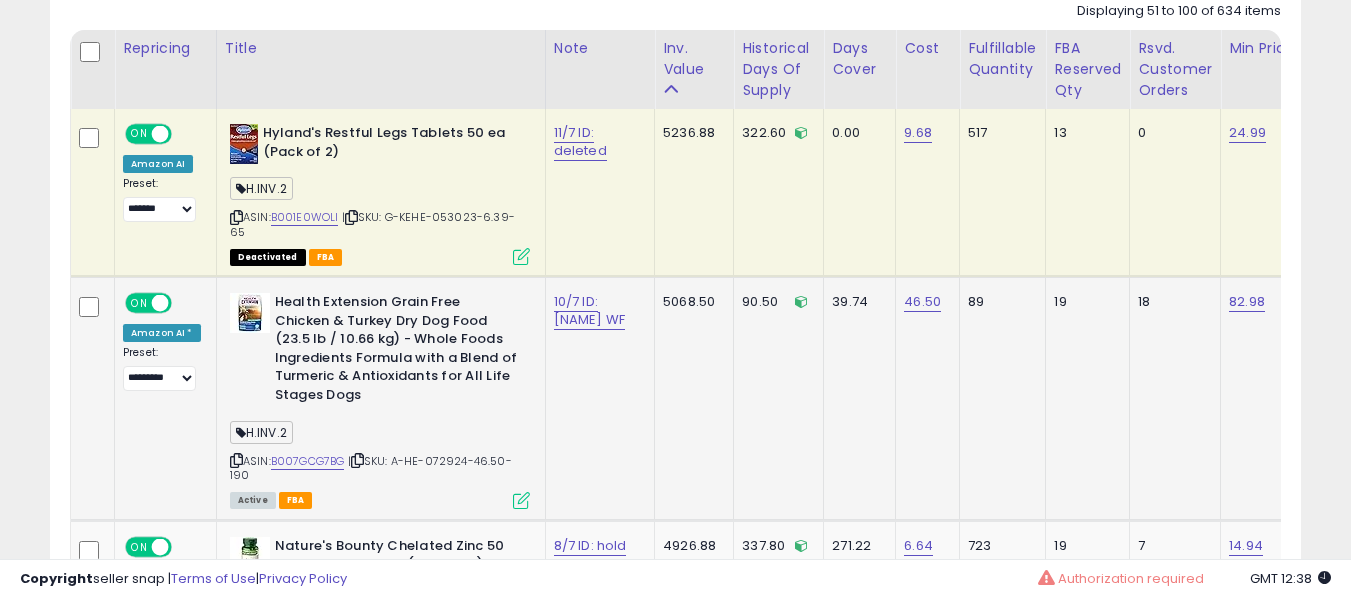 scroll, scrollTop: 1091, scrollLeft: 0, axis: vertical 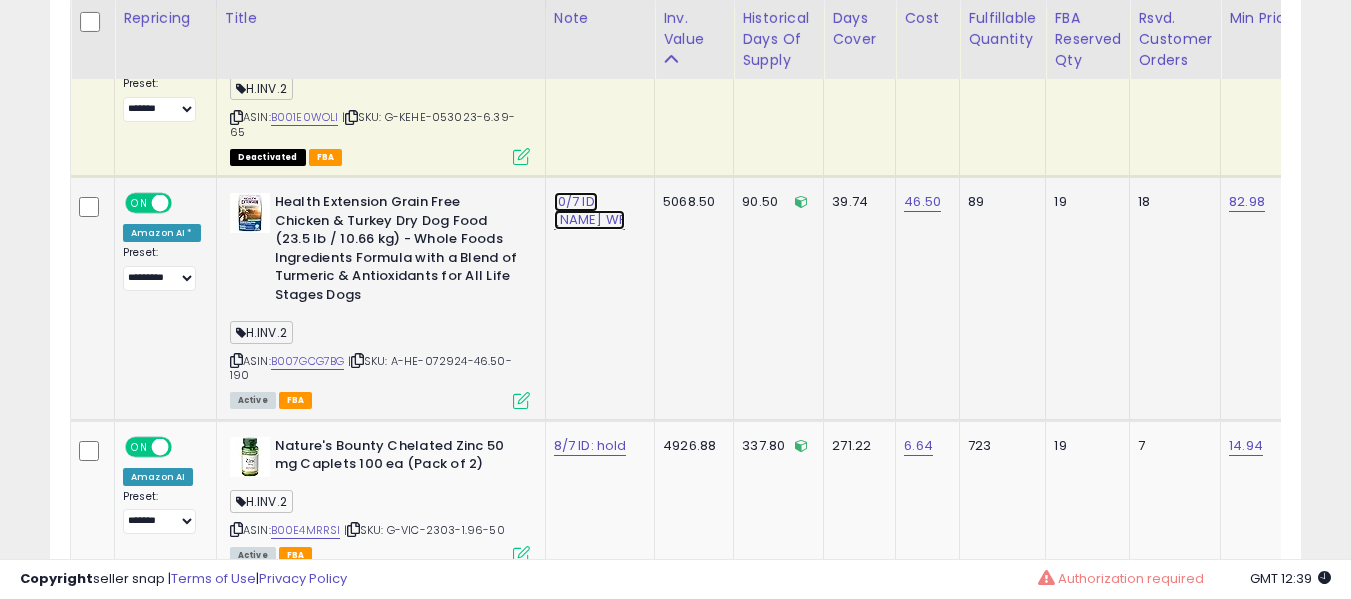 click on "10/7 ID: HEX CHEWY WF" at bounding box center [580, 42] 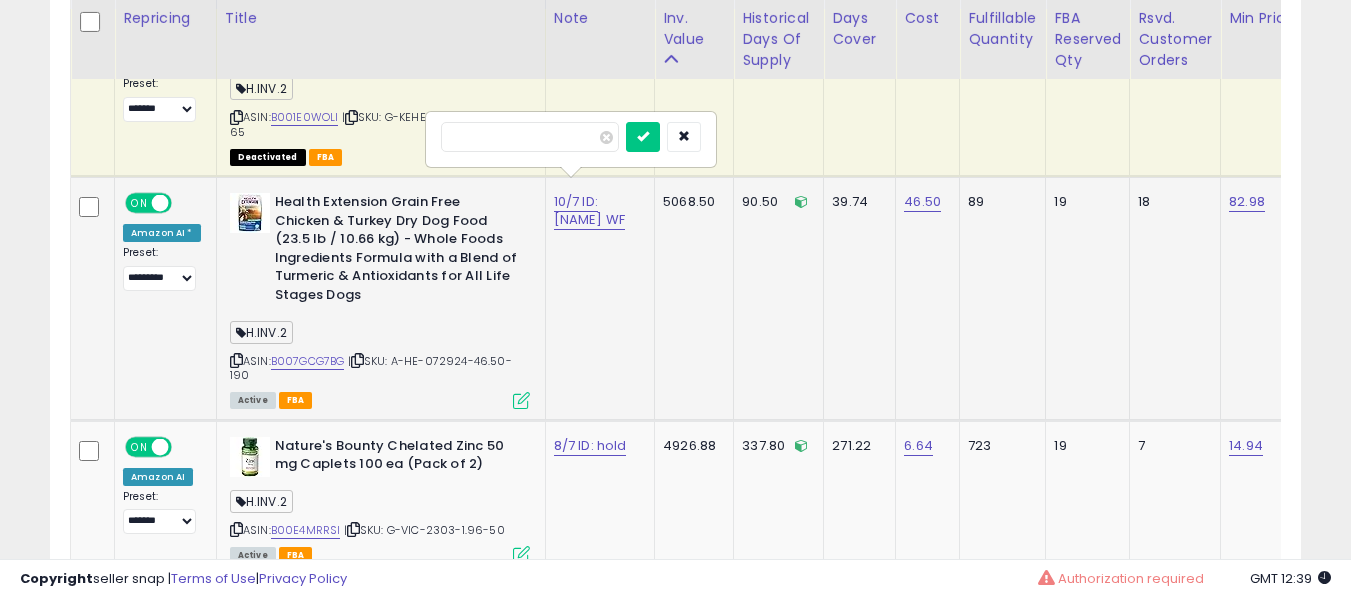 type on "*" 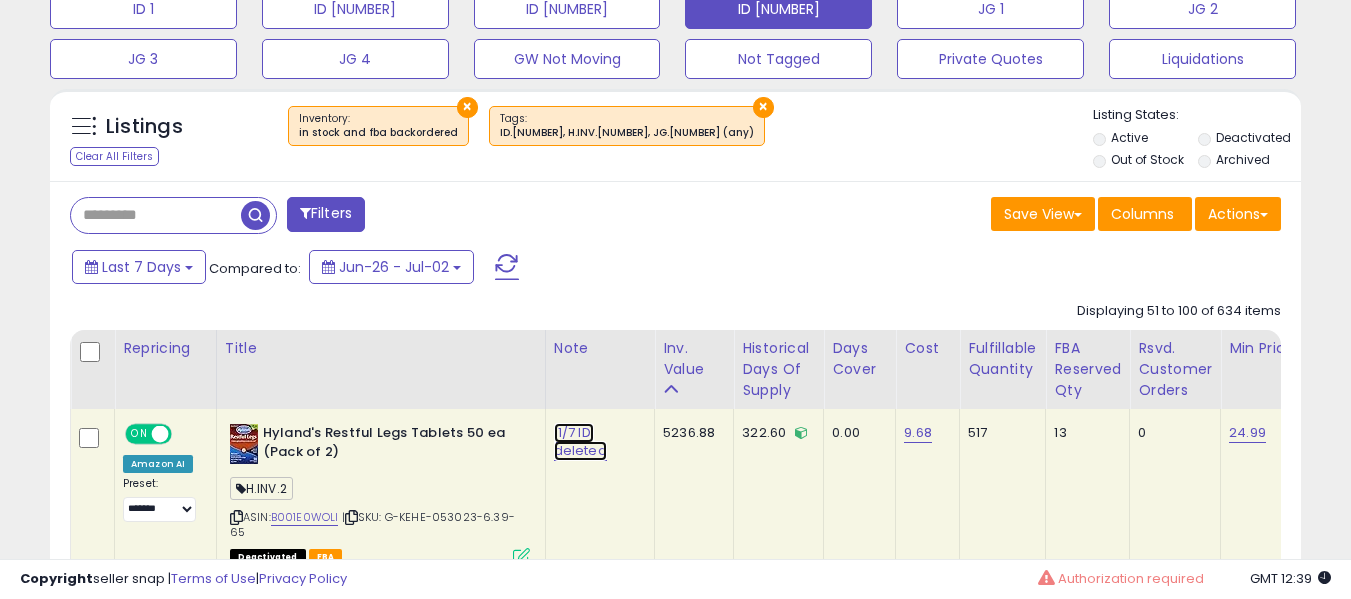 click on "11/7 ID: deleted" at bounding box center (580, 442) 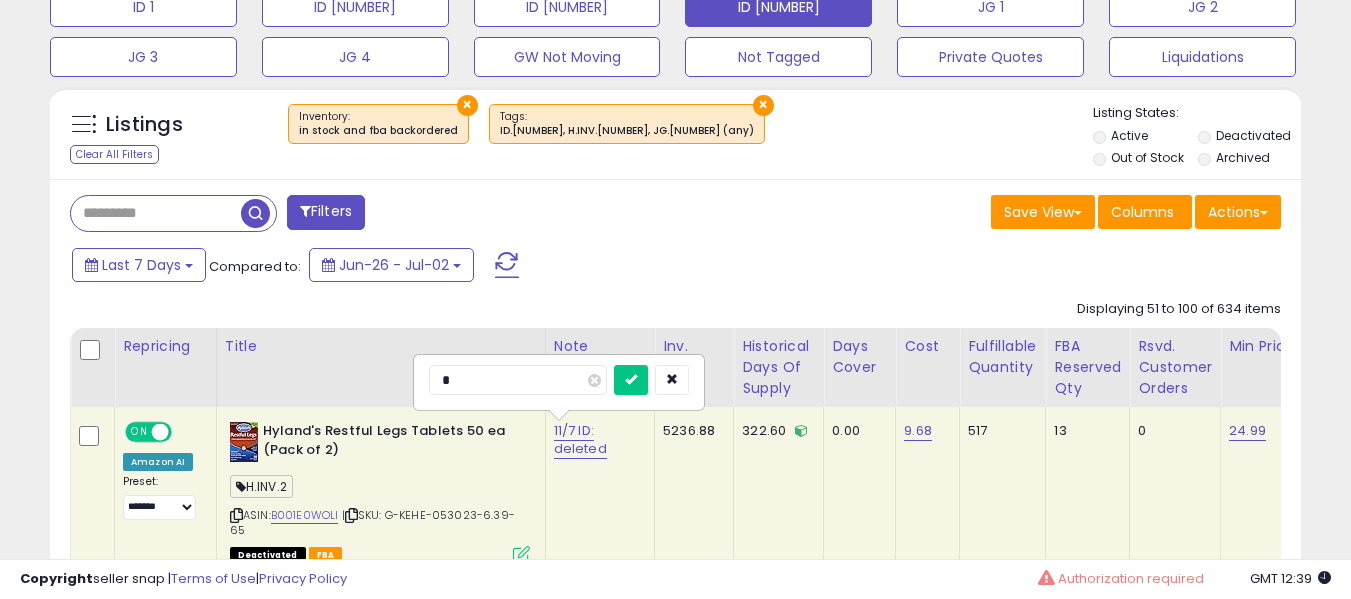 scroll, scrollTop: 891, scrollLeft: 0, axis: vertical 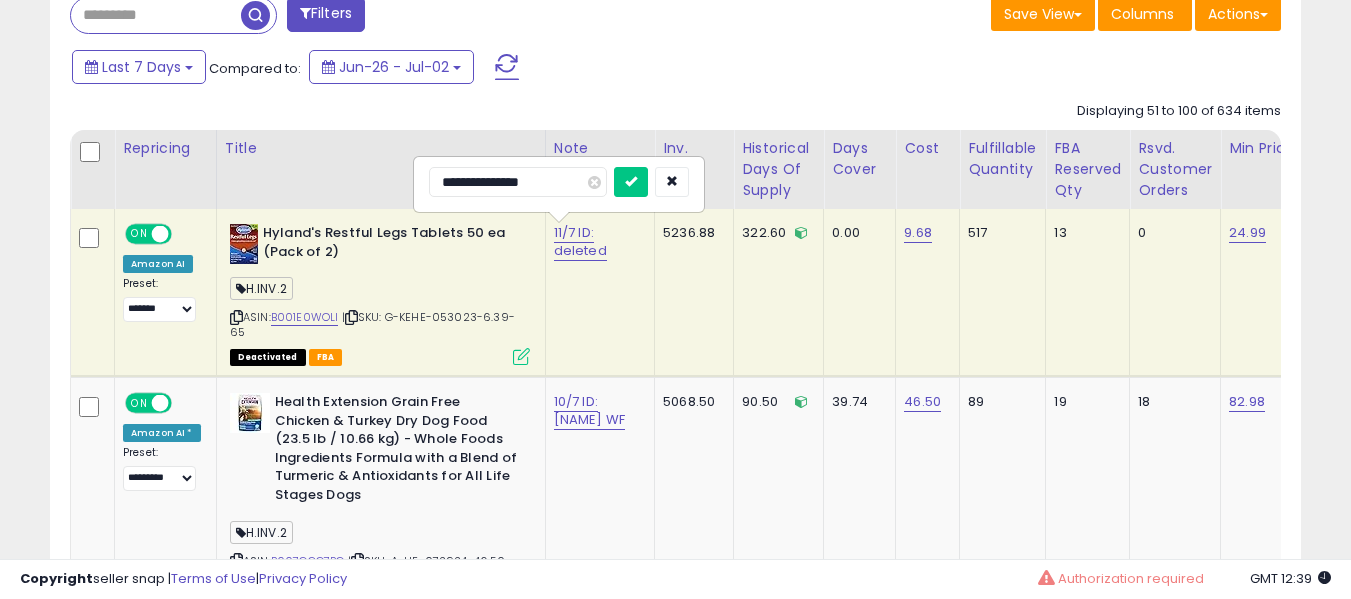 type on "**********" 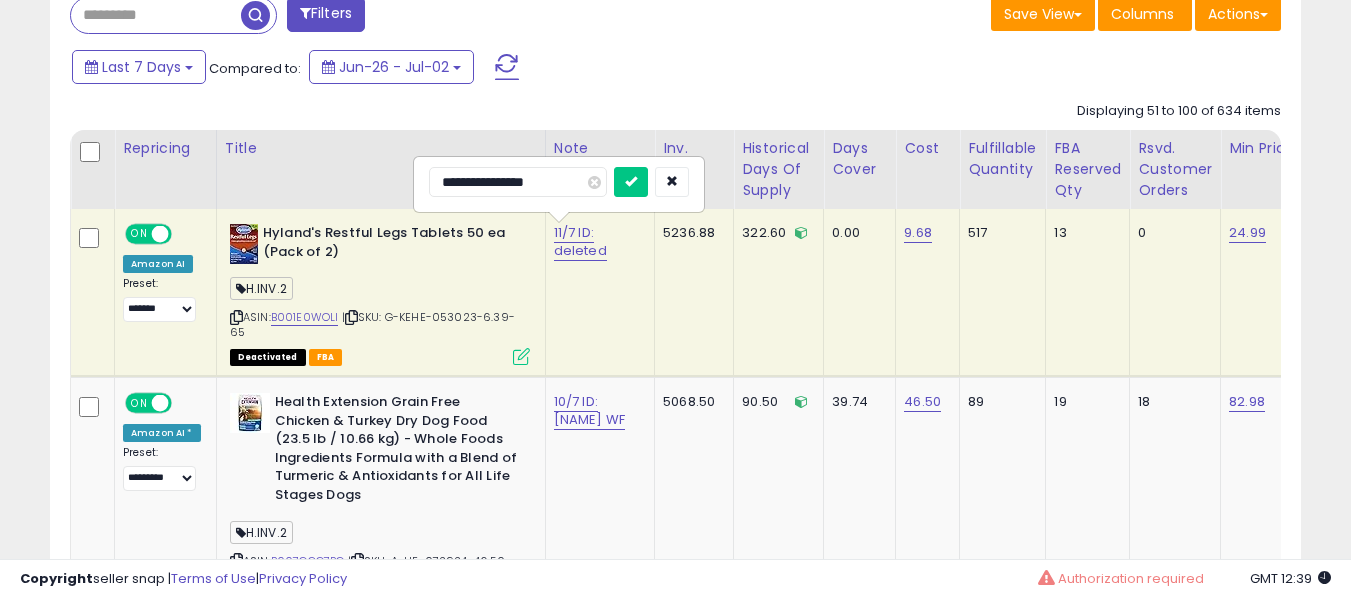 click at bounding box center (631, 182) 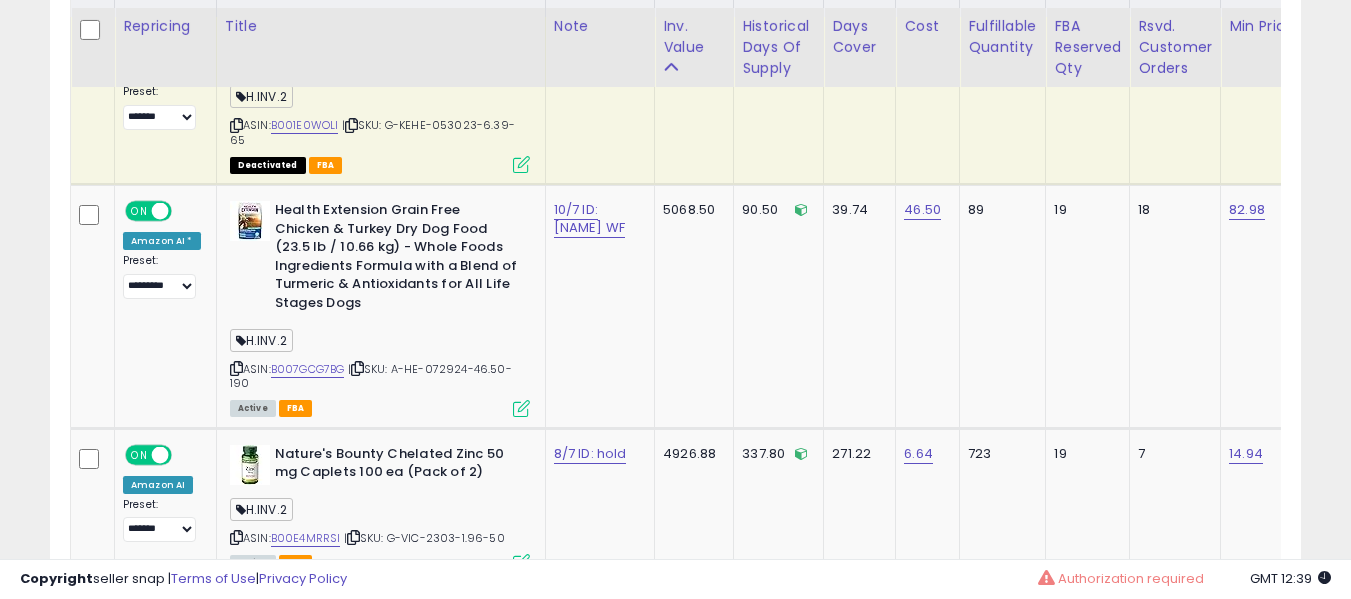 scroll, scrollTop: 1091, scrollLeft: 0, axis: vertical 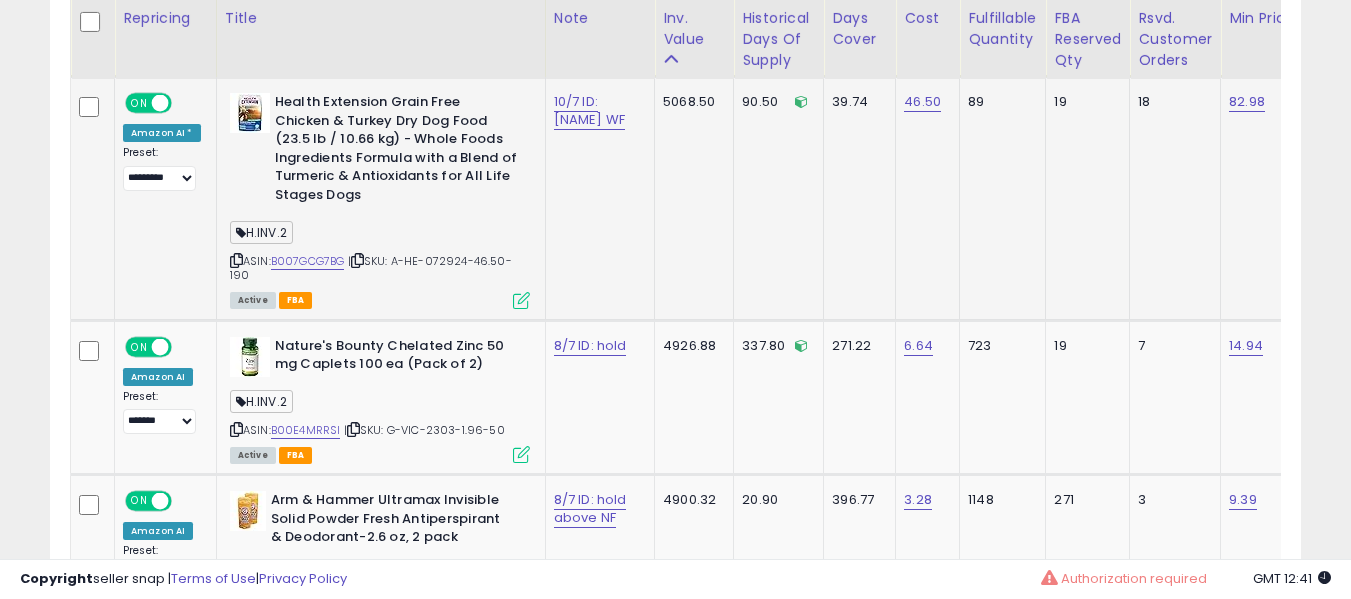 click on "10/7 ID: HEX CHEWY WF" 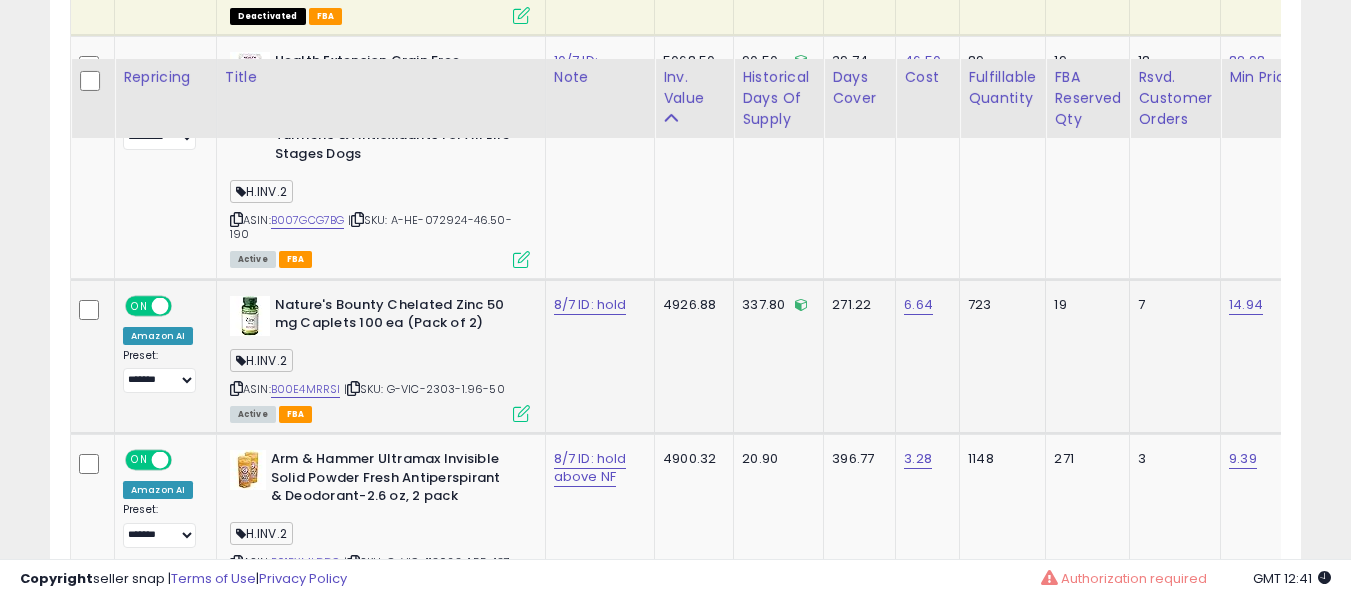 scroll, scrollTop: 1291, scrollLeft: 0, axis: vertical 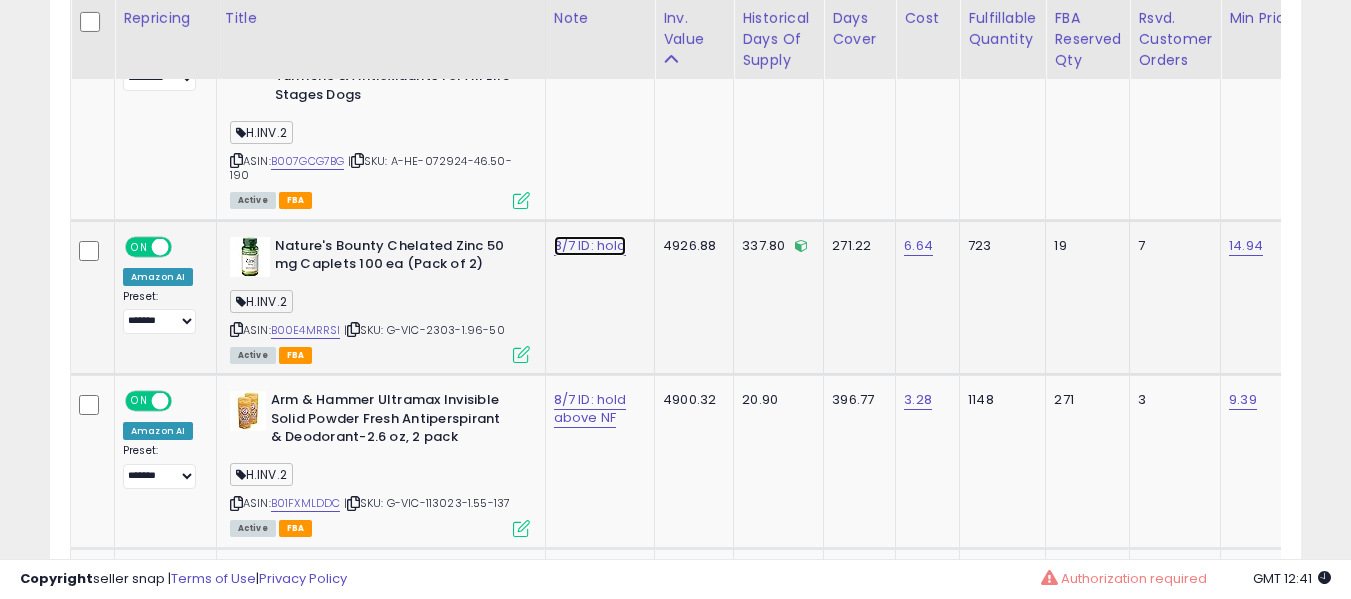 click on "8/7 ID: hold" at bounding box center [586, -158] 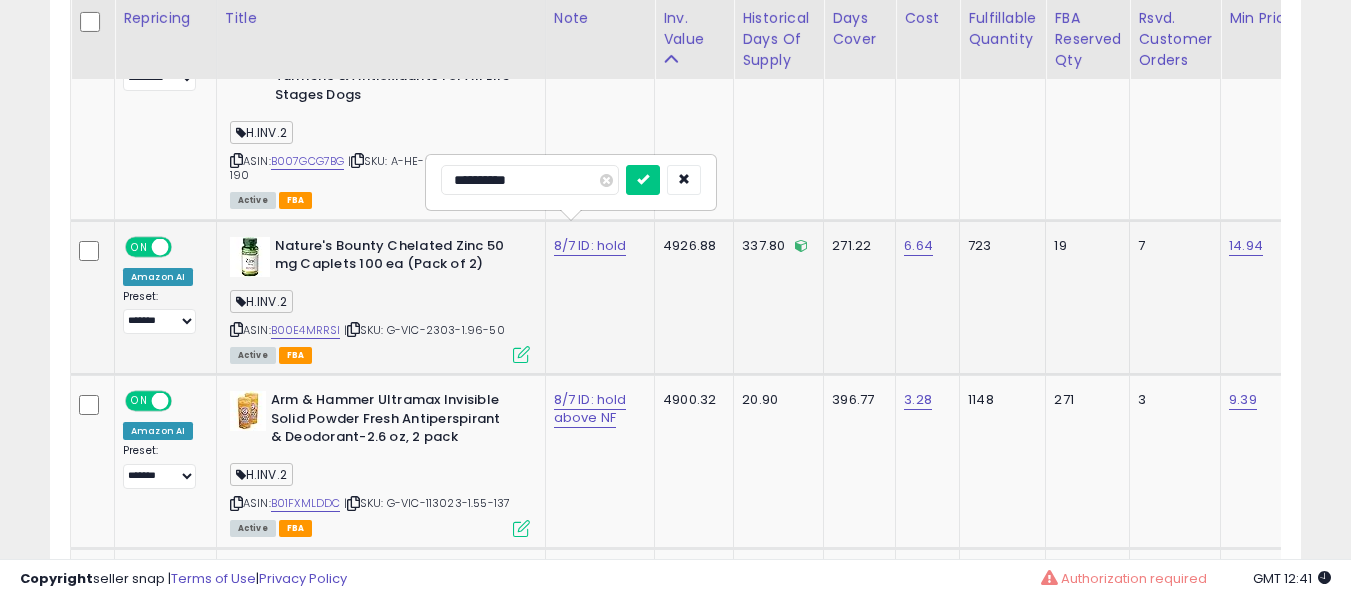 type on "**********" 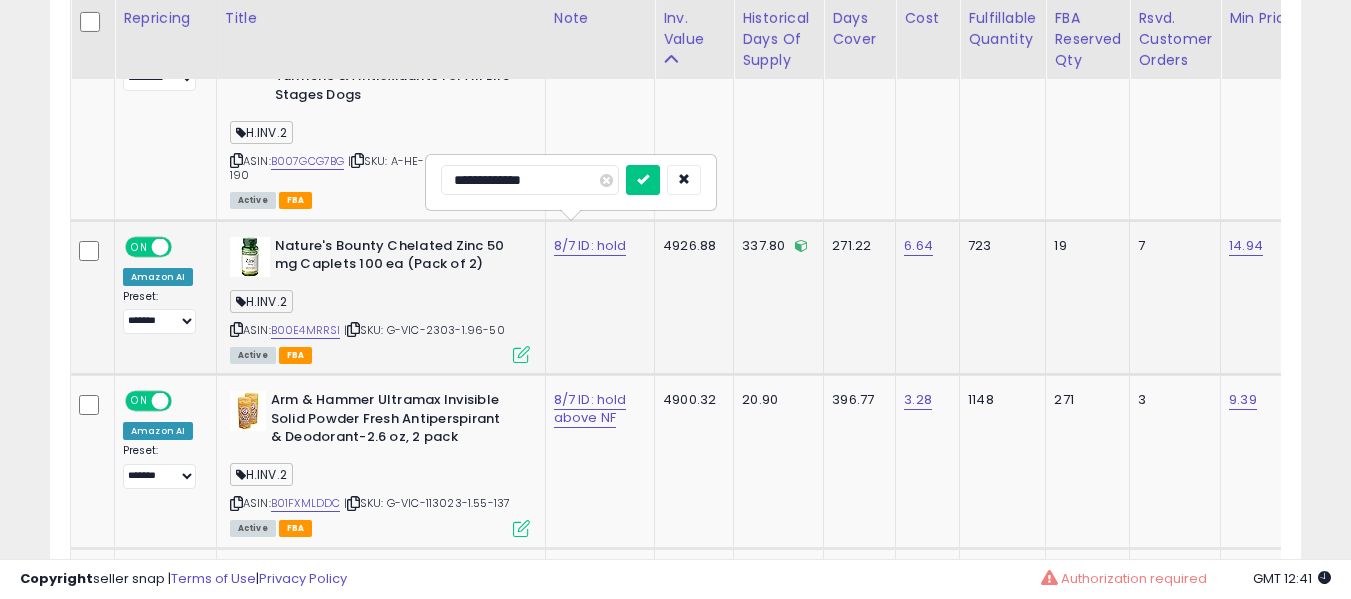 click at bounding box center (643, 180) 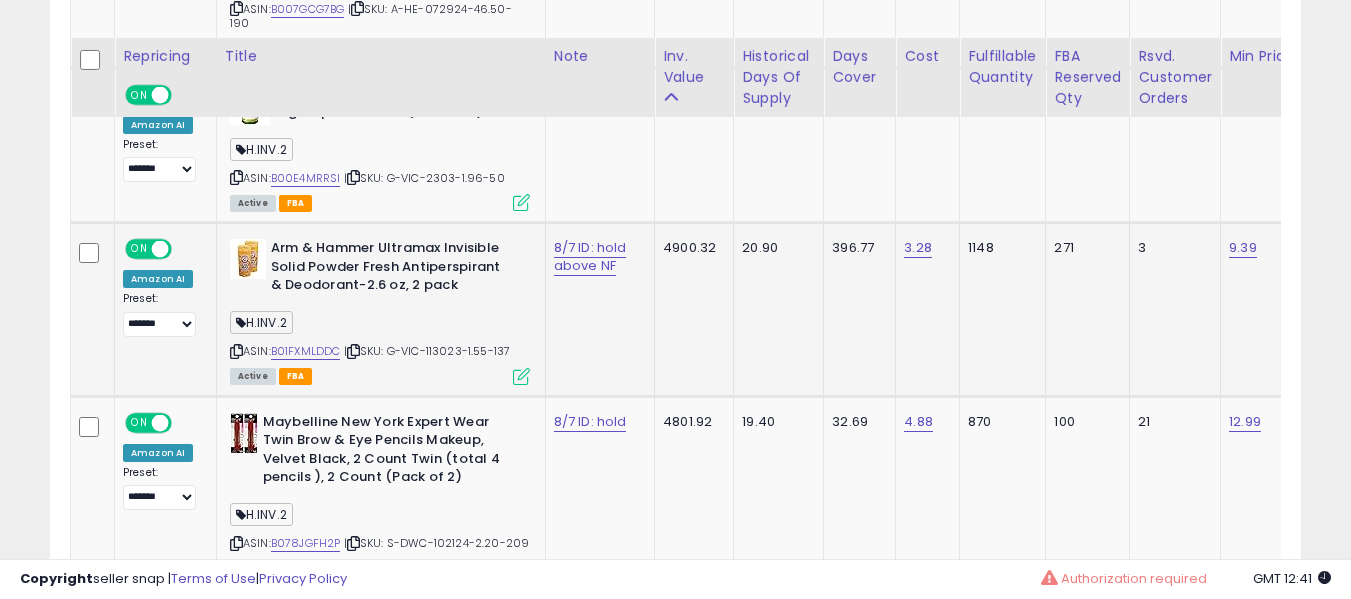 scroll, scrollTop: 1491, scrollLeft: 0, axis: vertical 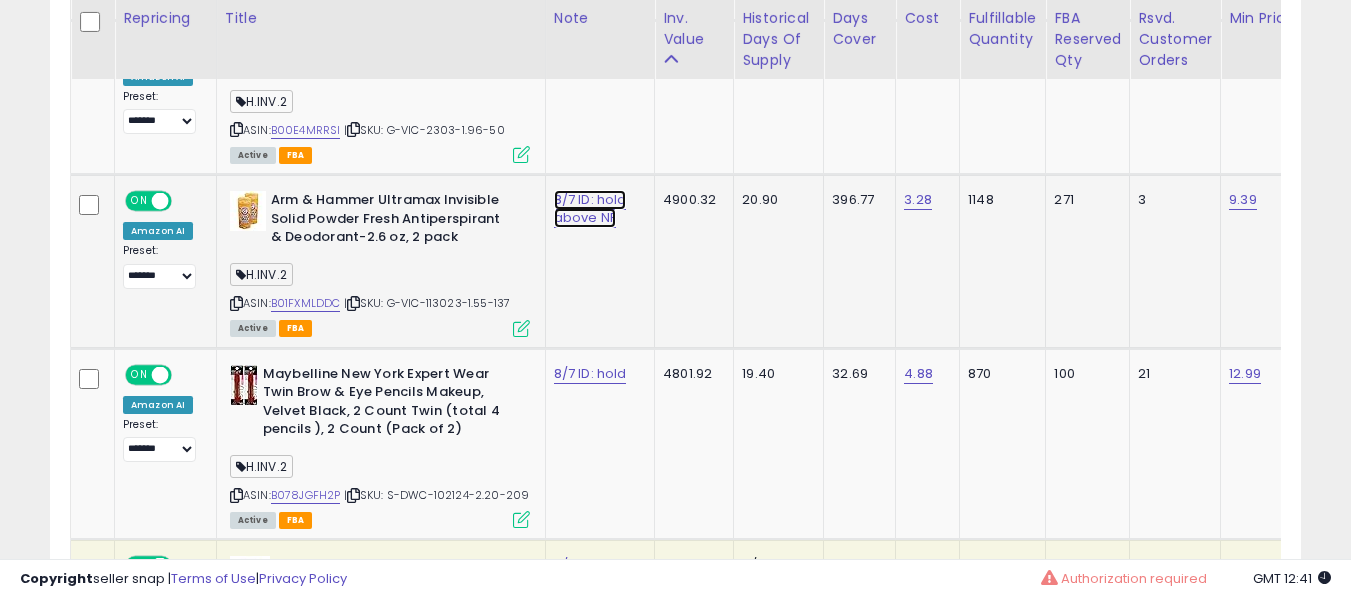 click on "8/7 ID: hold above NF" at bounding box center [586, -358] 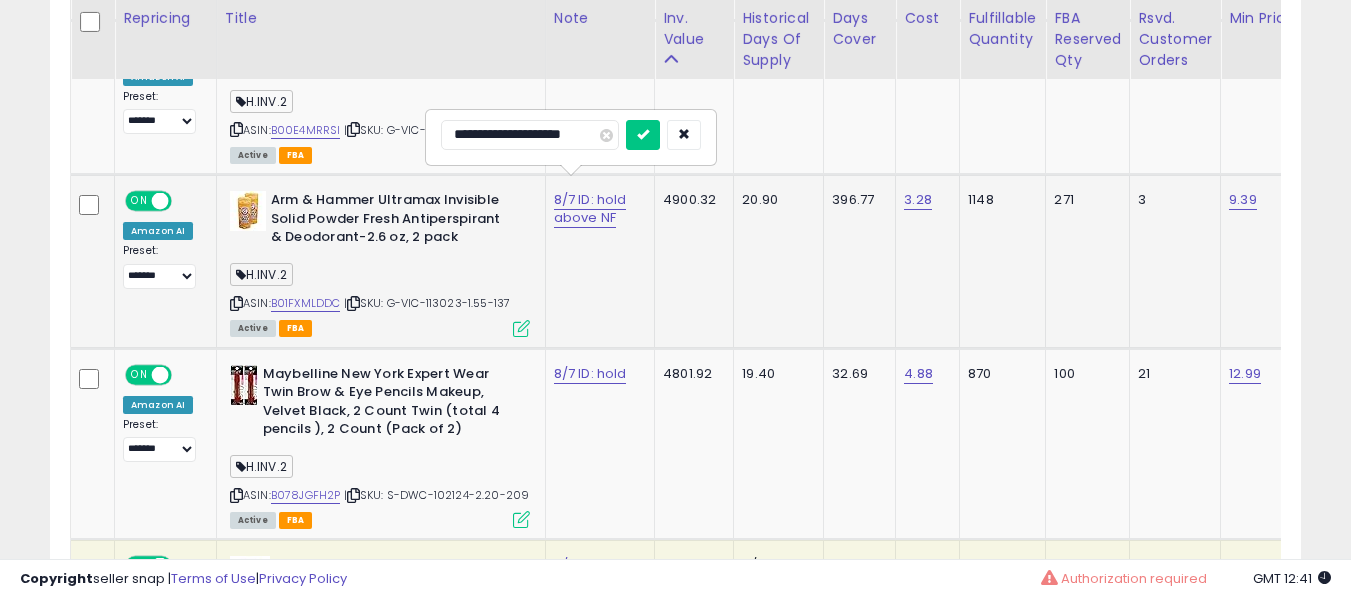 type on "**********" 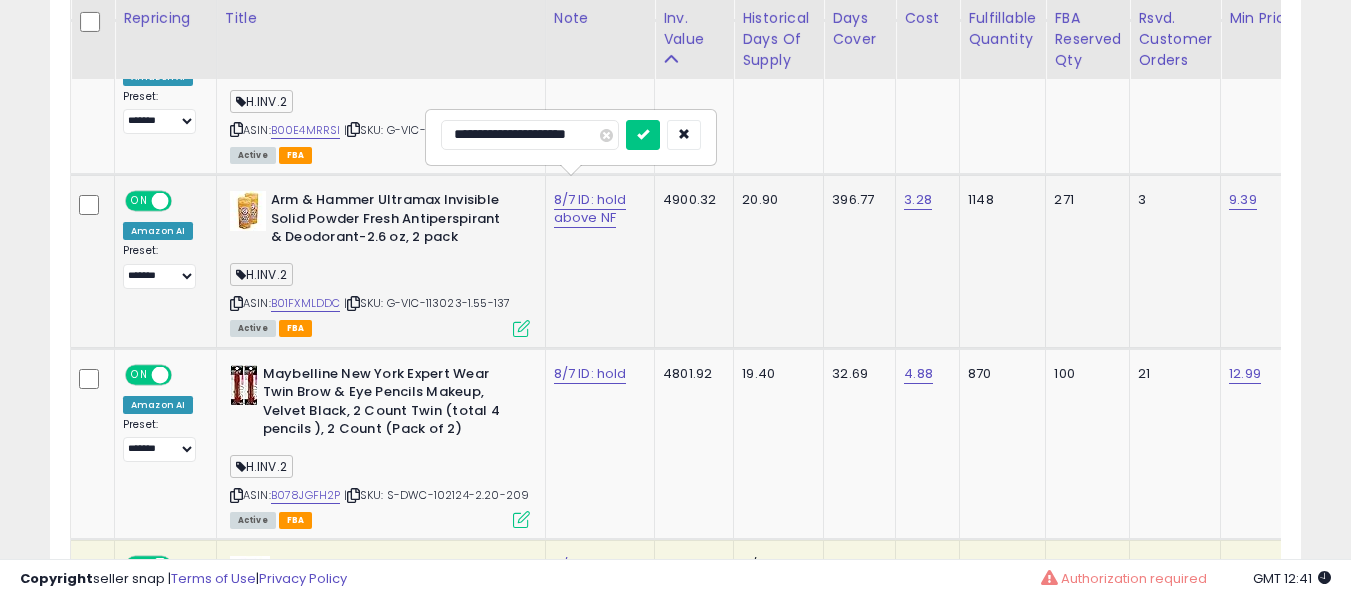 click at bounding box center (643, 135) 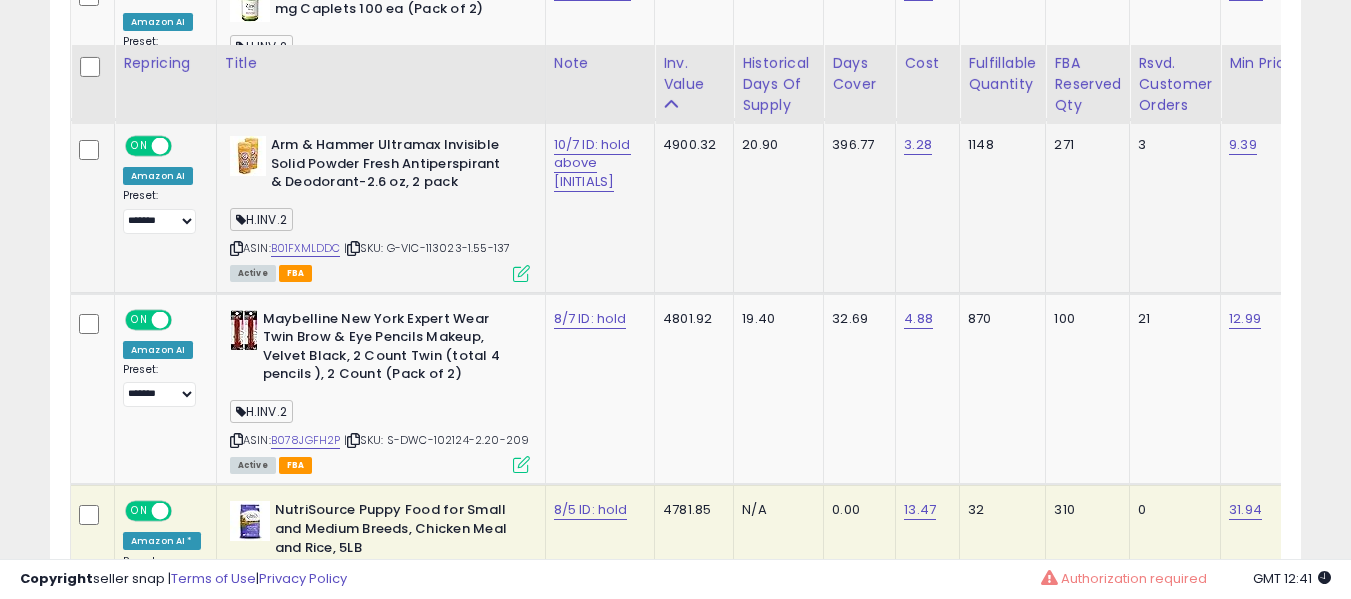 scroll, scrollTop: 1591, scrollLeft: 0, axis: vertical 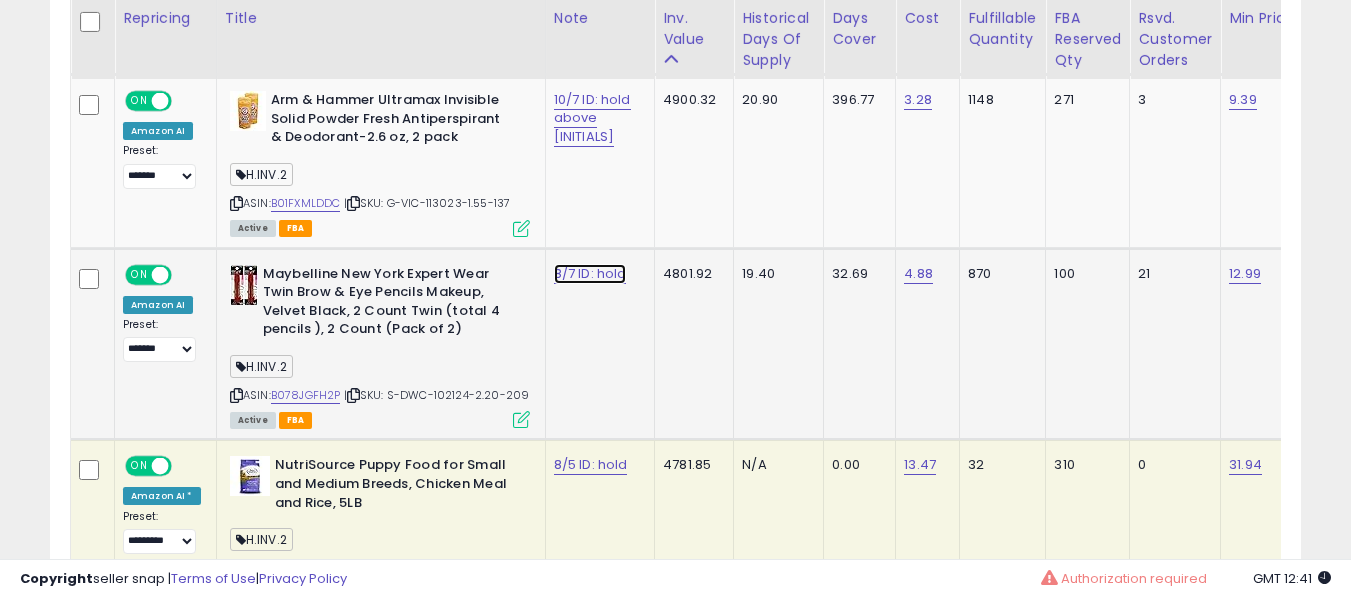click on "8/7 ID: hold" at bounding box center (586, -458) 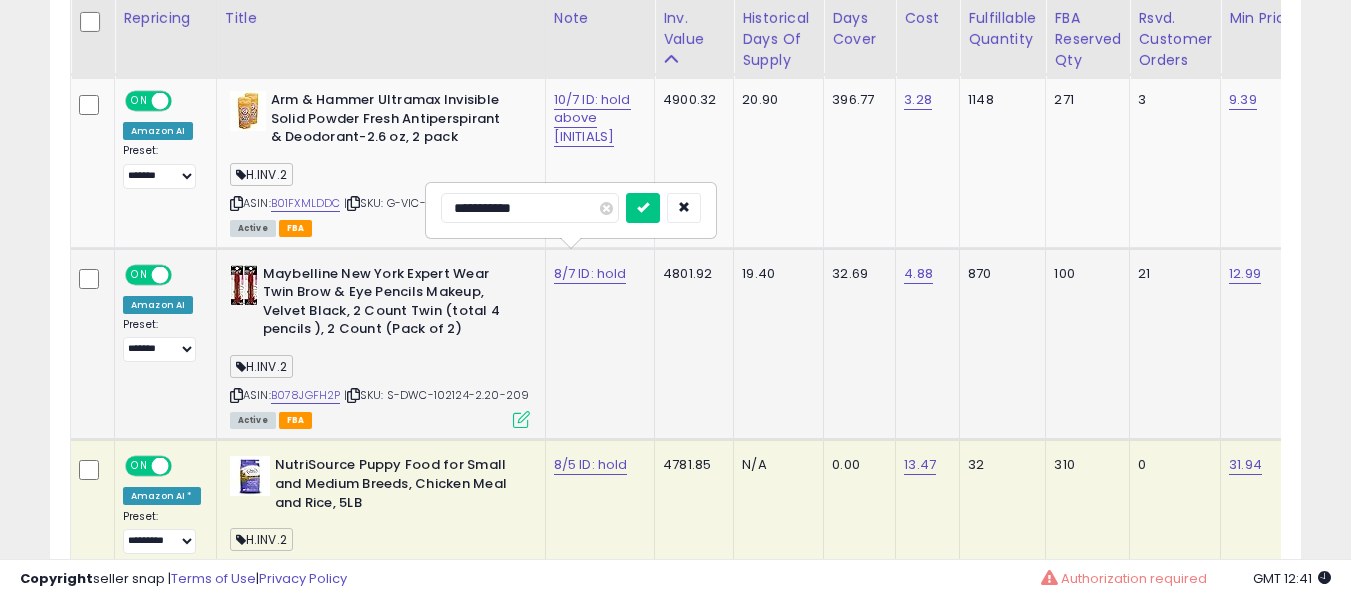 type on "**********" 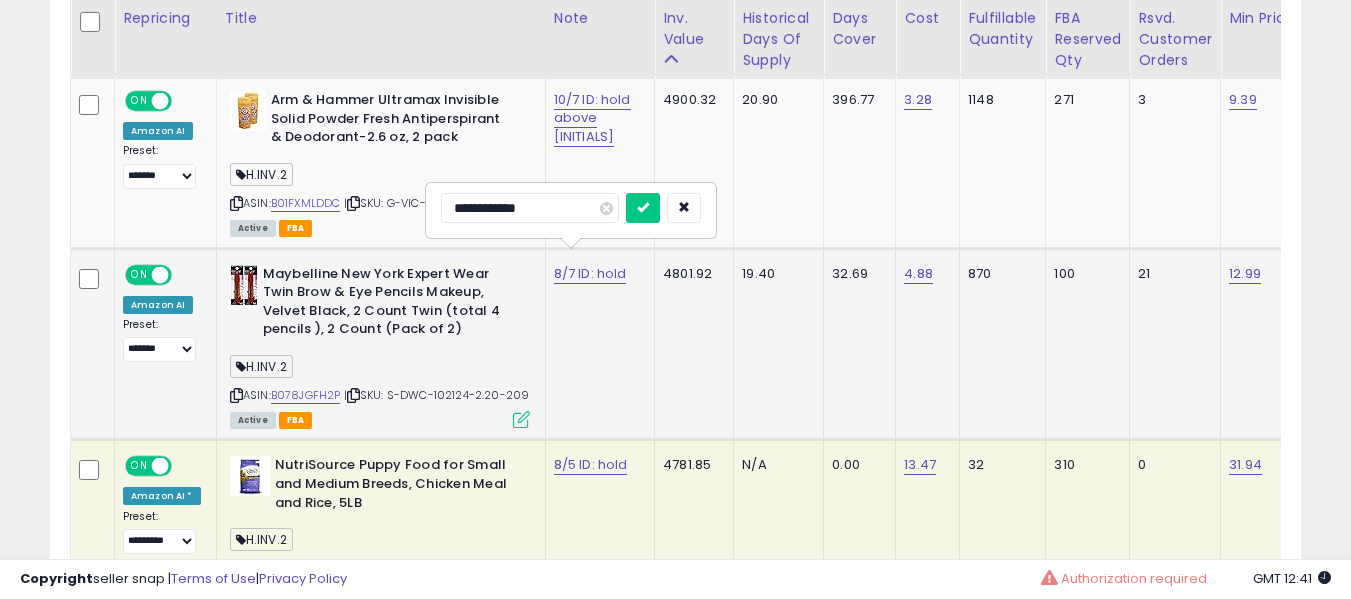 type on "**********" 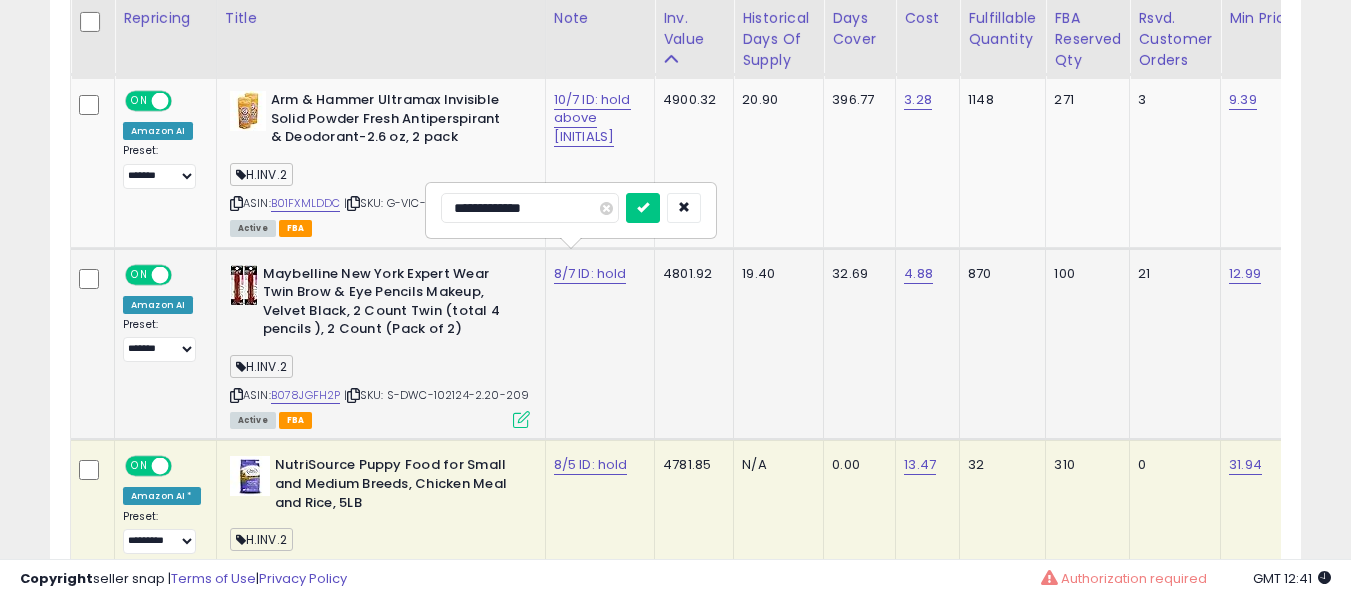 click at bounding box center (643, 208) 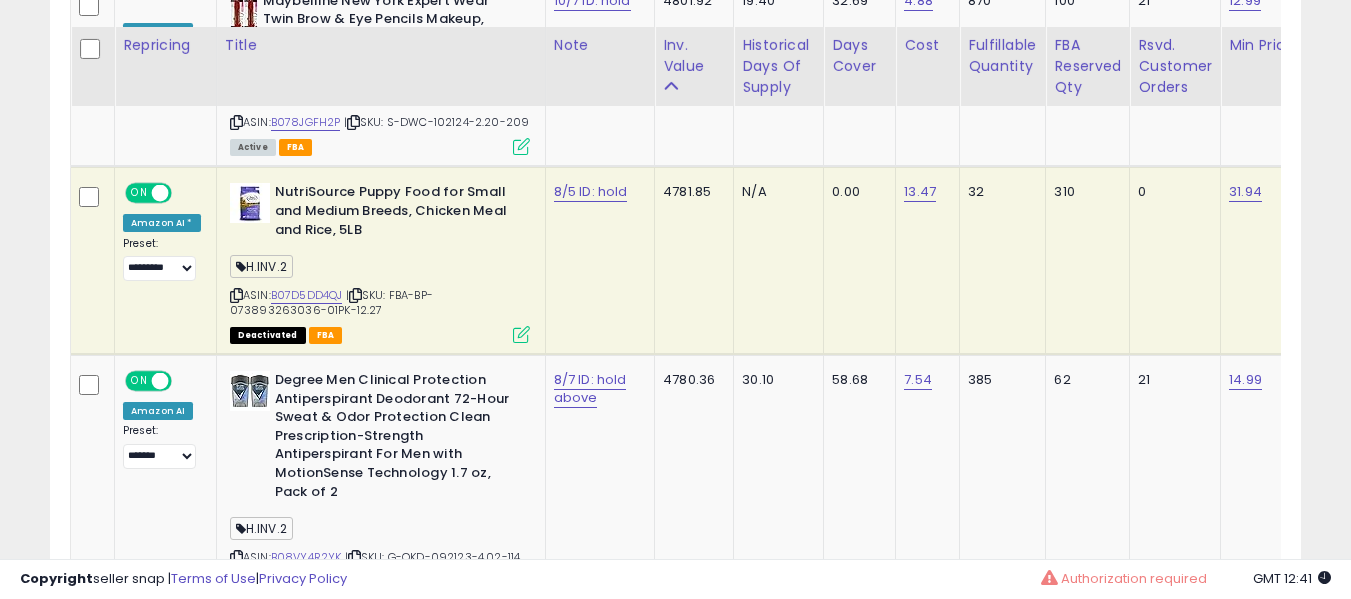 scroll, scrollTop: 1891, scrollLeft: 0, axis: vertical 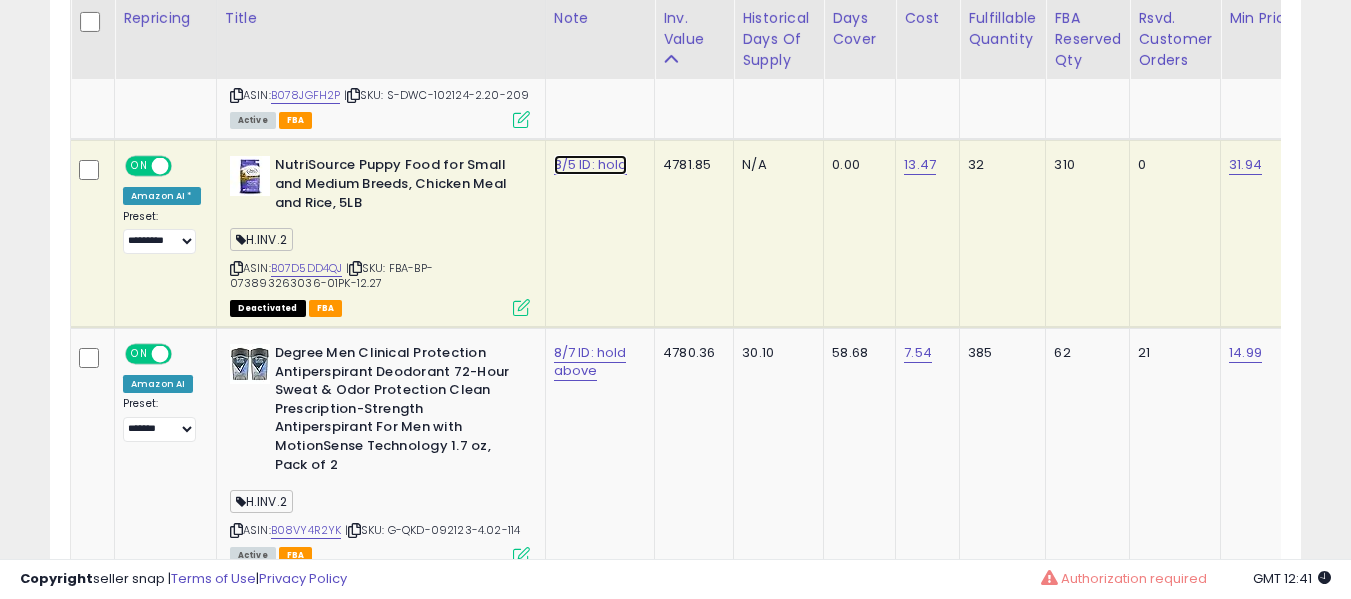click on "8/5 ID: hold" at bounding box center [586, -758] 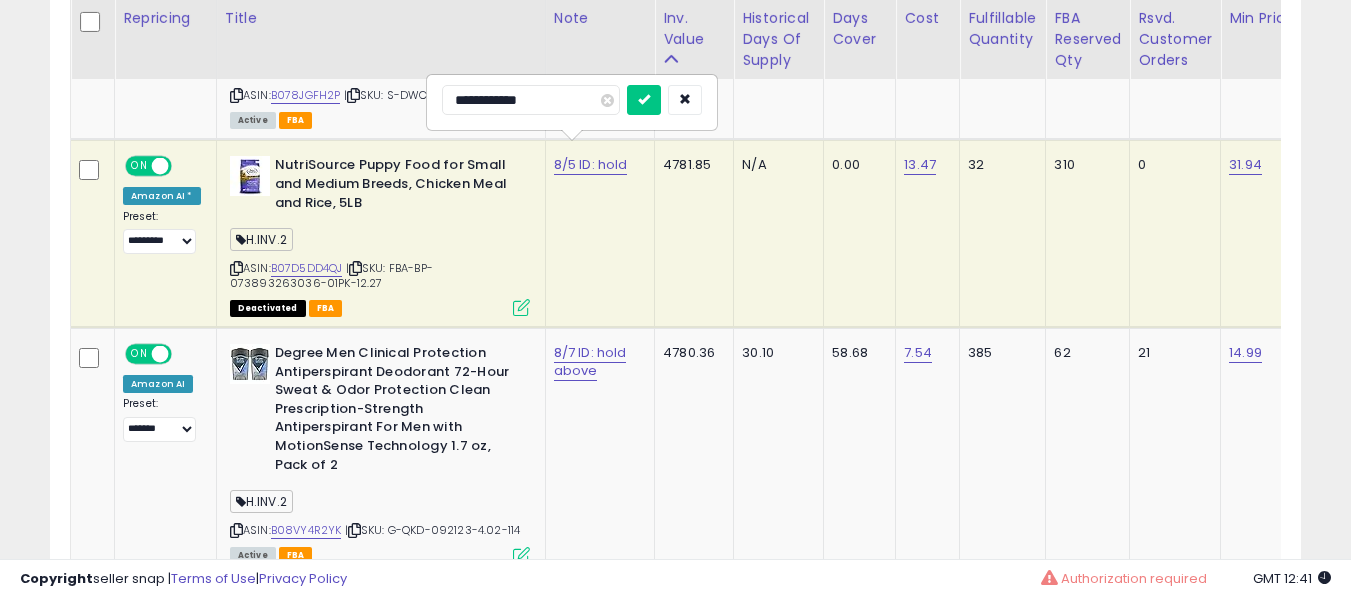 type on "**********" 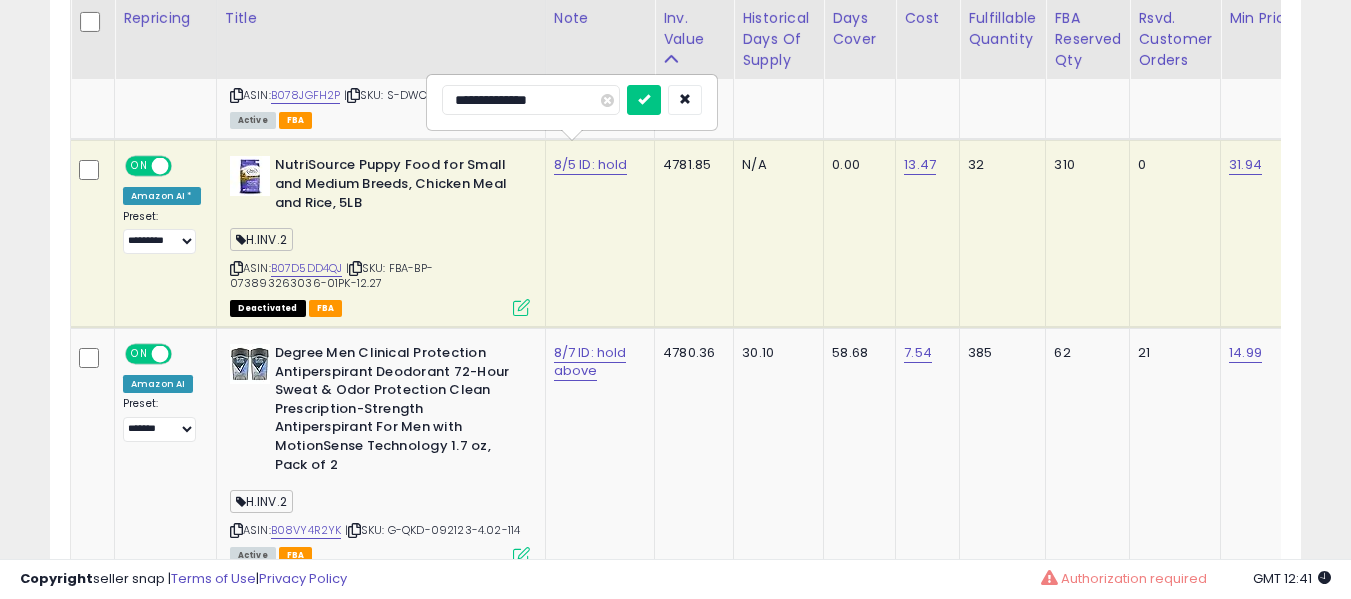 click at bounding box center [644, 100] 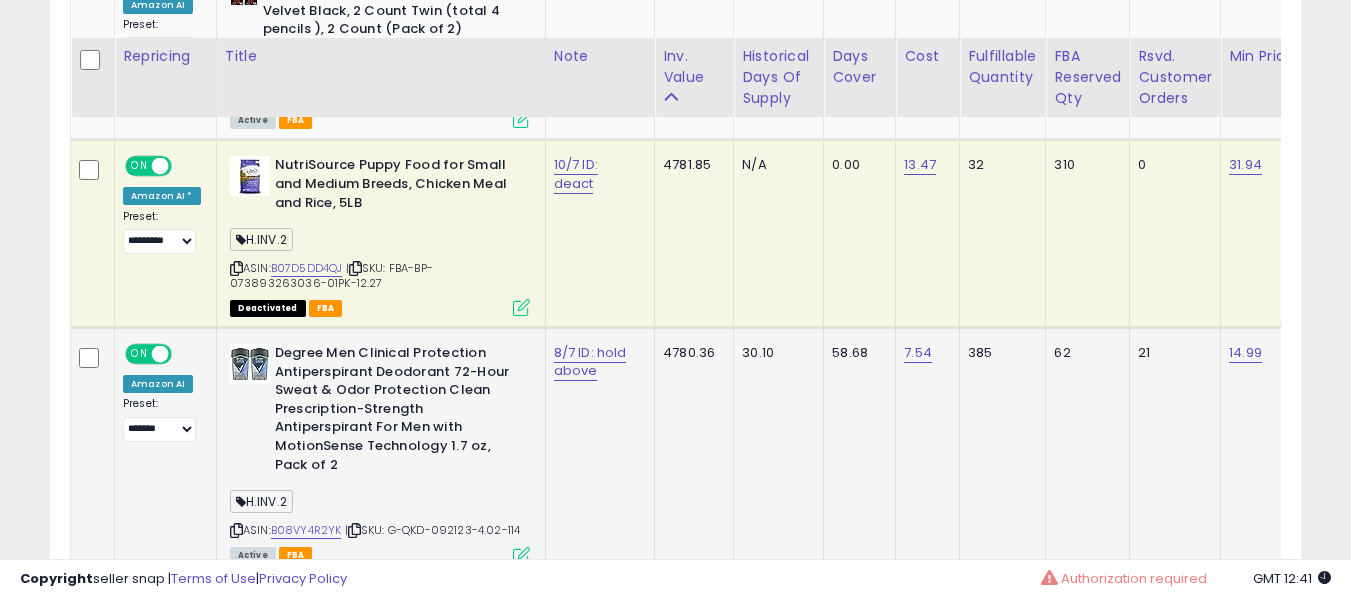 scroll, scrollTop: 2091, scrollLeft: 0, axis: vertical 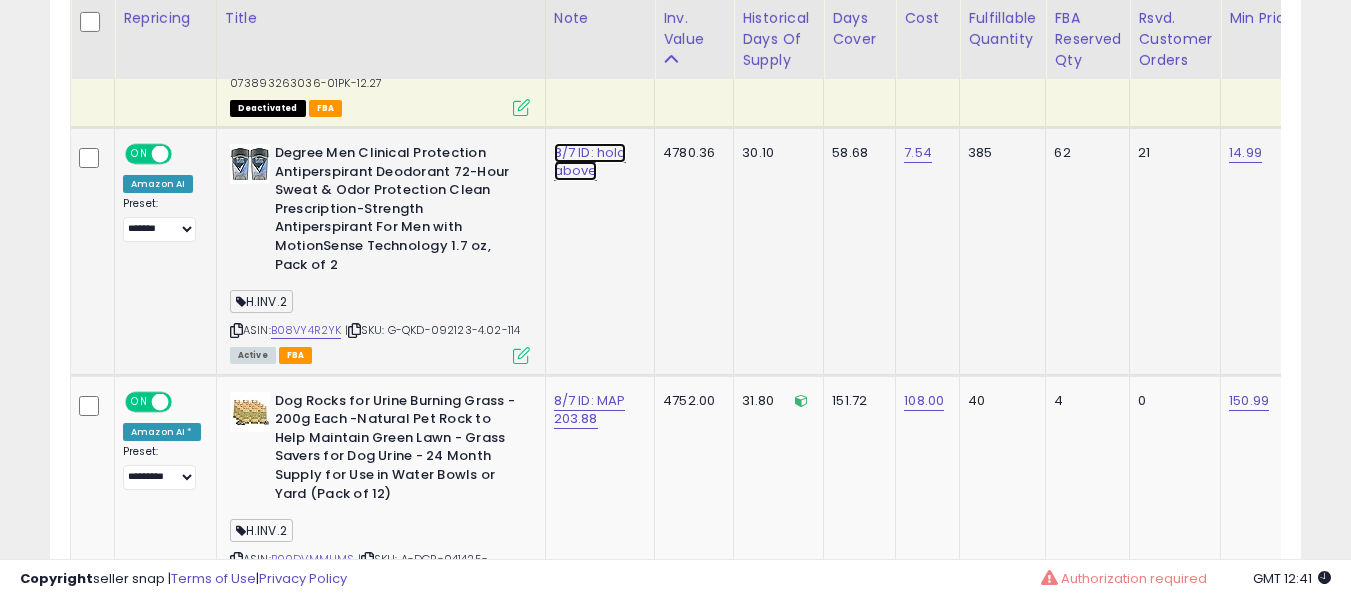 click on "8/7 ID: hold above" at bounding box center (586, -958) 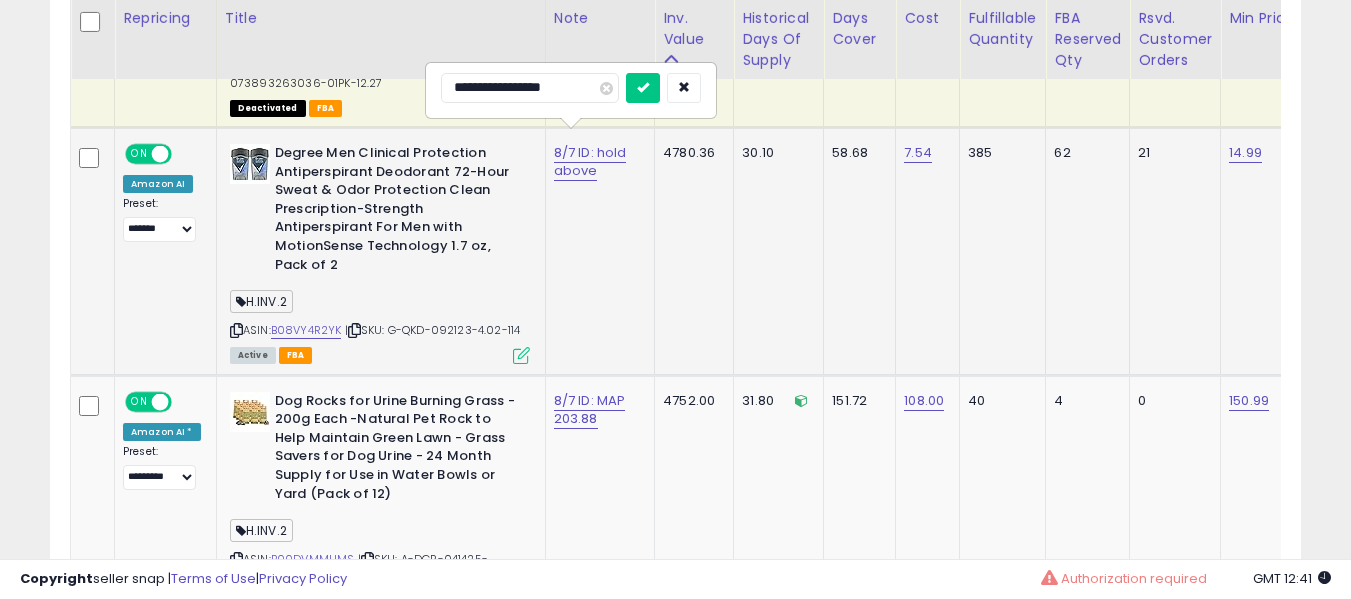 type on "**********" 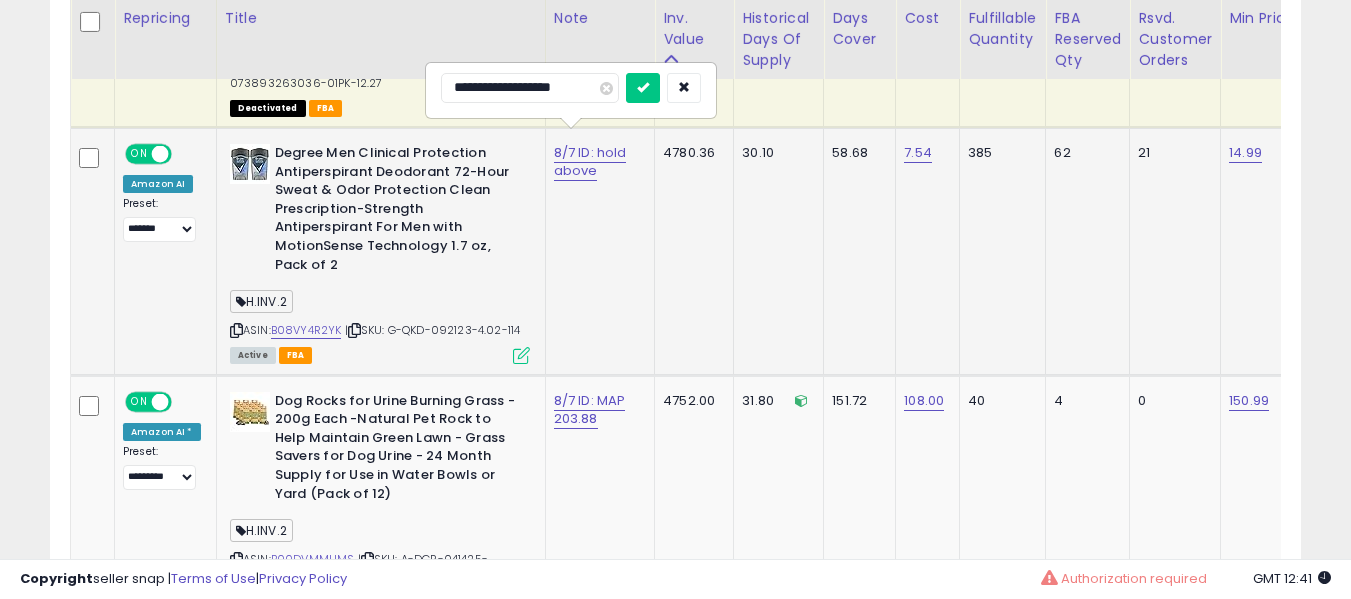 click at bounding box center [643, 88] 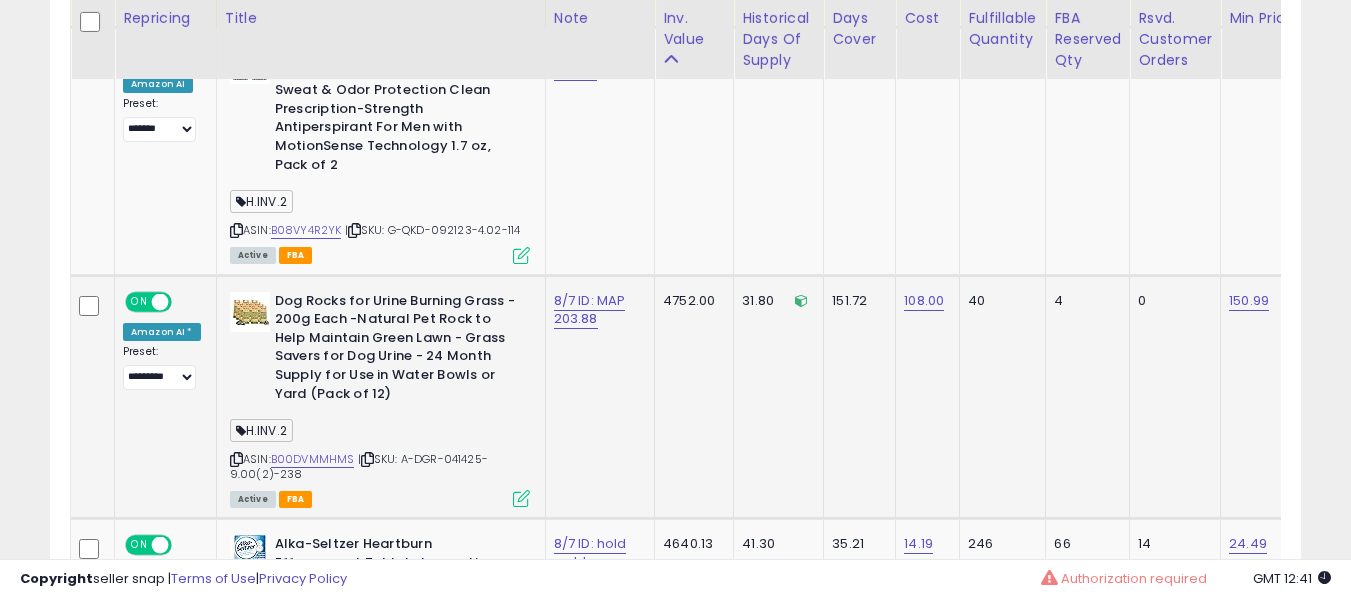 drag, startPoint x: 585, startPoint y: 259, endPoint x: 588, endPoint y: 289, distance: 30.149628 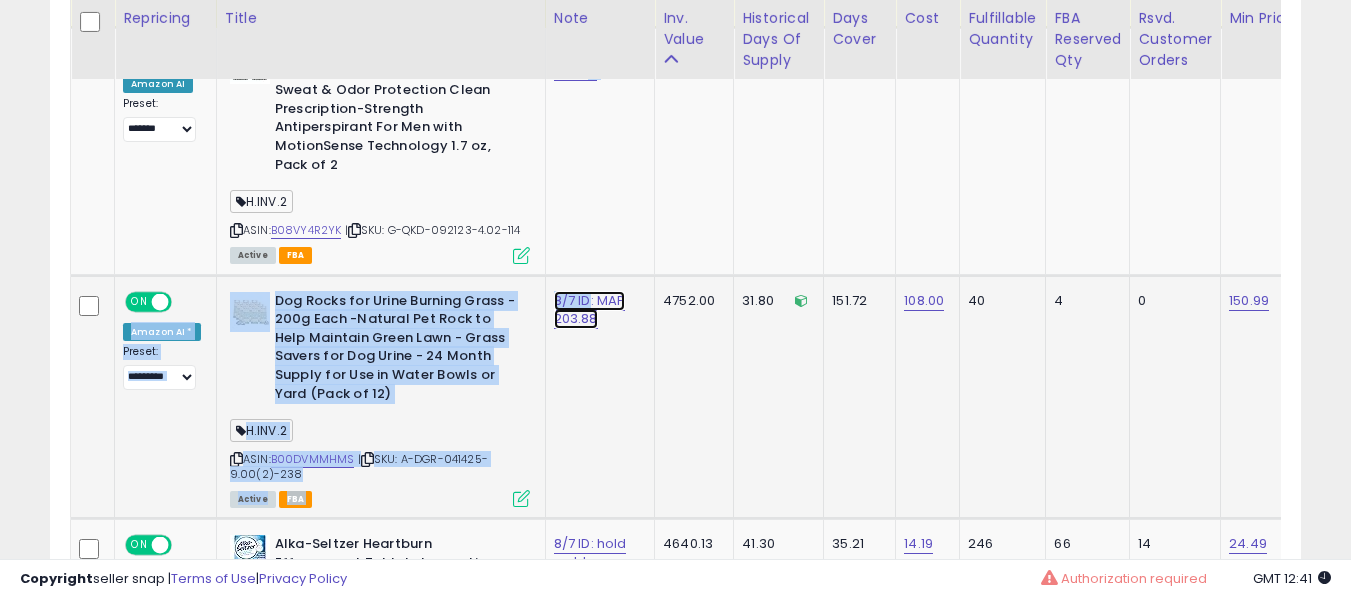 click on "8/7 ID: MAP 203.88" at bounding box center [586, -1058] 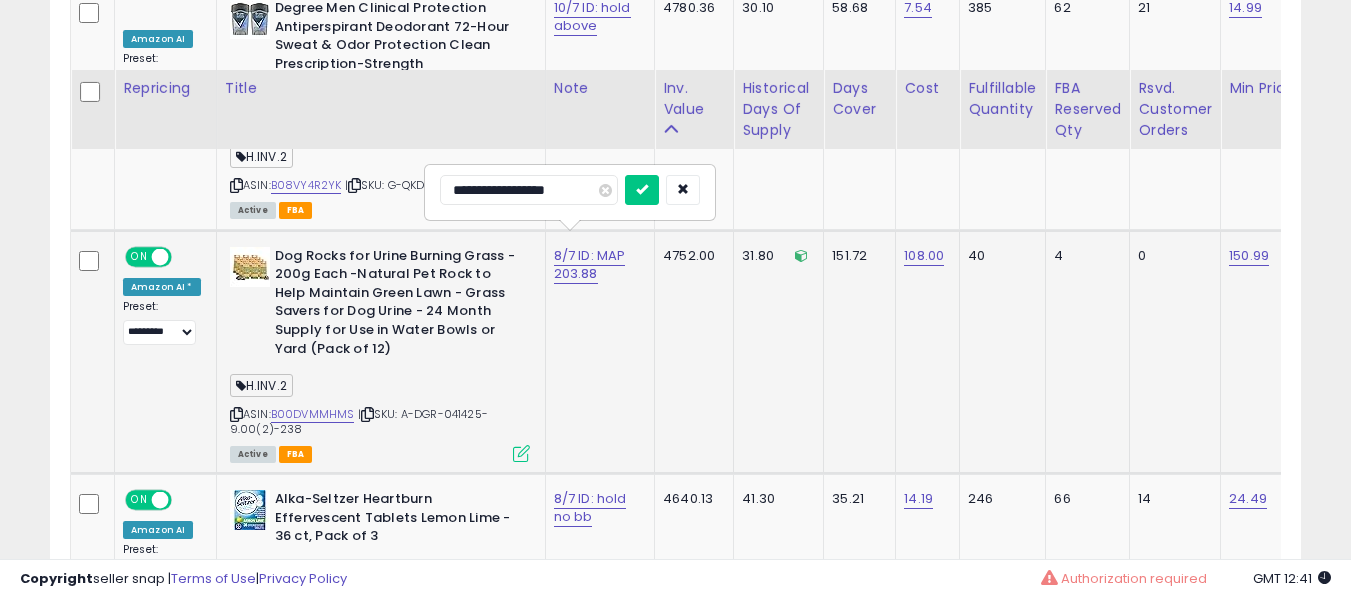 scroll, scrollTop: 2391, scrollLeft: 0, axis: vertical 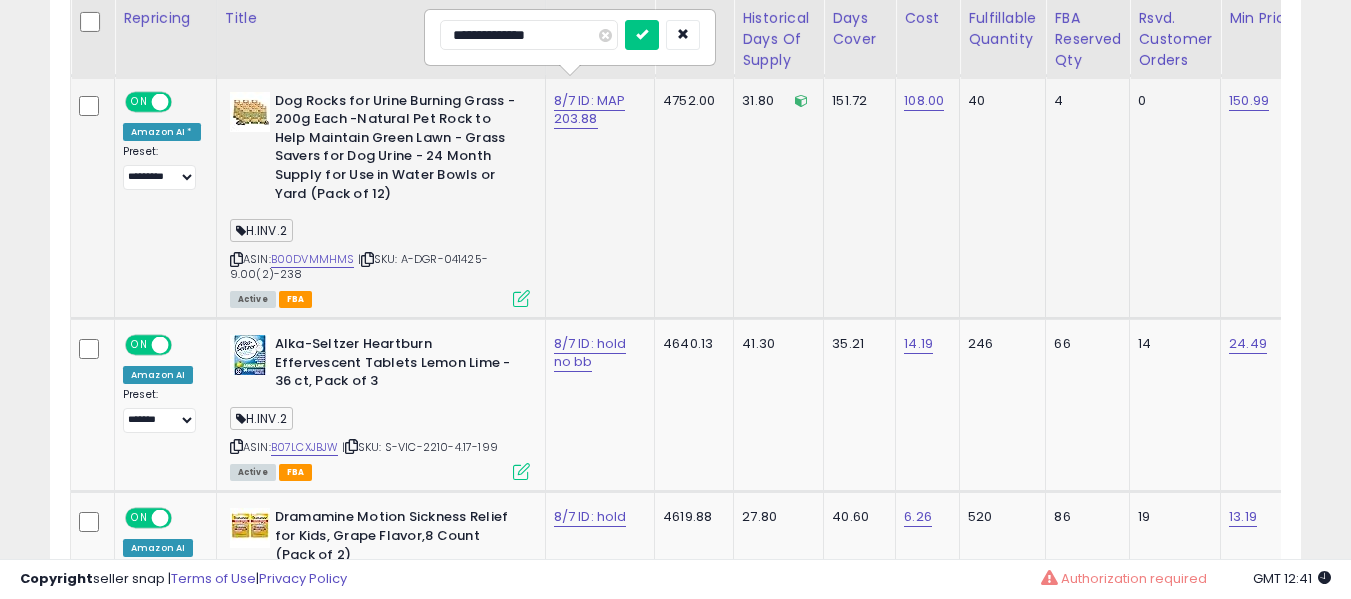 type on "**********" 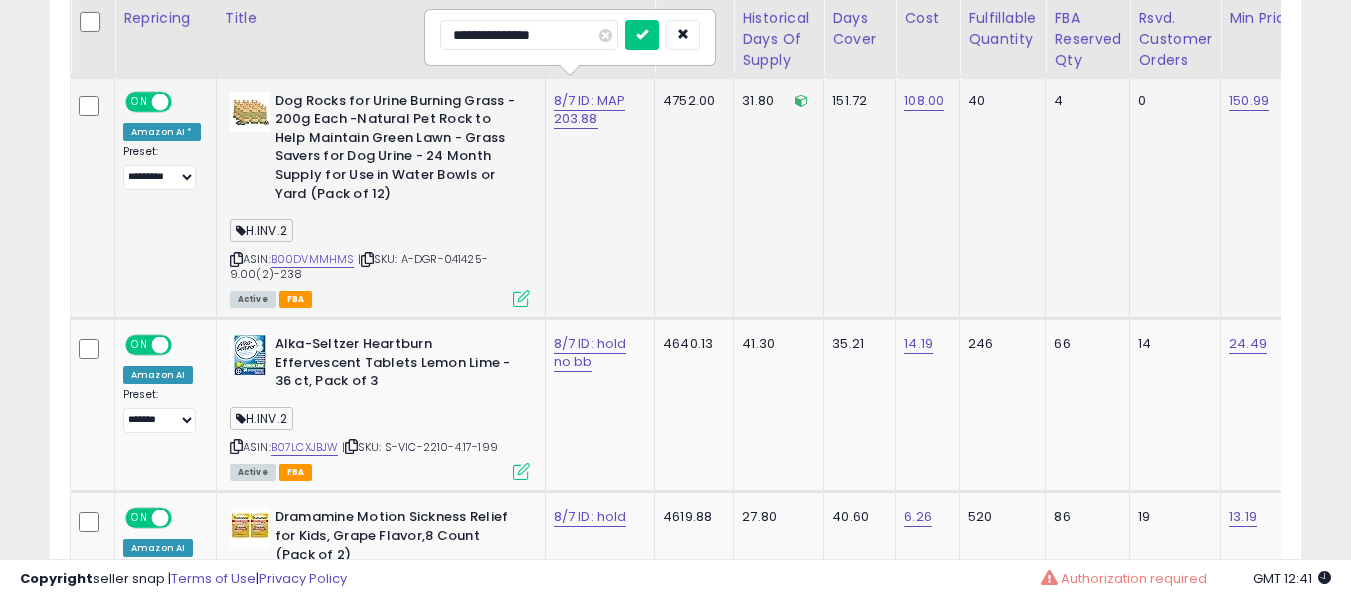 click at bounding box center (642, 35) 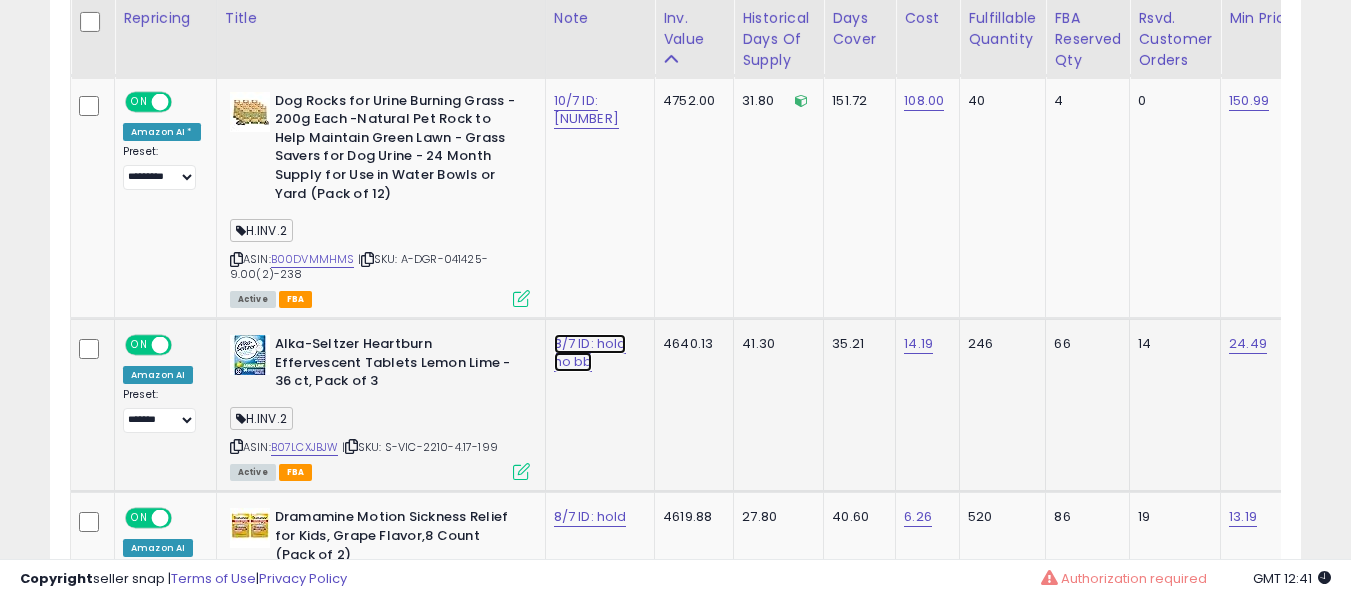 click on "8/7 ID: hold no bb" at bounding box center (586, -1258) 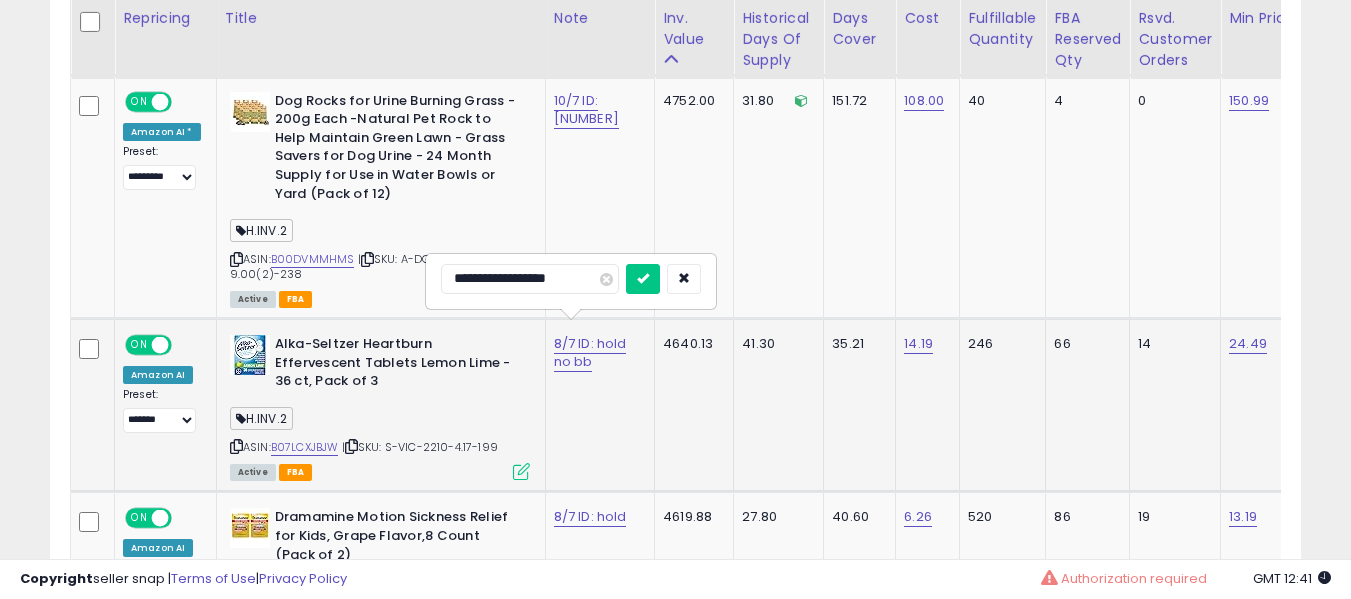 scroll, scrollTop: 2491, scrollLeft: 0, axis: vertical 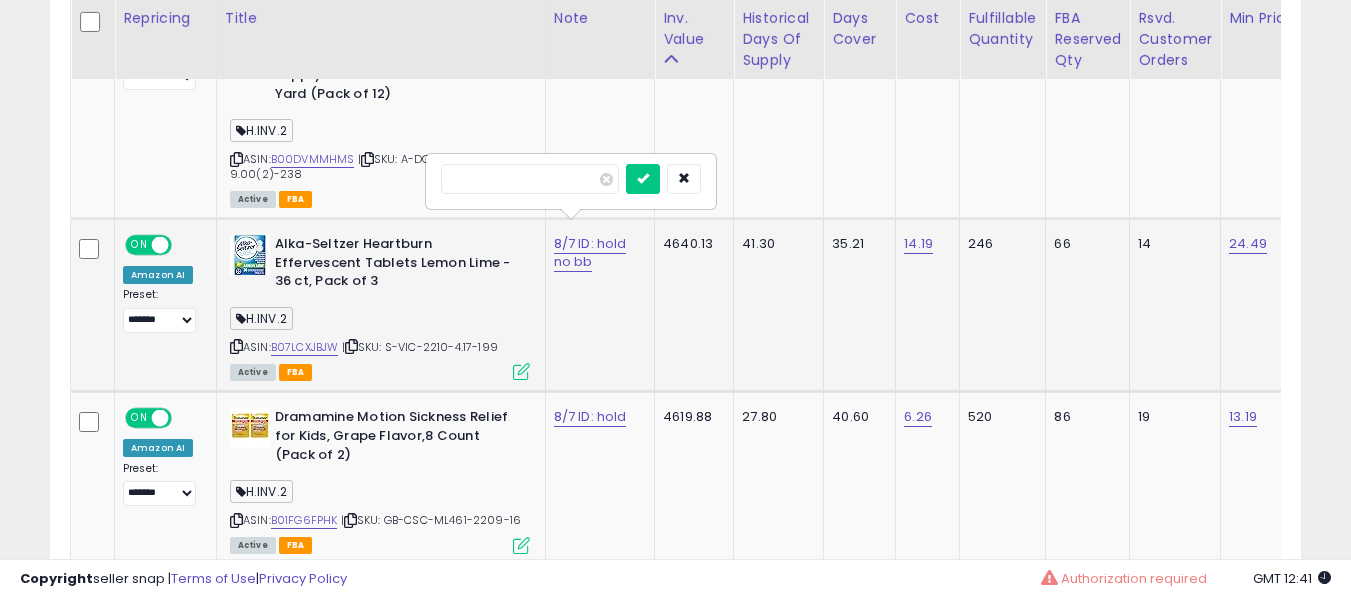type on "*" 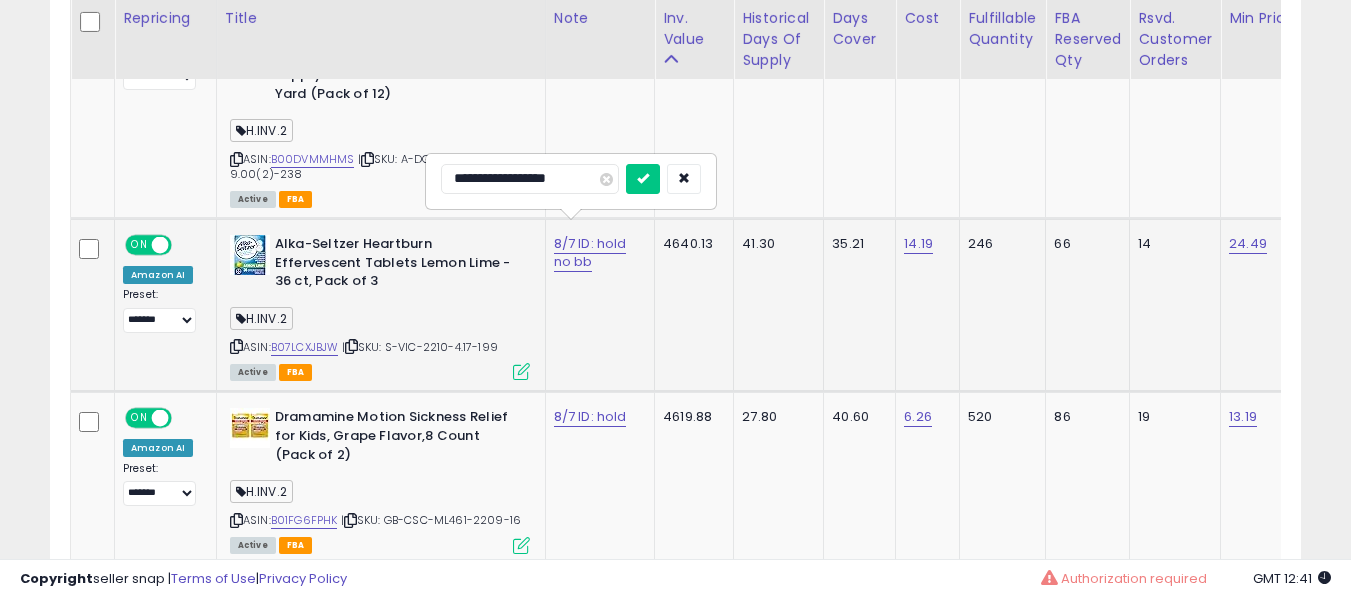 type on "**********" 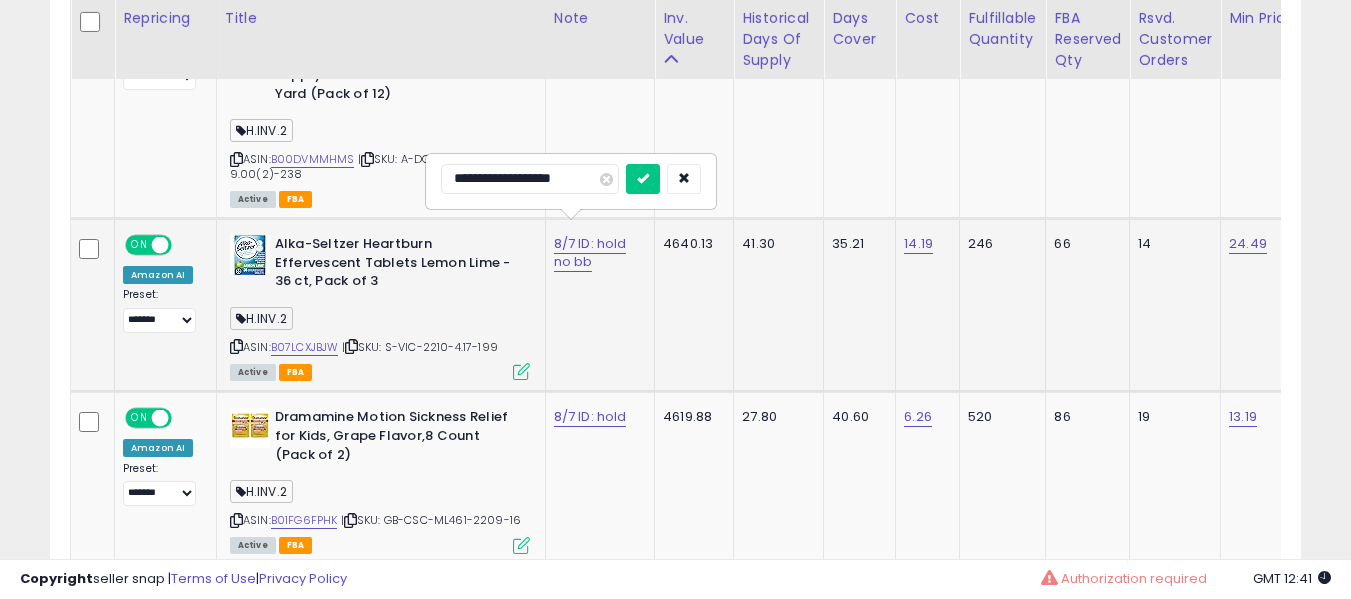 click at bounding box center [643, 179] 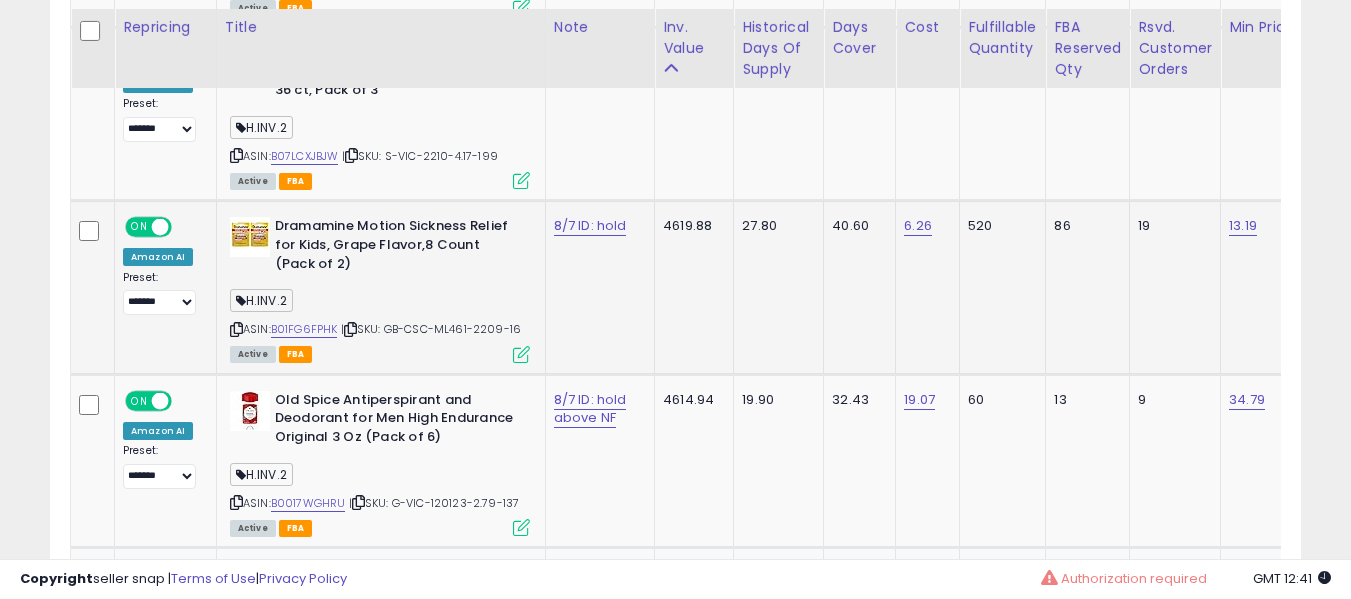 scroll, scrollTop: 2691, scrollLeft: 0, axis: vertical 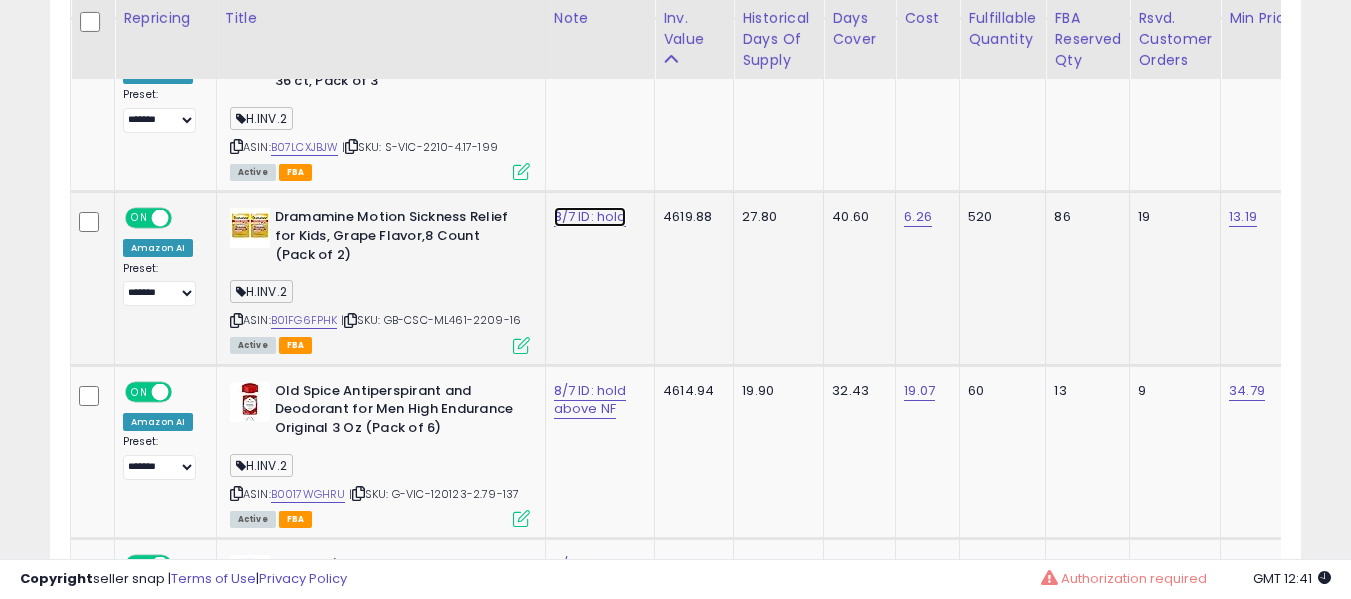 click on "8/7 ID: hold" at bounding box center [586, -1558] 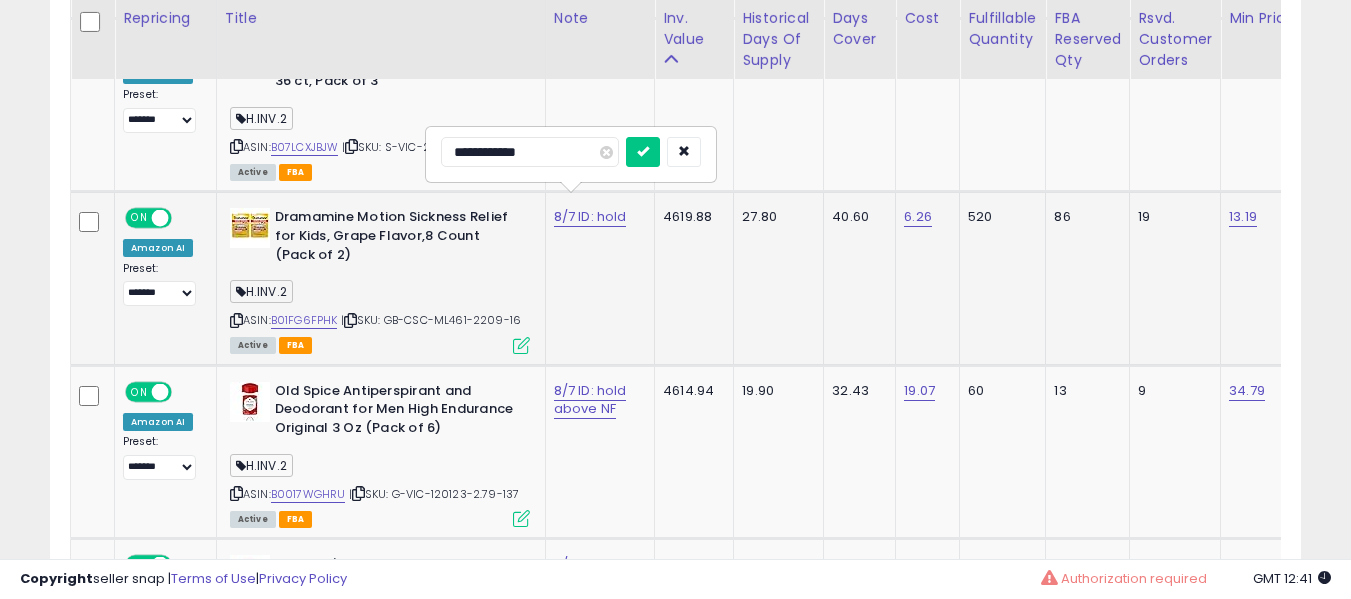 type on "**********" 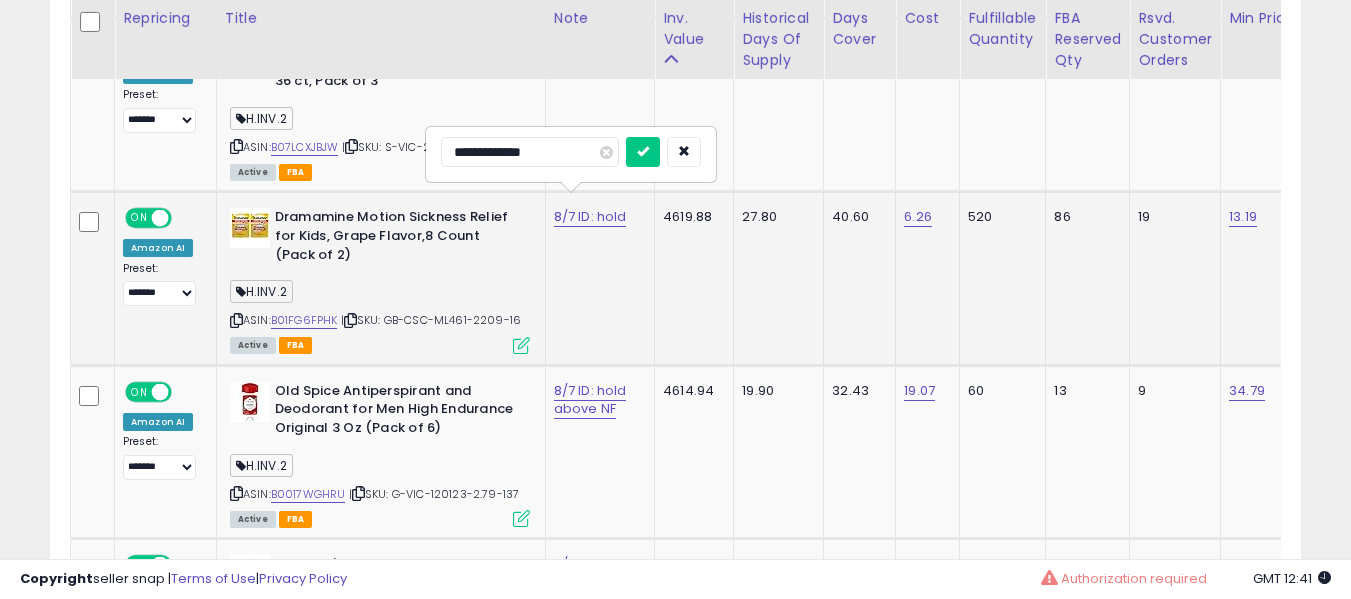 click at bounding box center [643, 152] 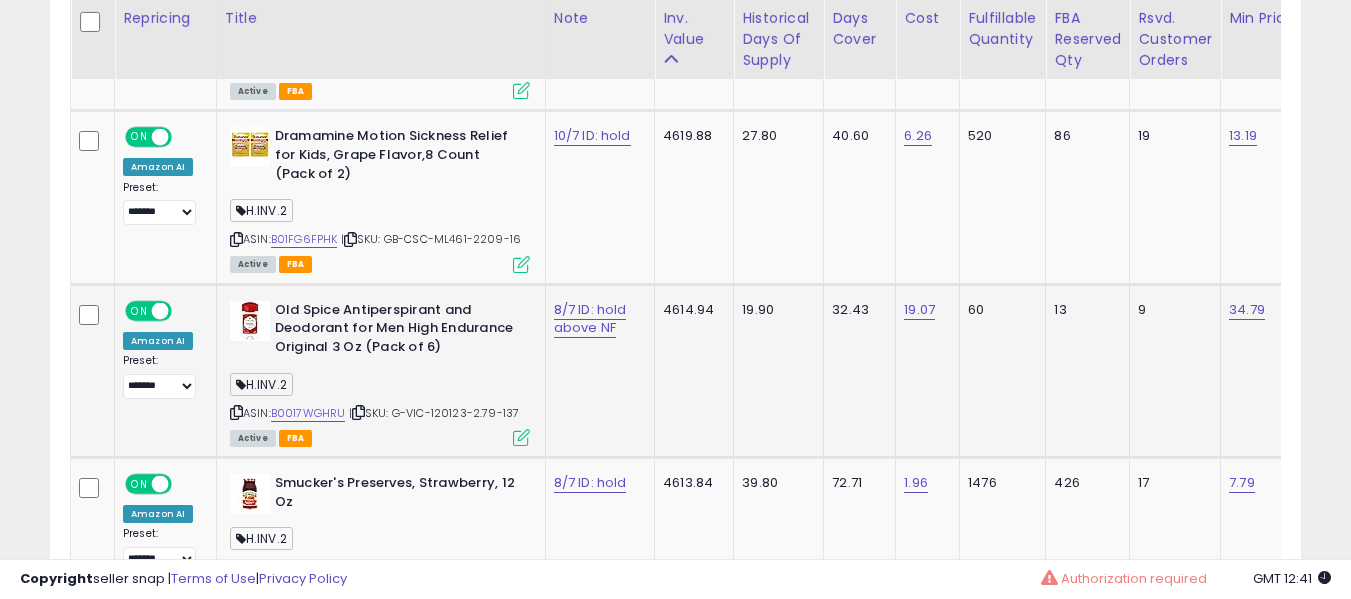 scroll, scrollTop: 2791, scrollLeft: 0, axis: vertical 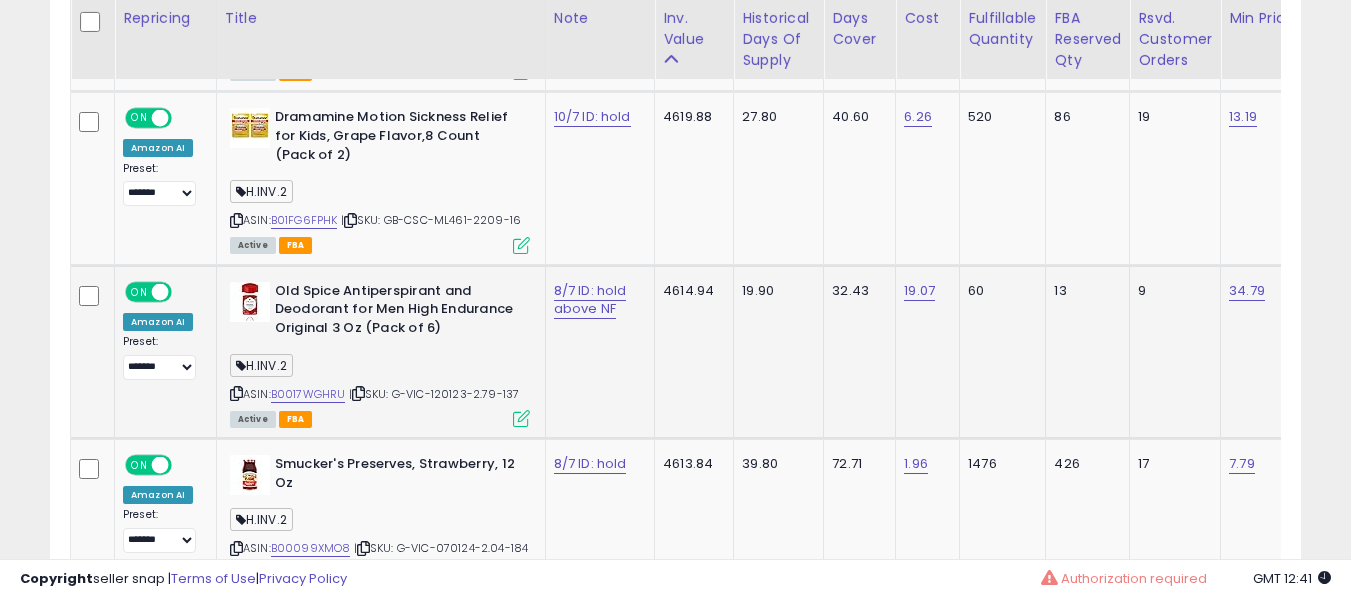 click on "8/7 ID: hold above NF" at bounding box center (597, 300) 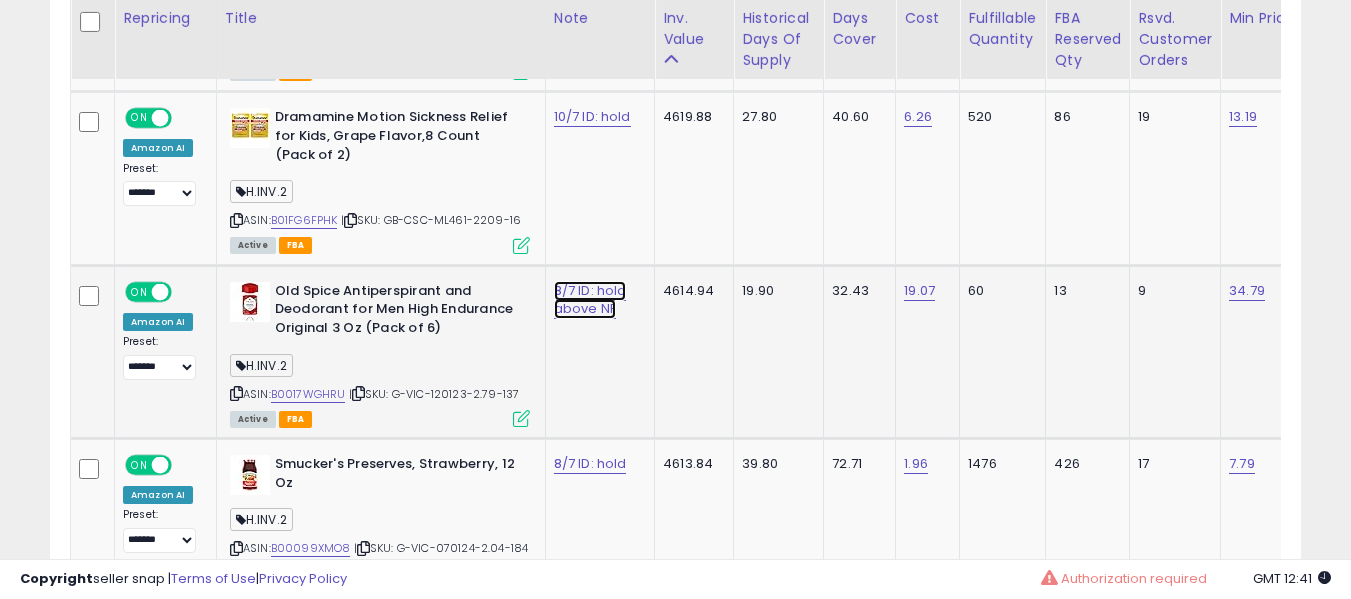 click on "8/7 ID: hold above NF" at bounding box center [586, -1658] 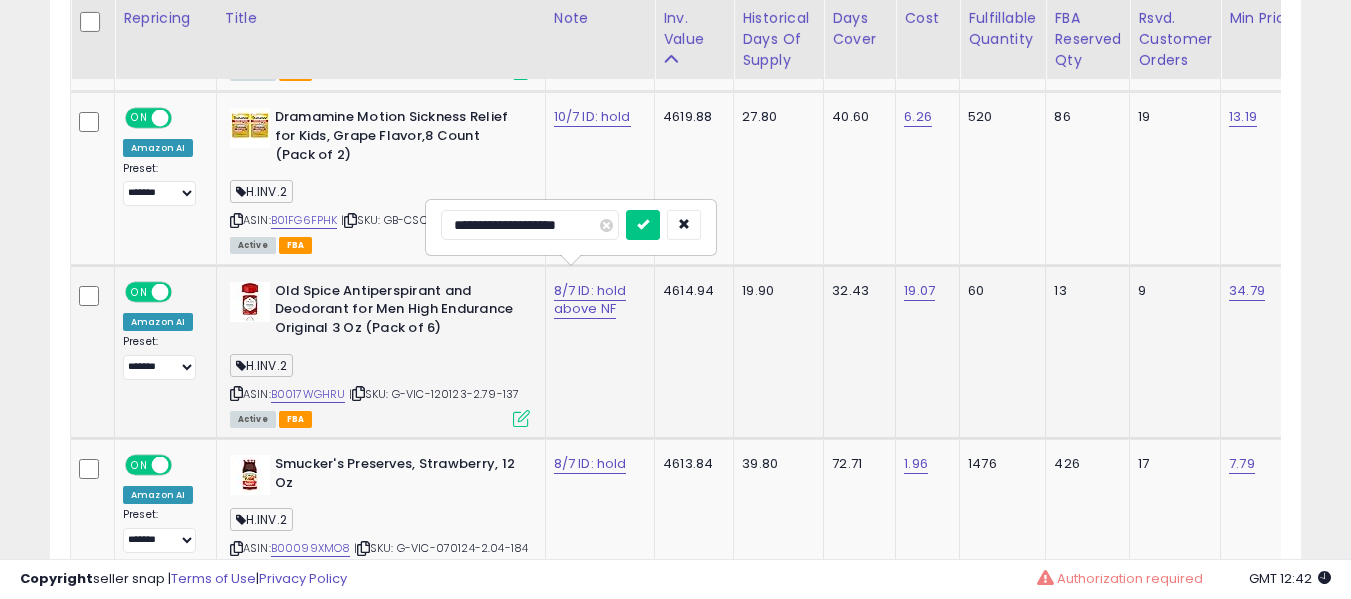 type on "**********" 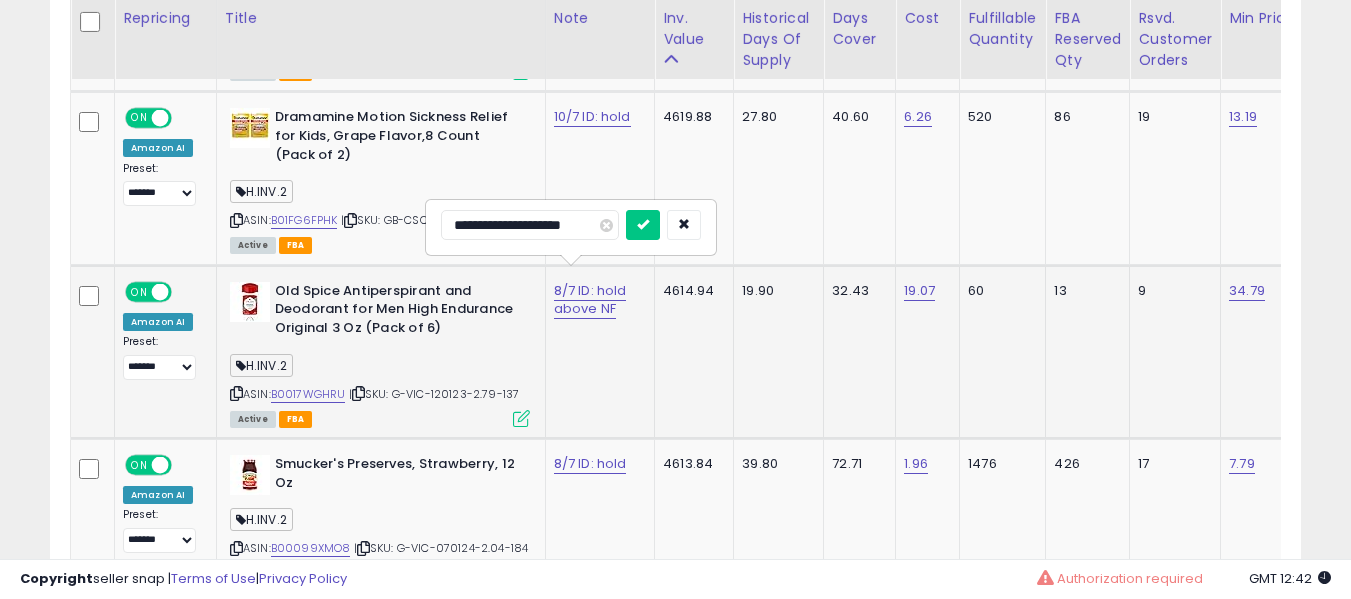 type on "**********" 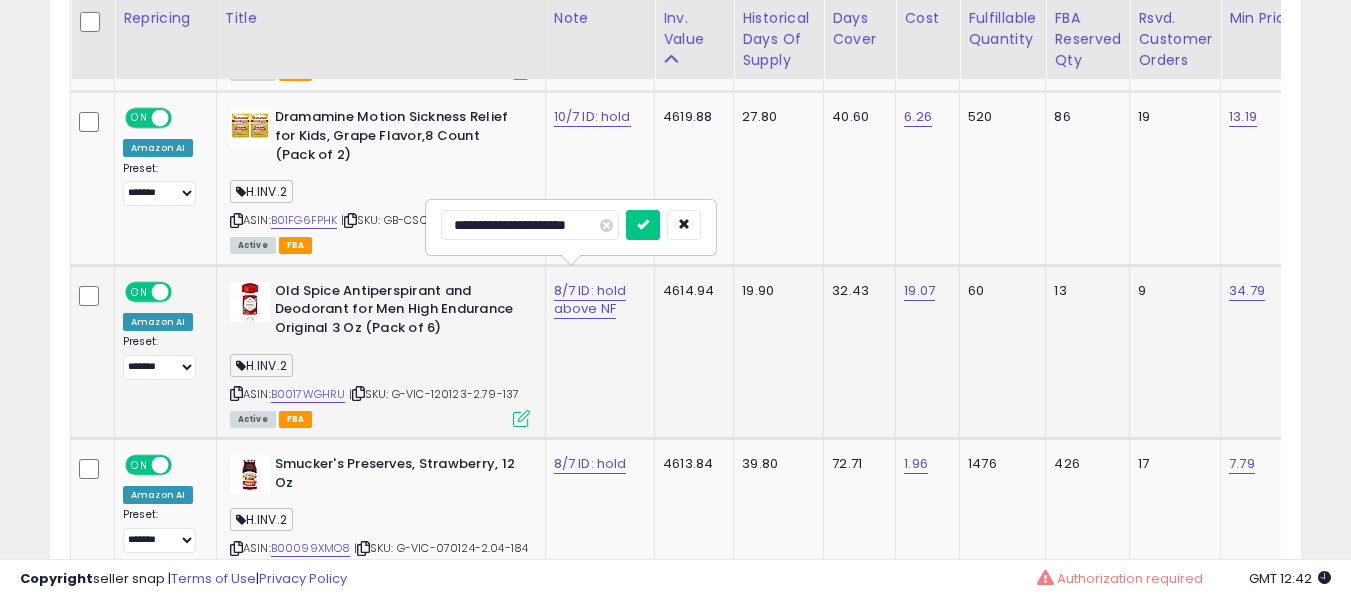 click at bounding box center [643, 225] 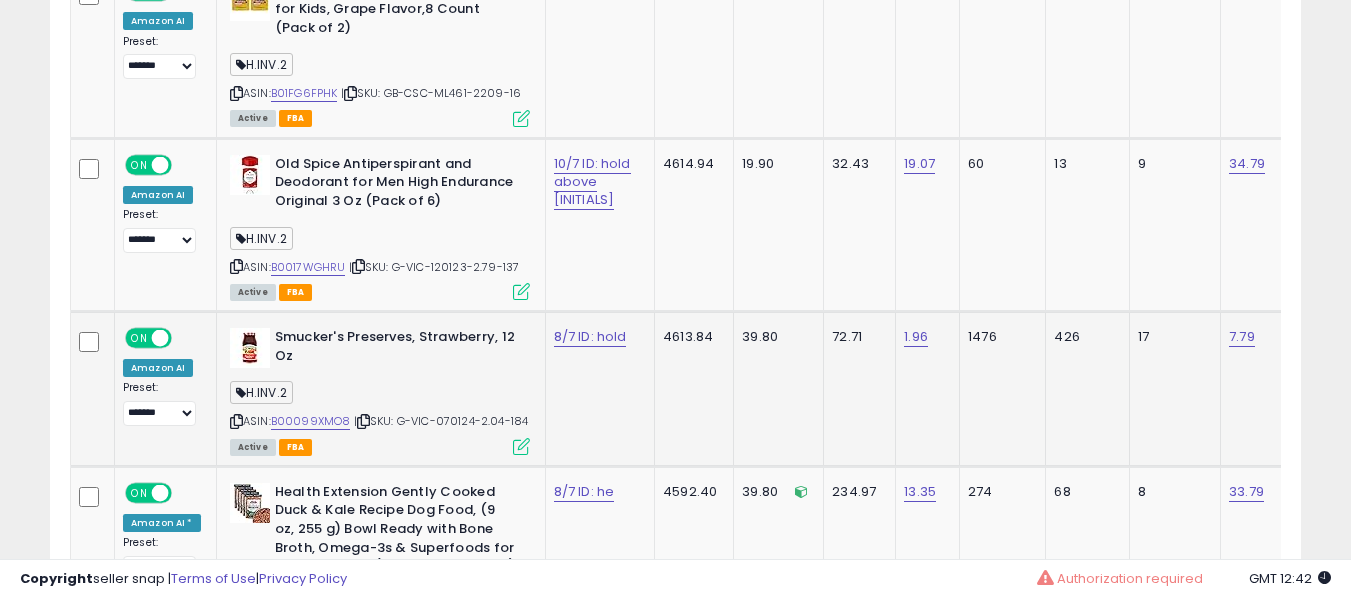scroll, scrollTop: 2991, scrollLeft: 0, axis: vertical 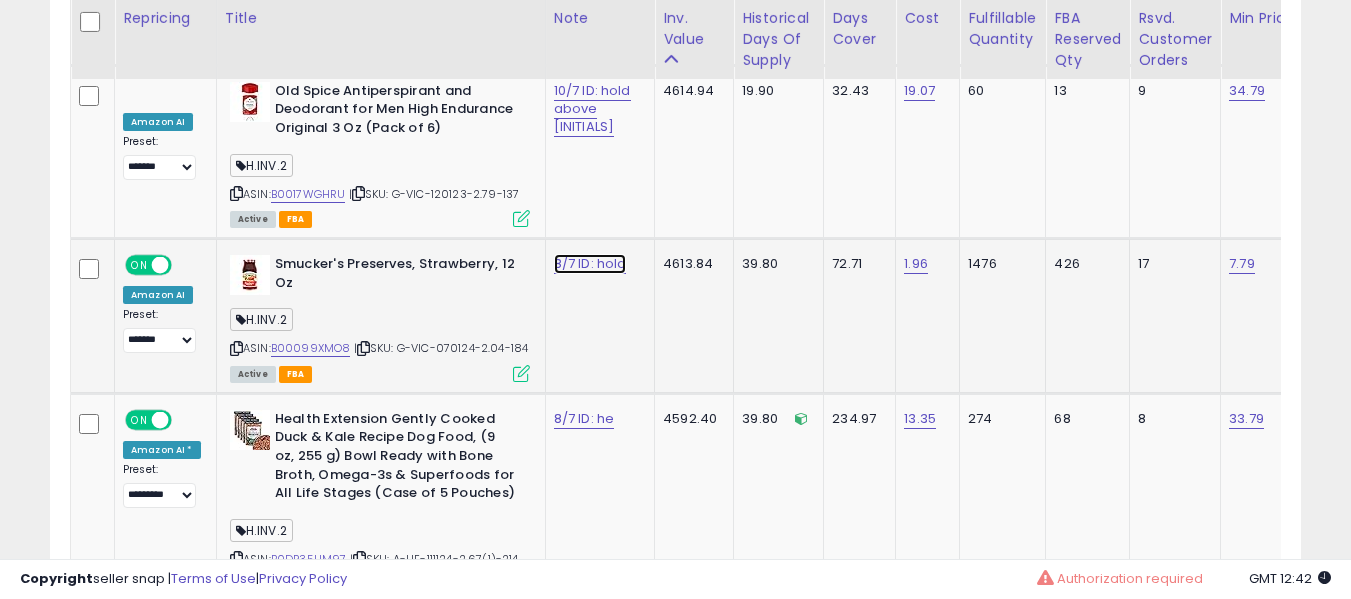 click on "8/7 ID: hold" at bounding box center (586, -1858) 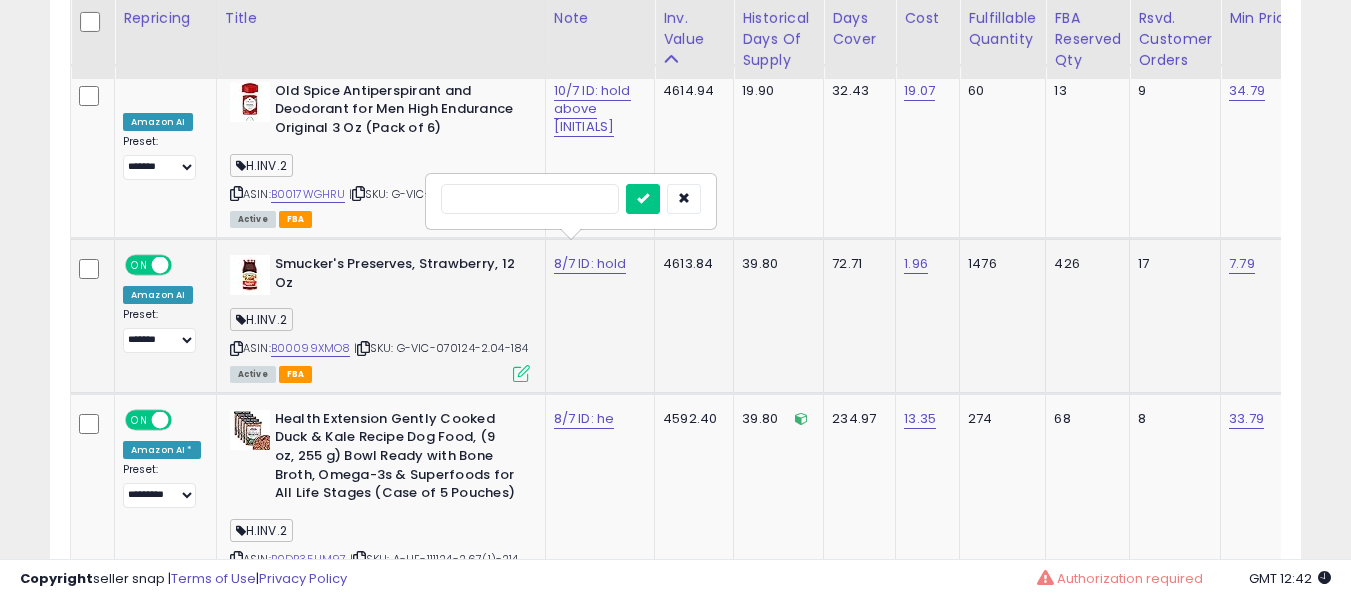 type on "*" 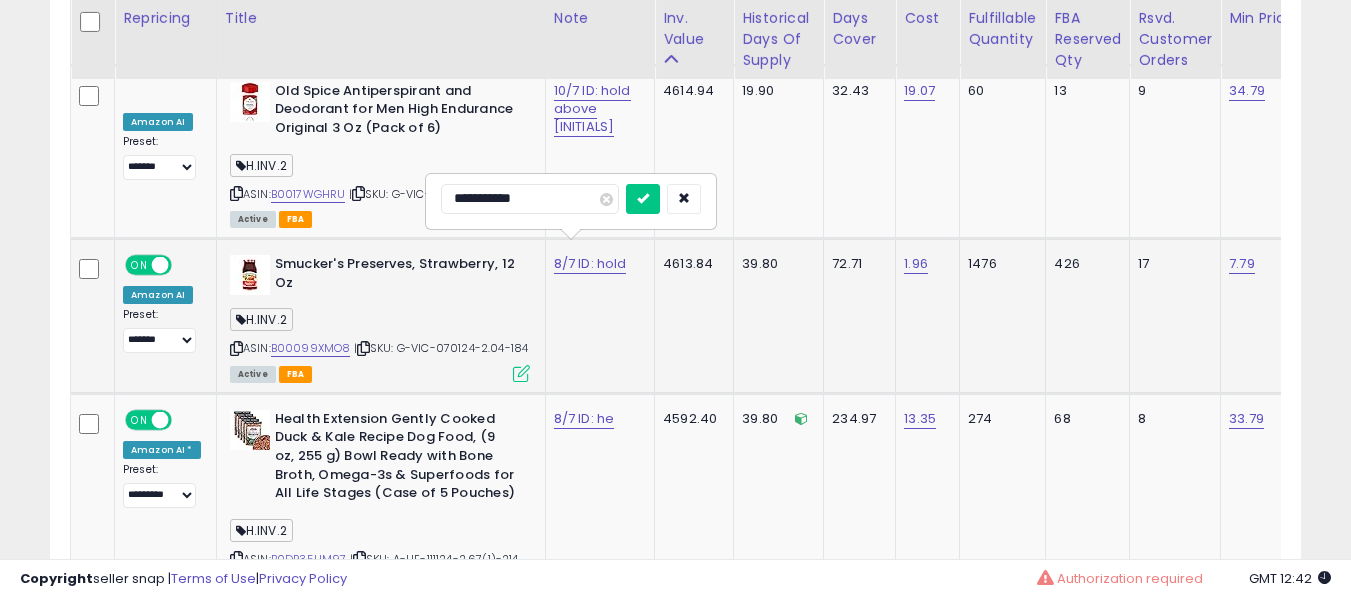 type on "**********" 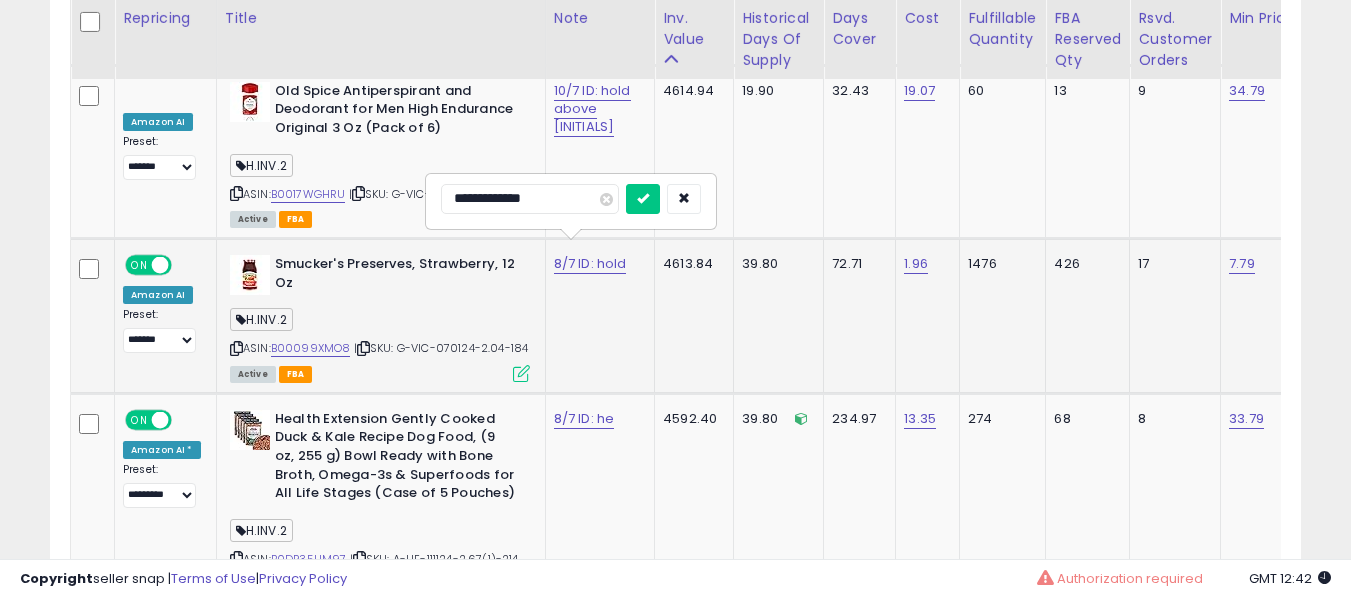 click at bounding box center [643, 199] 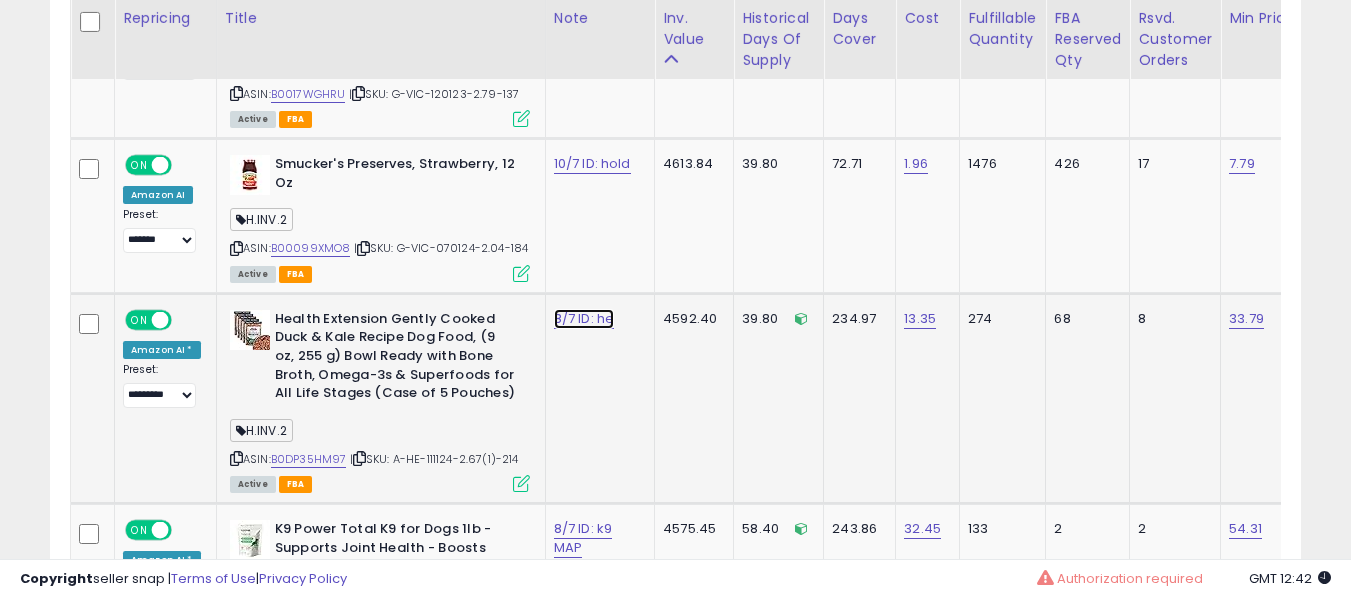 click on "8/7 ID: he" at bounding box center (586, -1958) 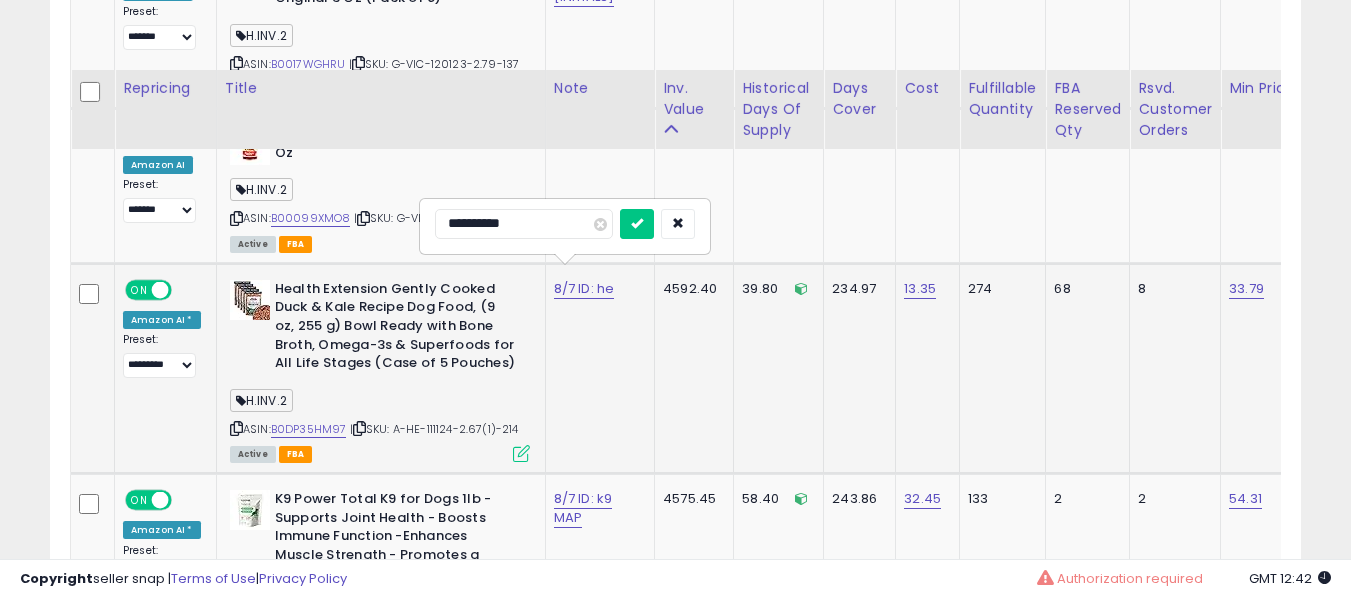 scroll, scrollTop: 3191, scrollLeft: 0, axis: vertical 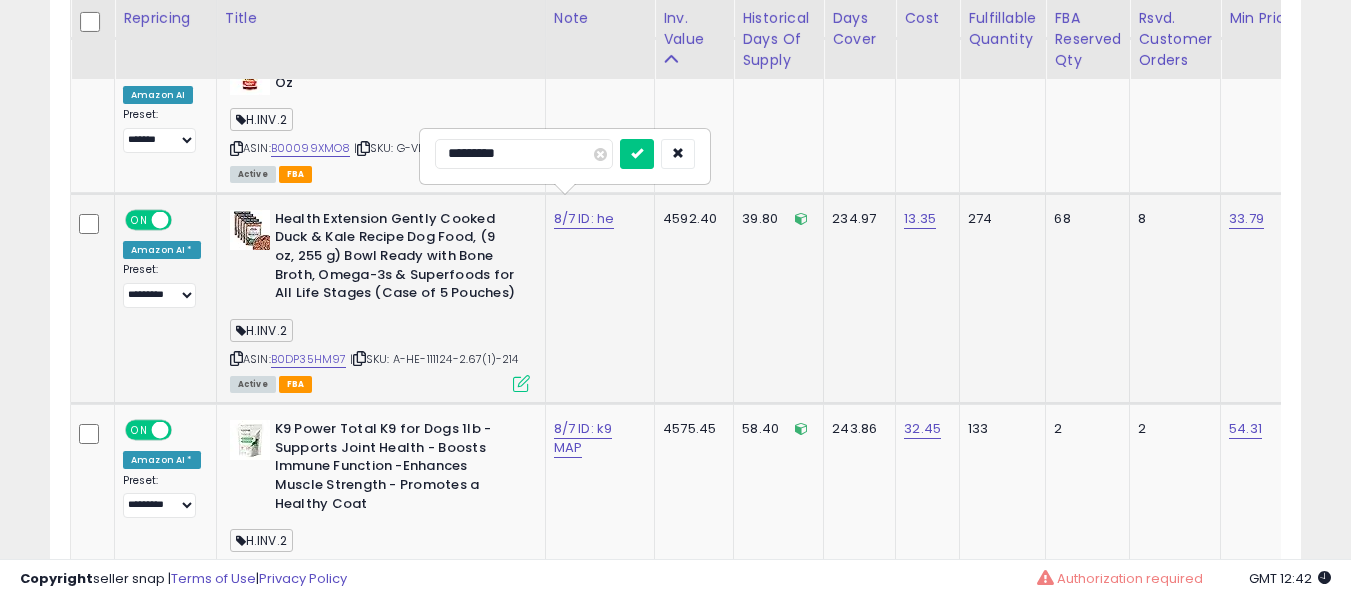 type on "**********" 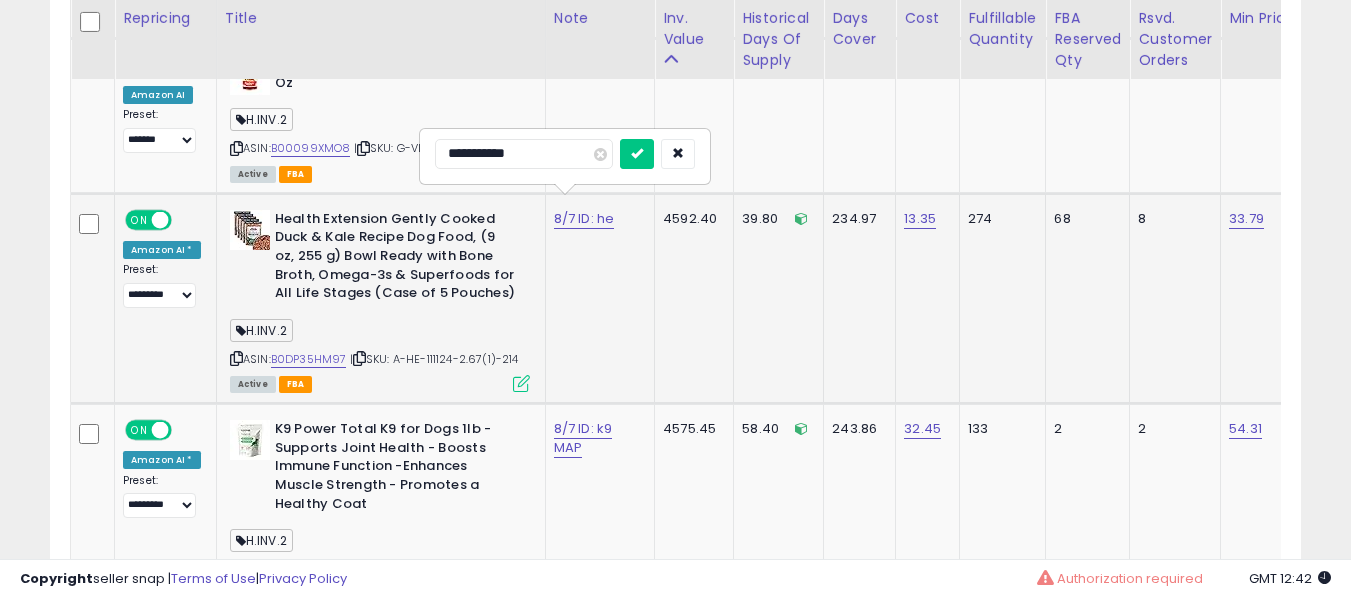 click at bounding box center [637, 154] 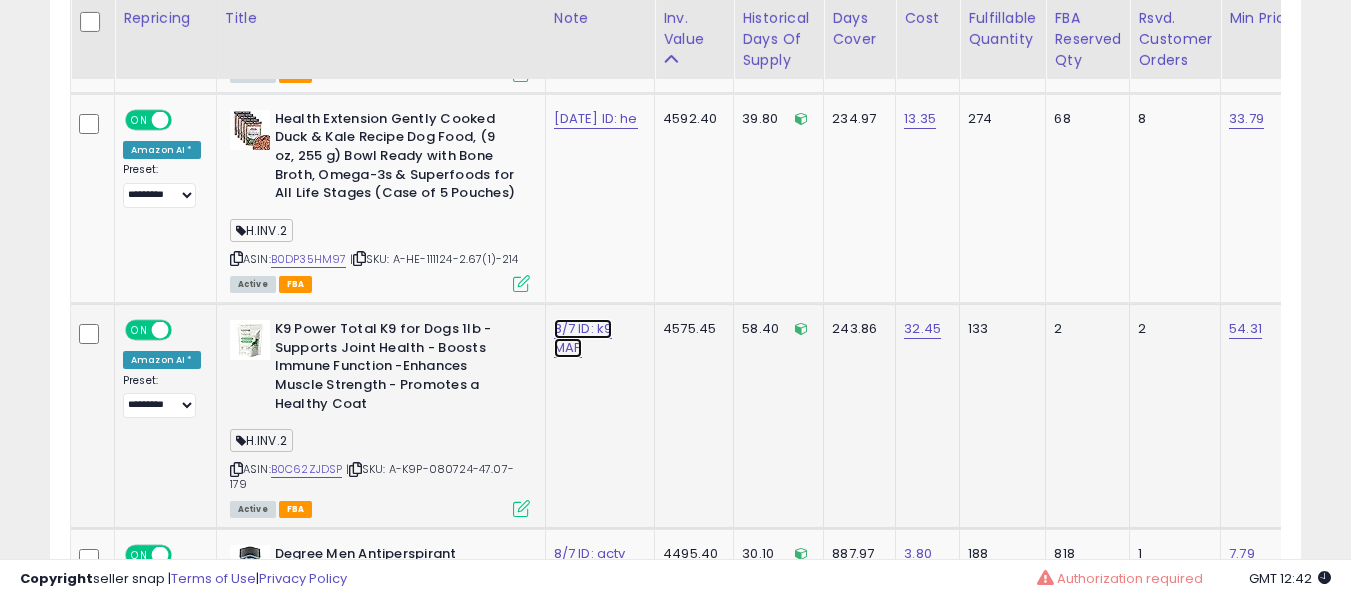 click on "8/7 ID: k9 MAP" at bounding box center [586, -2158] 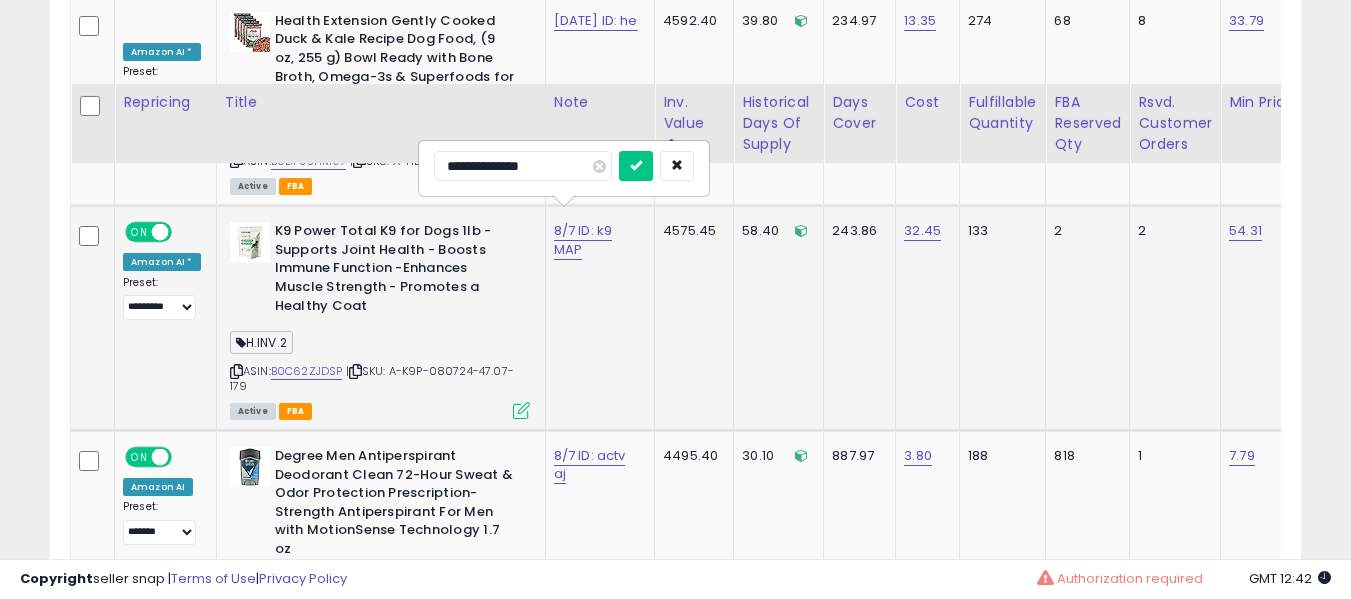 scroll, scrollTop: 3491, scrollLeft: 0, axis: vertical 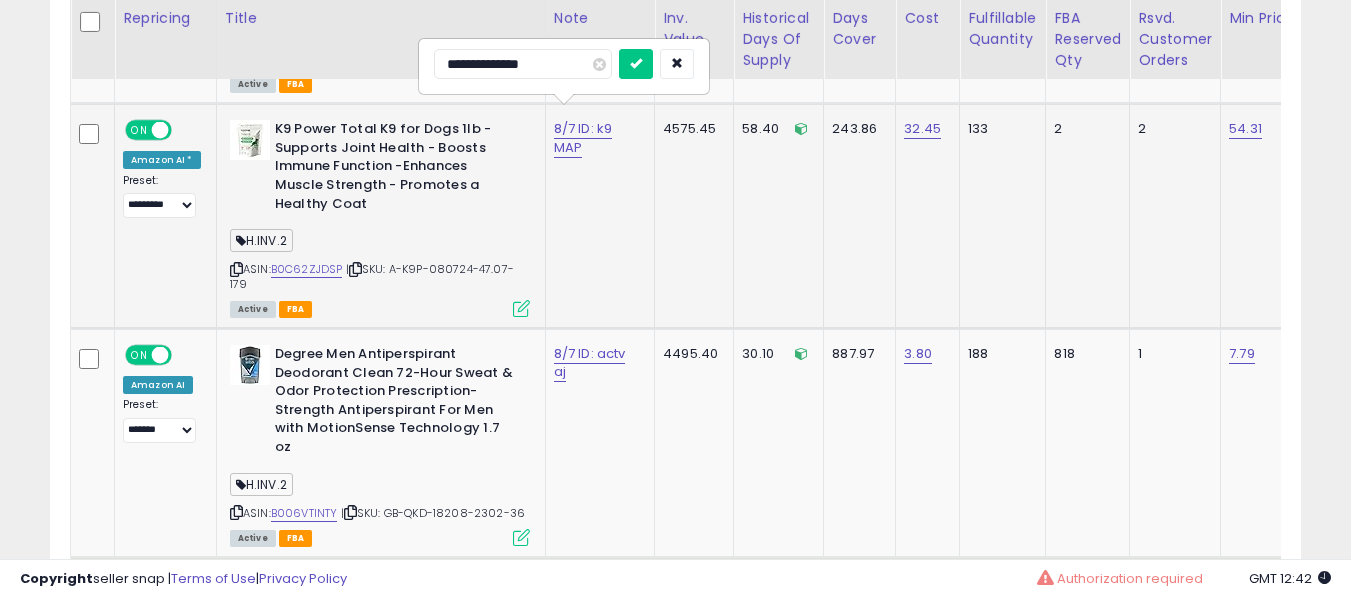 type on "**********" 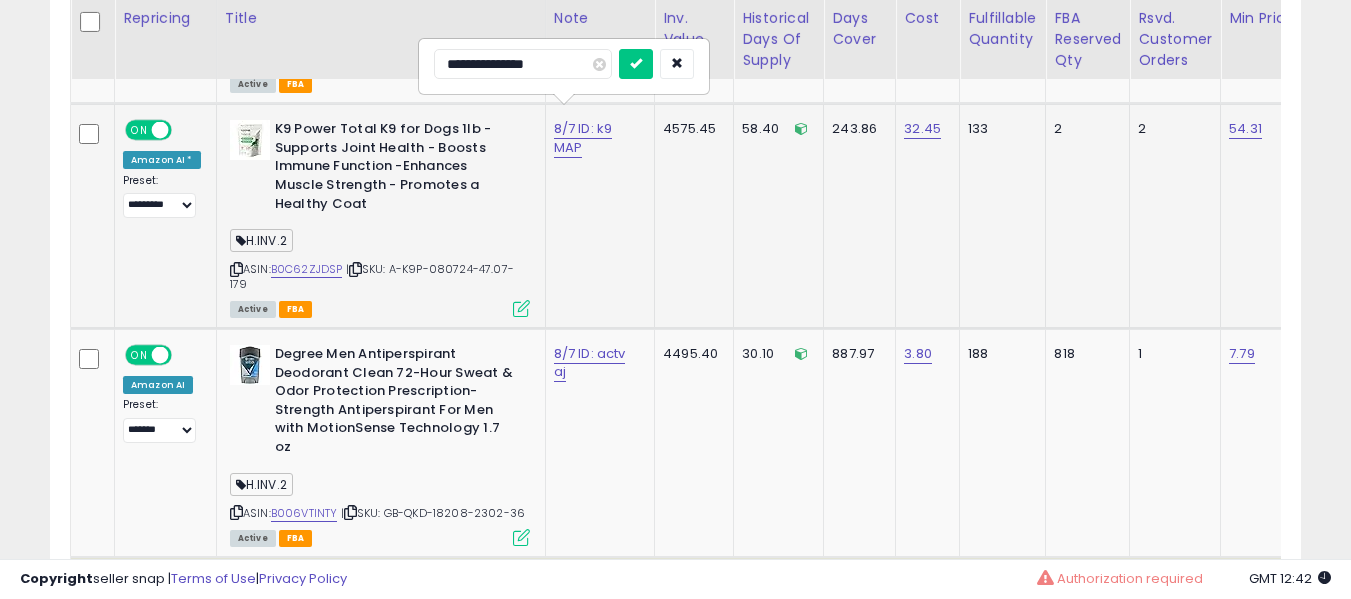 click at bounding box center [636, 64] 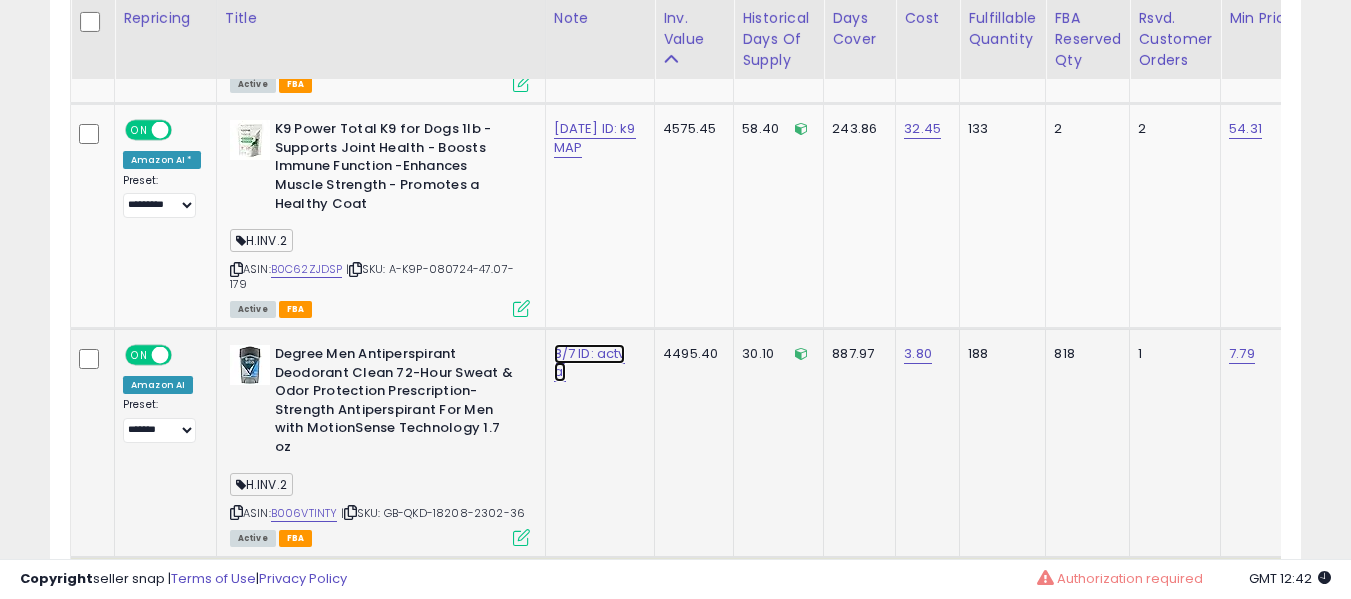 click on "8/7 ID: actv aj" at bounding box center (586, -2358) 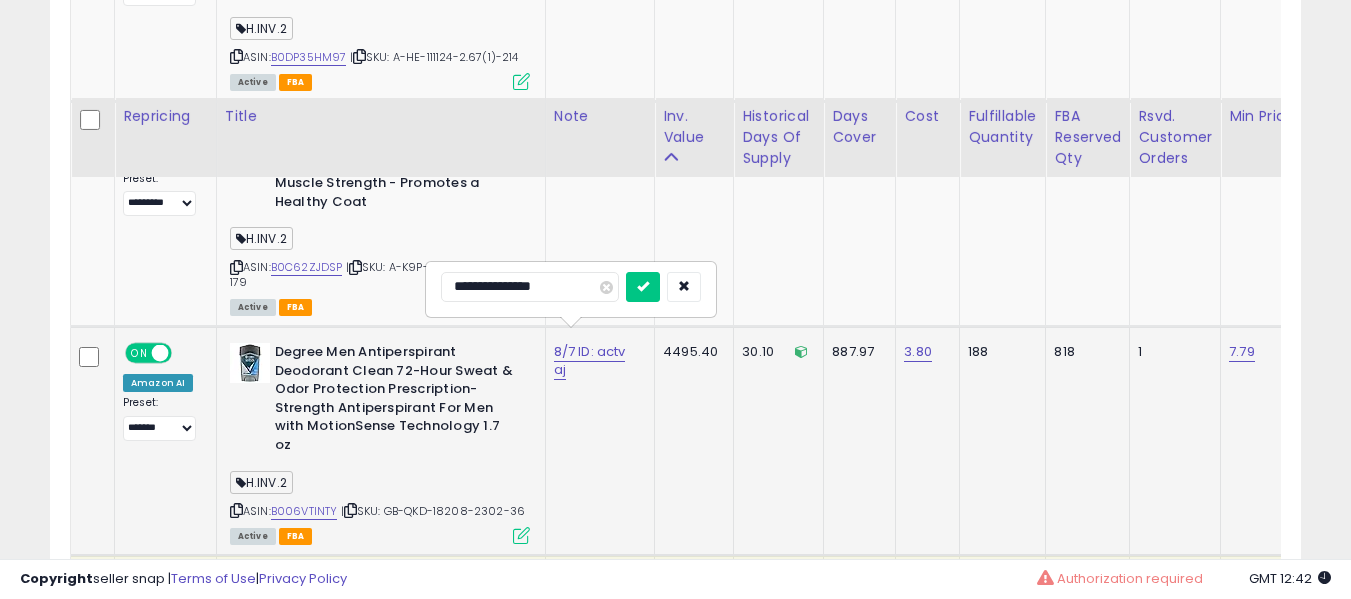 scroll, scrollTop: 3591, scrollLeft: 0, axis: vertical 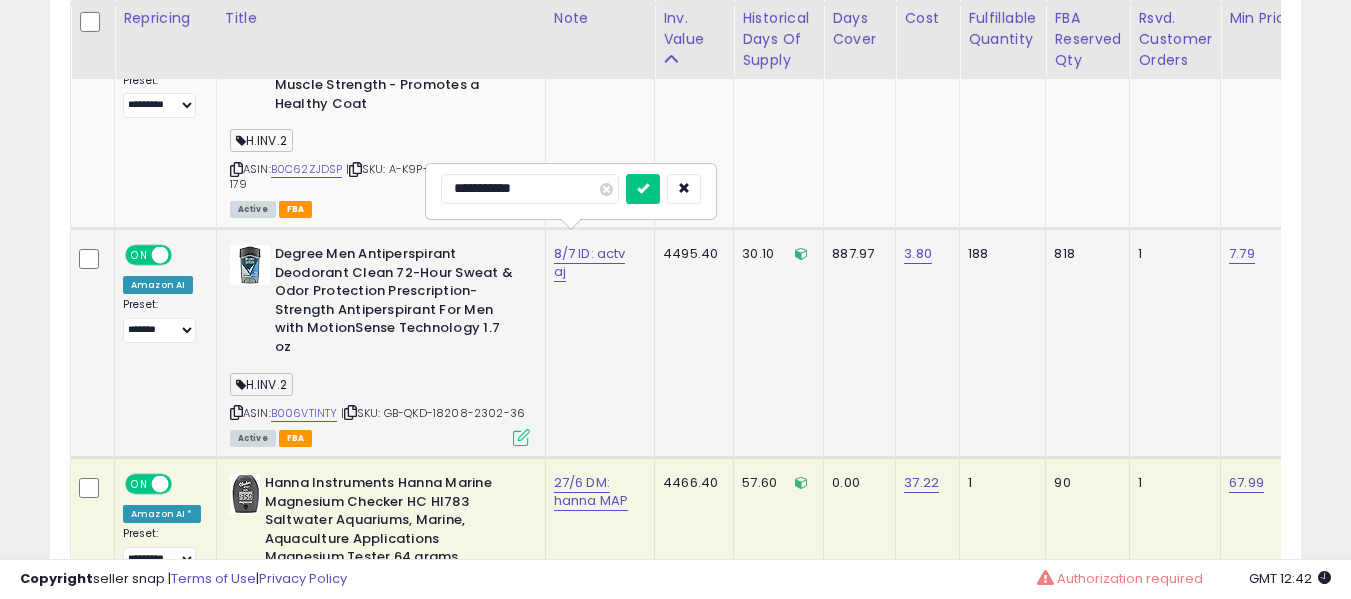 type on "**********" 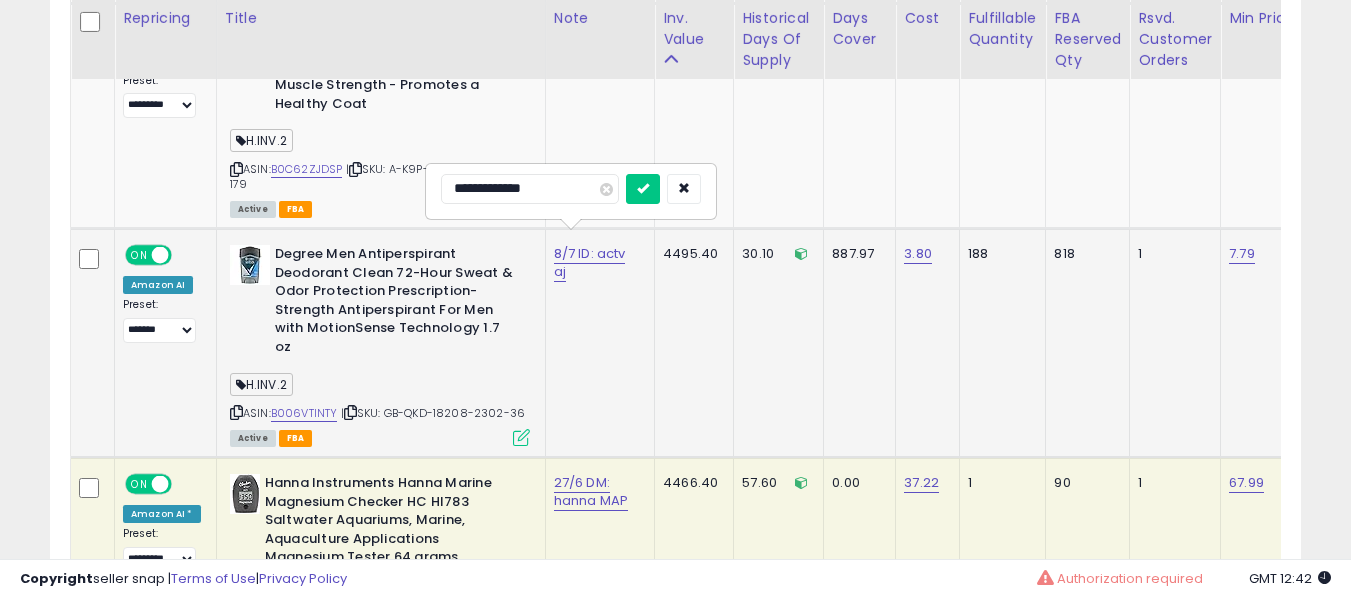 click at bounding box center (643, 189) 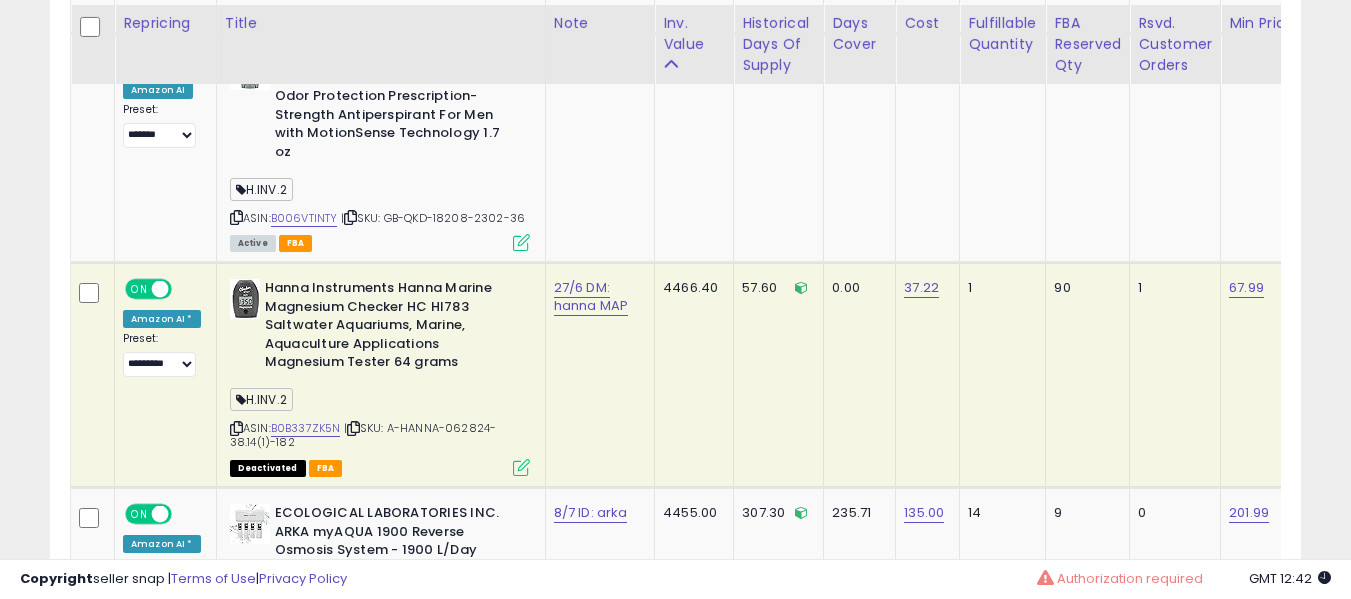 scroll, scrollTop: 3791, scrollLeft: 0, axis: vertical 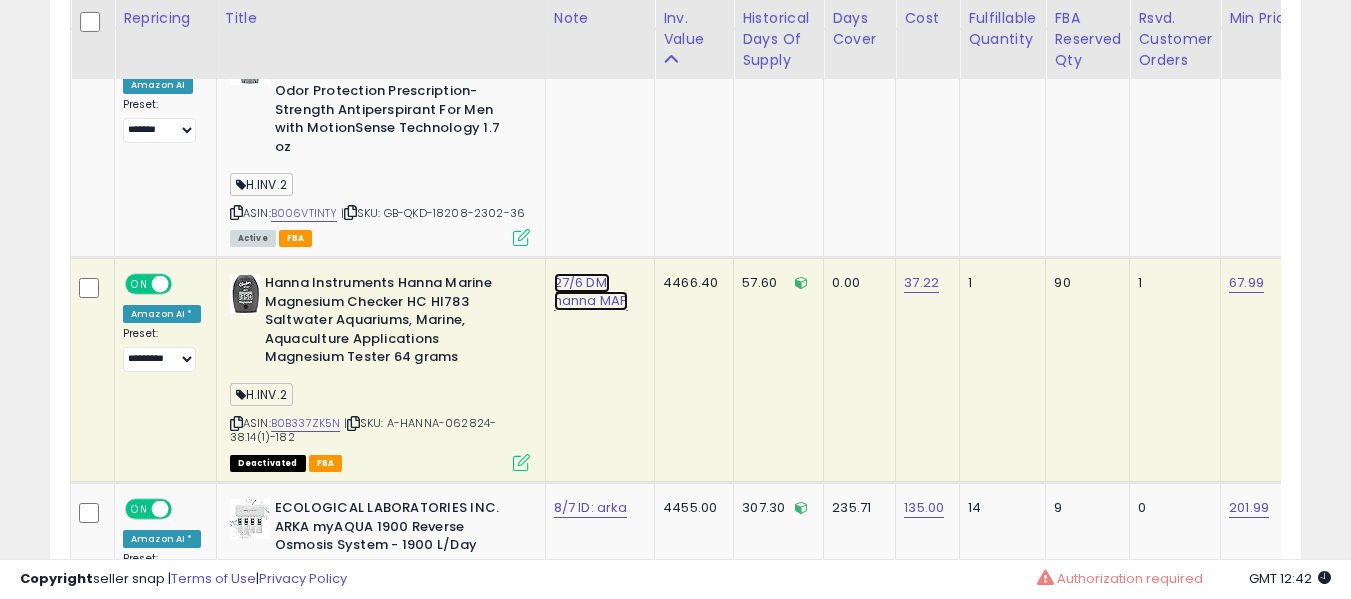 click on "27/6 DM: hanna MAP" at bounding box center [586, -2658] 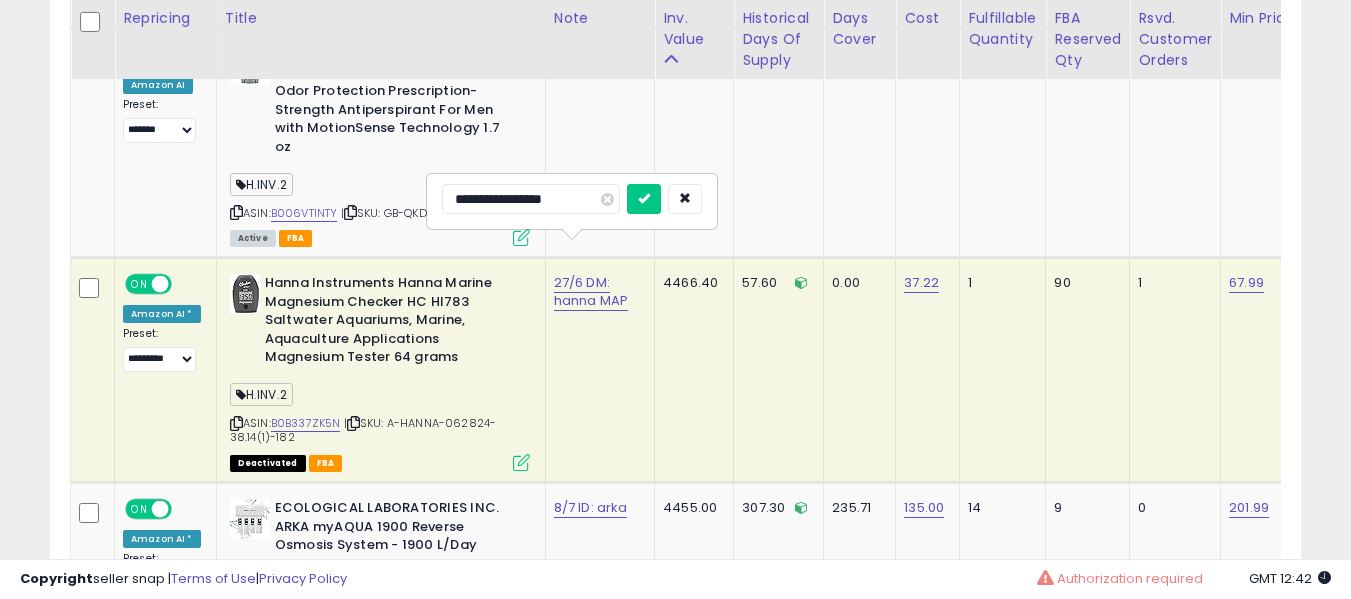 type on "**********" 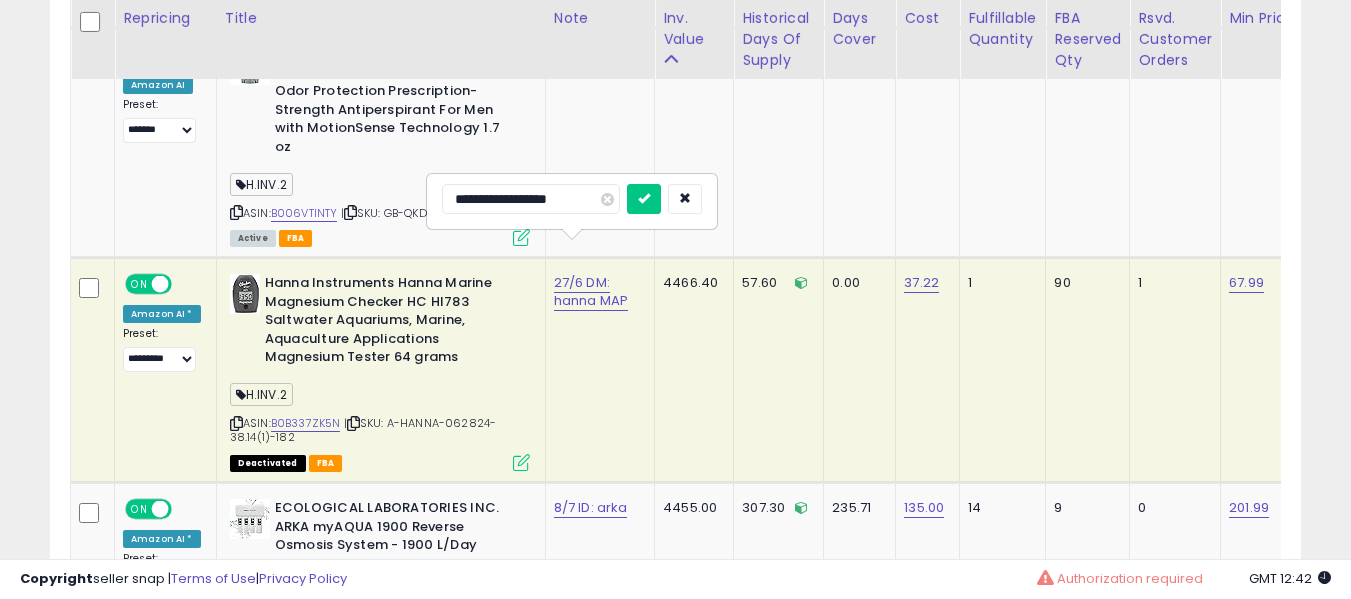 click at bounding box center [644, 199] 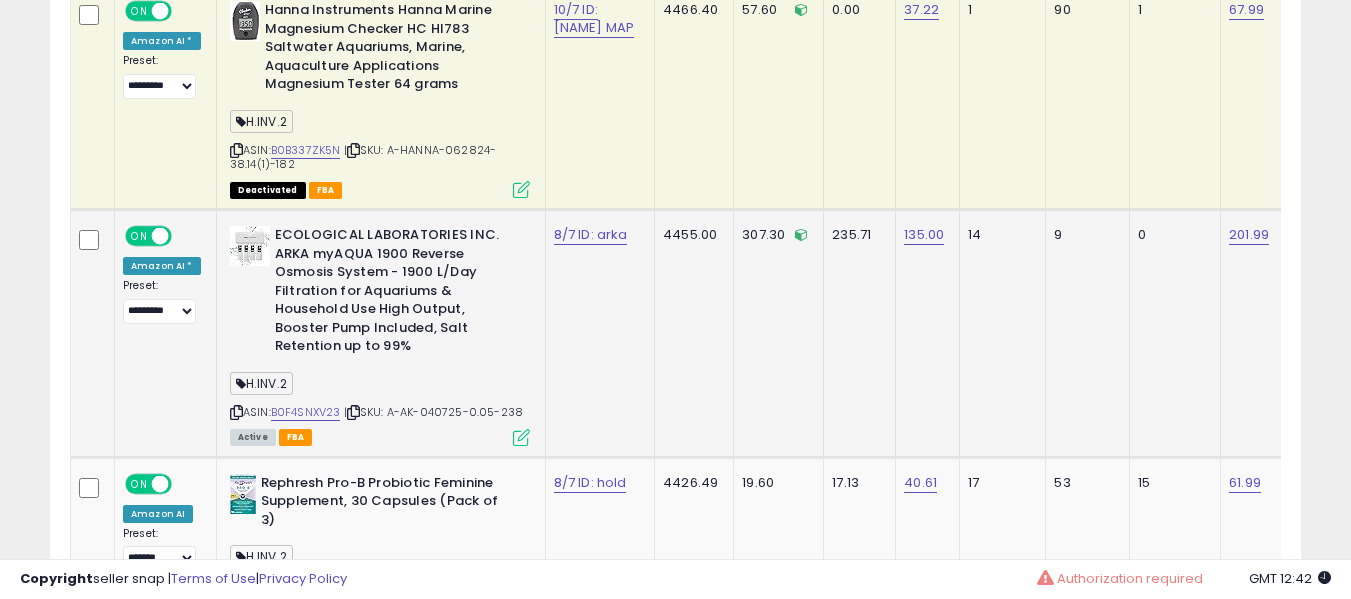scroll, scrollTop: 4091, scrollLeft: 0, axis: vertical 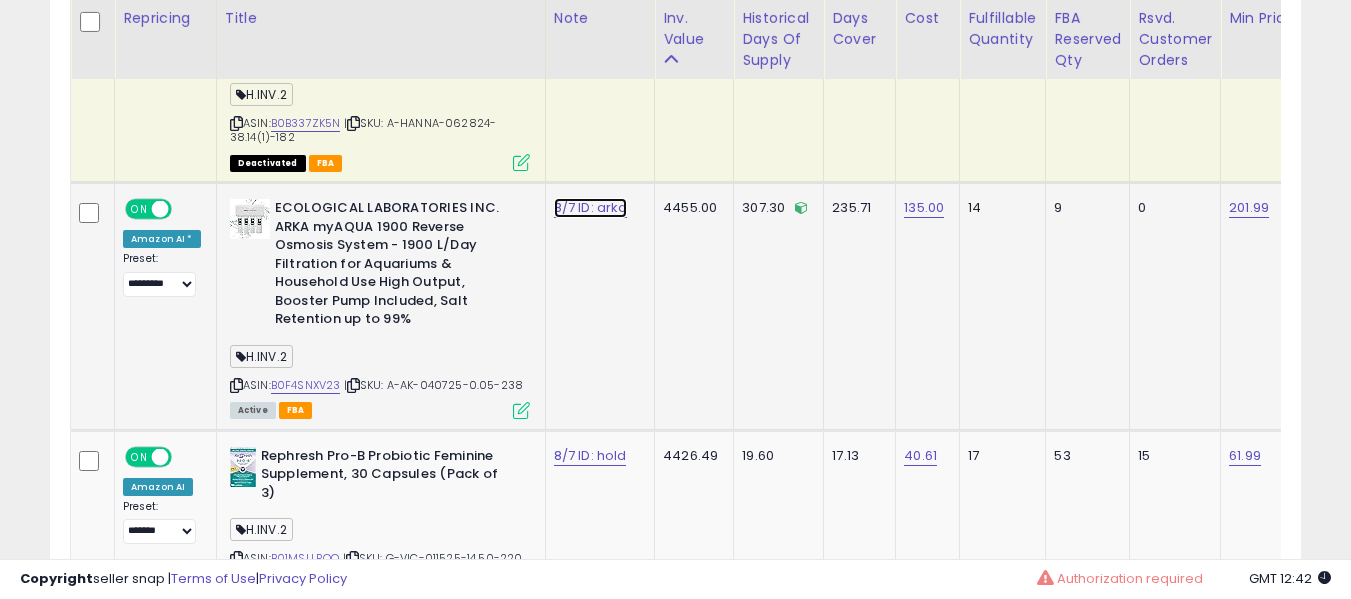 click on "8/7 ID: arka" at bounding box center [586, -2958] 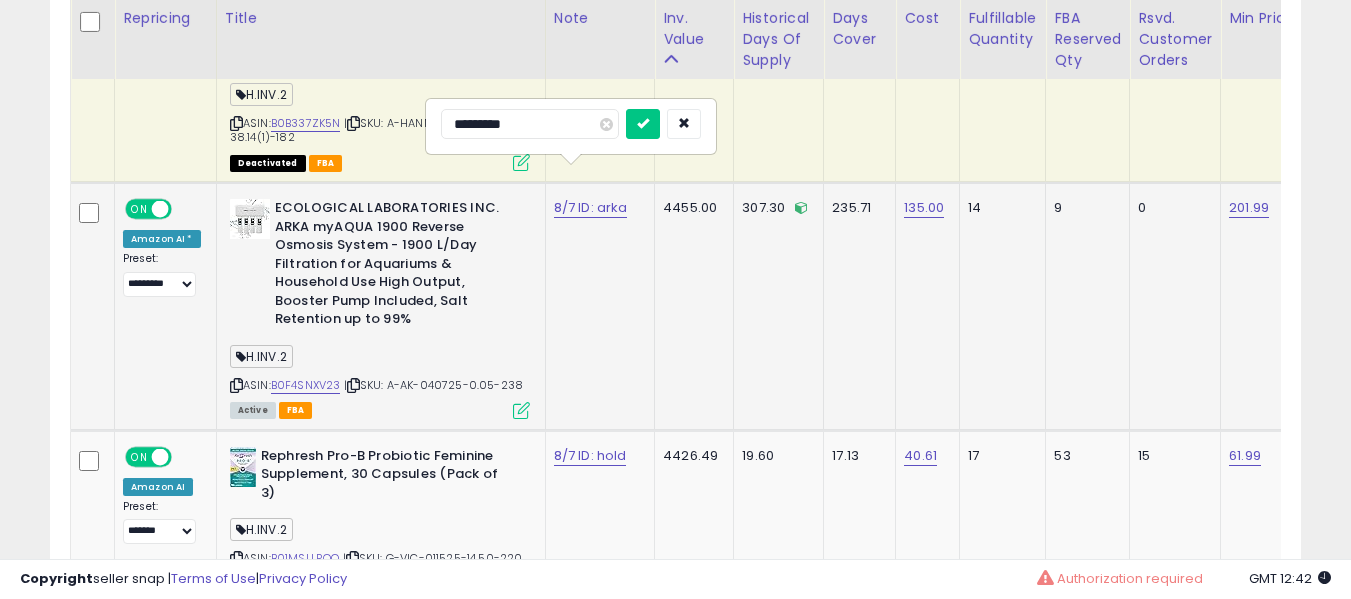 type on "**********" 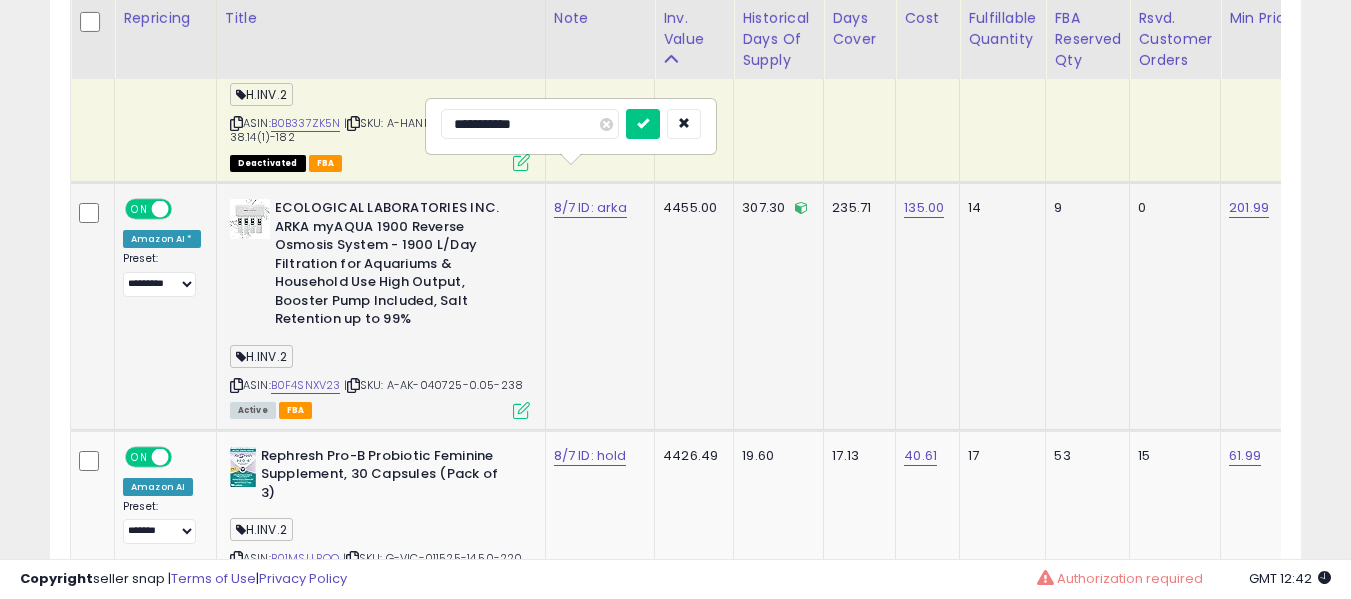 type on "**********" 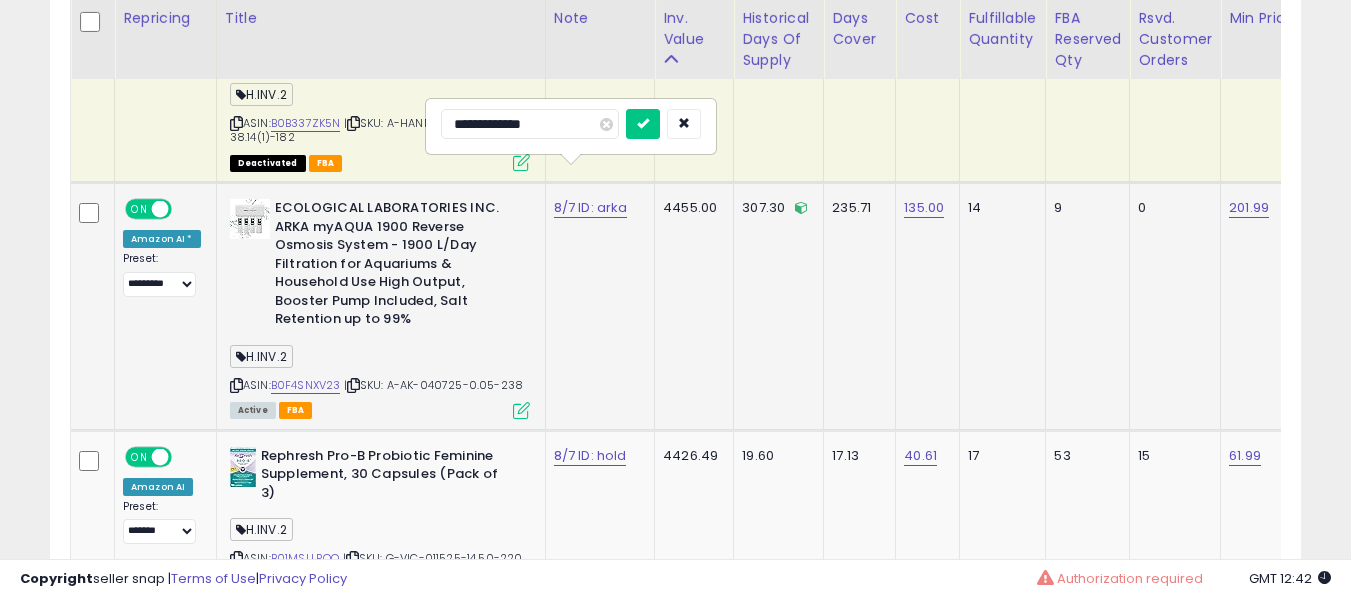 click at bounding box center (643, 124) 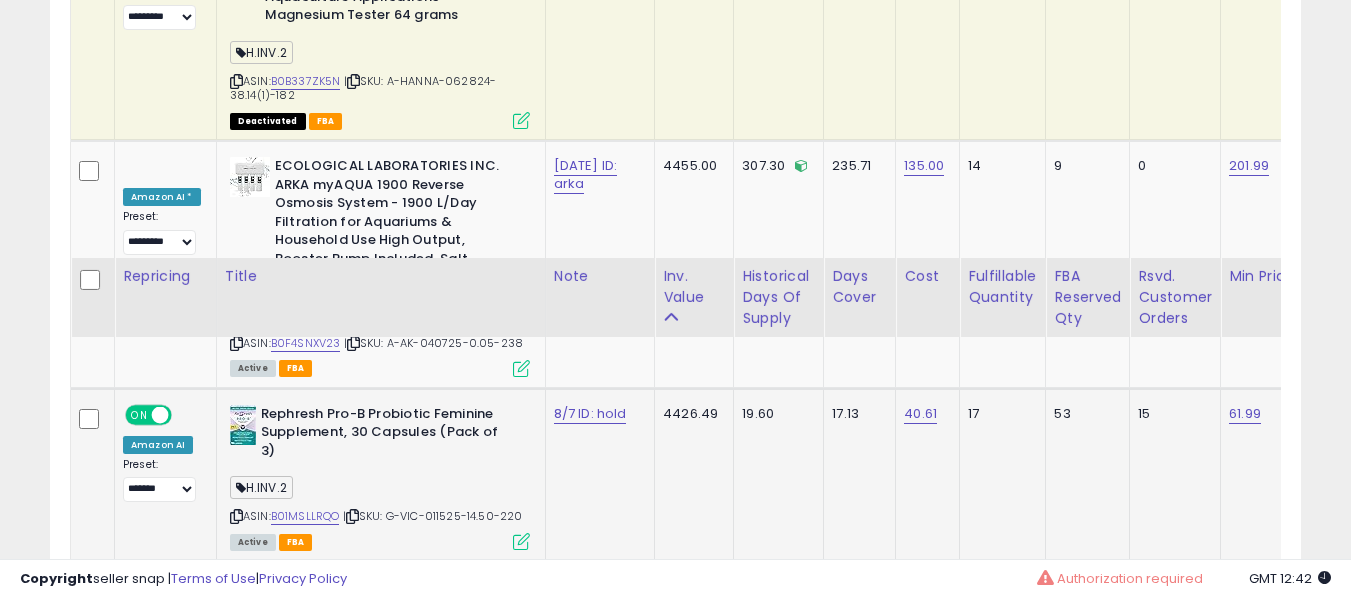 scroll, scrollTop: 4391, scrollLeft: 0, axis: vertical 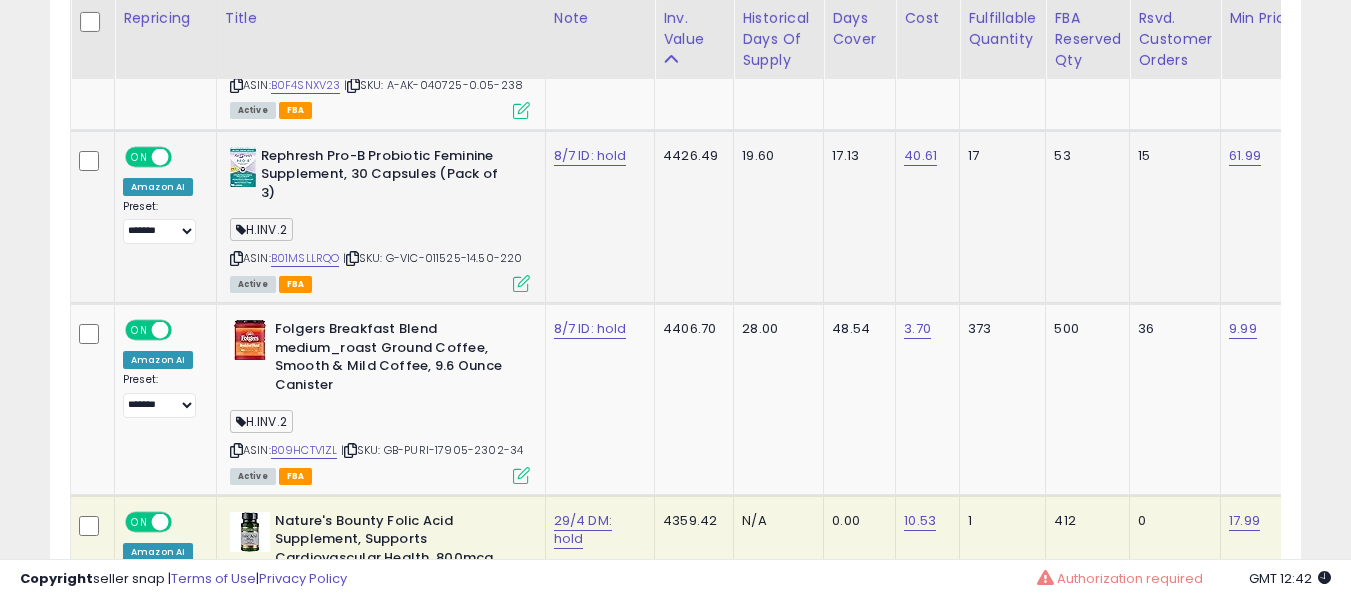click on "8/7 ID: hold" 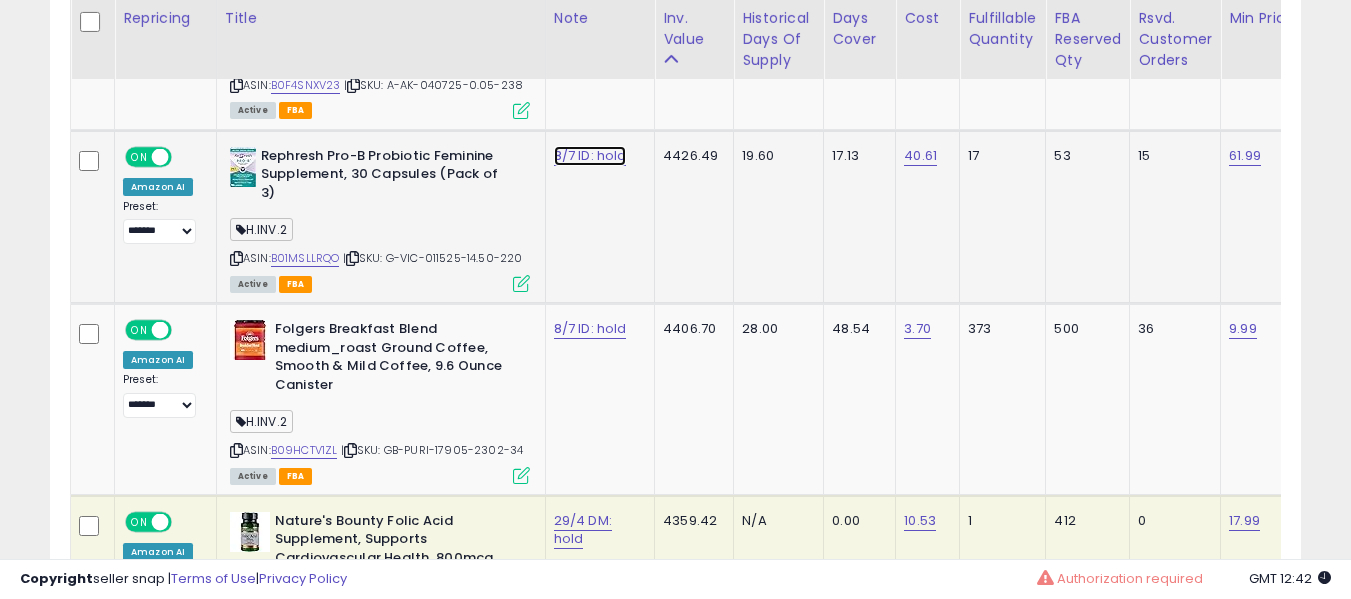 click on "8/7 ID: hold" at bounding box center (586, -3258) 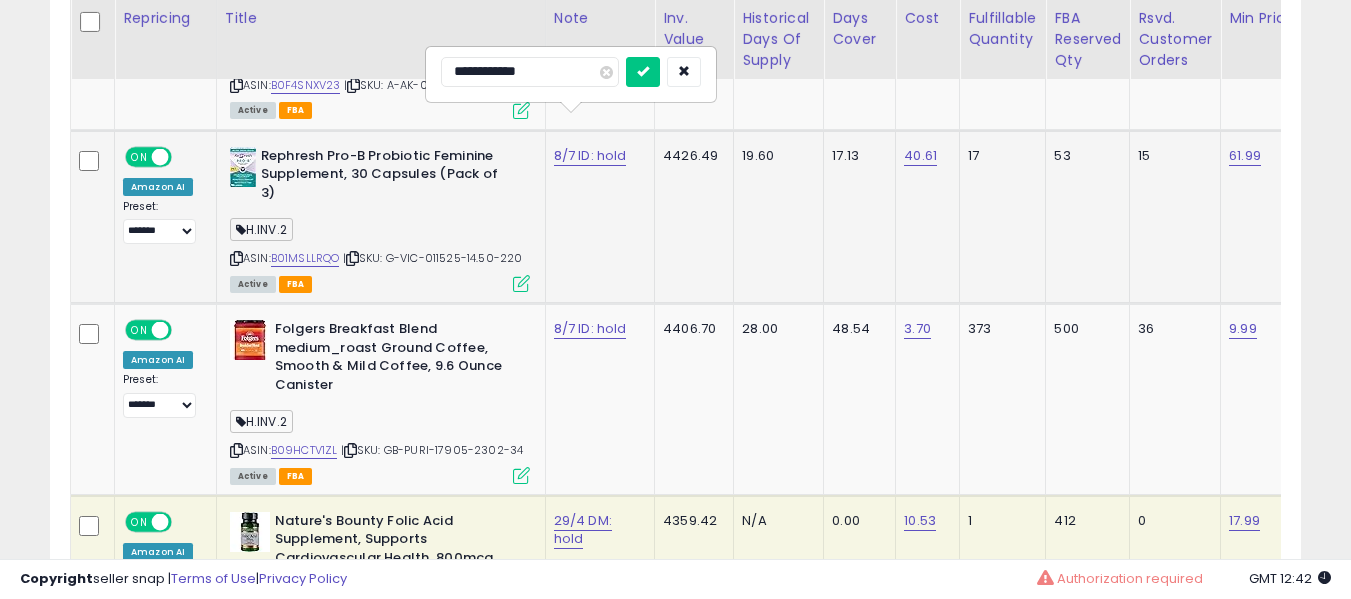 type on "**********" 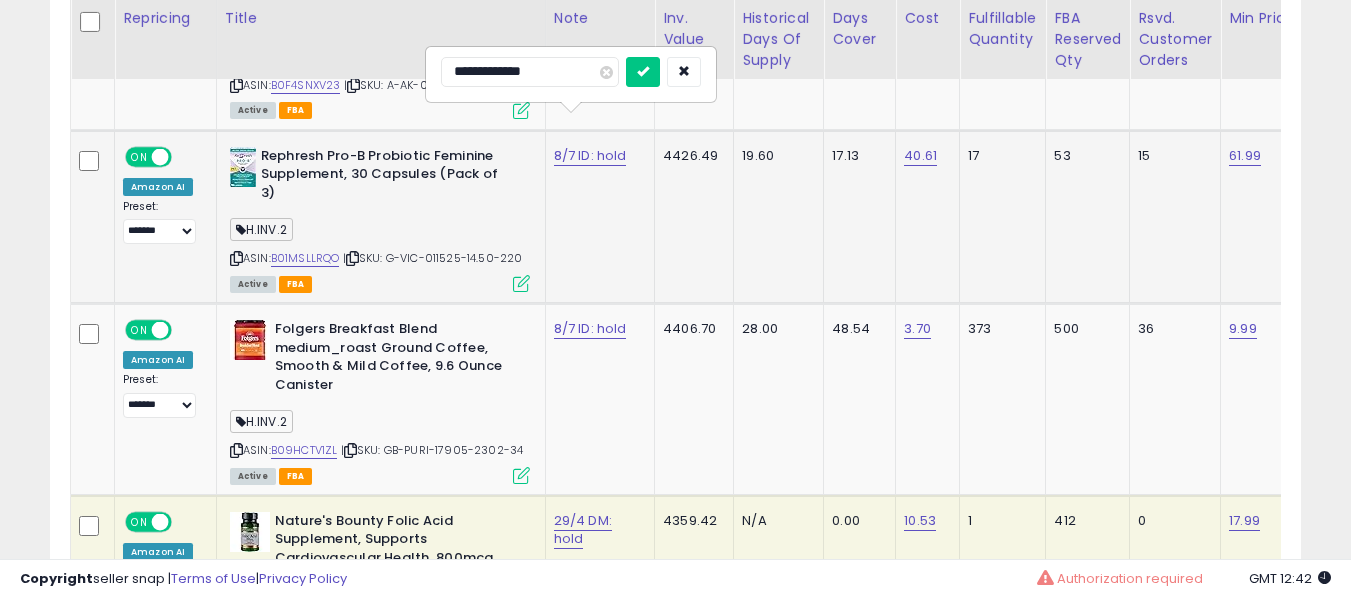 click at bounding box center (643, 72) 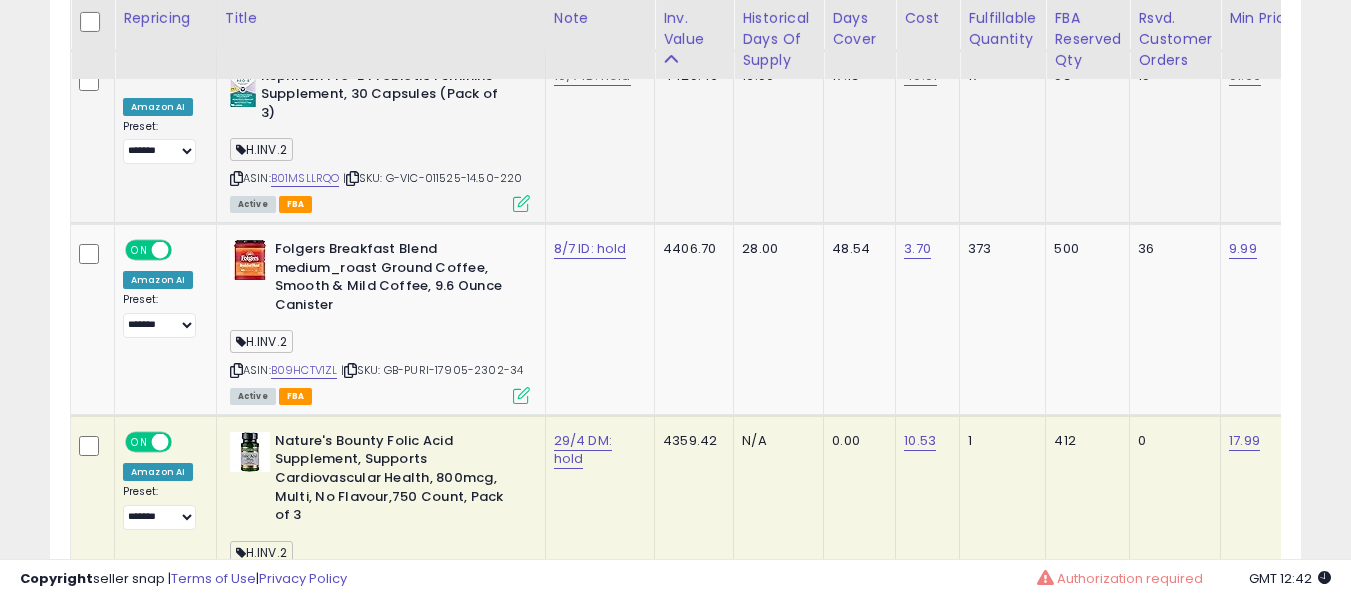 scroll, scrollTop: 4491, scrollLeft: 0, axis: vertical 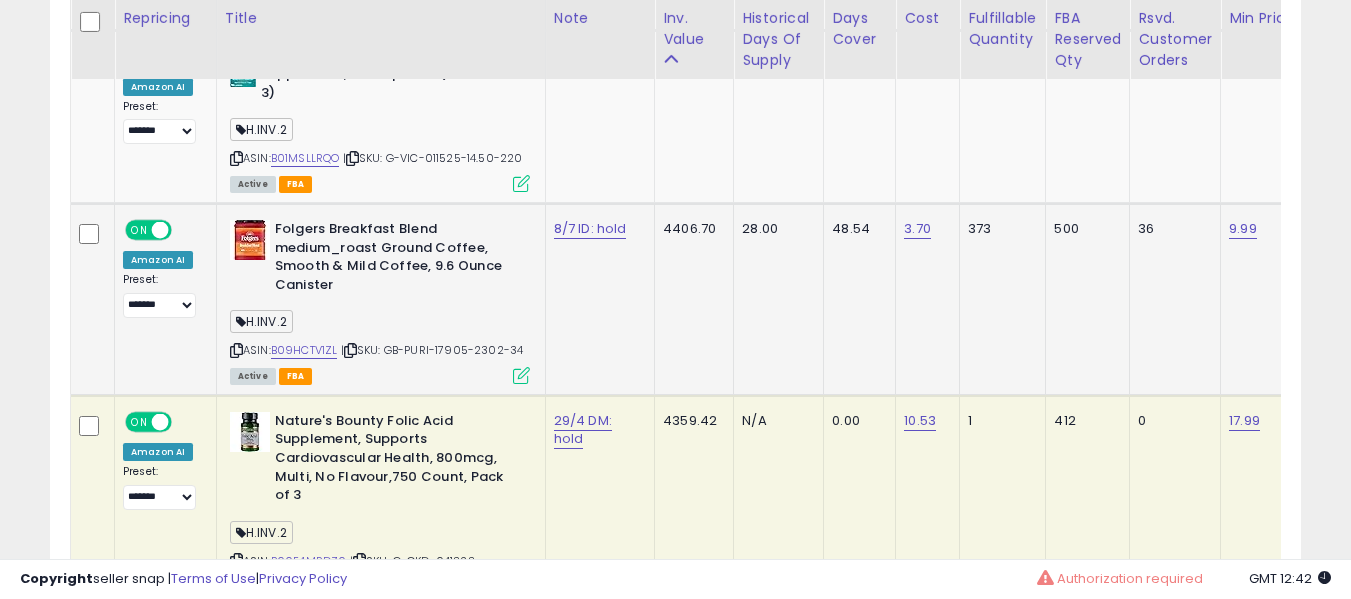 click on "8/7 ID: hold" 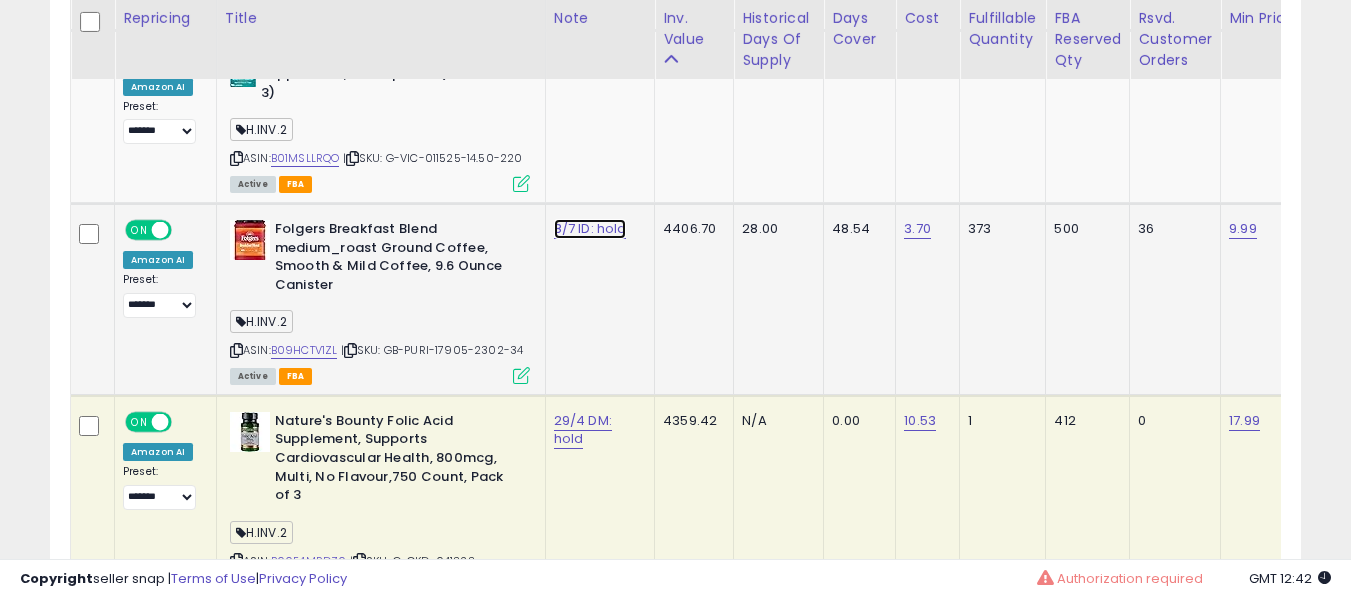 click on "8/7 ID: hold" at bounding box center (586, -3358) 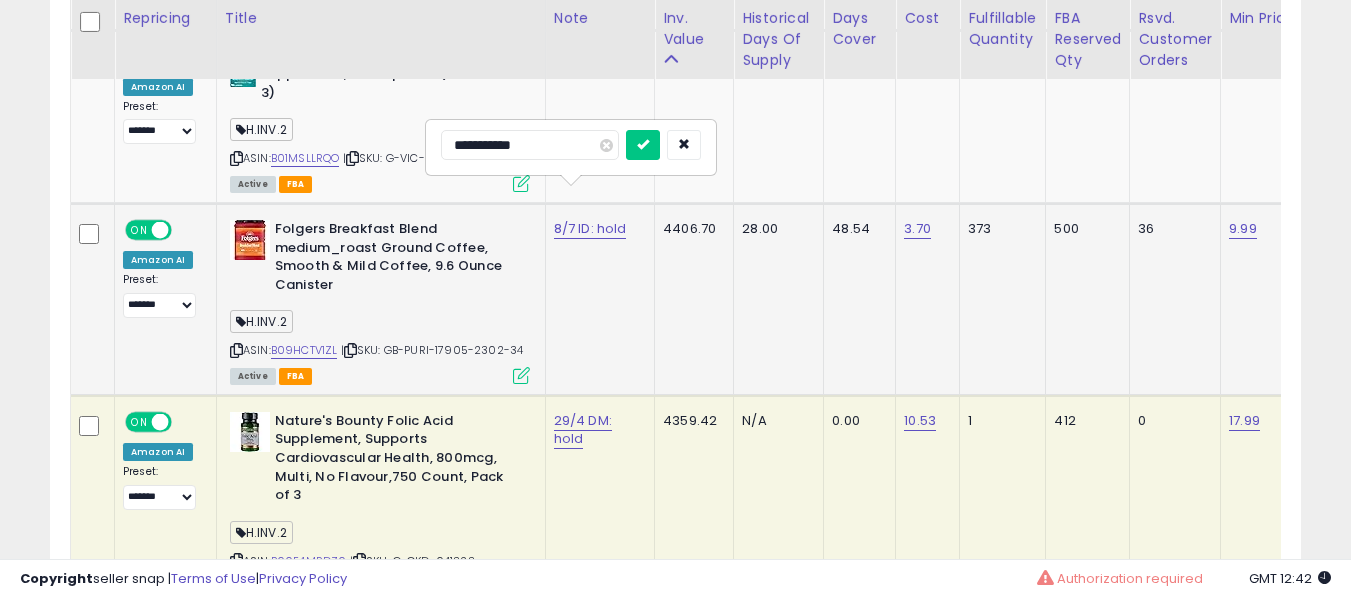 type on "**********" 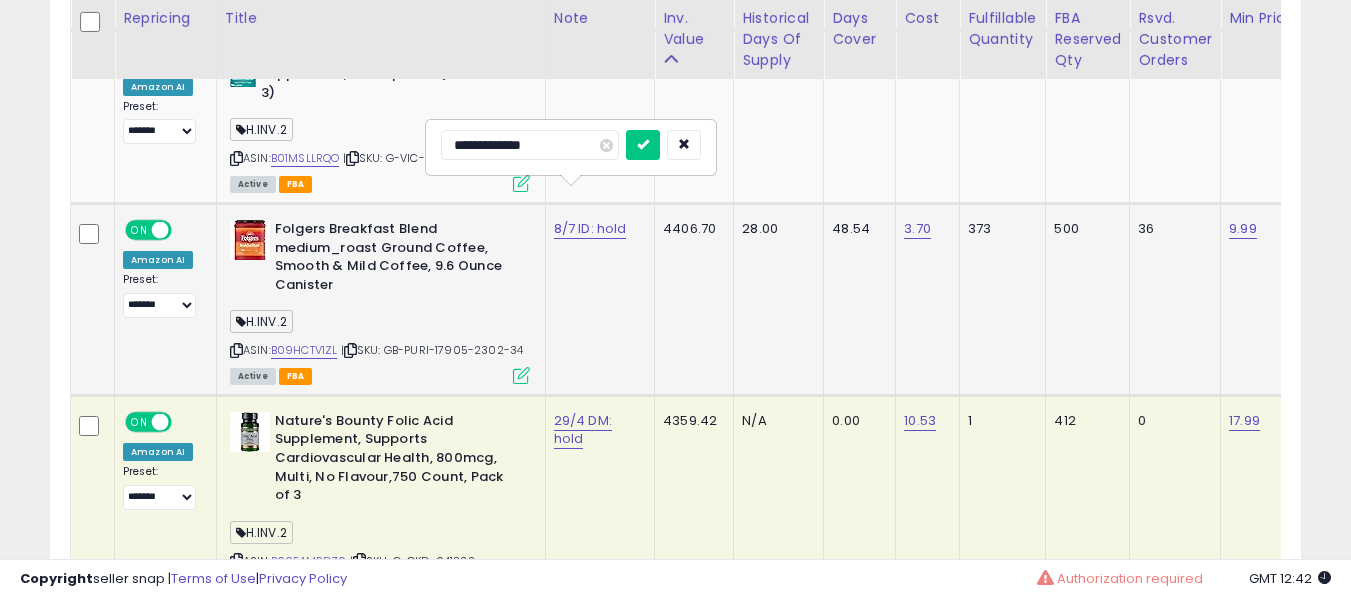 click at bounding box center (643, 145) 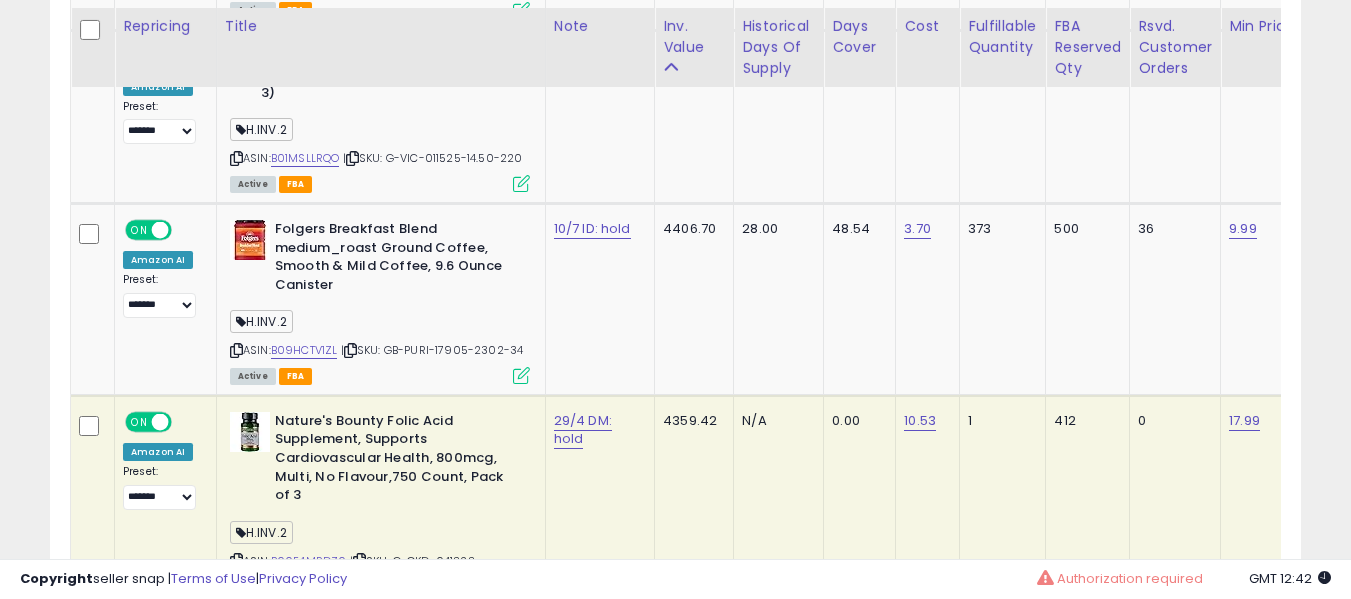 scroll, scrollTop: 4691, scrollLeft: 0, axis: vertical 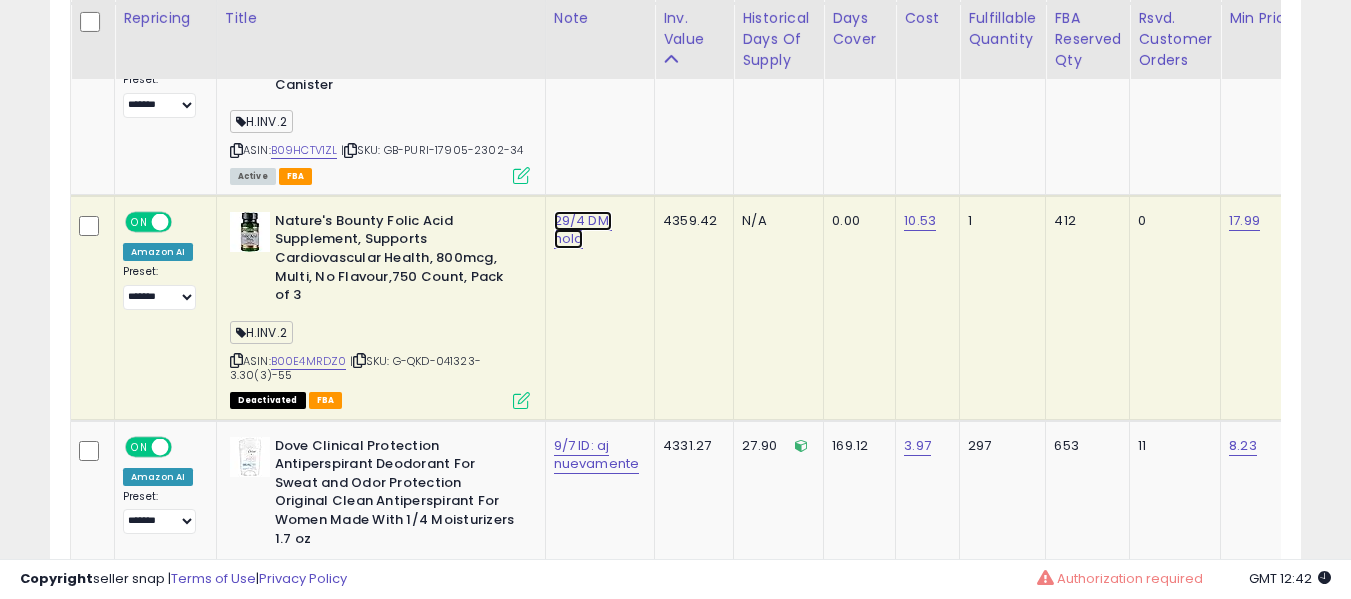 click on "29/4 DM: hold" at bounding box center (586, -3558) 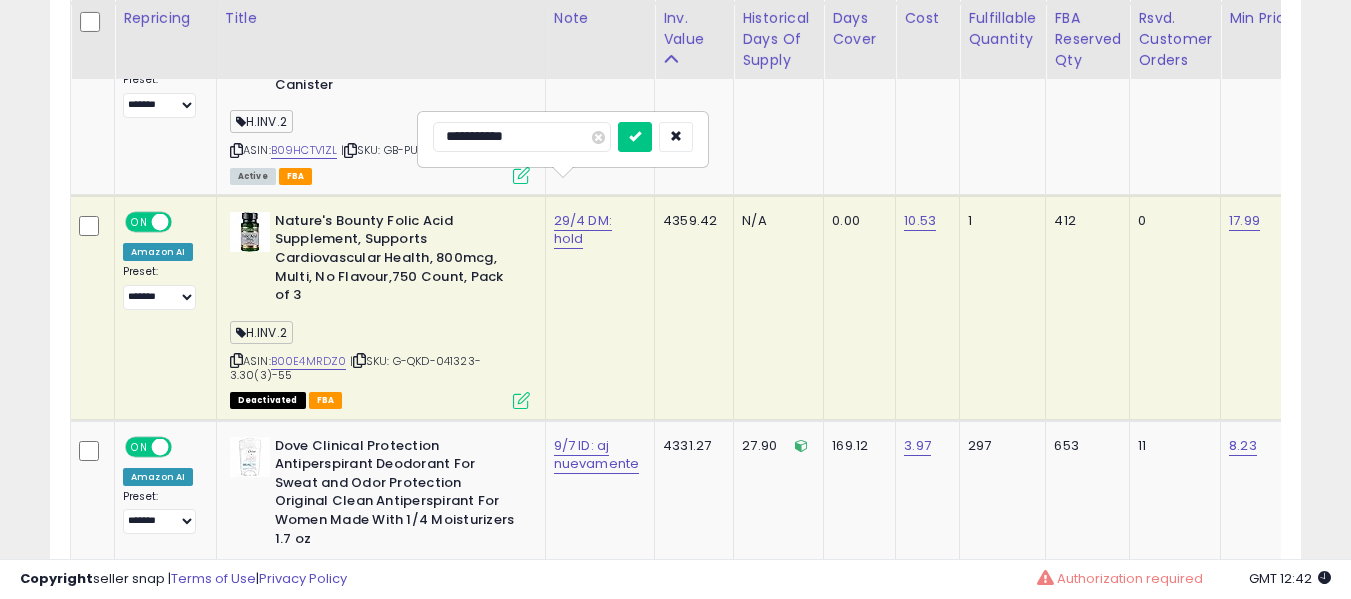 type on "**********" 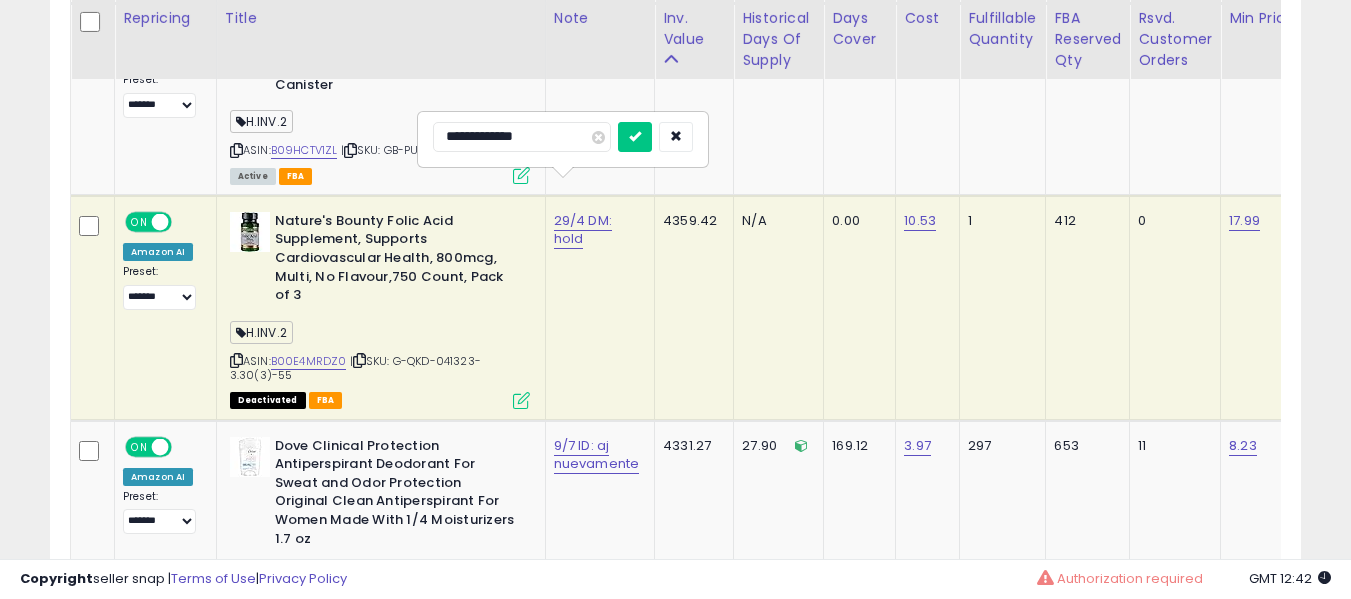 click at bounding box center (635, 137) 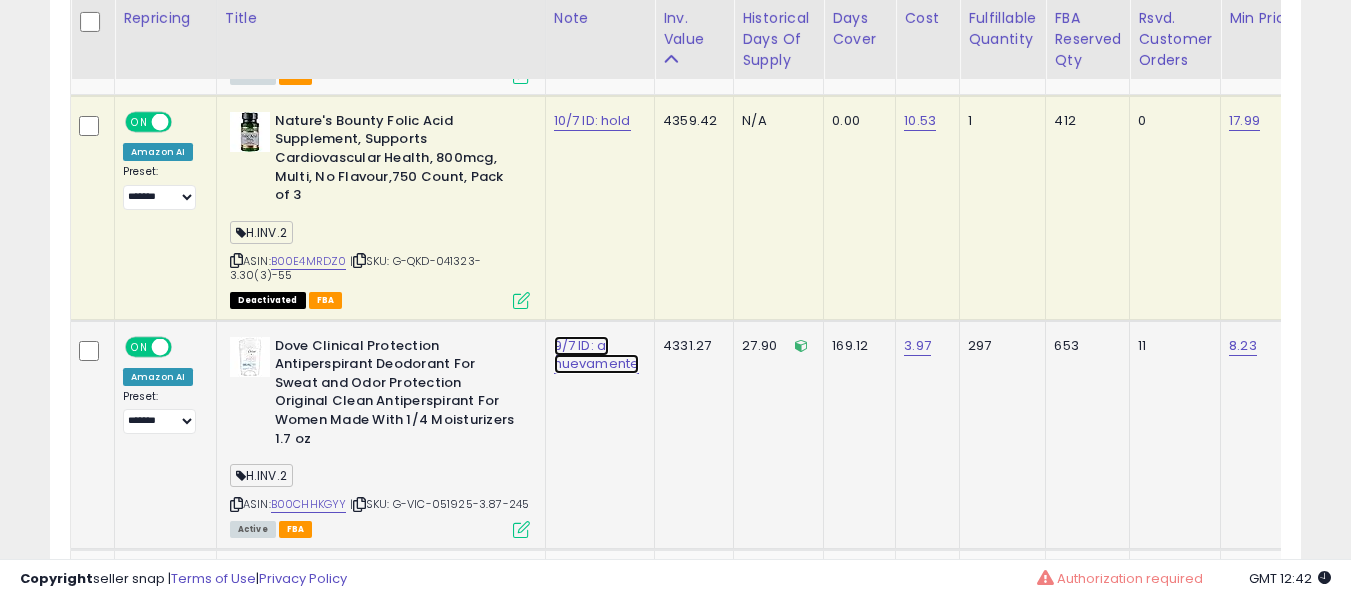 click on "9/7 ID: aj nuevamente" at bounding box center [586, -3658] 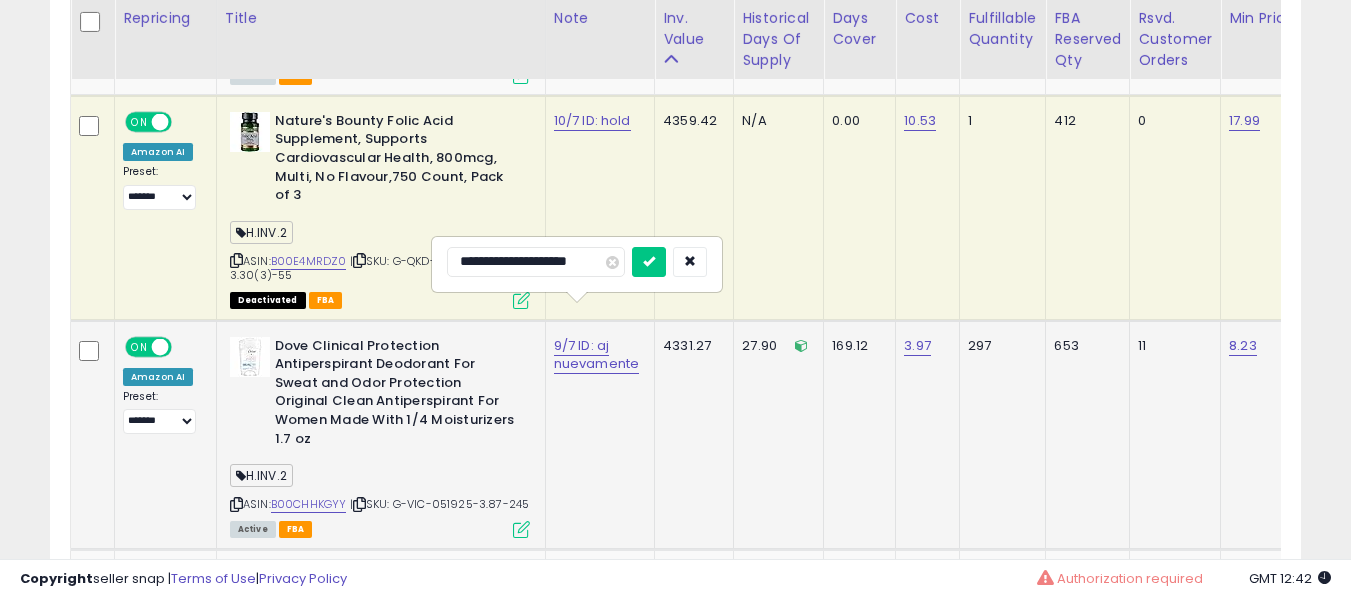 scroll, scrollTop: 4891, scrollLeft: 0, axis: vertical 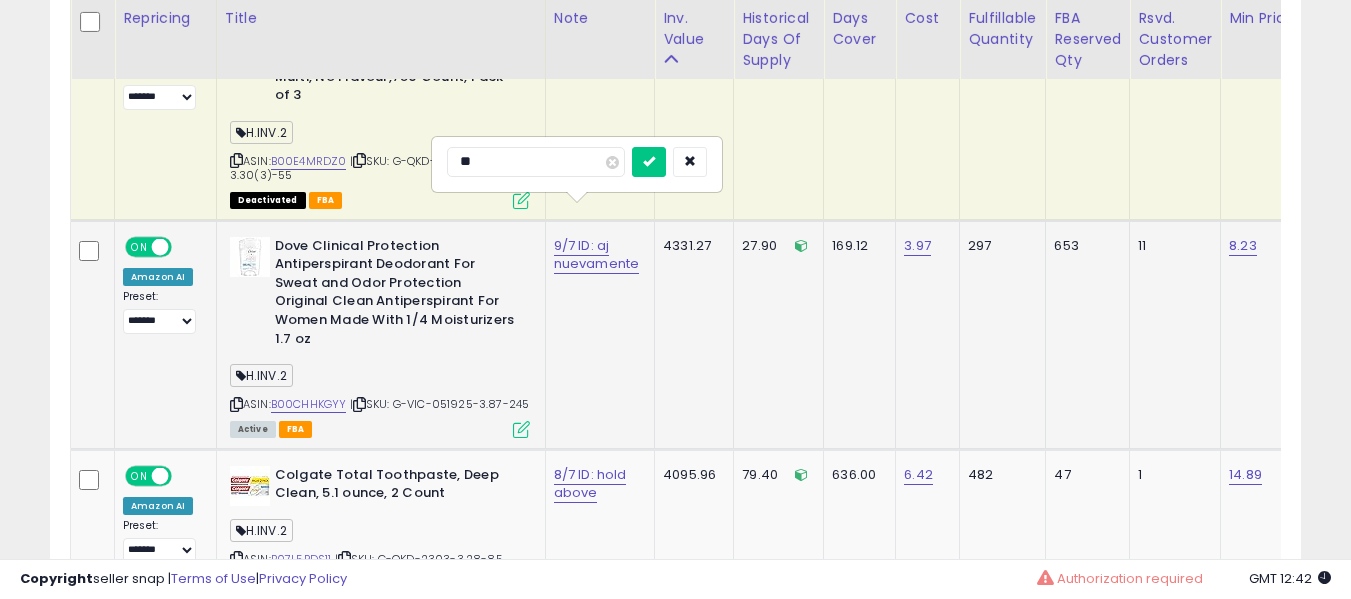 type on "*" 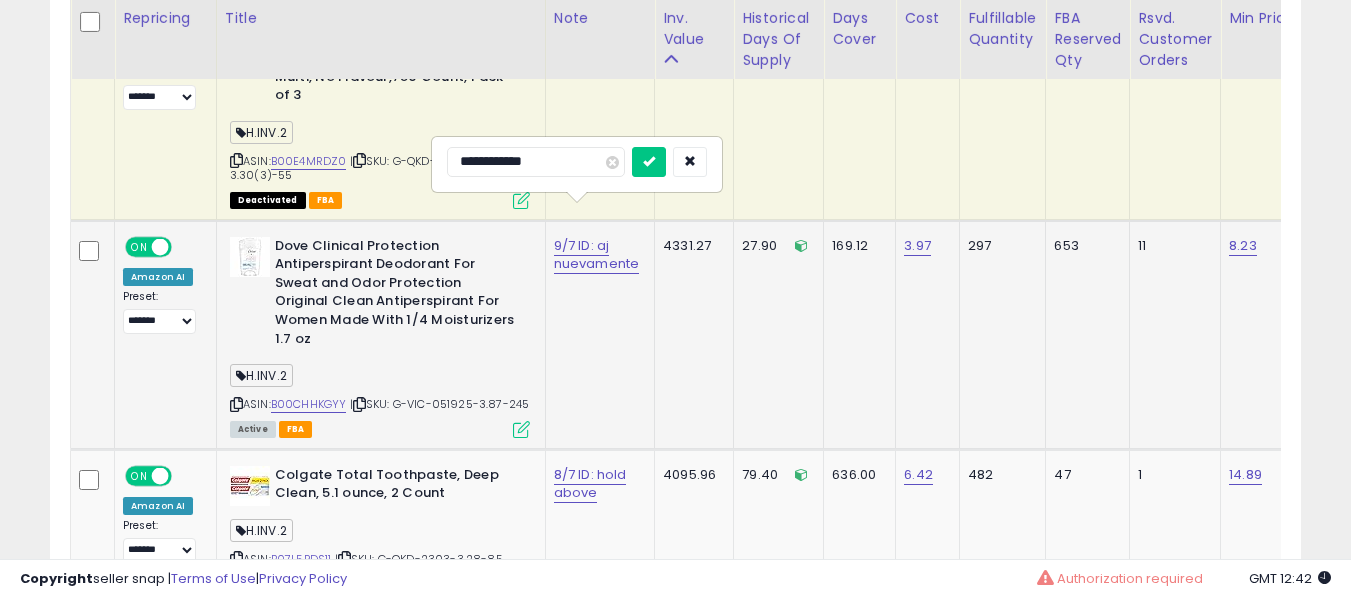 type on "**********" 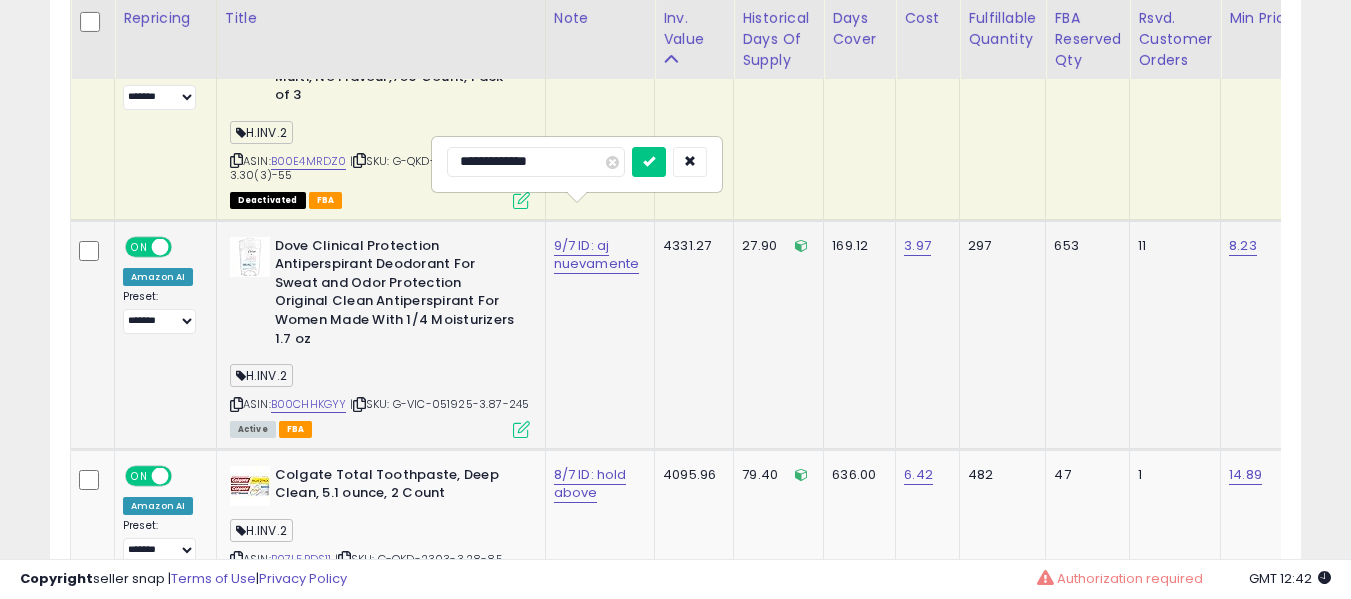 click at bounding box center (649, 162) 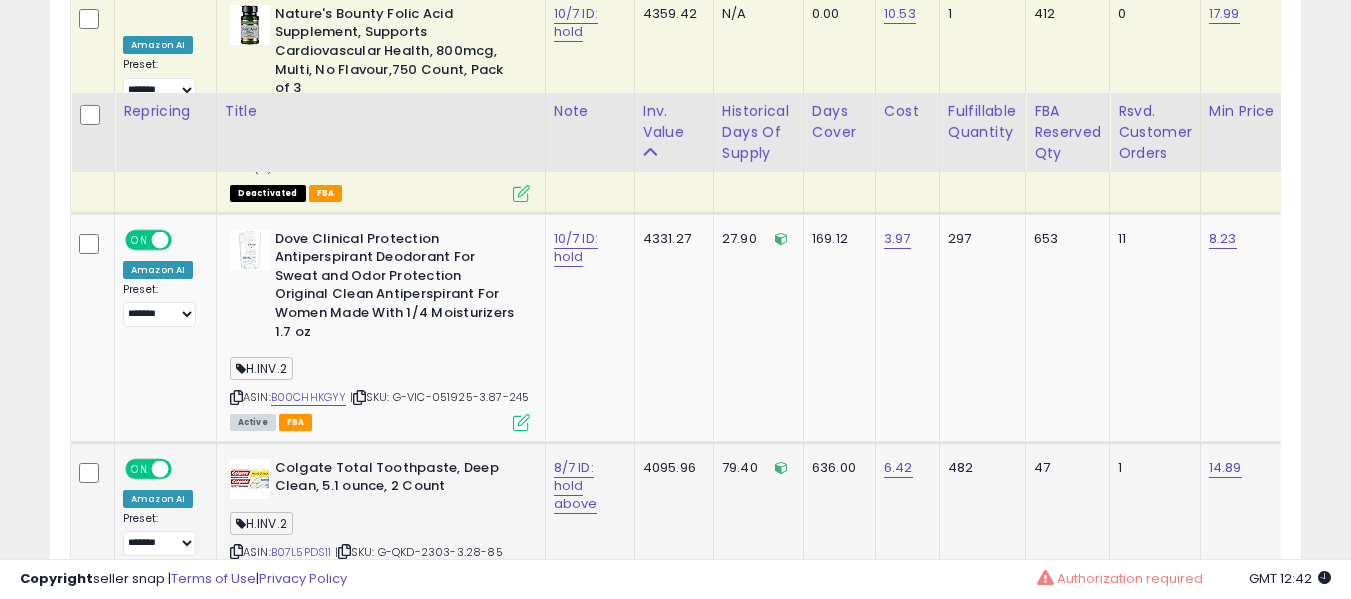 scroll, scrollTop: 4991, scrollLeft: 0, axis: vertical 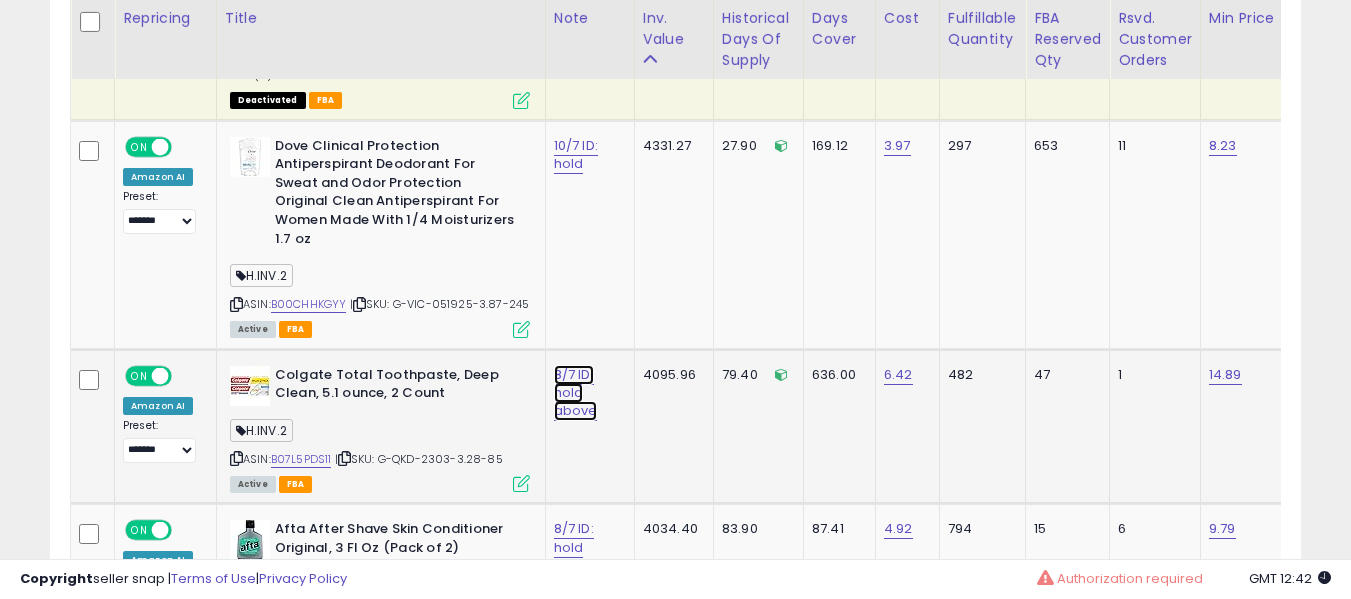 click on "8/7 ID: hold above" at bounding box center (586, -3858) 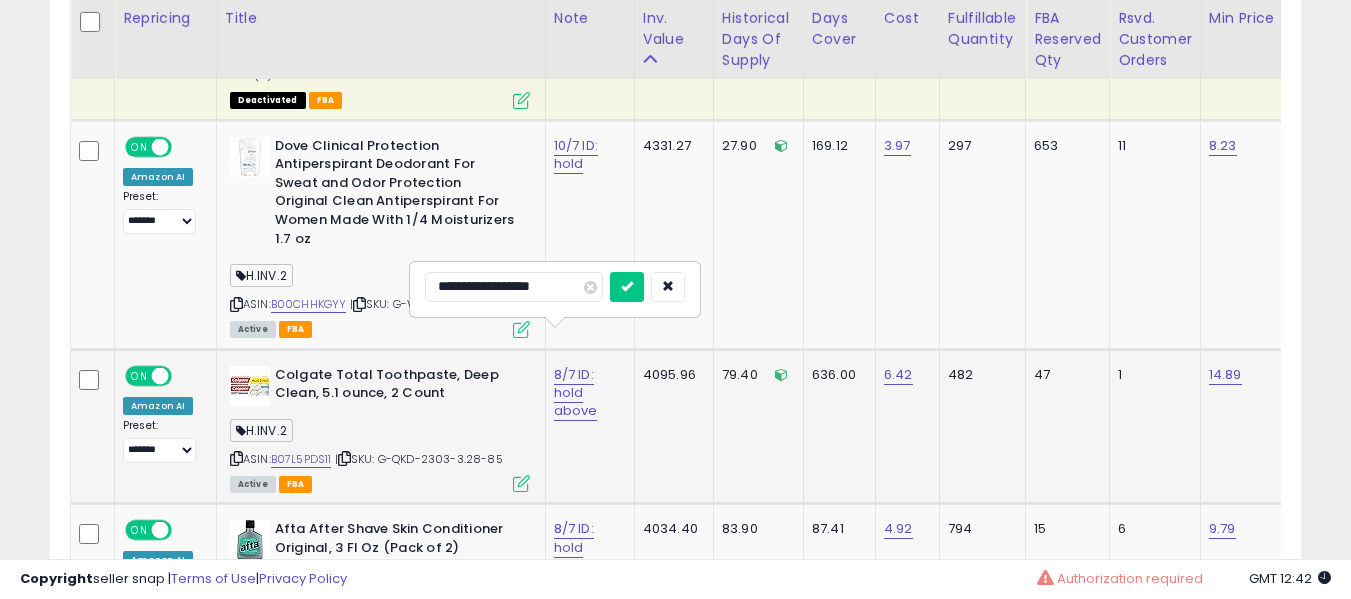 type on "**********" 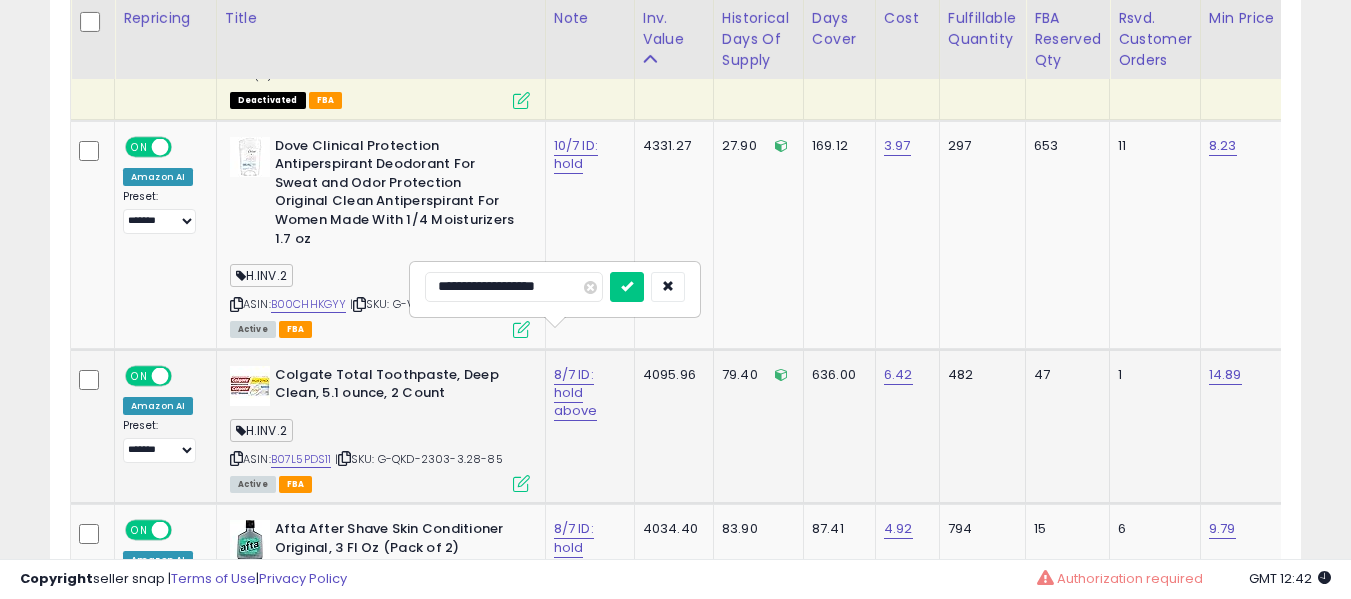 click at bounding box center [627, 287] 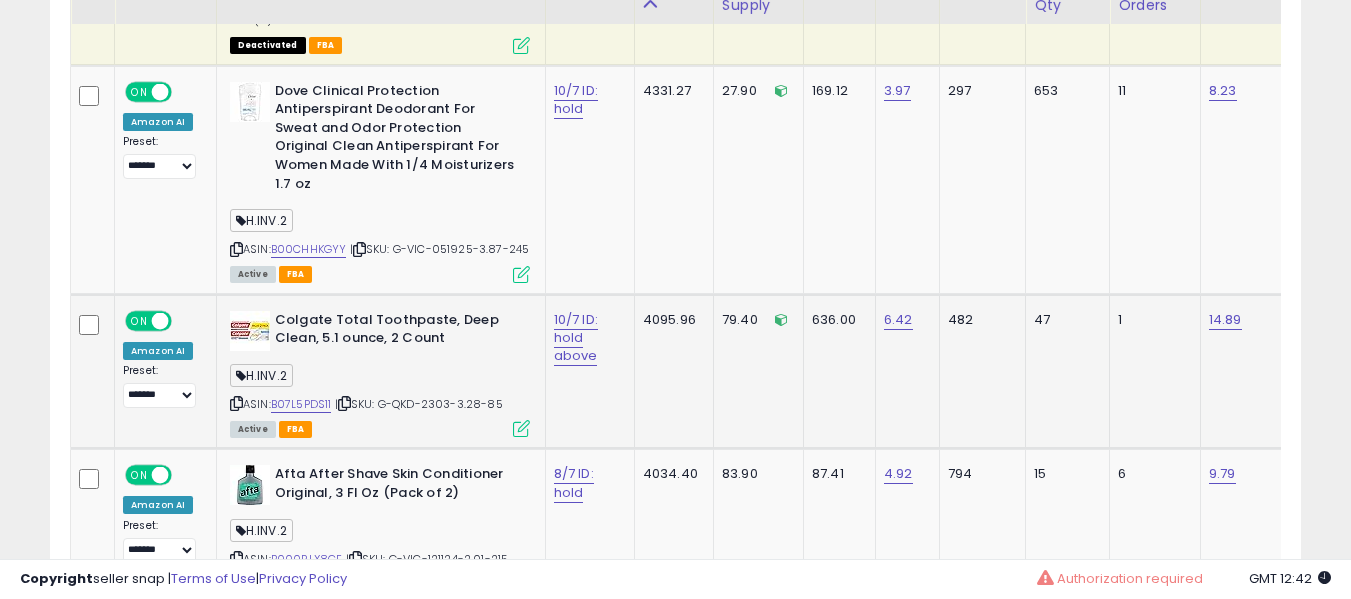 scroll, scrollTop: 5191, scrollLeft: 0, axis: vertical 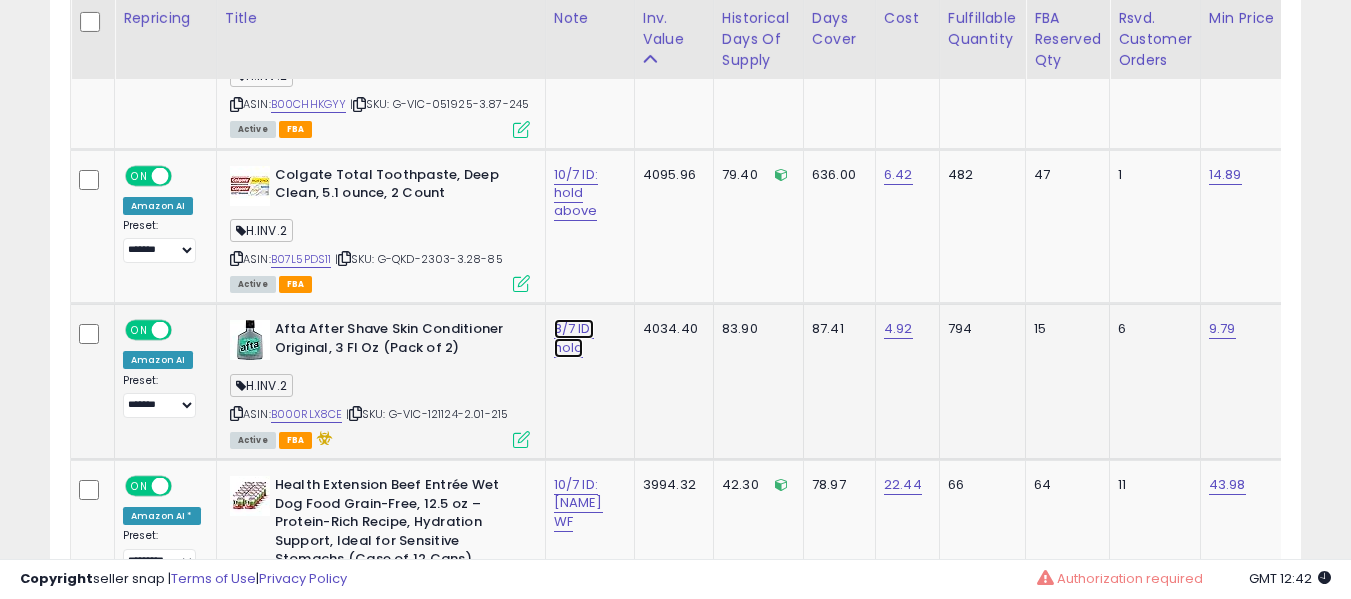 click on "8/7 ID: hold" at bounding box center (586, -4058) 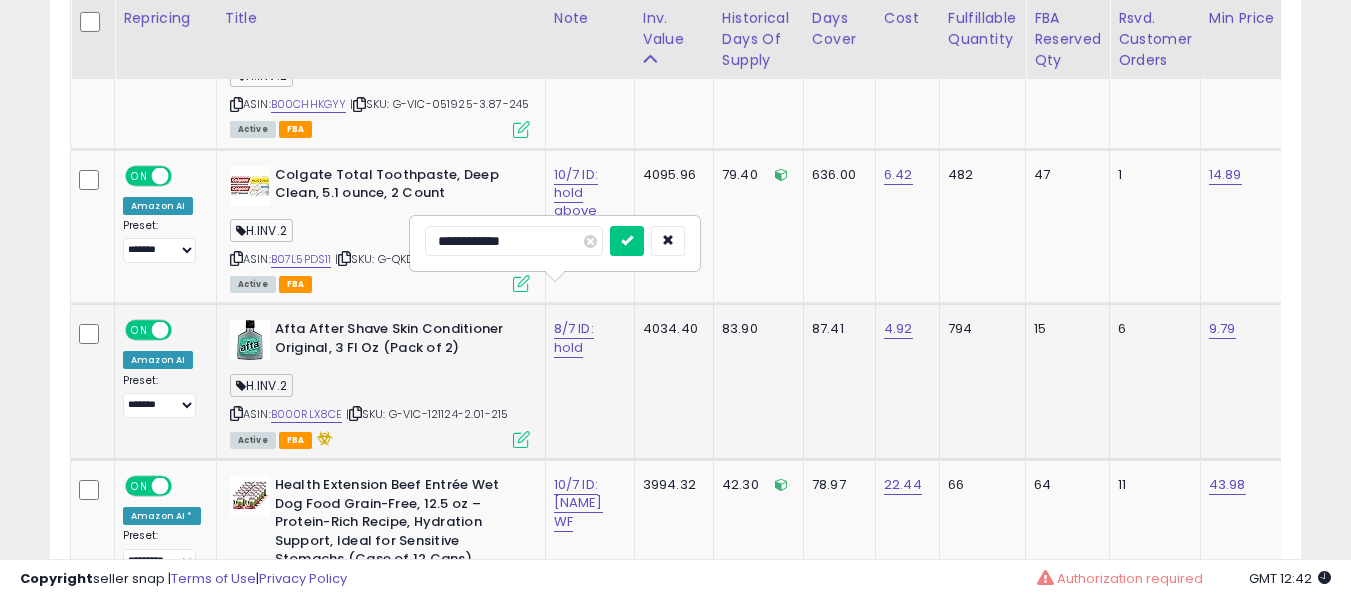 type on "**********" 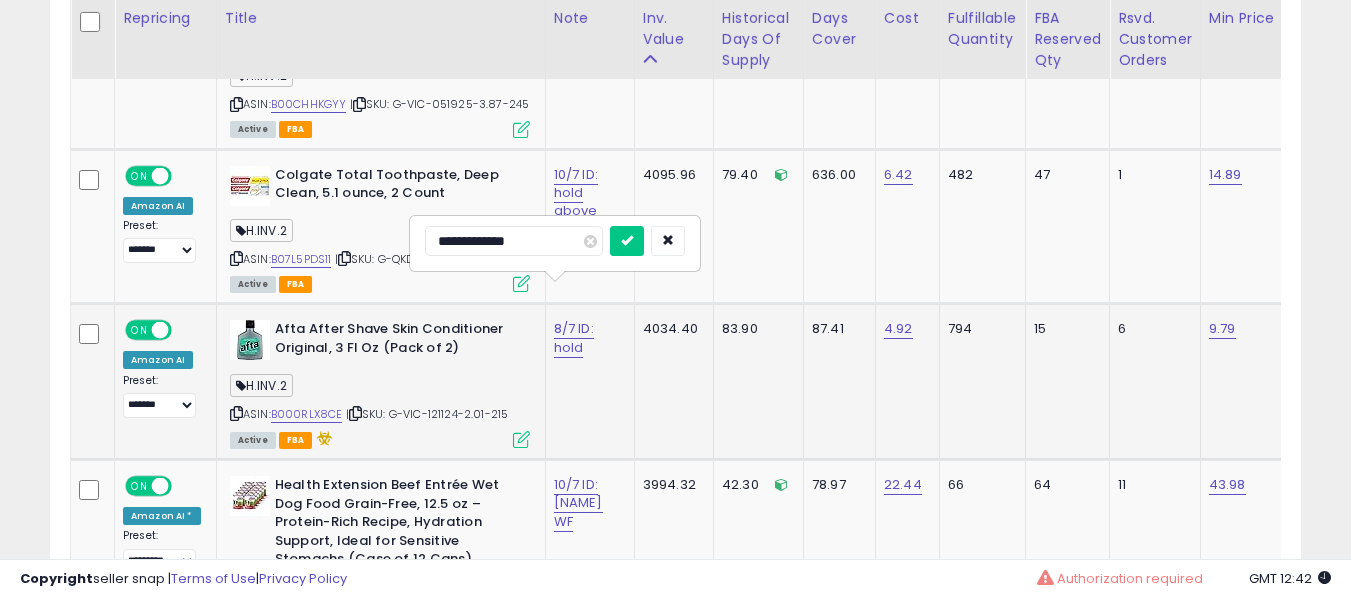 click at bounding box center (627, 241) 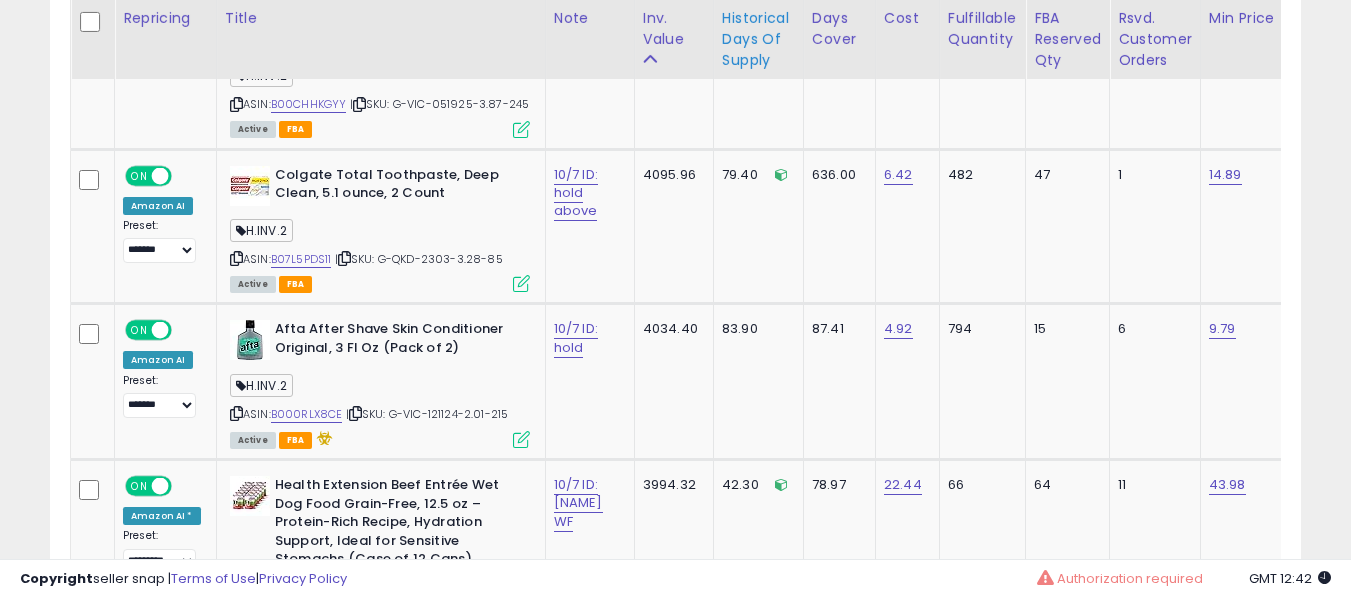 scroll, scrollTop: 1307, scrollLeft: 0, axis: vertical 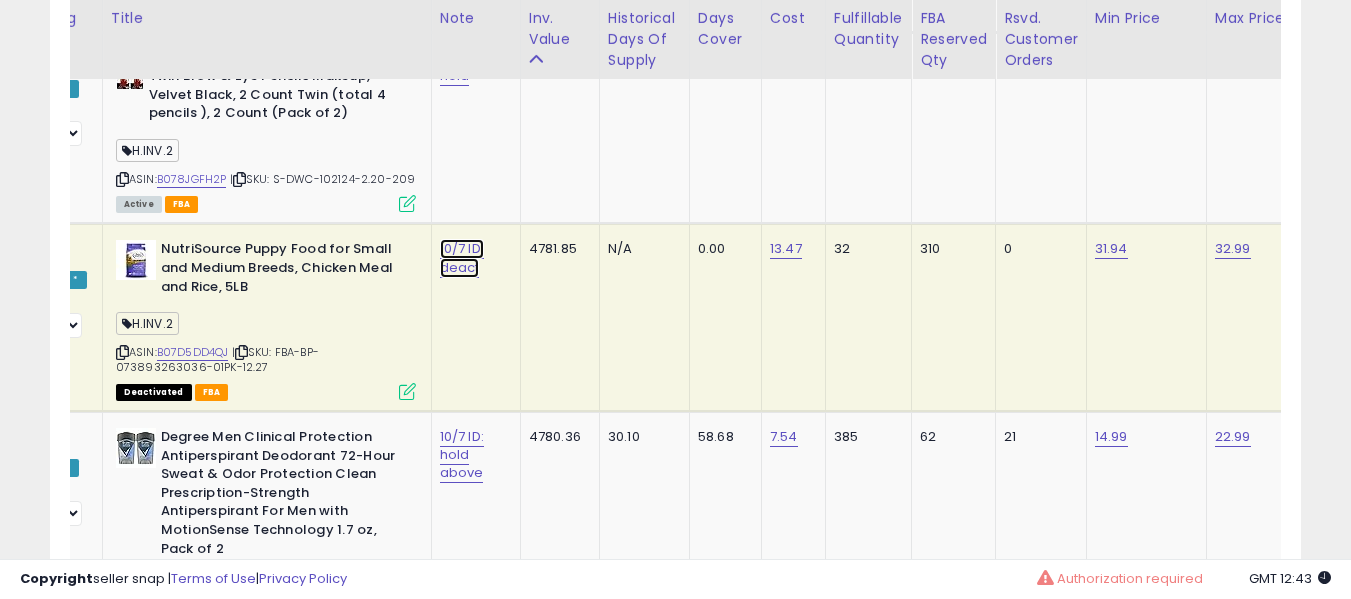 click on "10/7 ID: deact" at bounding box center (472, -674) 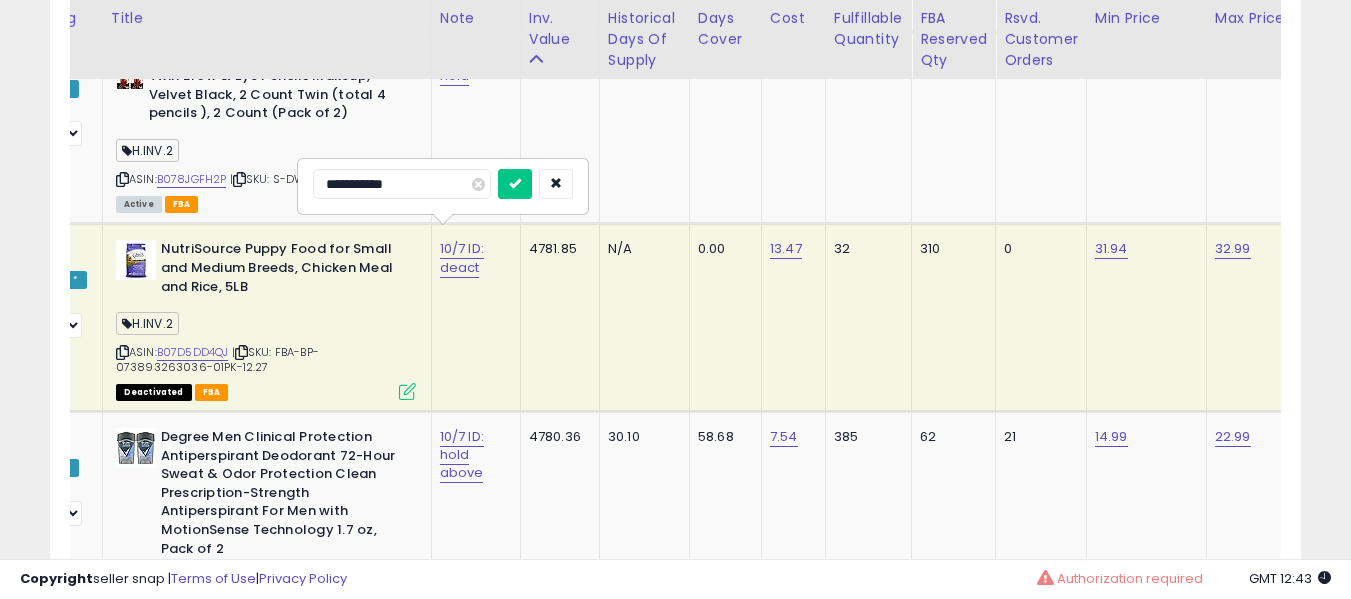 type on "**********" 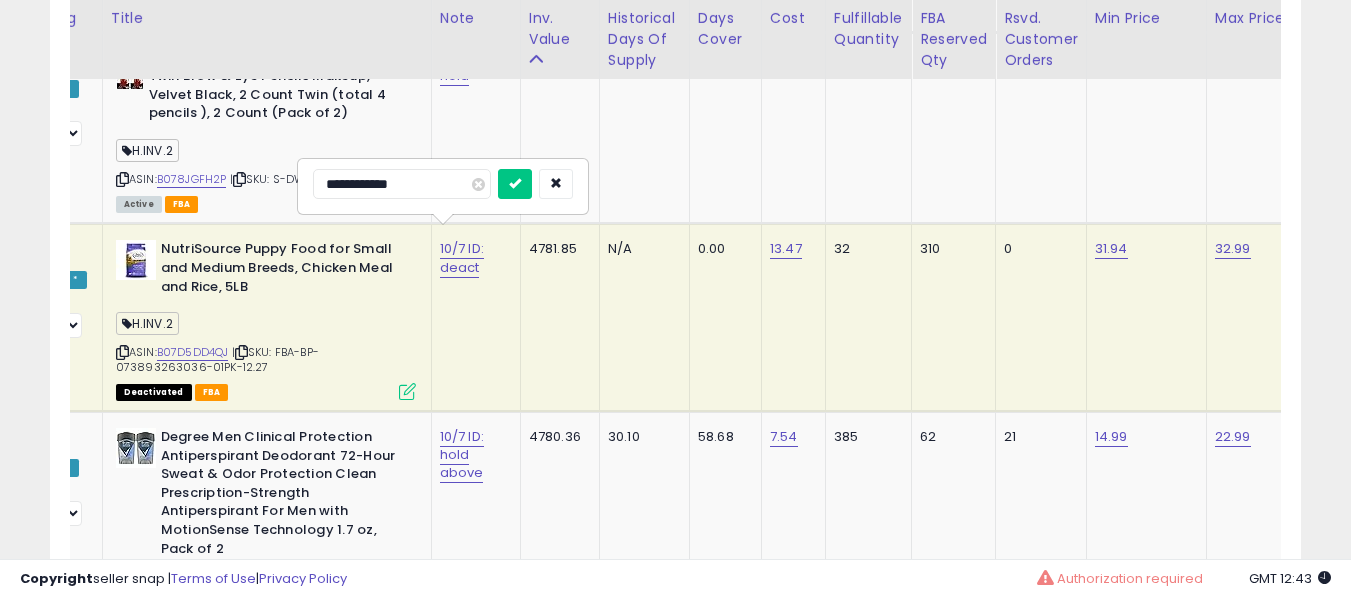 click at bounding box center [515, 184] 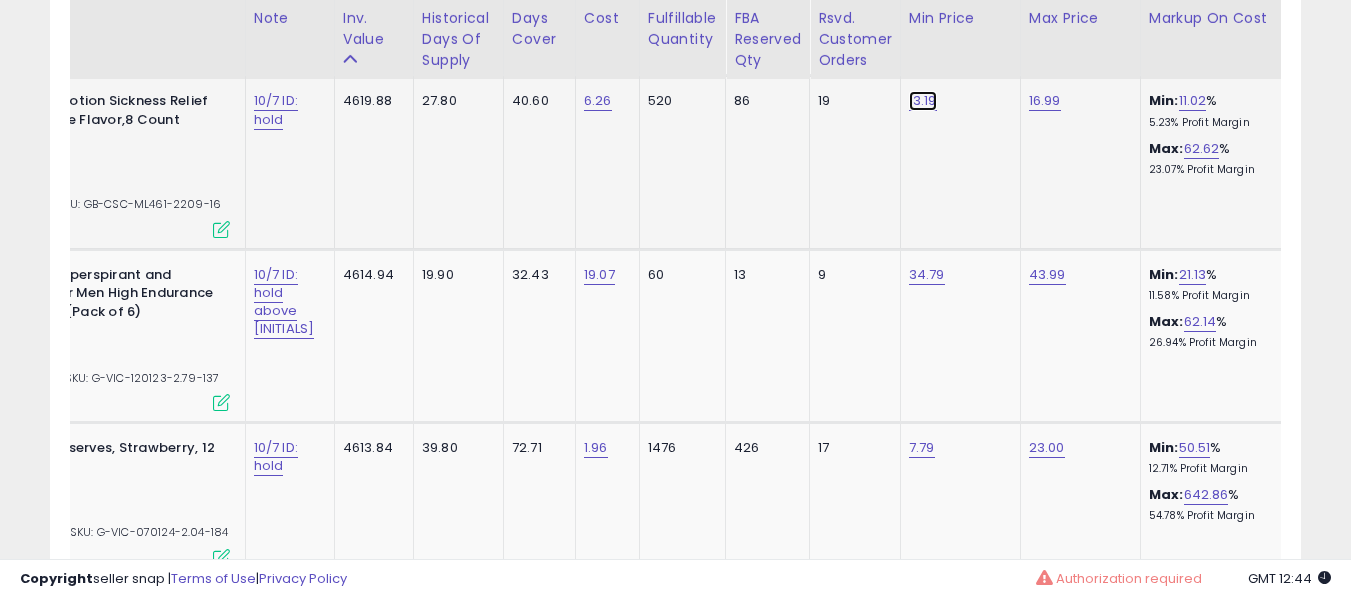 click on "13.19" at bounding box center [927, -1683] 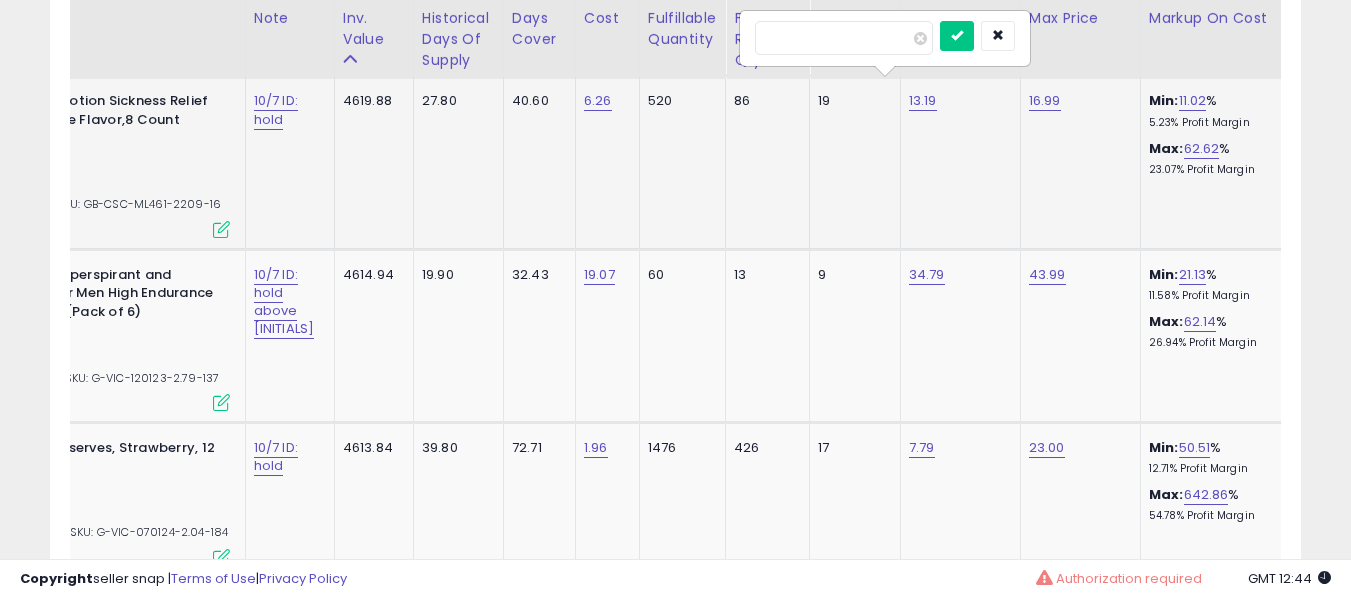 type on "****" 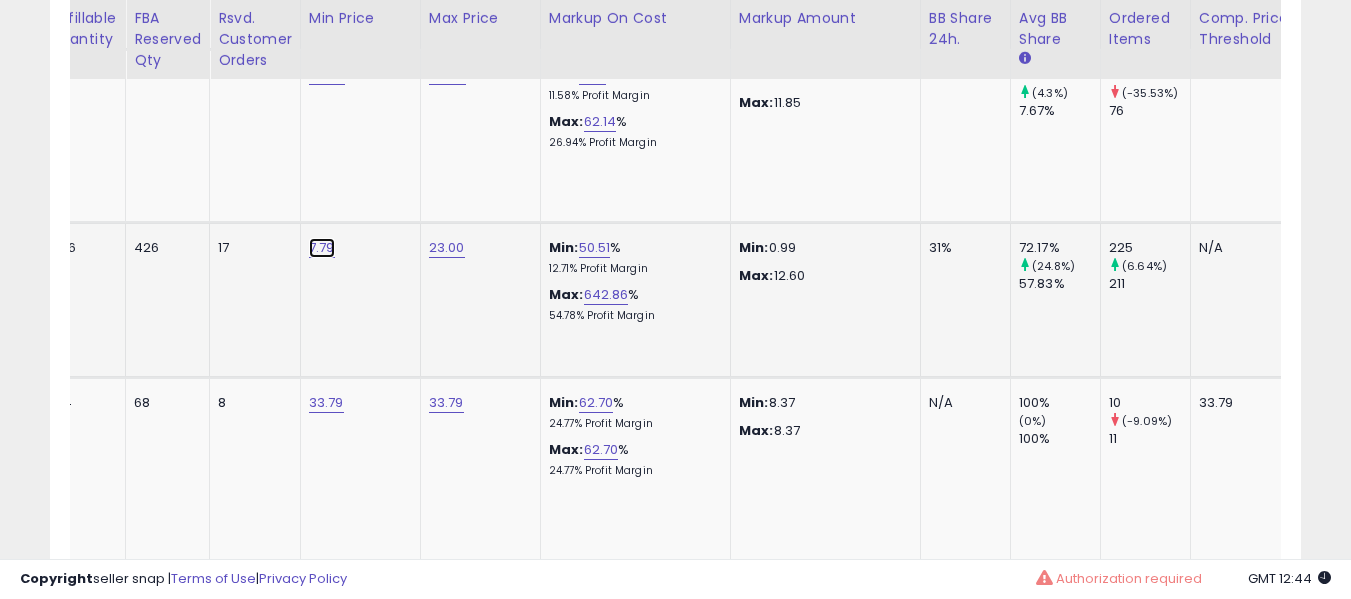 click on "7.79" at bounding box center (327, -1883) 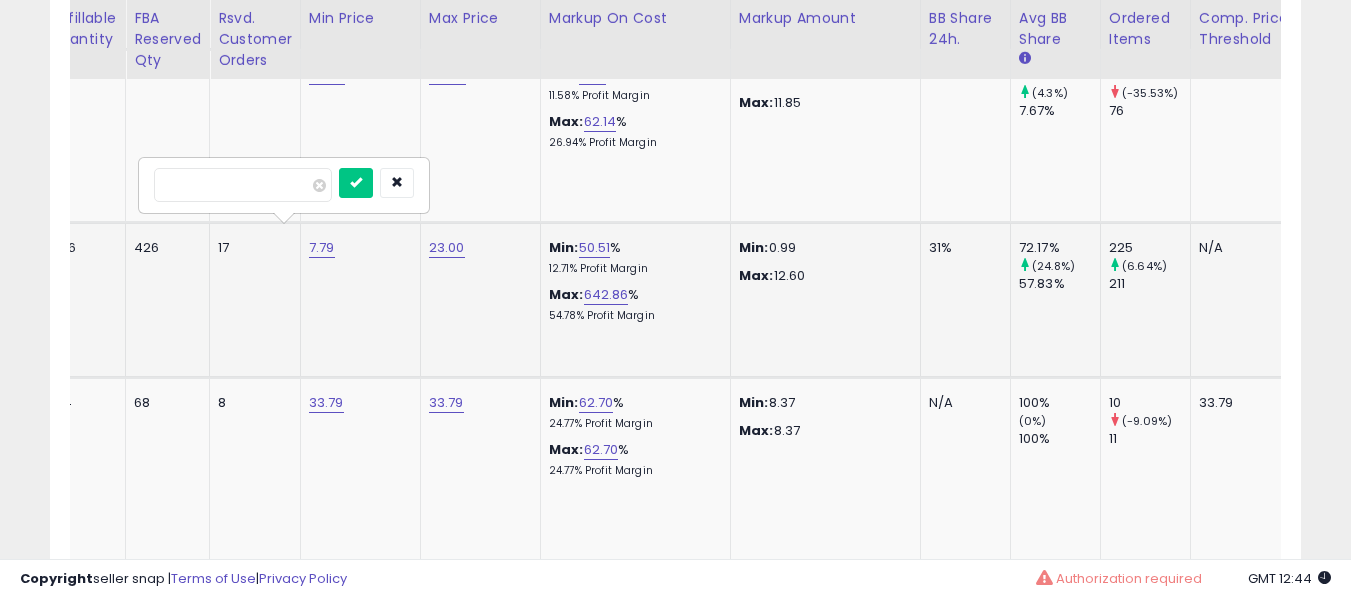 type on "***" 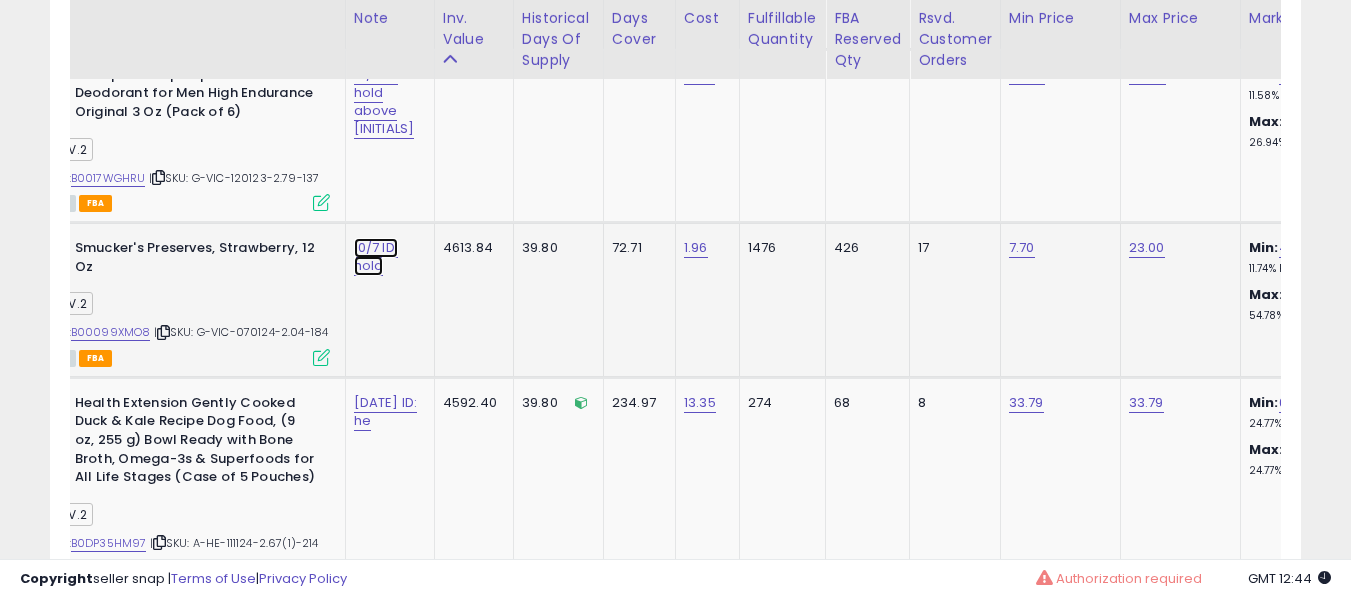 click on "10/7 ID: hold" at bounding box center [386, -1874] 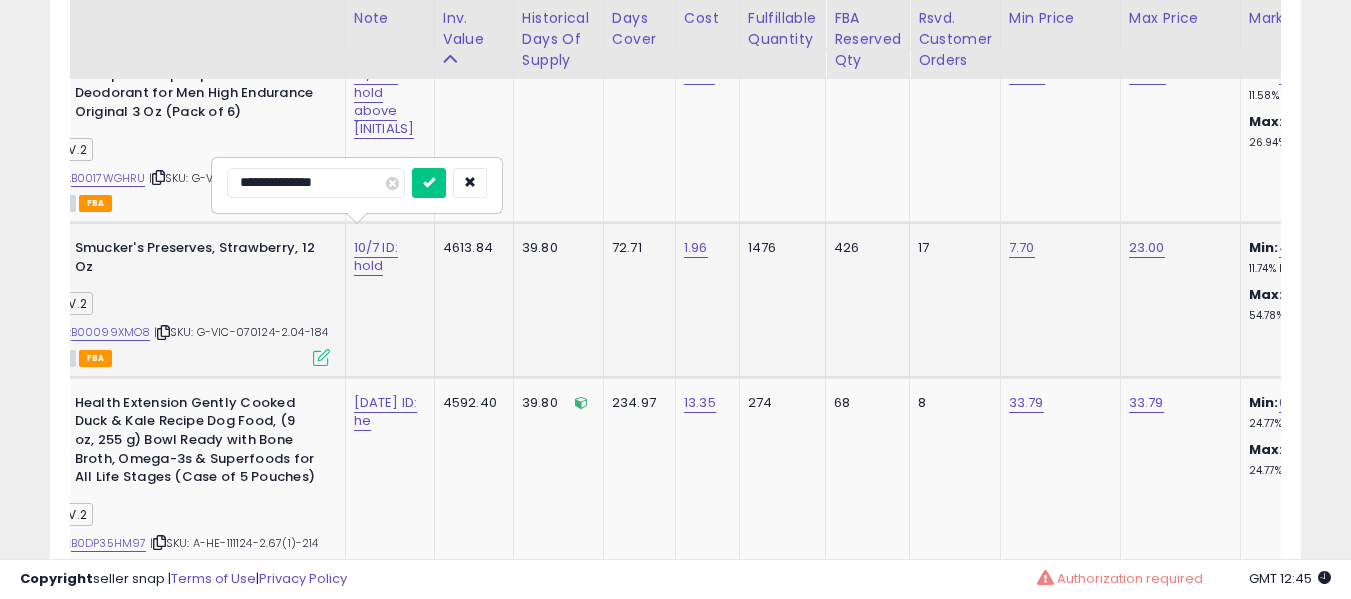 type on "**********" 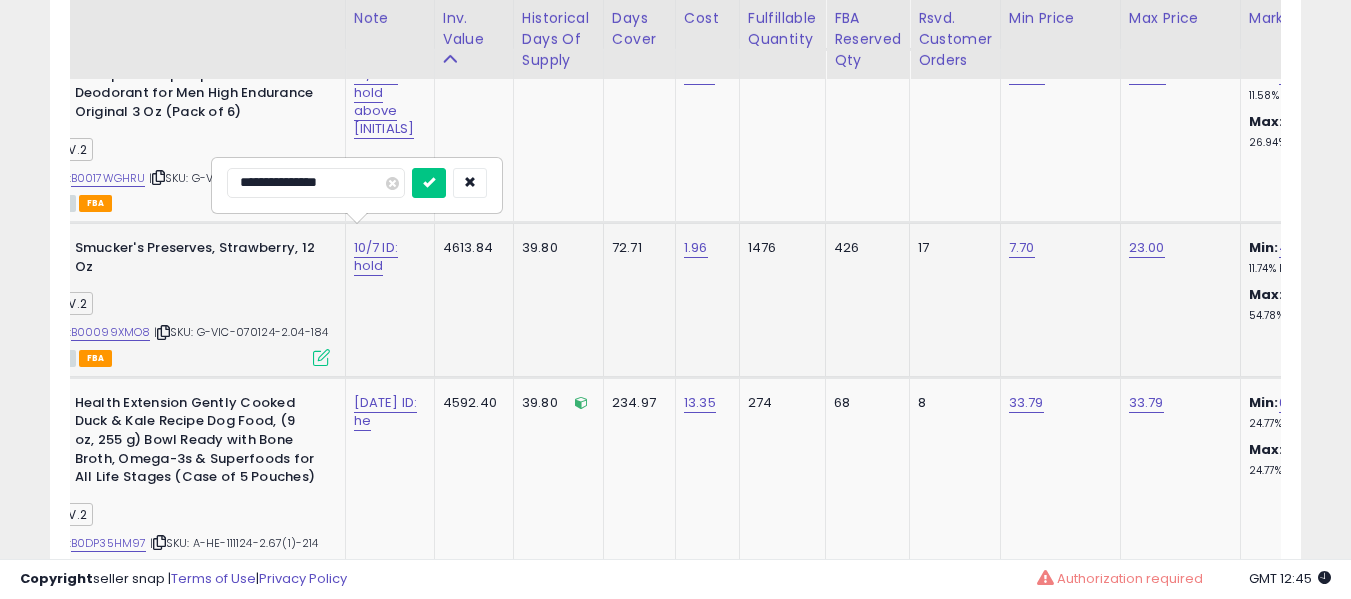 click at bounding box center (429, 183) 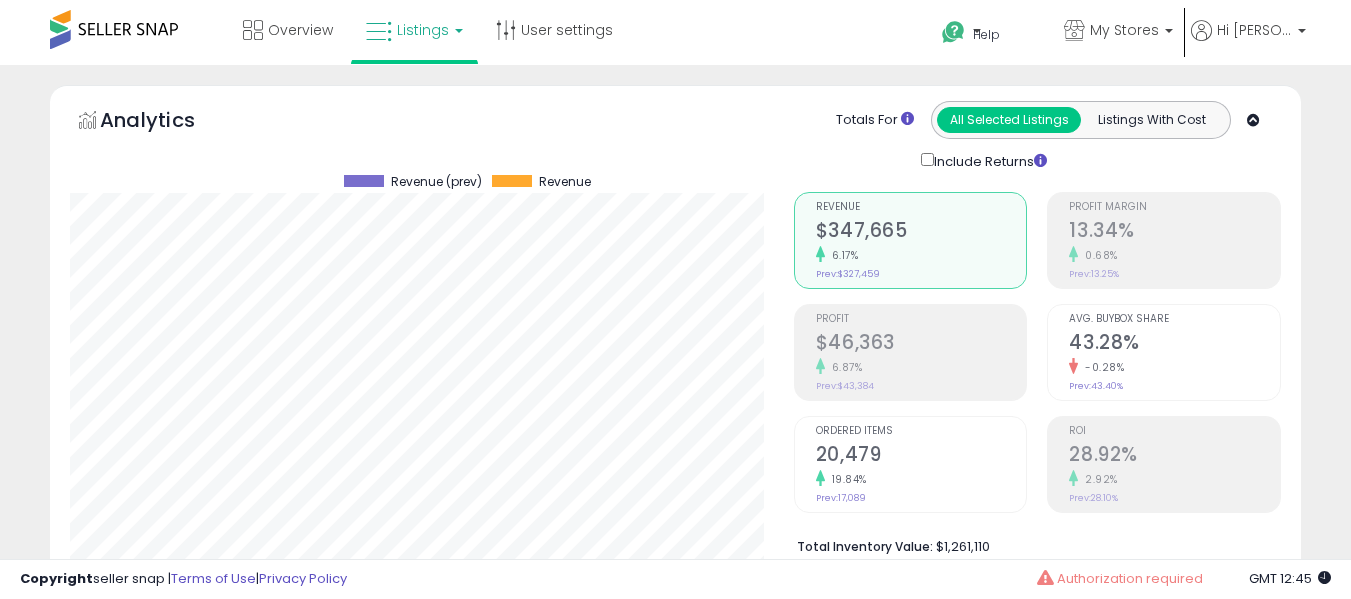 select on "**" 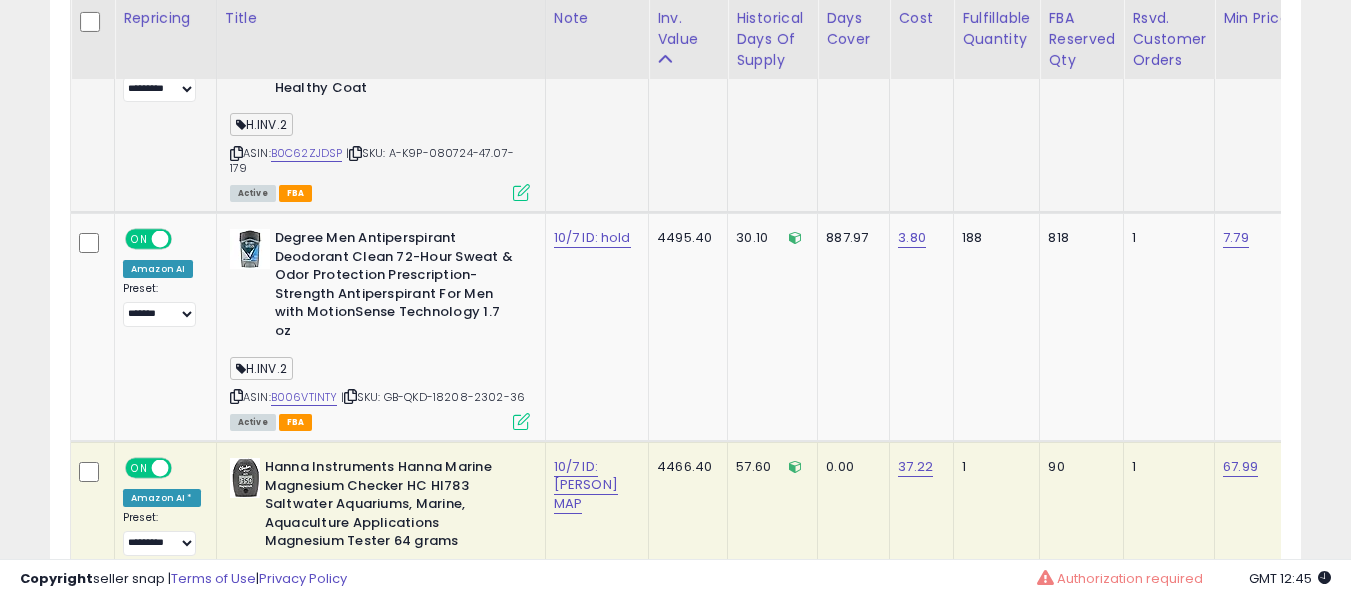 scroll, scrollTop: 0, scrollLeft: 866, axis: horizontal 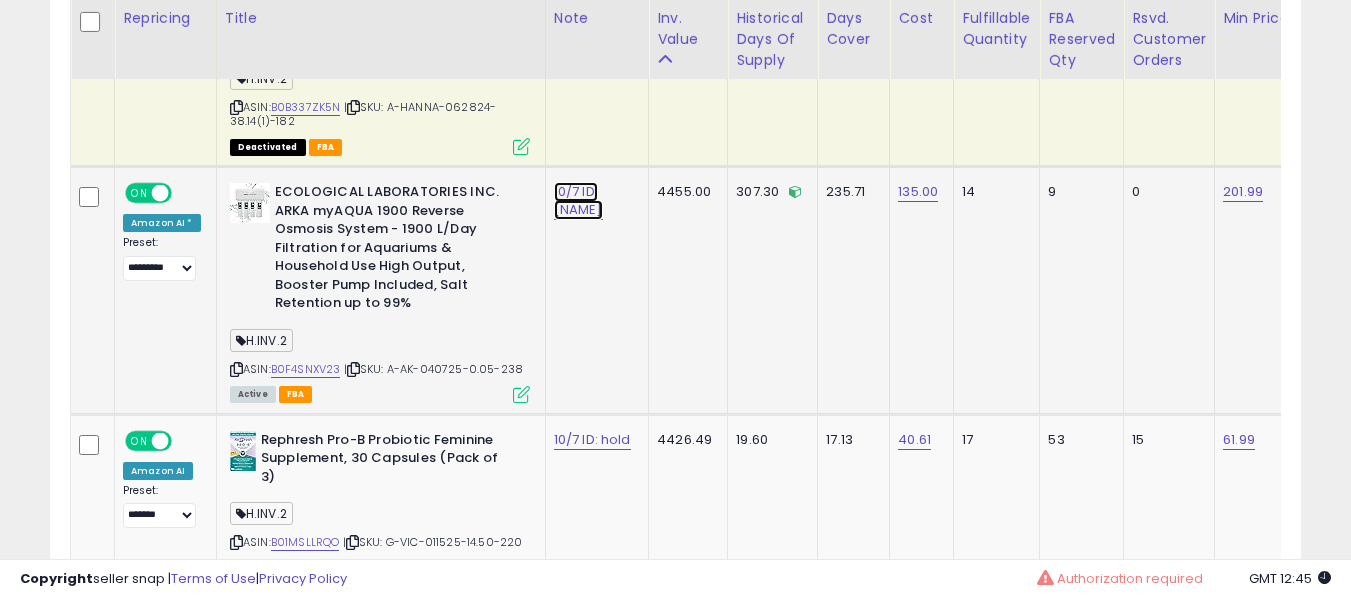 click on "10/7 ID: [NAME]" at bounding box center (594, -2974) 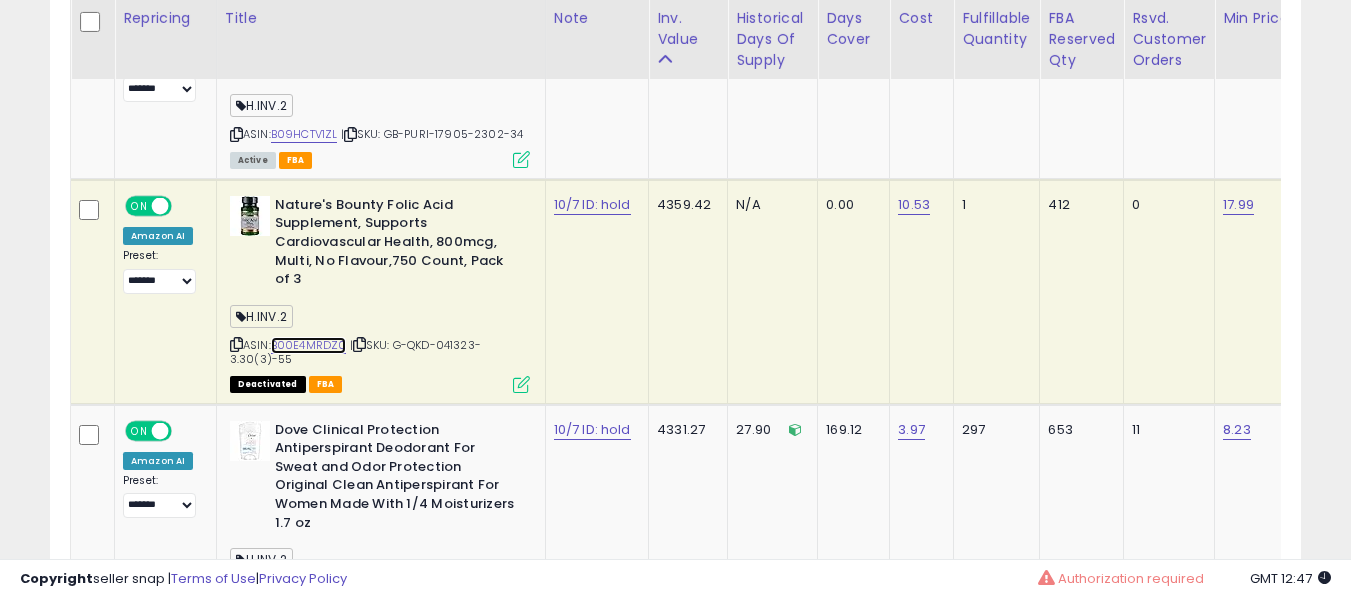 scroll, scrollTop: 0, scrollLeft: 293, axis: horizontal 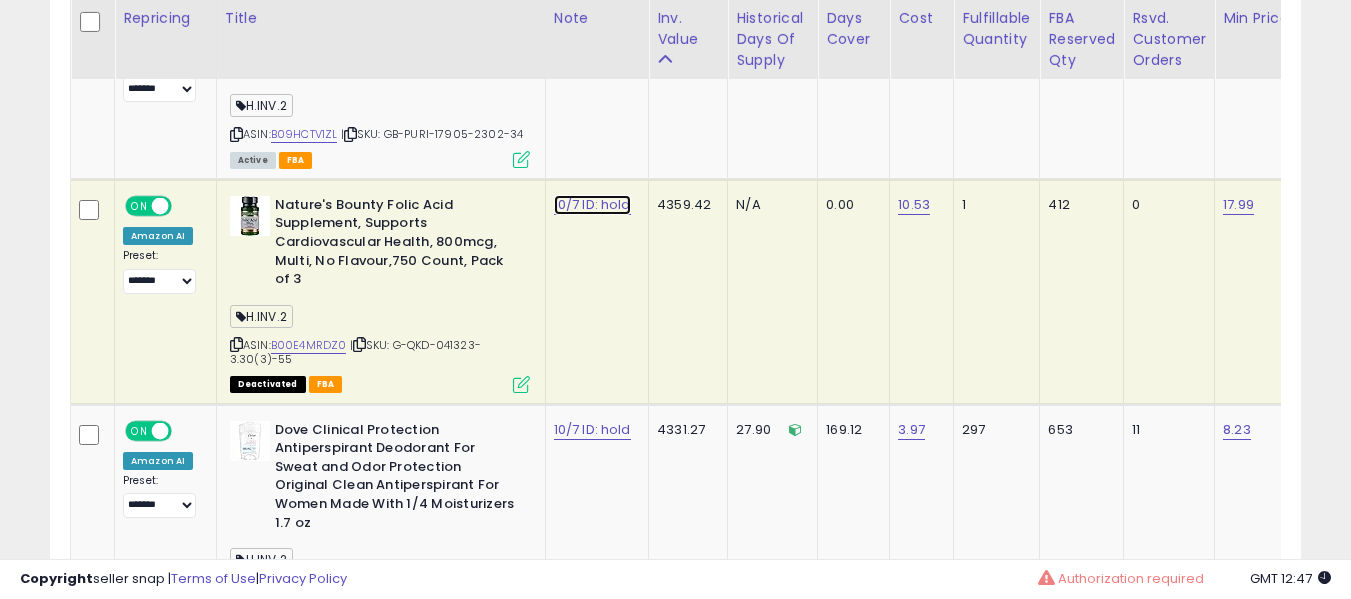 click on "10/7 ID: hold" at bounding box center (594, -3574) 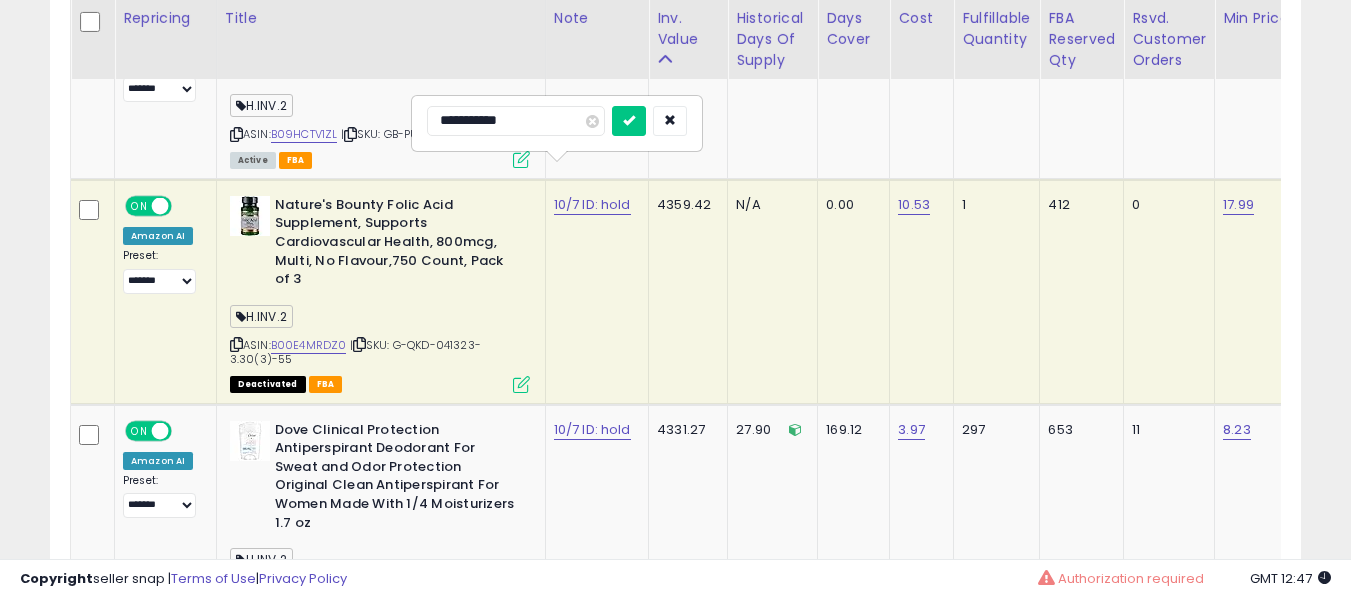 type on "**********" 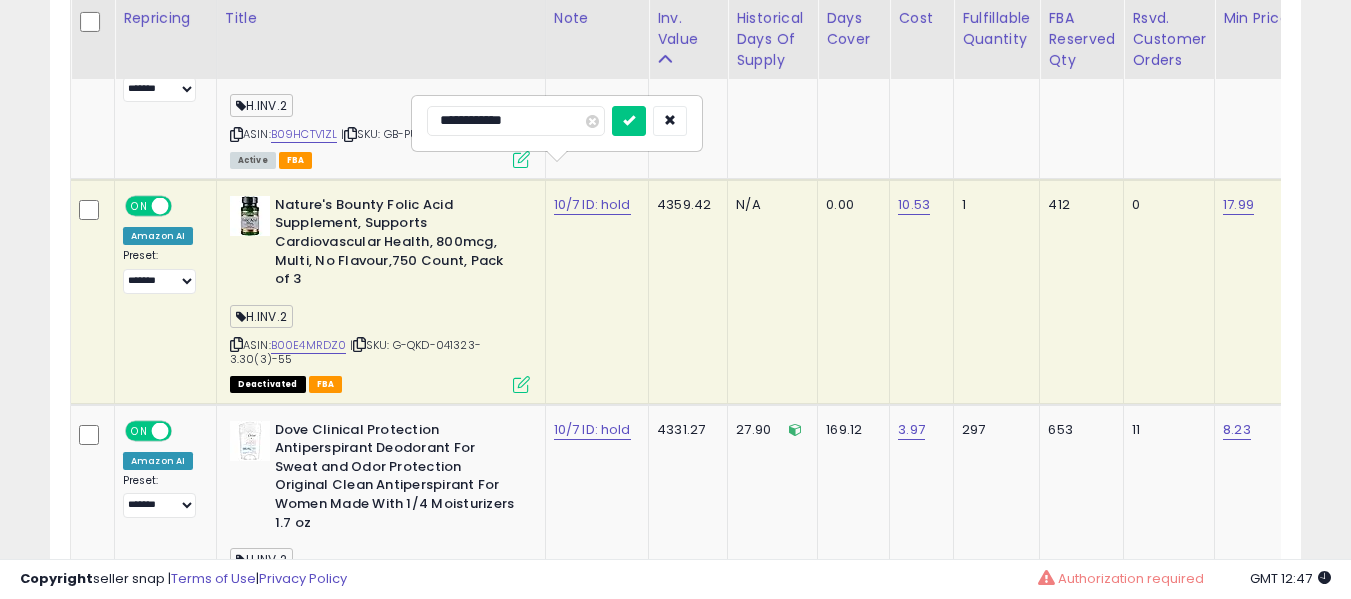 click at bounding box center [629, 121] 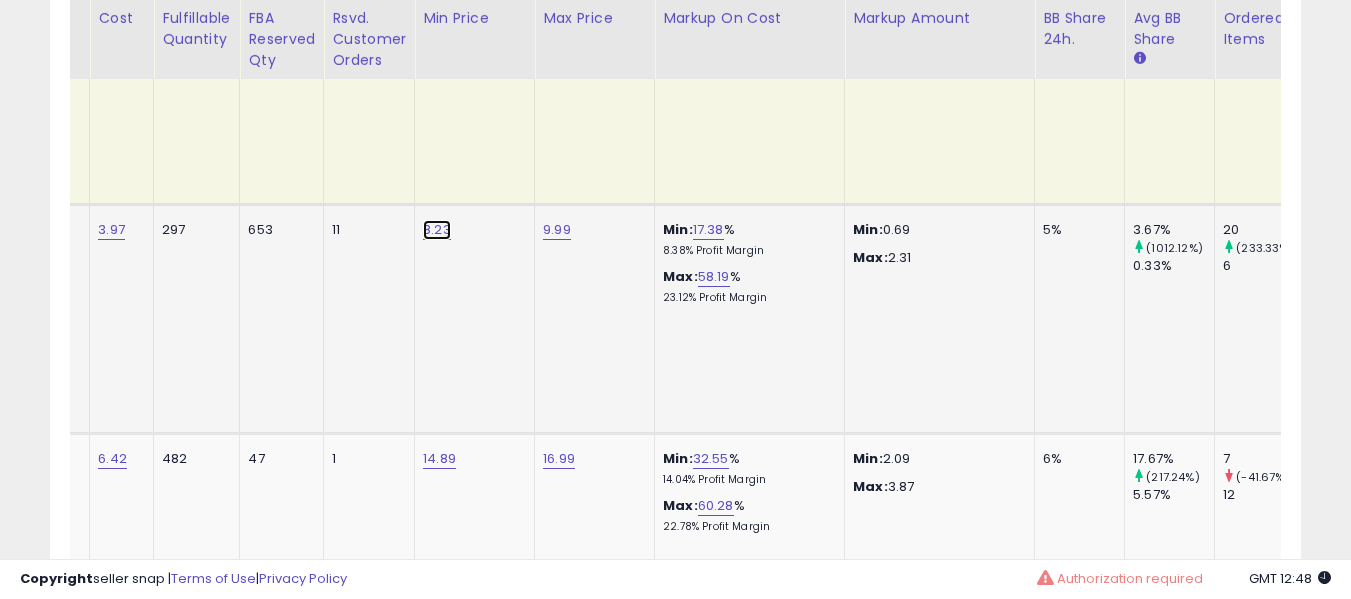 click on "8.23" at bounding box center (441, -3783) 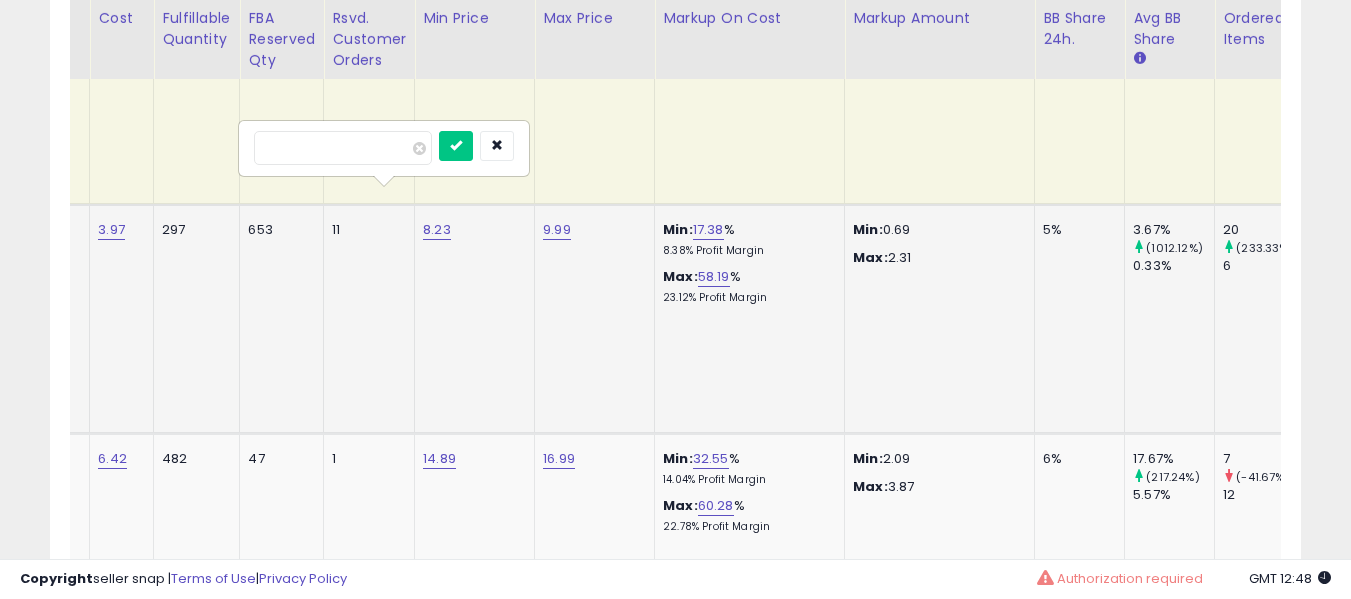 type on "****" 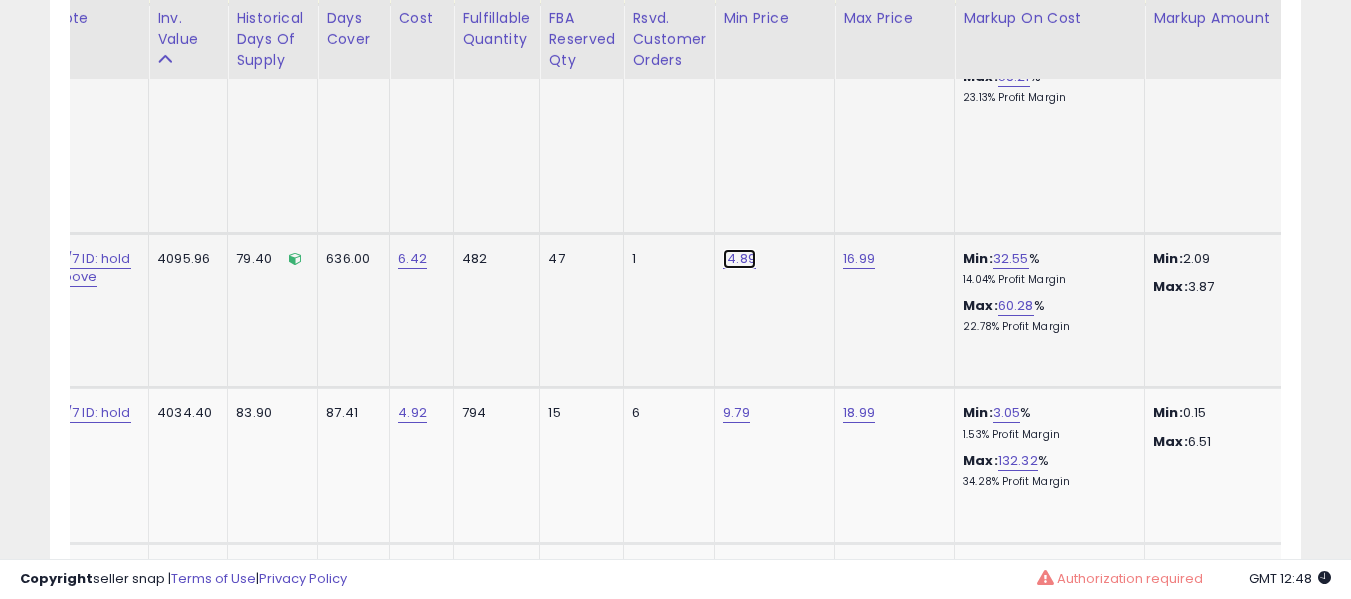 click on "14.89" at bounding box center (741, -3983) 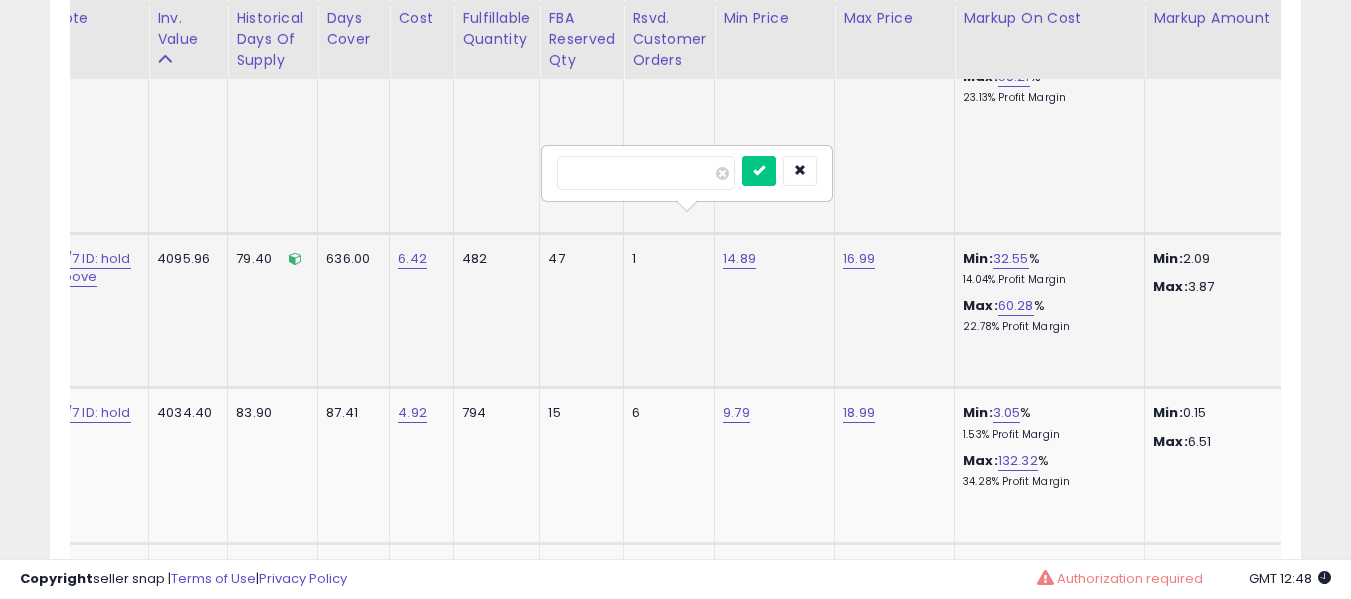 type on "****" 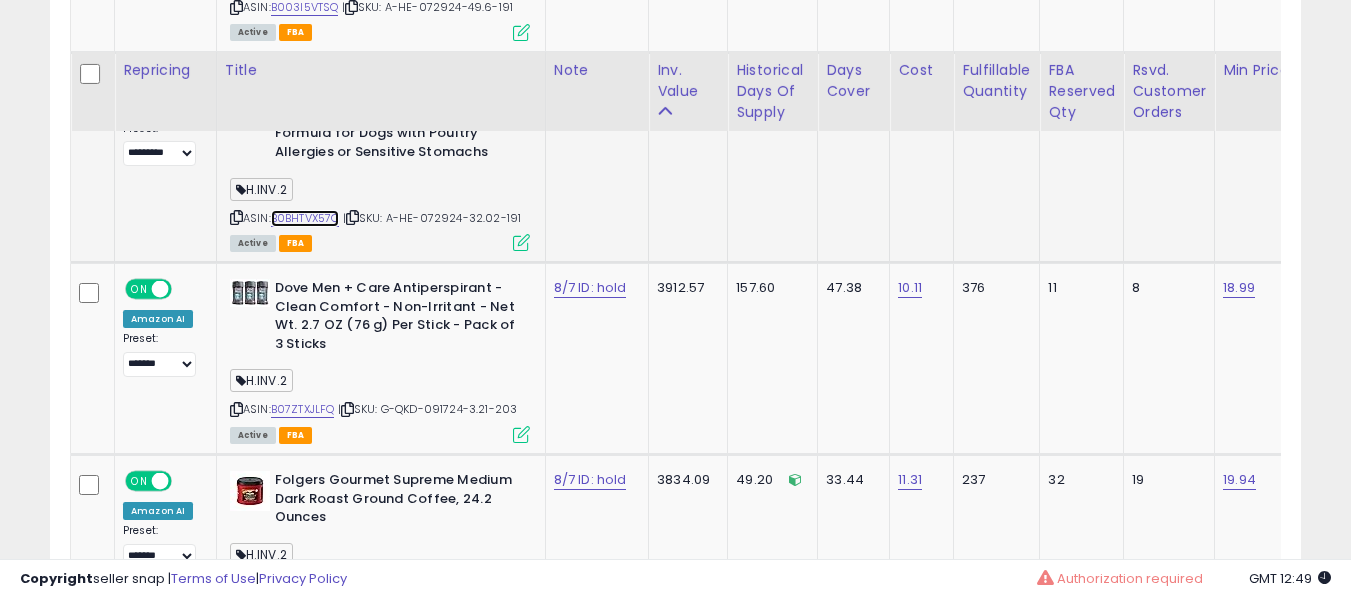 scroll, scrollTop: 5907, scrollLeft: 0, axis: vertical 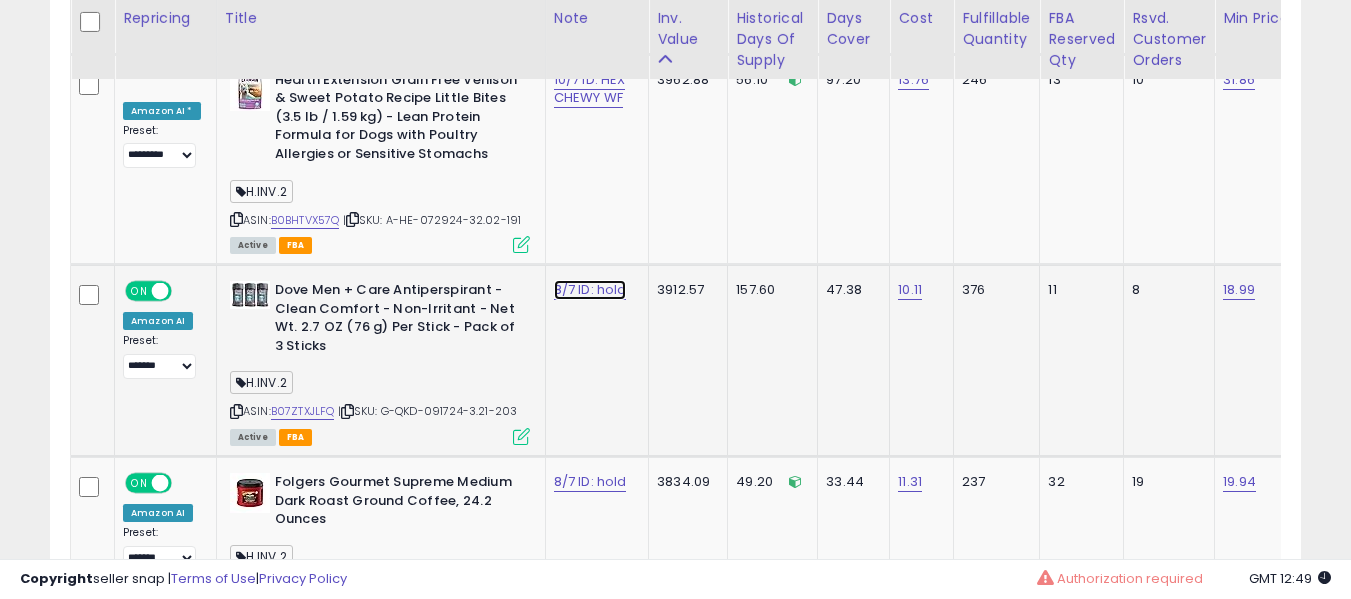 click on "8/7 ID: hold" at bounding box center (594, -4674) 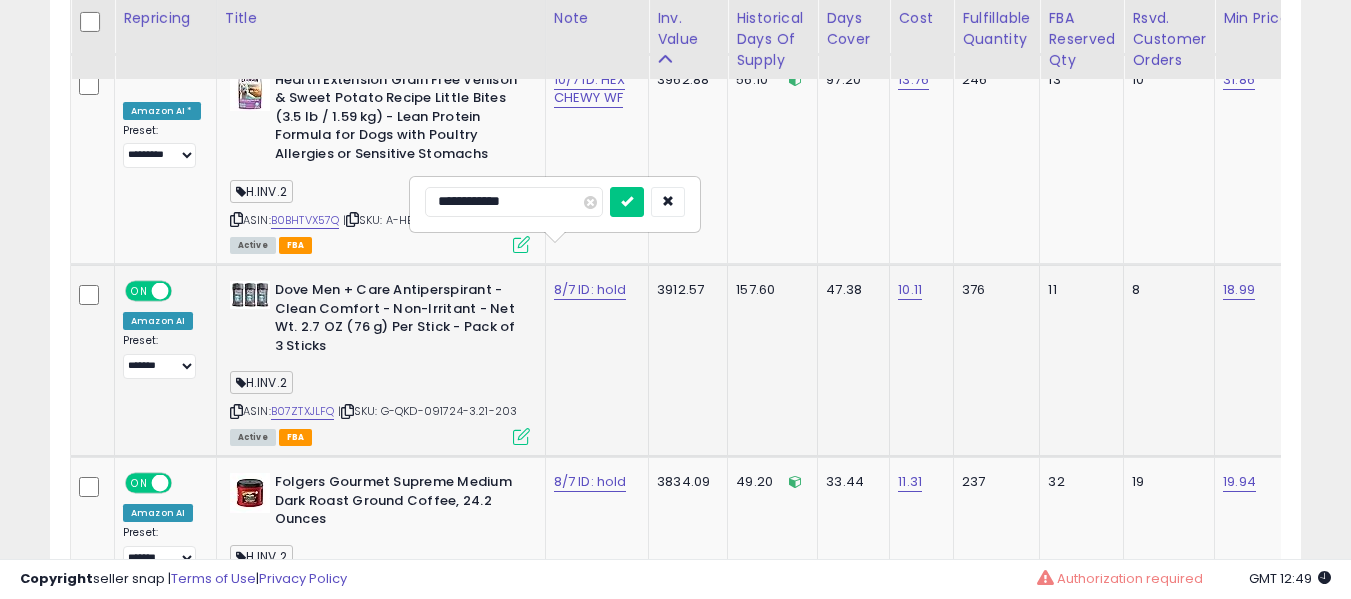 type on "**********" 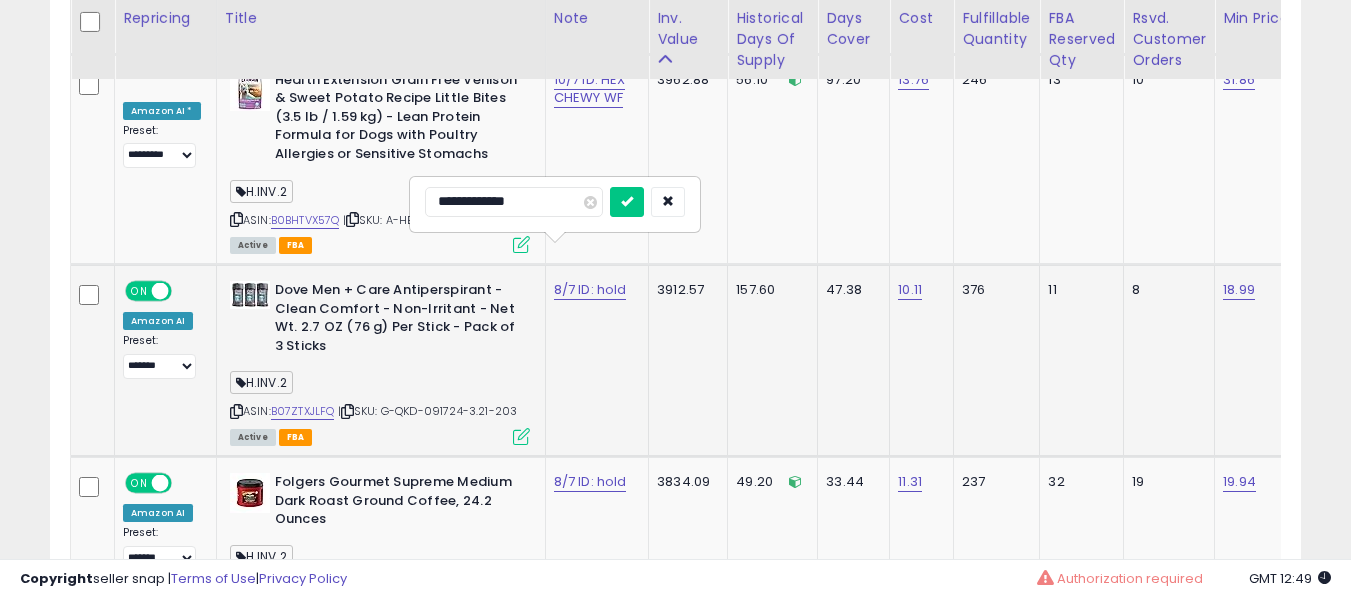 click at bounding box center (627, 202) 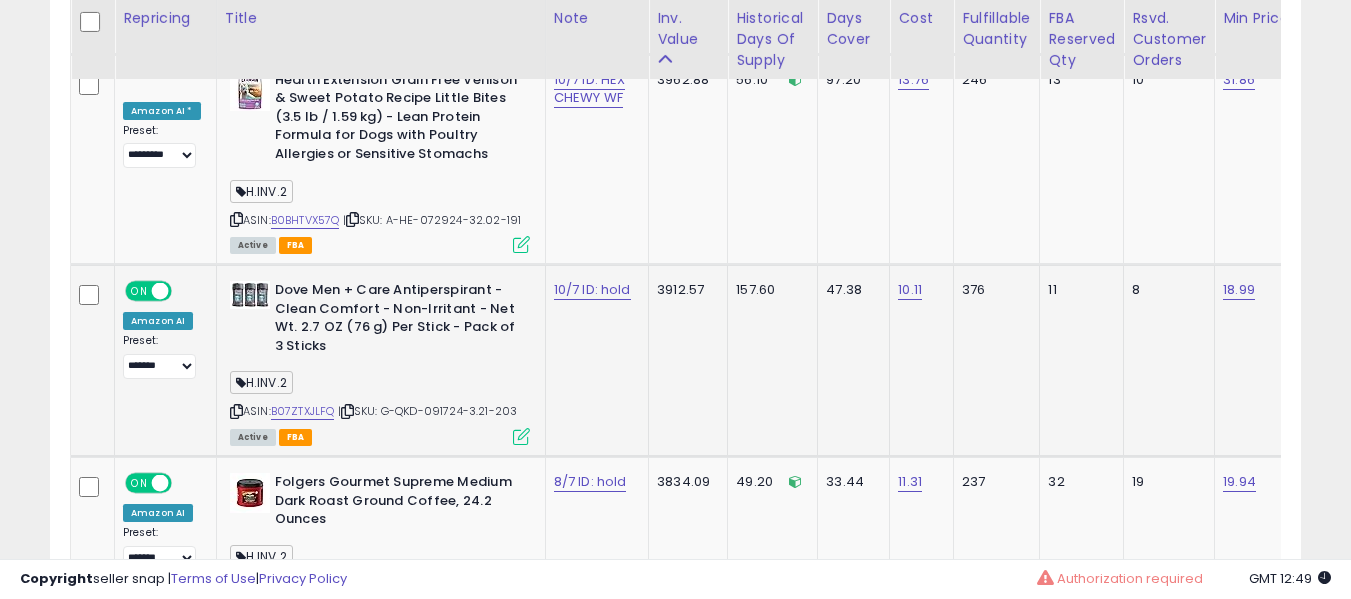 scroll, scrollTop: 0, scrollLeft: 588, axis: horizontal 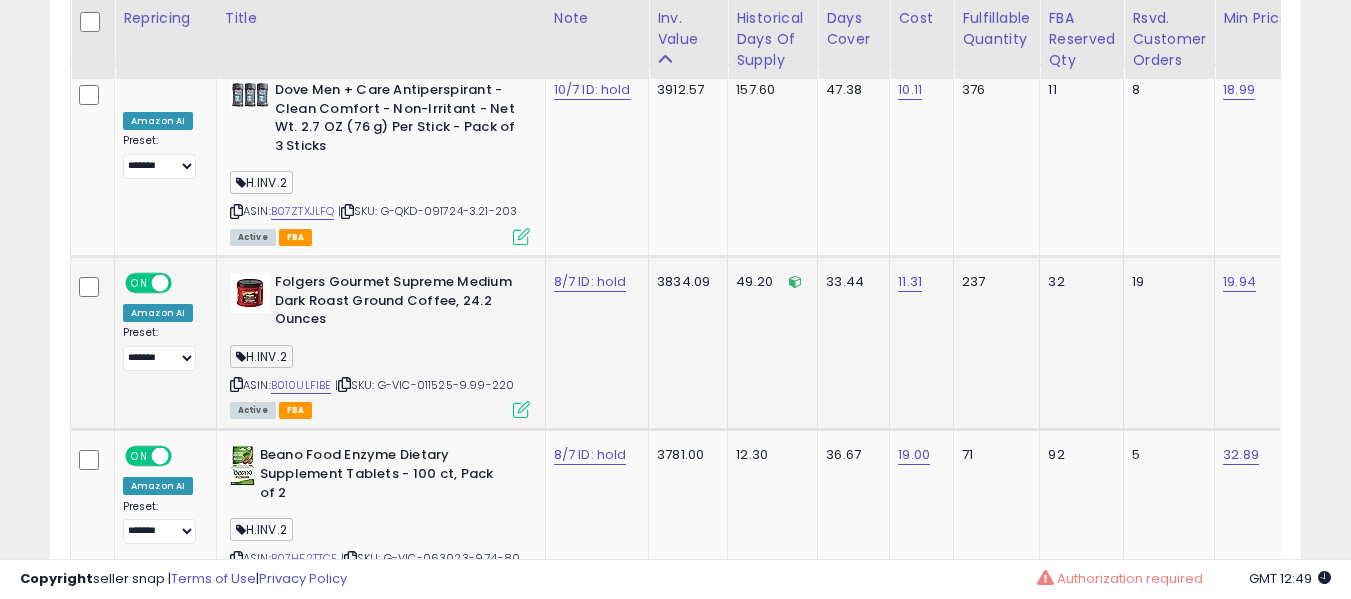 click on "8/7 ID: hold" at bounding box center (594, 282) 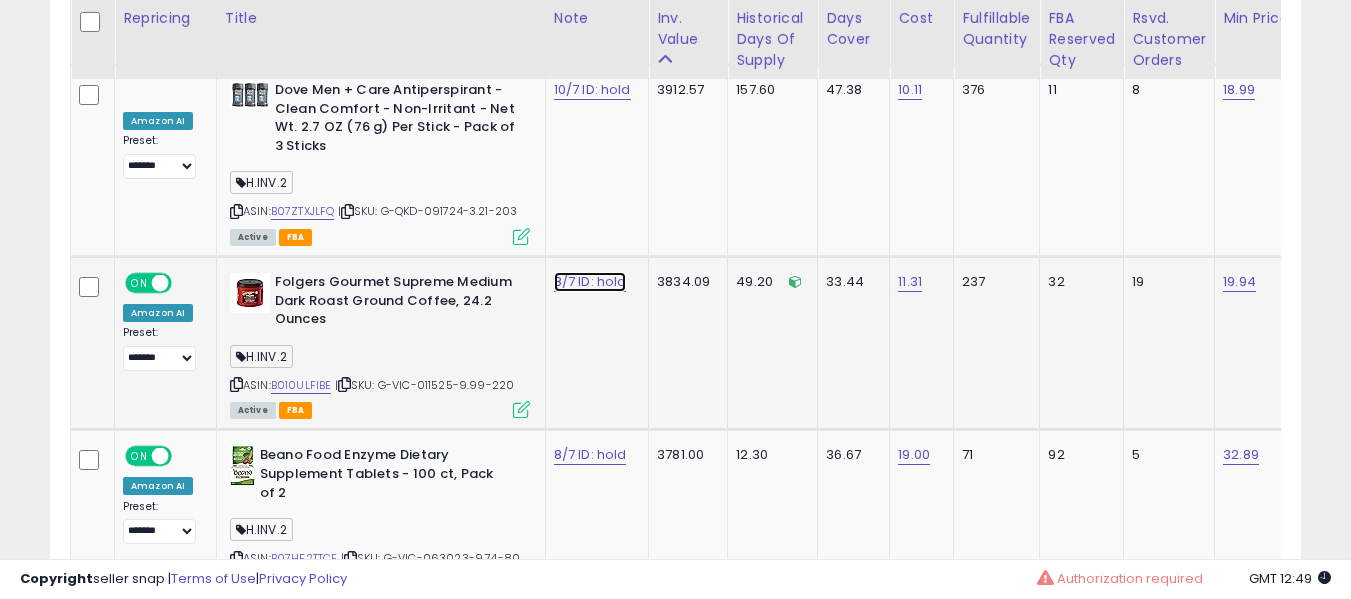 click on "8/7 ID: hold" at bounding box center (594, -4874) 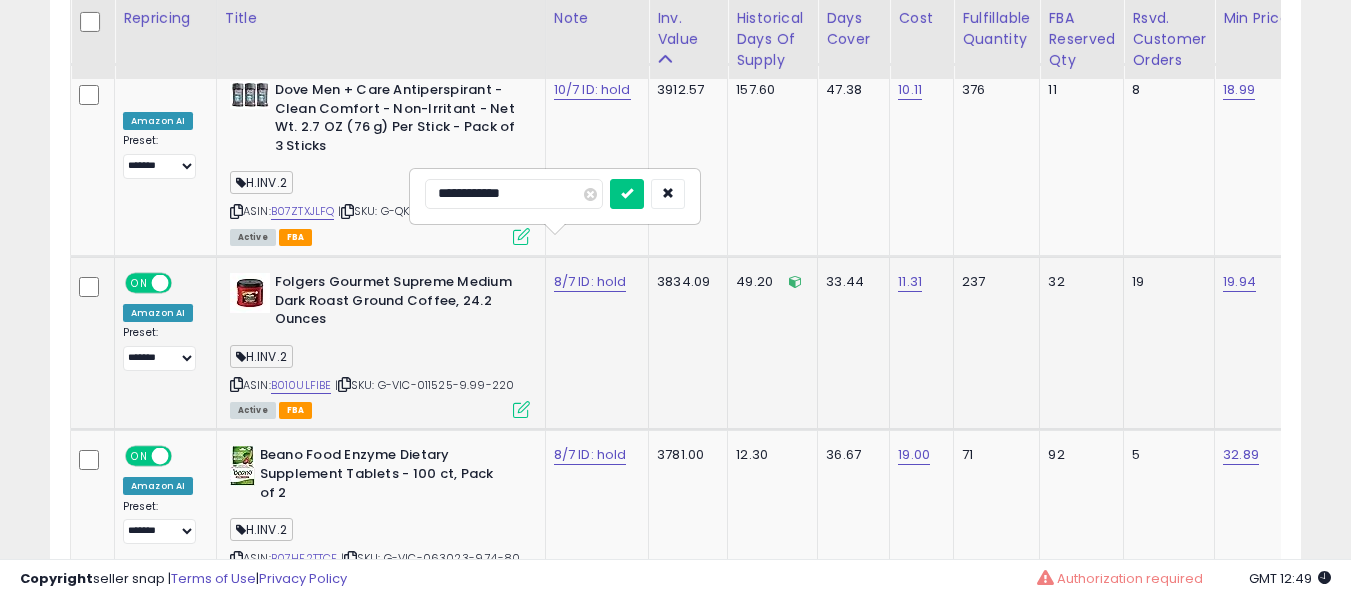 type on "**********" 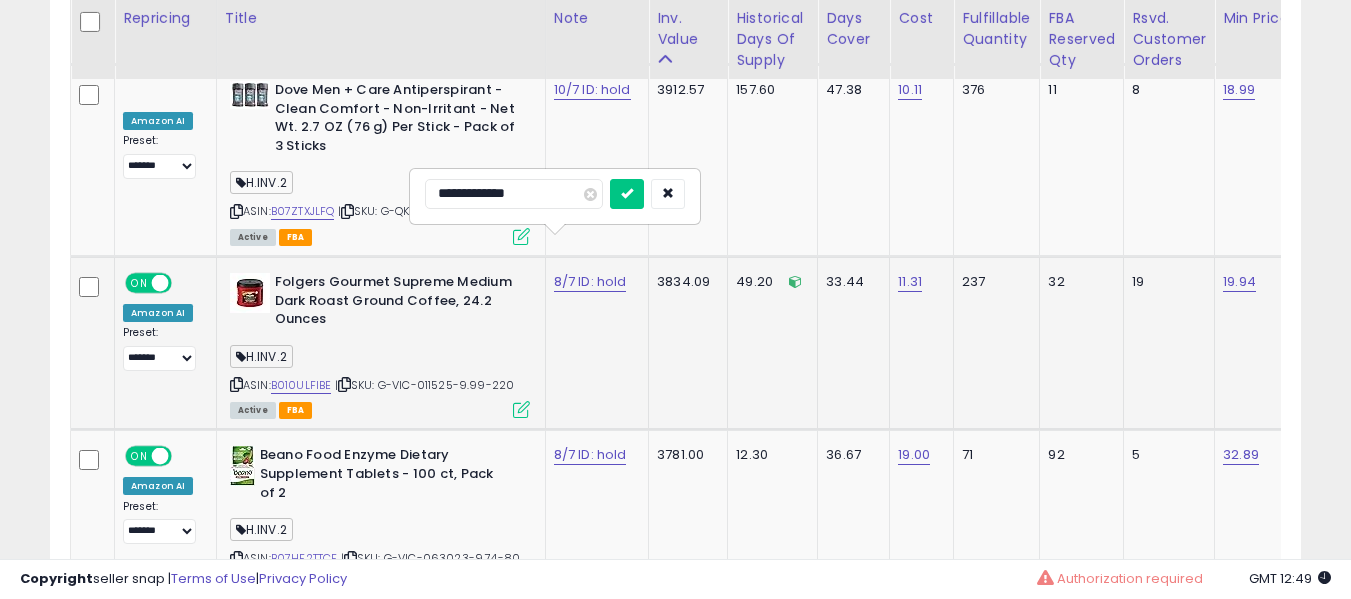 click at bounding box center [627, 194] 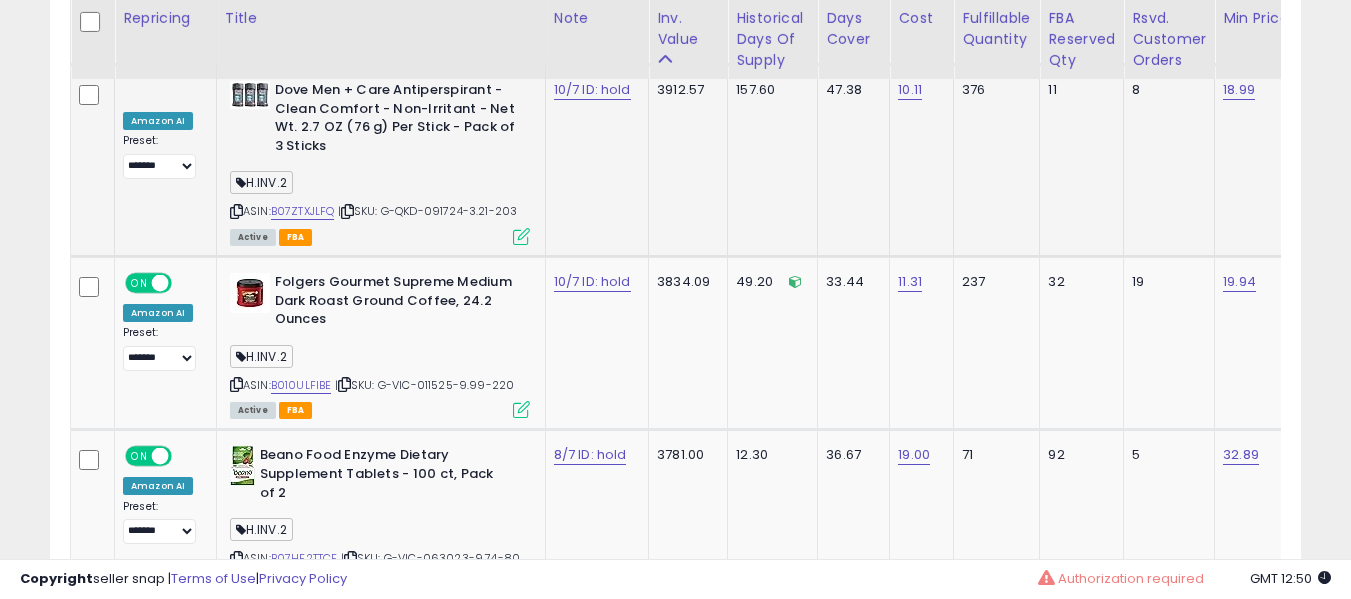 scroll, scrollTop: 0, scrollLeft: 600, axis: horizontal 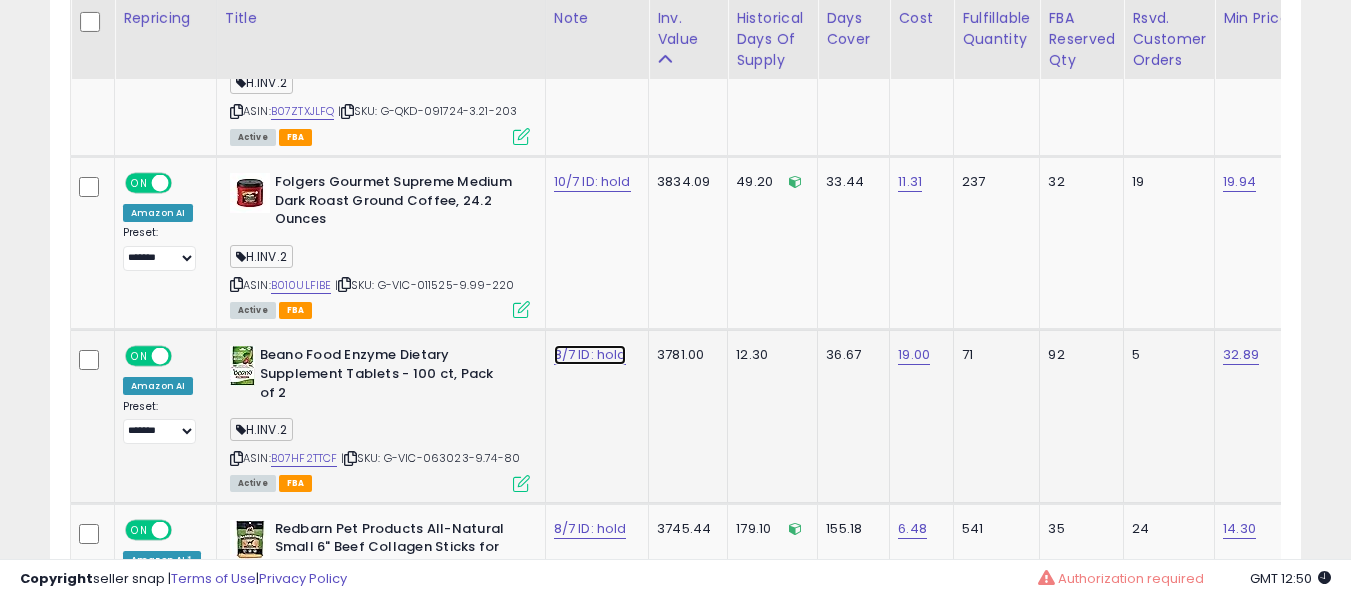 click on "8/7 ID: hold" at bounding box center [594, -4974] 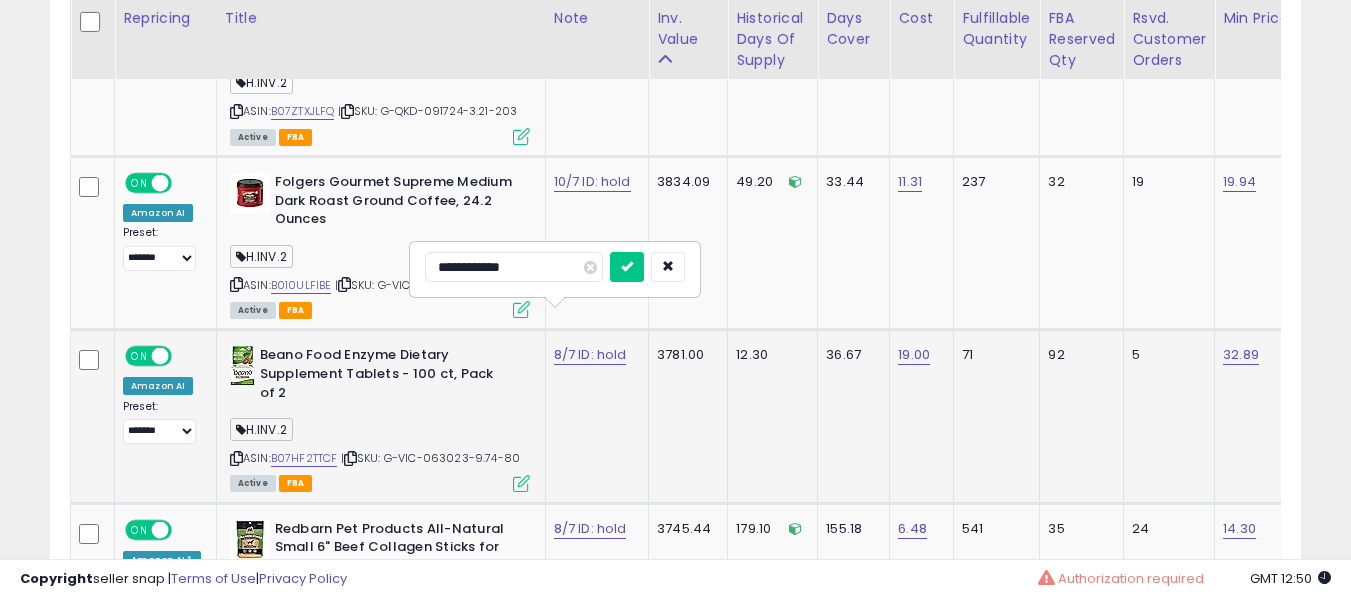 type on "**********" 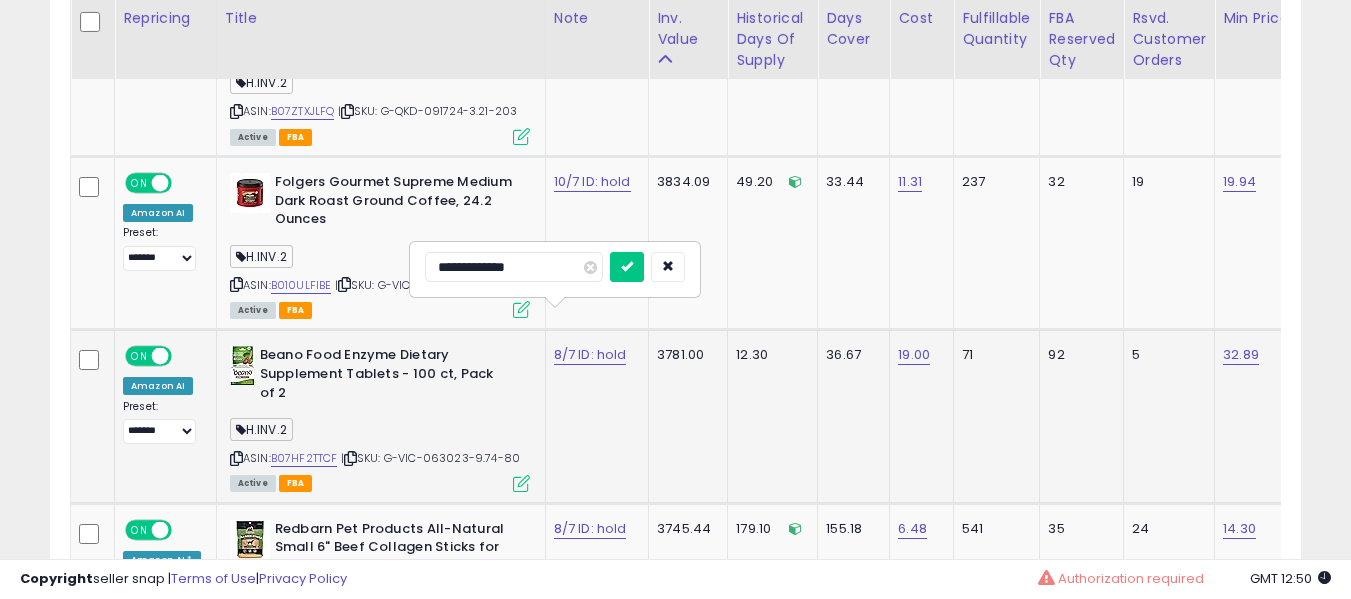 click at bounding box center (627, 267) 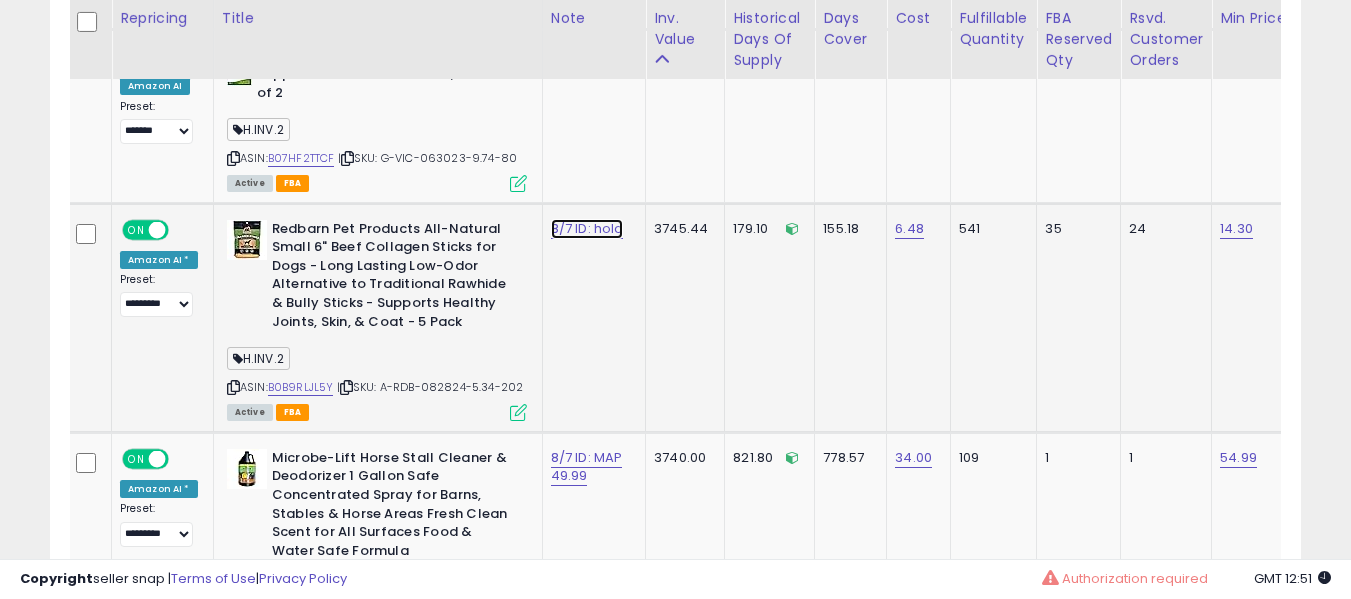 click on "8/7 ID: hold" at bounding box center (591, -5274) 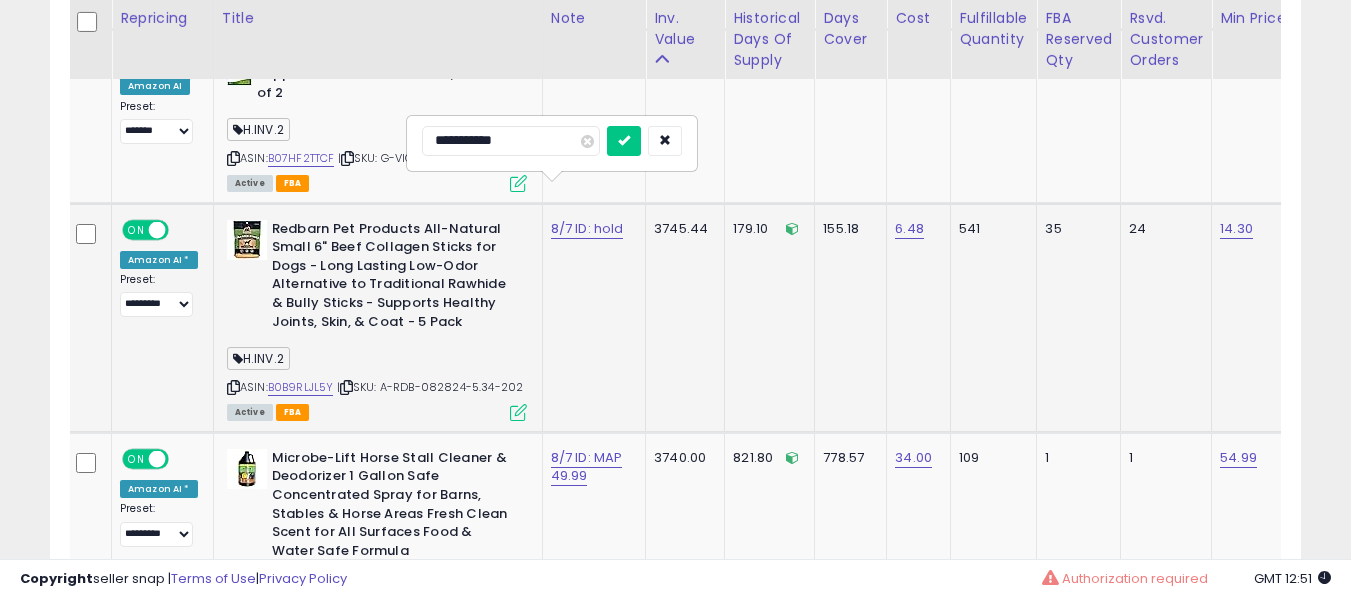 type on "**********" 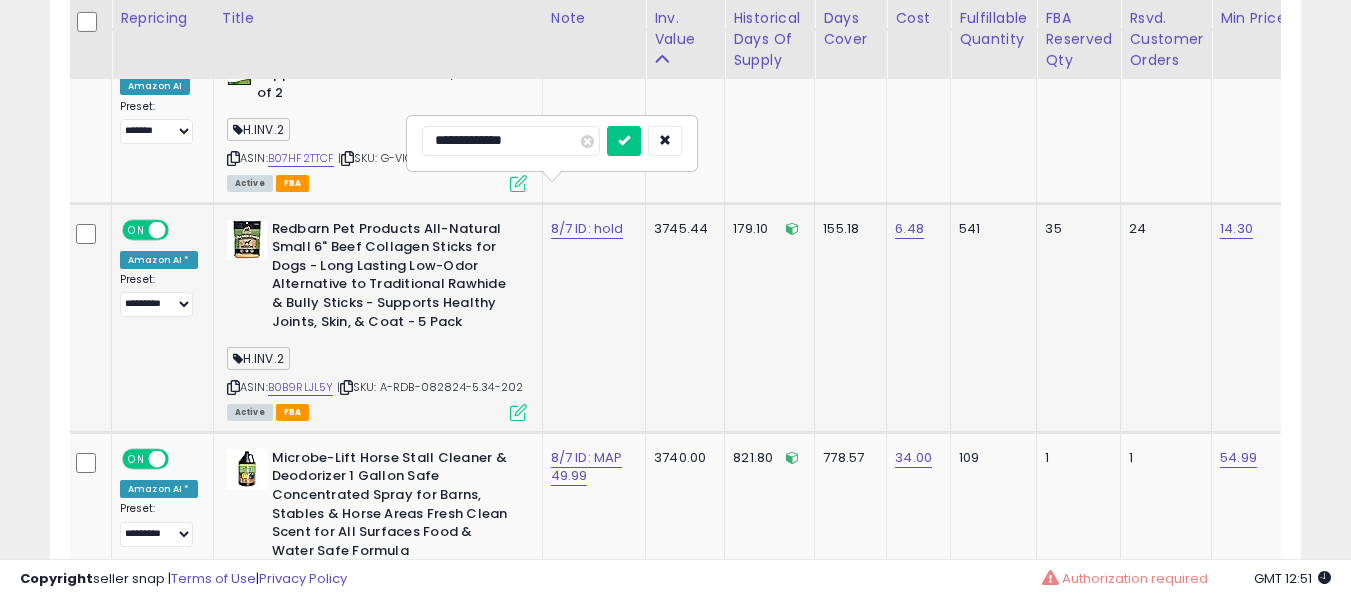 click at bounding box center (624, 141) 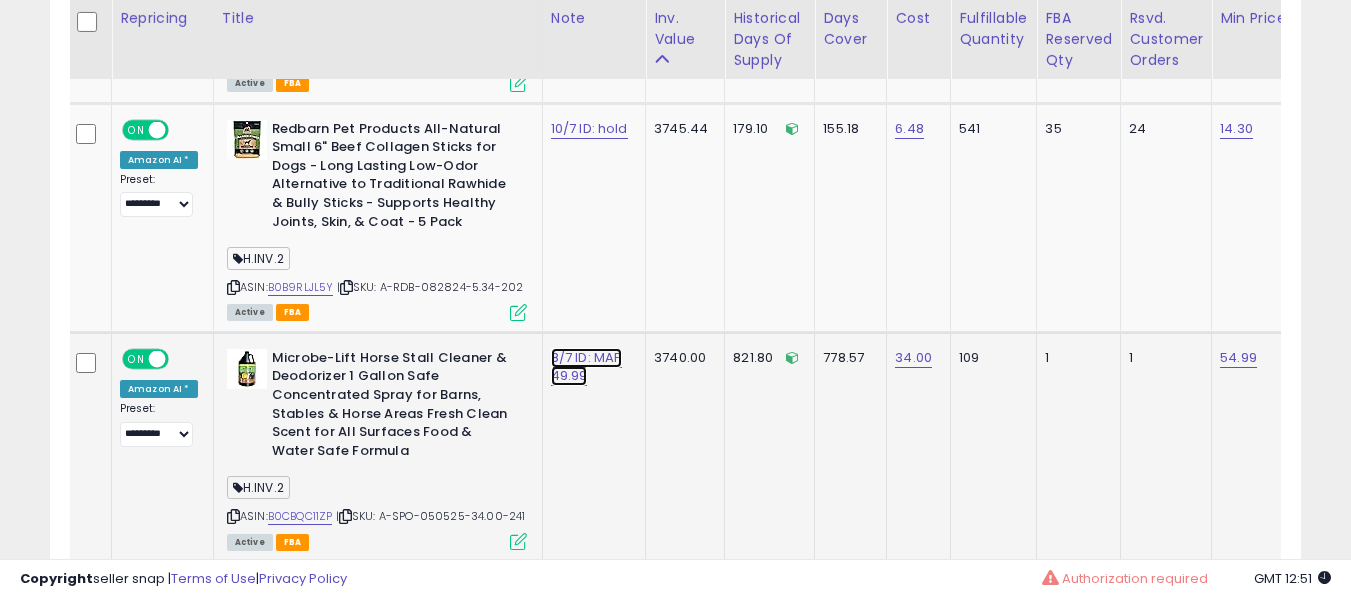 click on "8/7 ID: MAP 49.99" at bounding box center (591, -5374) 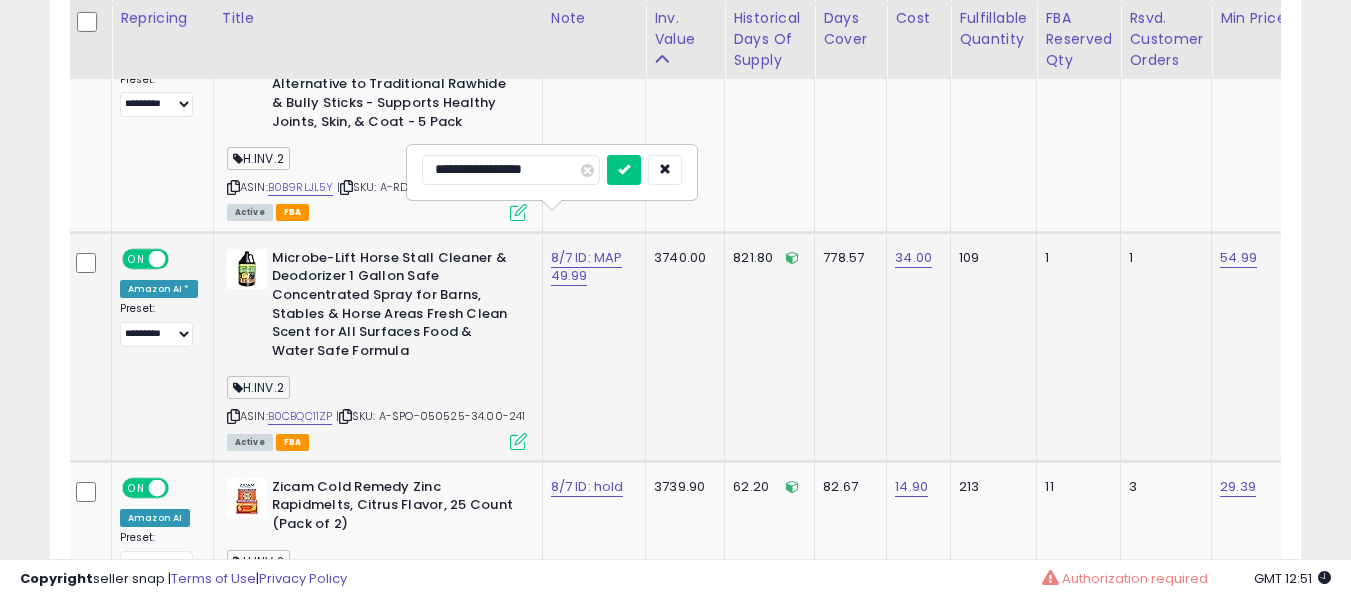 type on "**********" 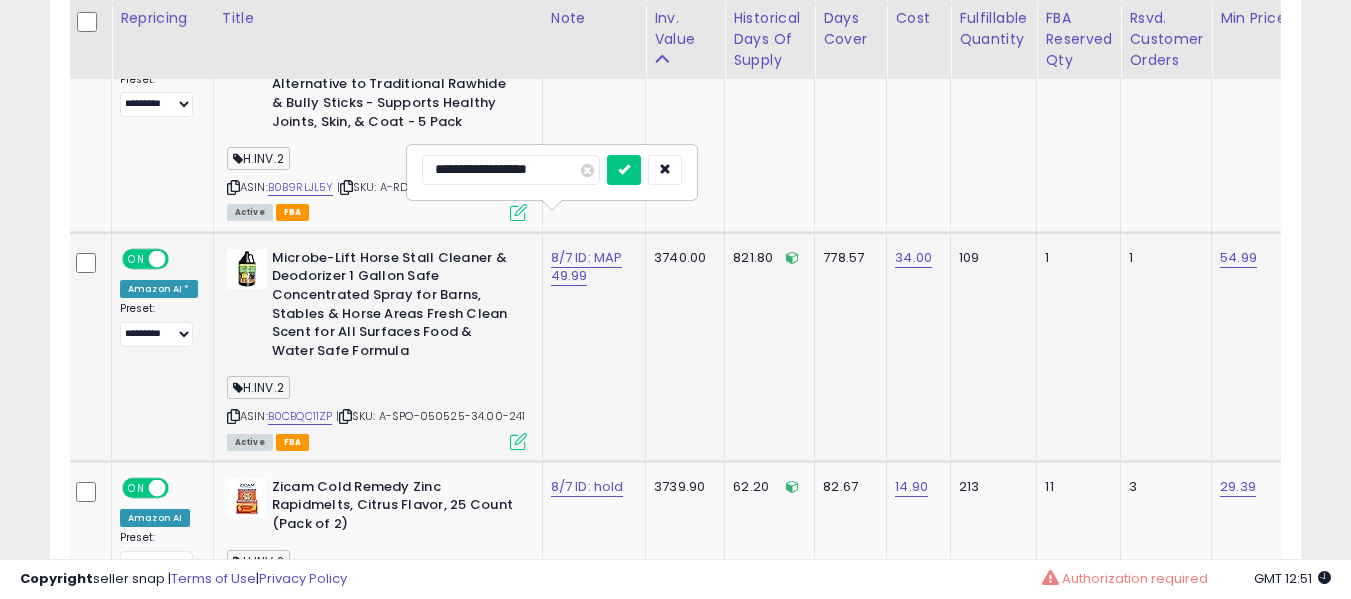 click at bounding box center (624, 170) 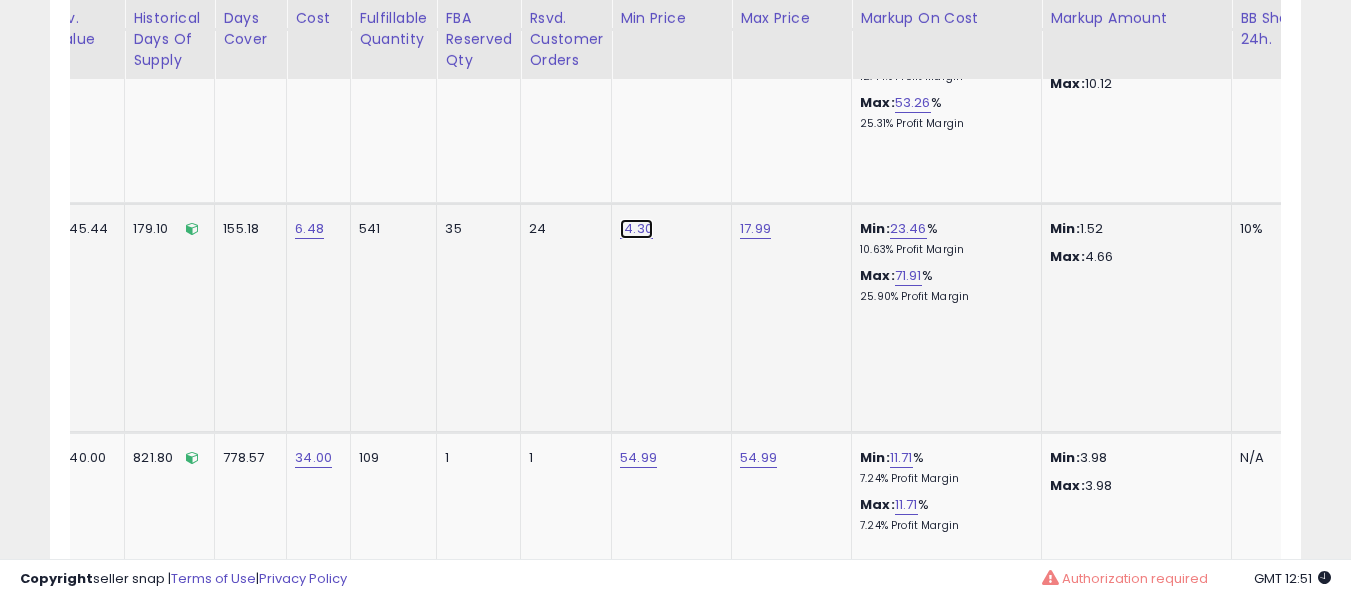 click on "14.30" at bounding box center [638, -5283] 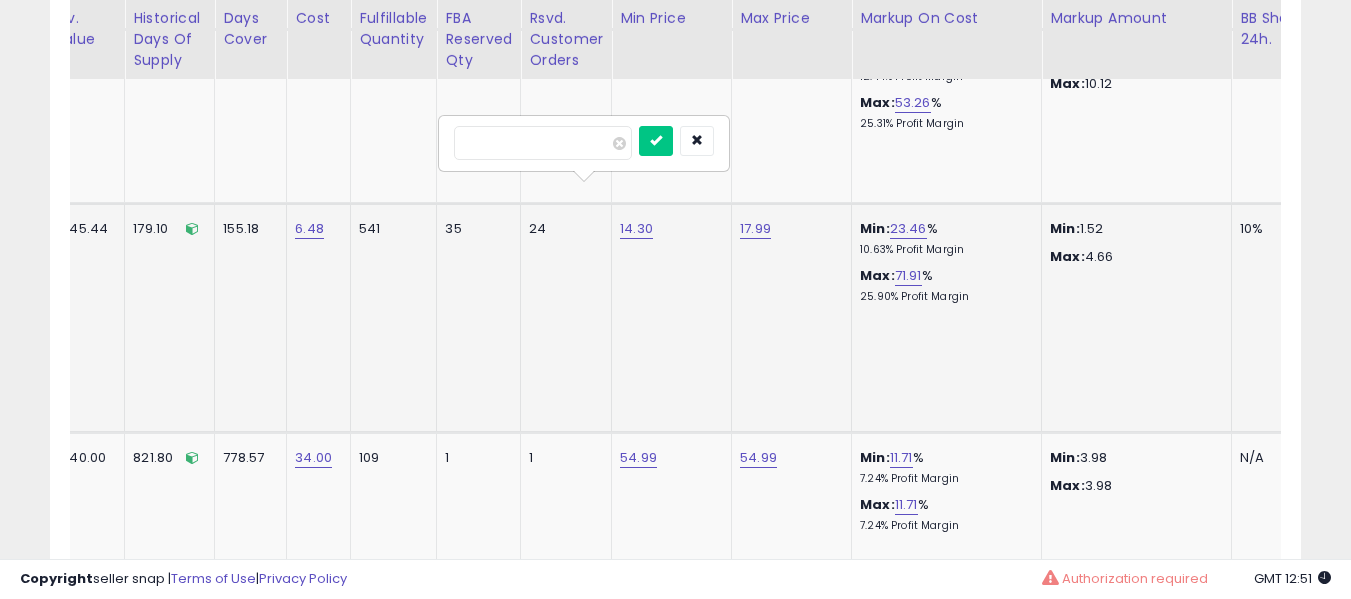 type on "*****" 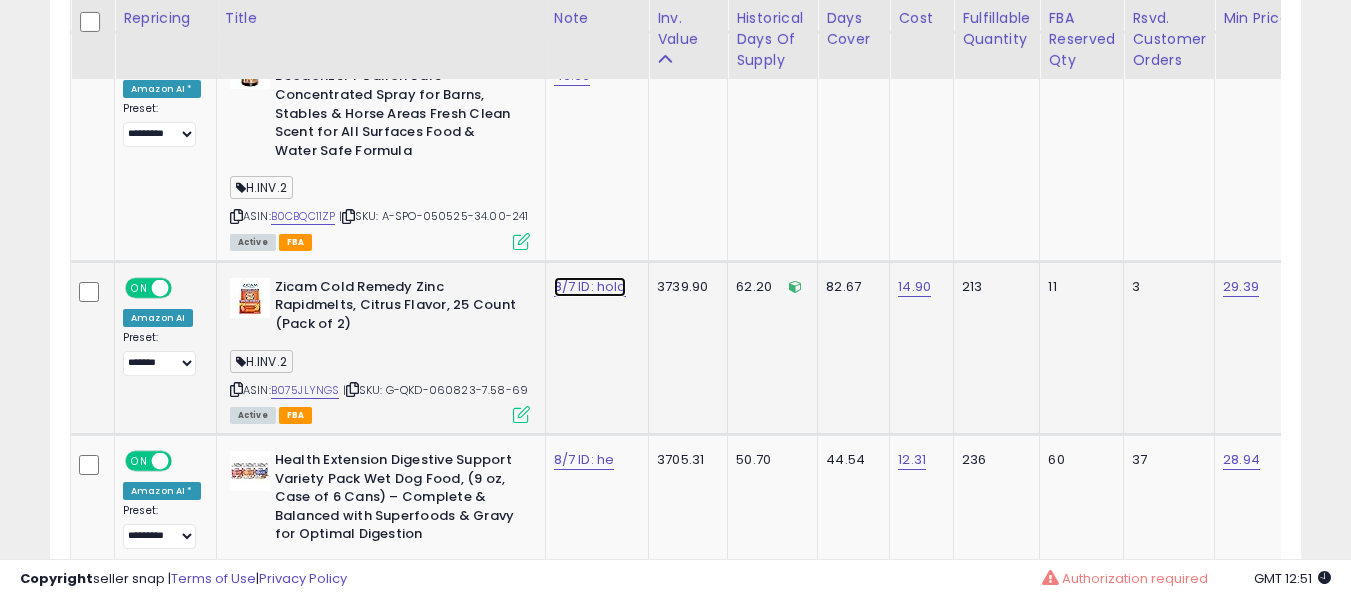 click on "8/7 ID: hold" at bounding box center (594, -5674) 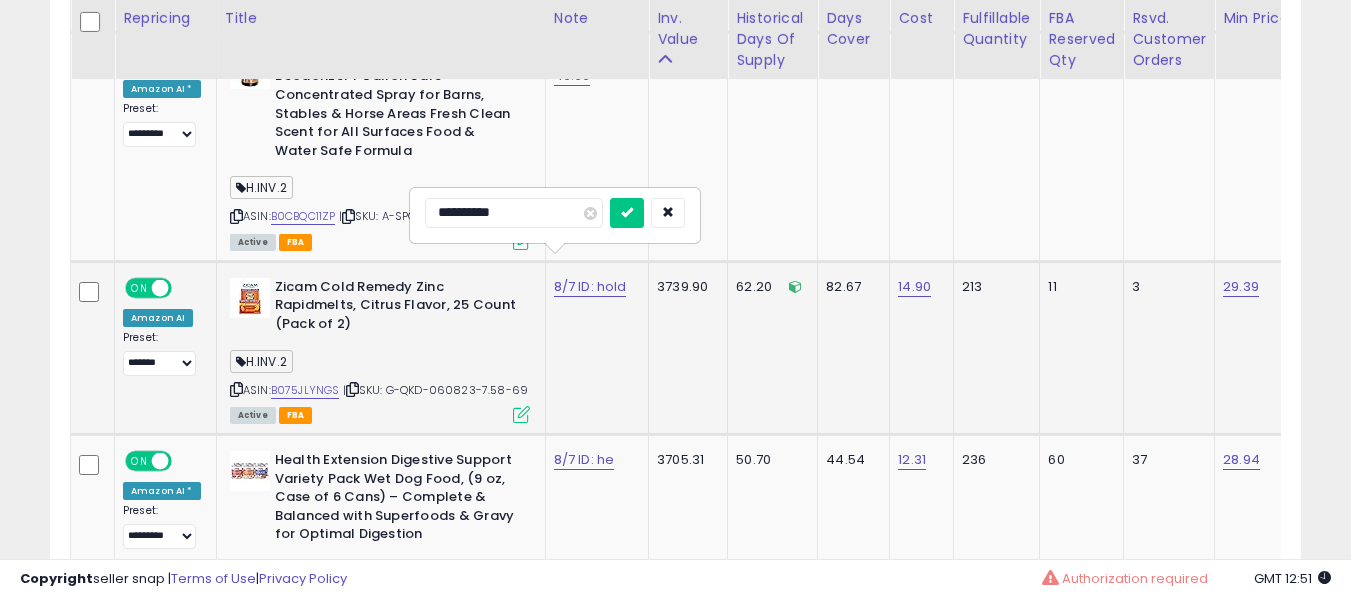 type on "**********" 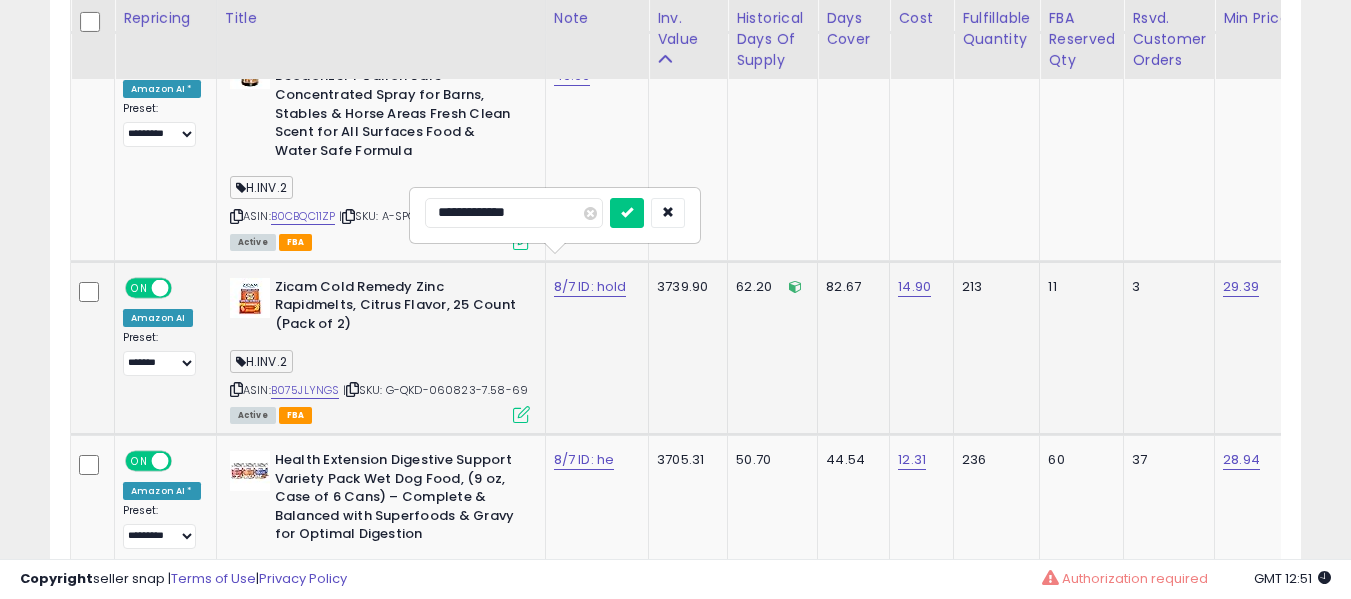 click at bounding box center (627, 213) 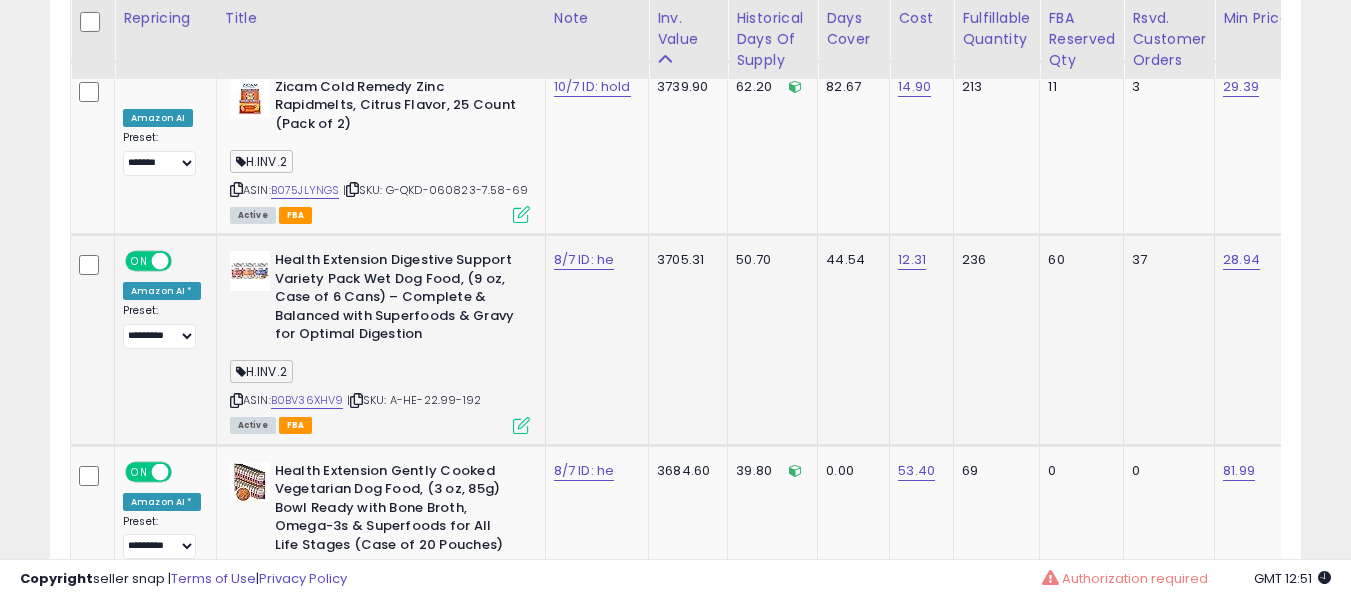click on "8/7 ID: he" at bounding box center (594, 260) 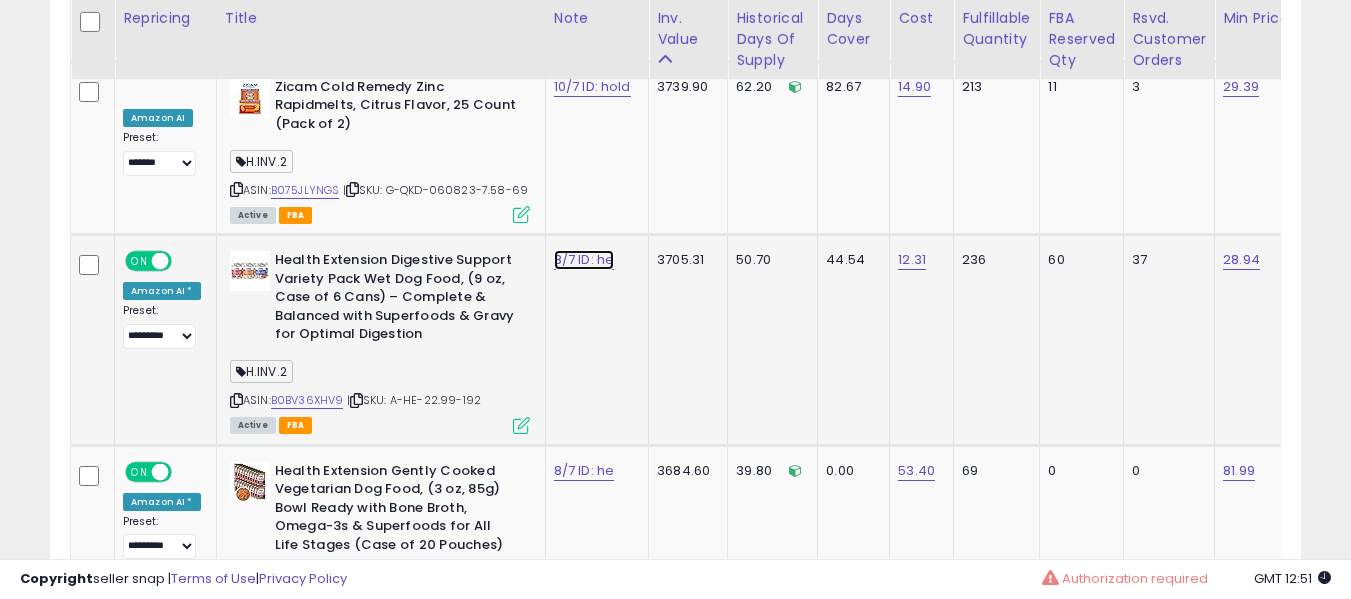 click on "8/7 ID: he" at bounding box center (594, -5874) 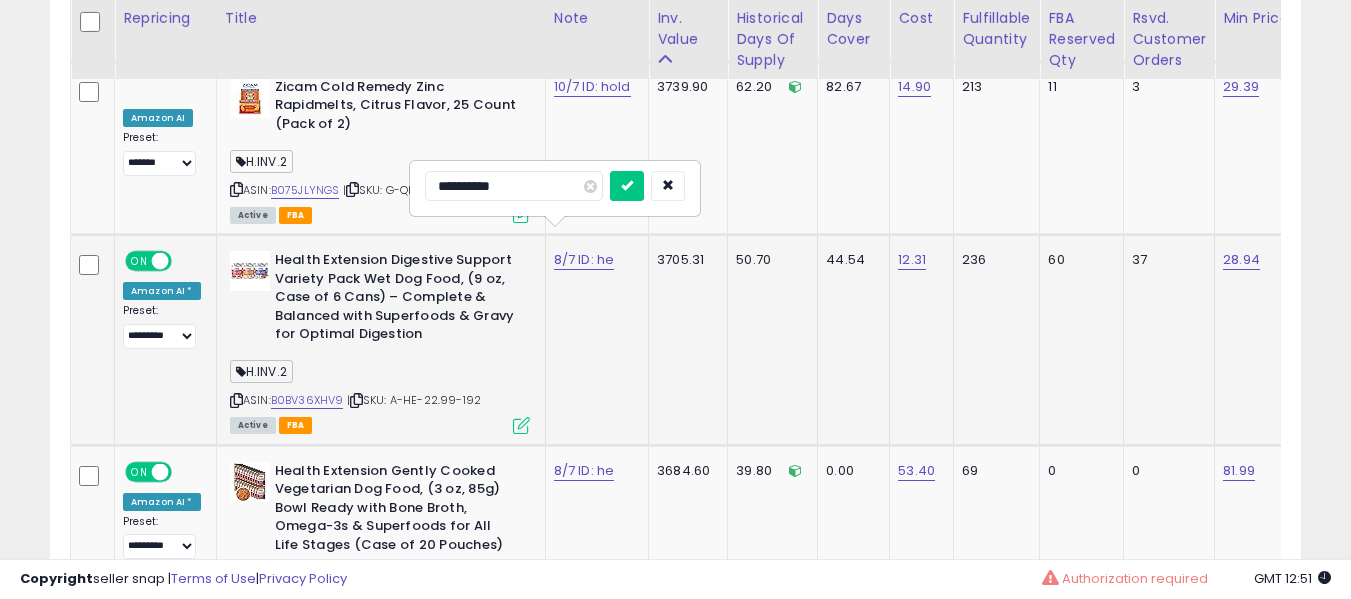 type on "**********" 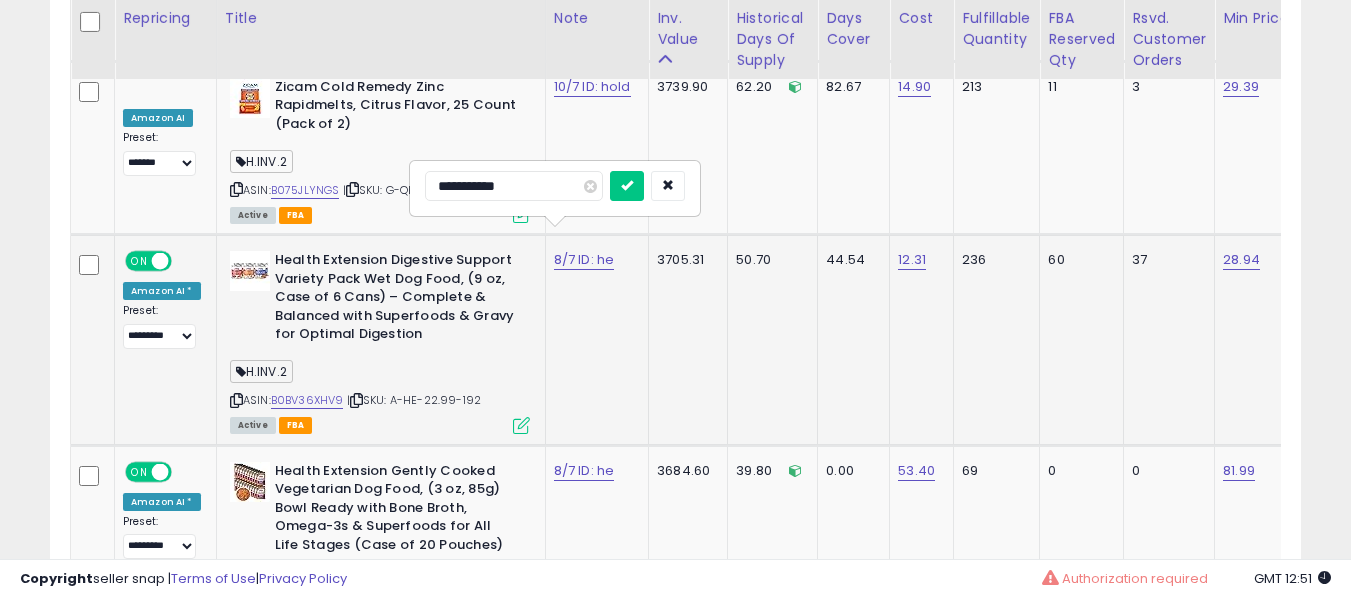 click at bounding box center [627, 186] 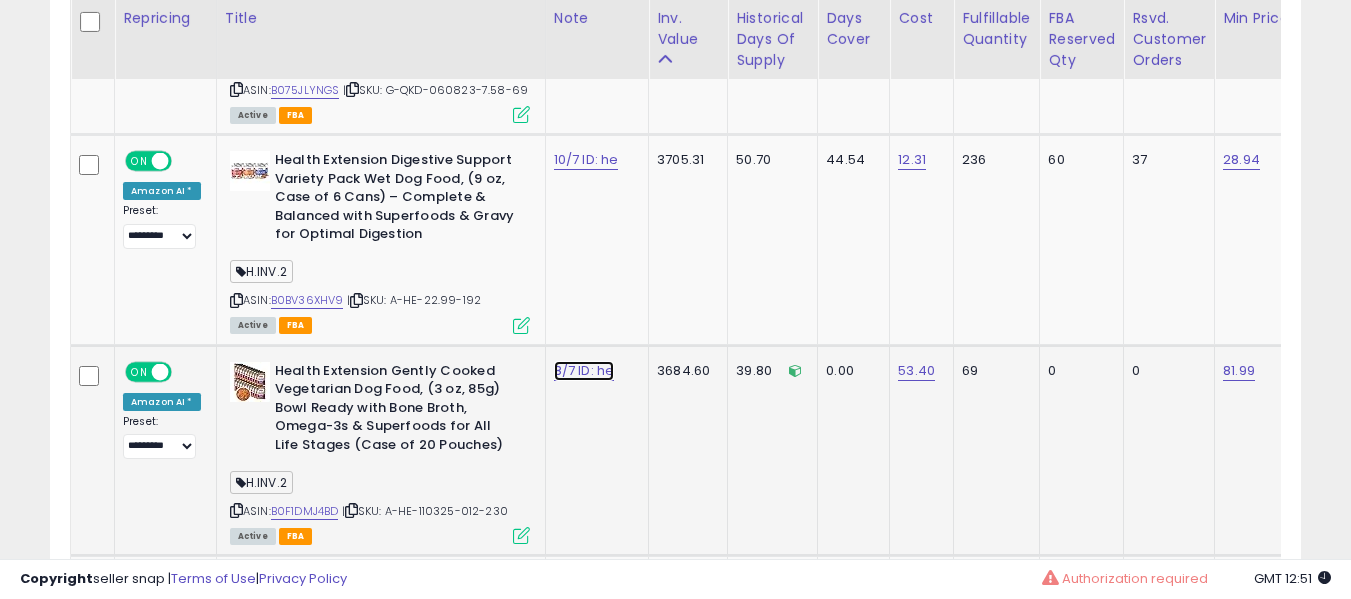 click on "8/7 ID: he" at bounding box center (594, -5974) 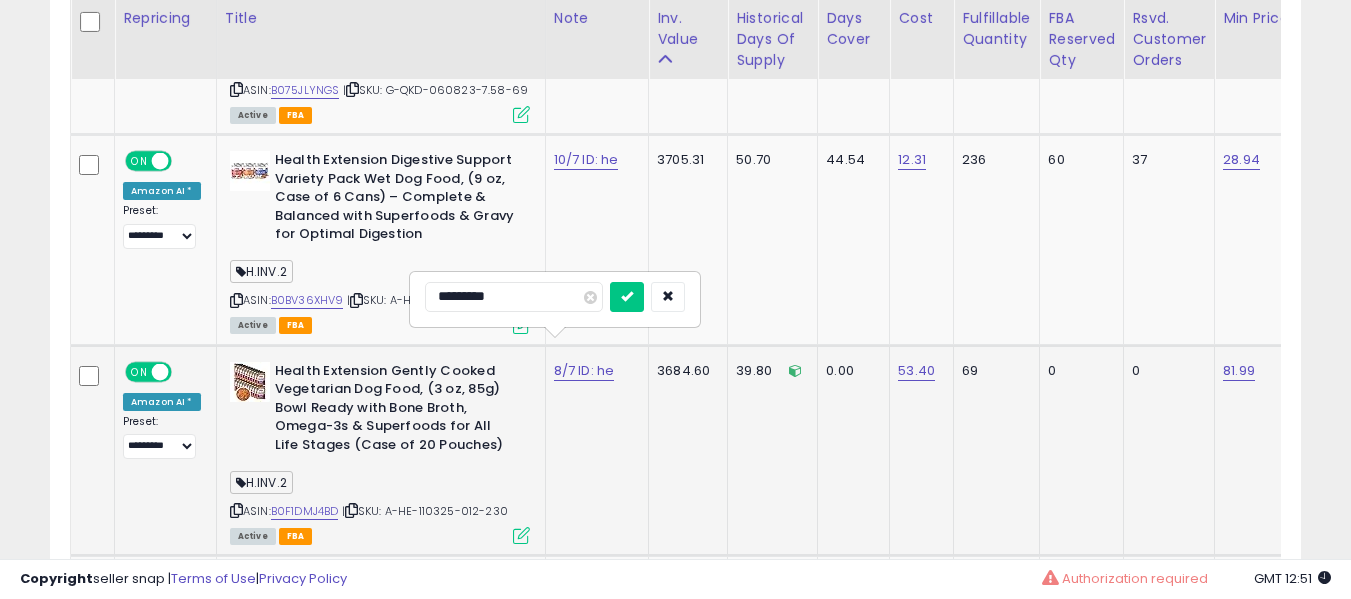 type on "**********" 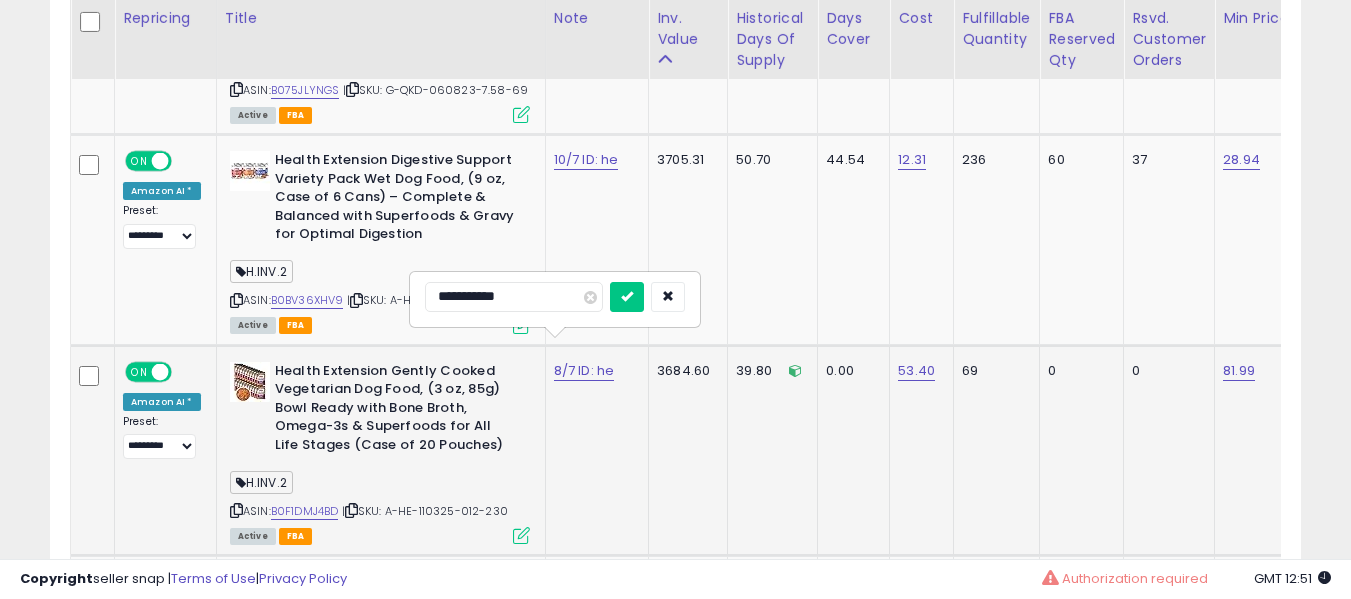 click at bounding box center (627, 297) 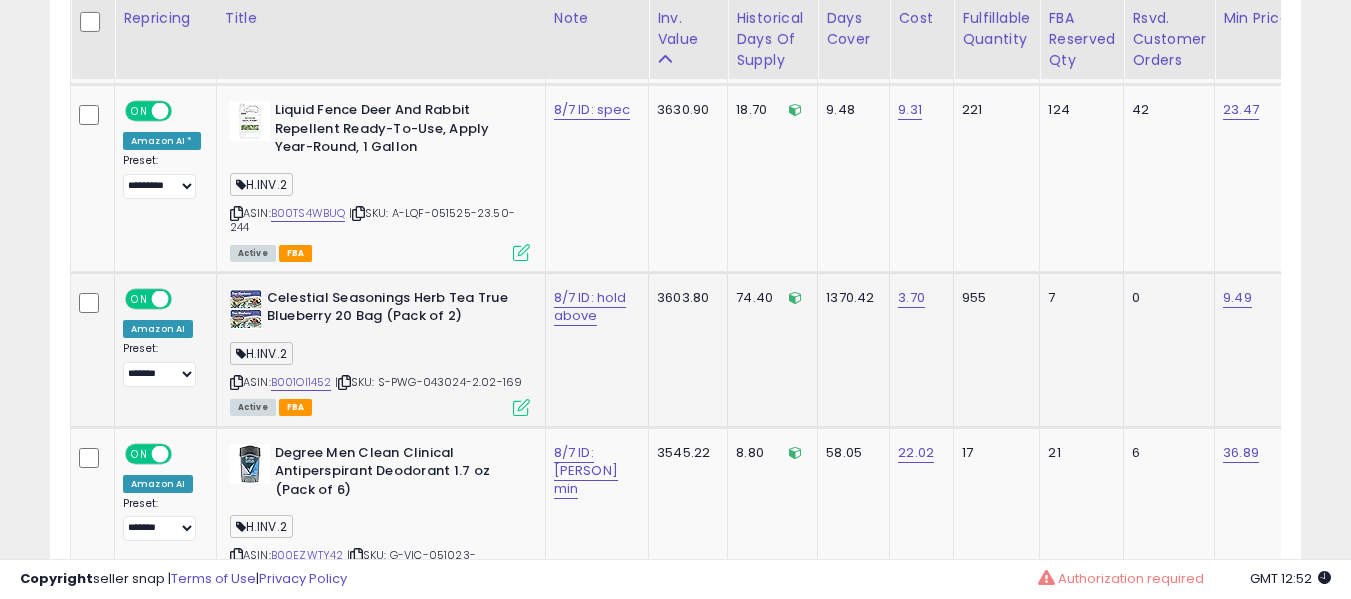 click on "1370.42" 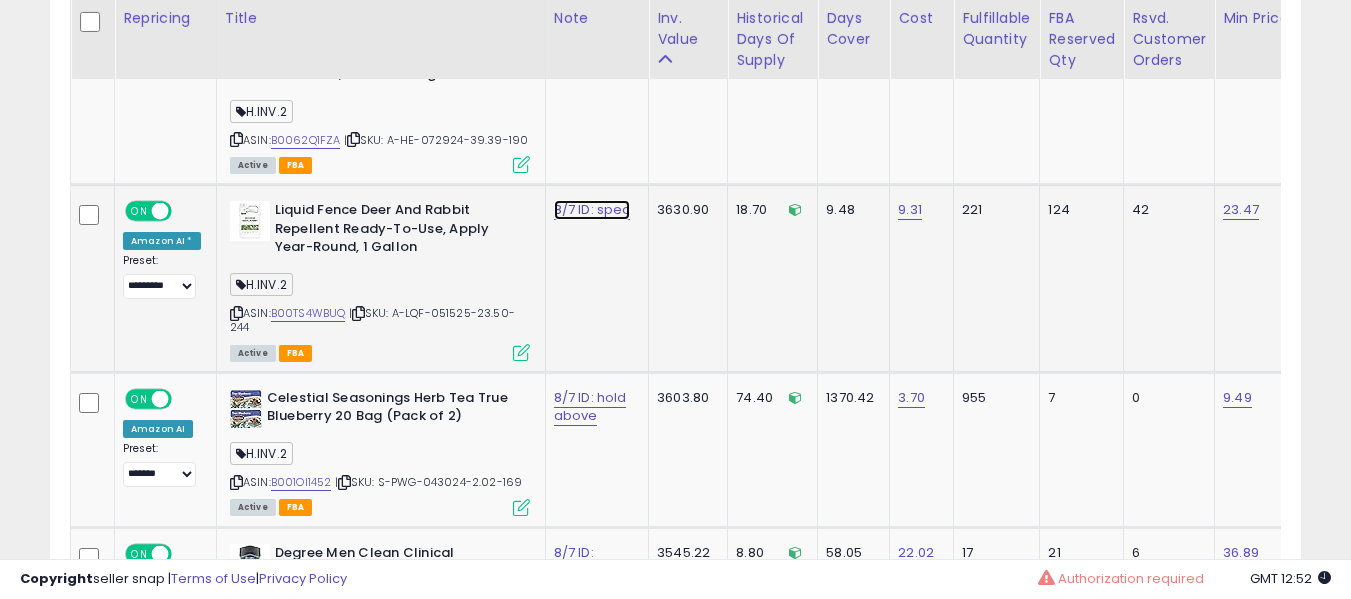 click on "8/7 ID: spec" at bounding box center [594, -6574] 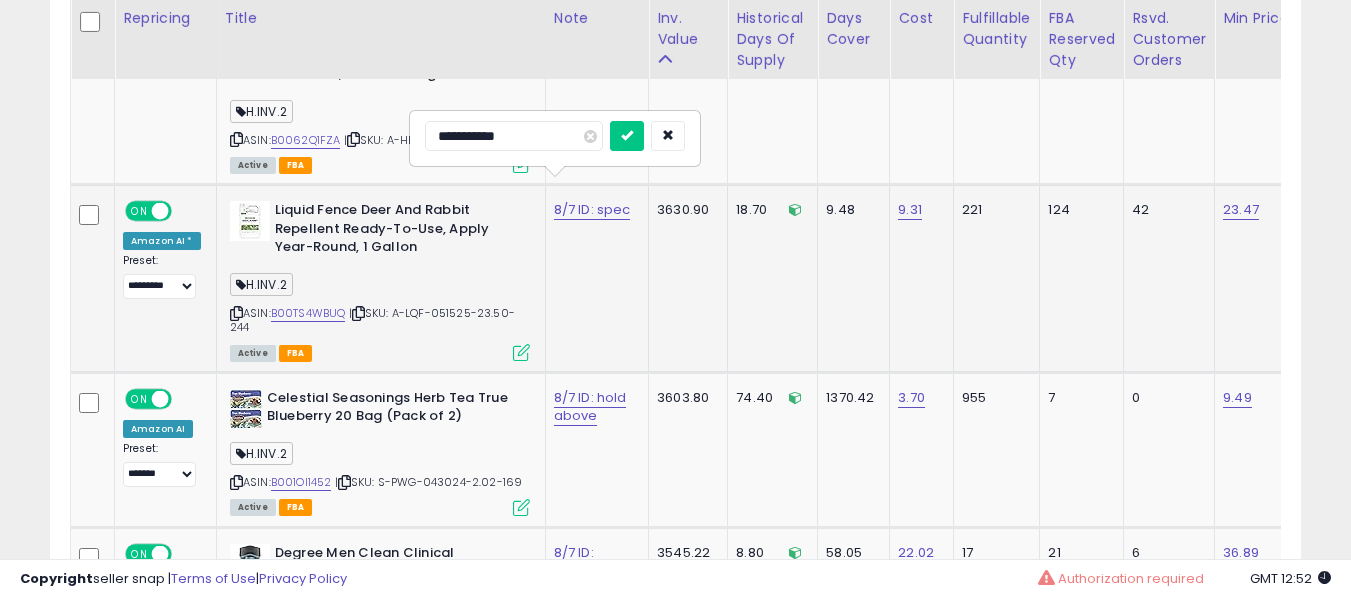 type on "**********" 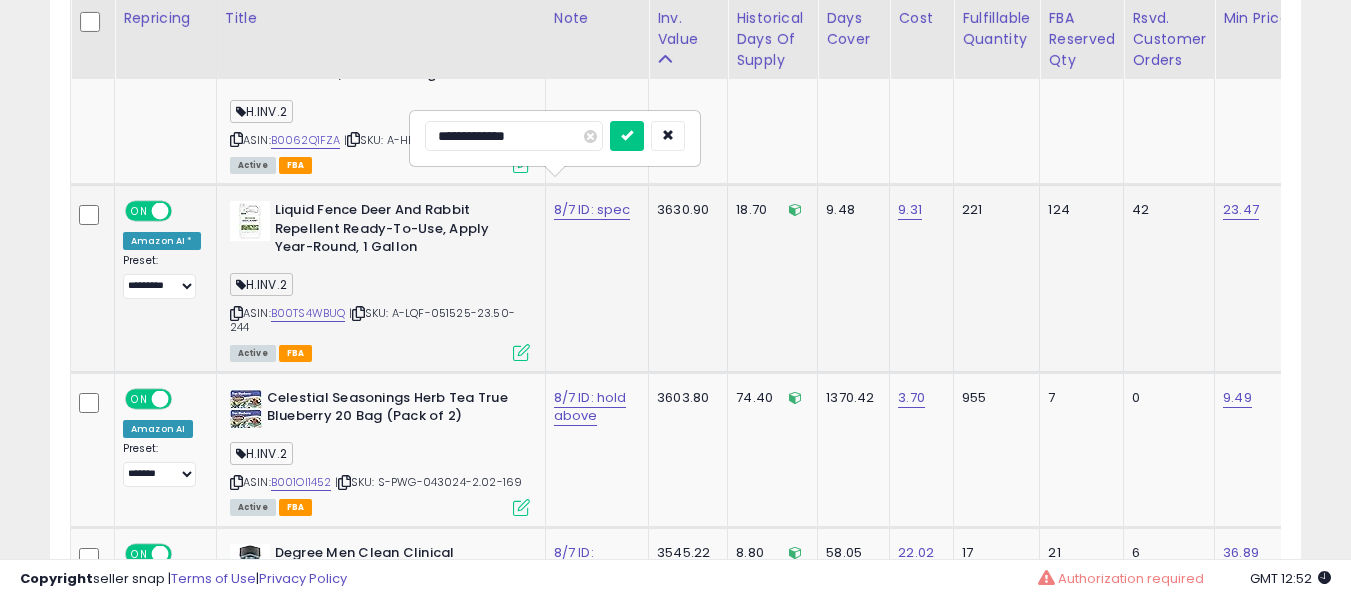 click at bounding box center (627, 136) 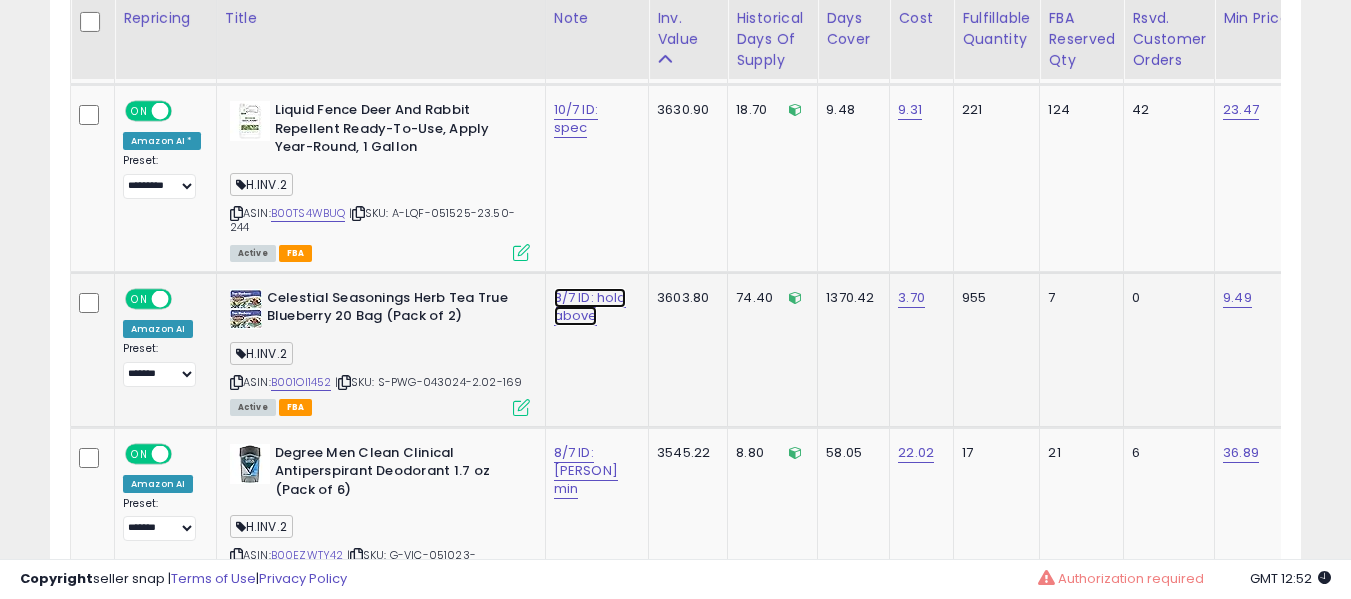 click on "8/7 ID: hold above" at bounding box center (594, -6674) 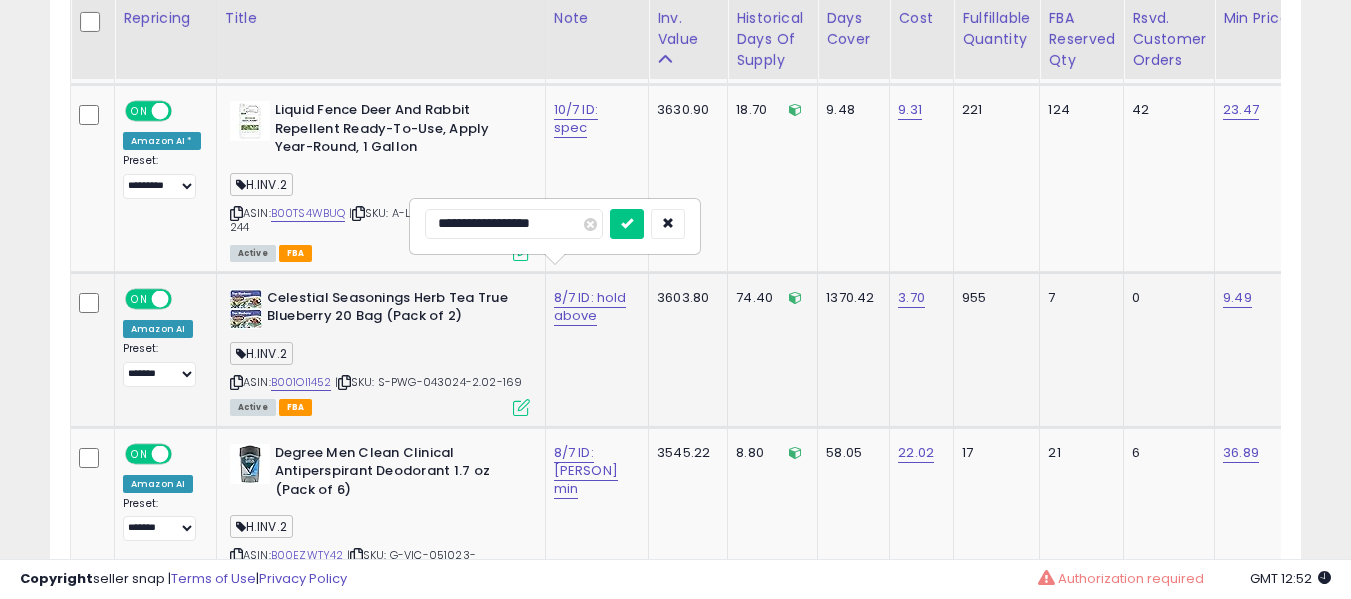 type on "**********" 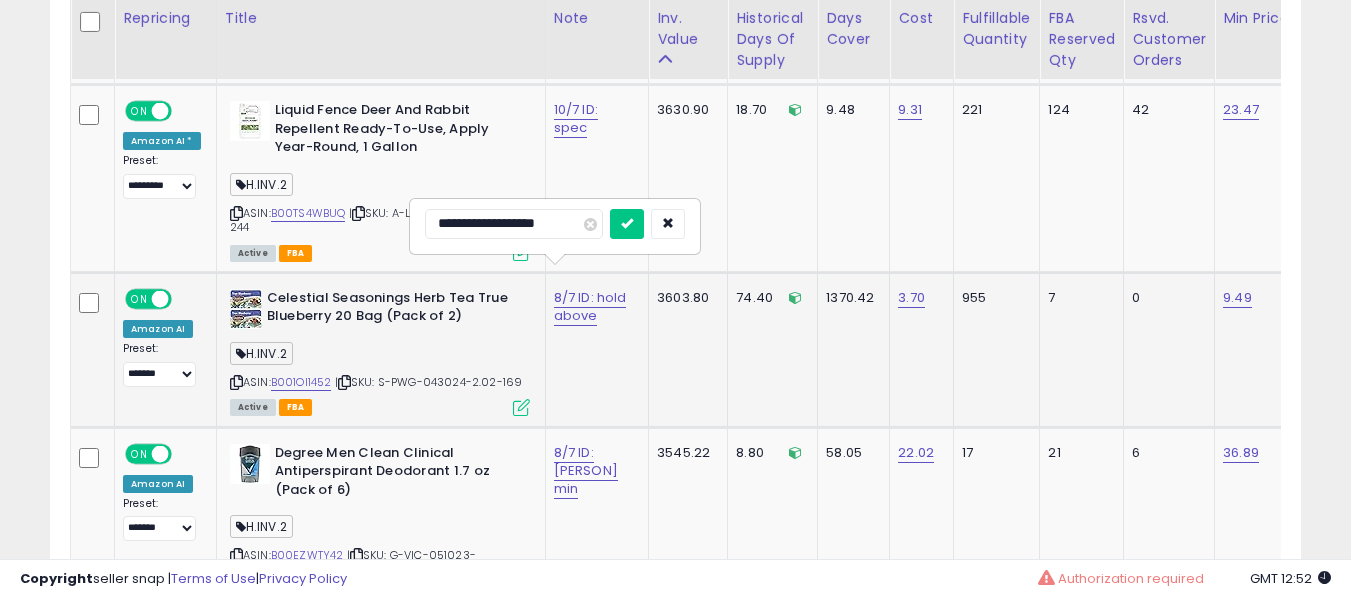 click at bounding box center [627, 224] 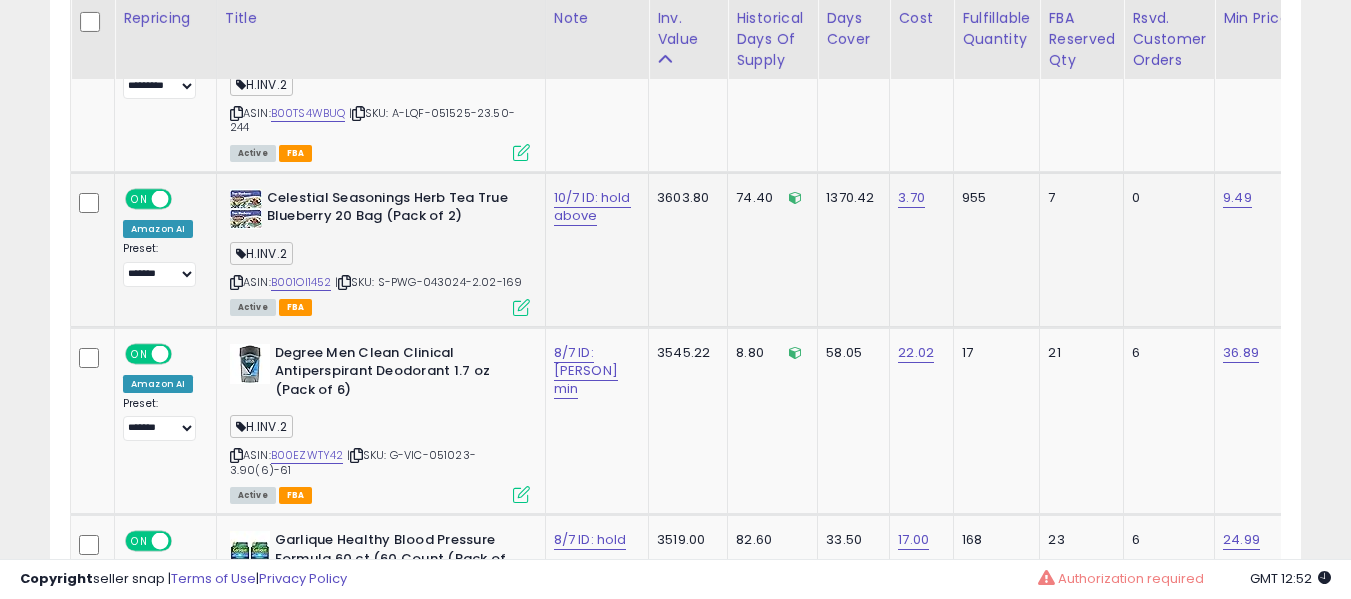 click on "9.49" 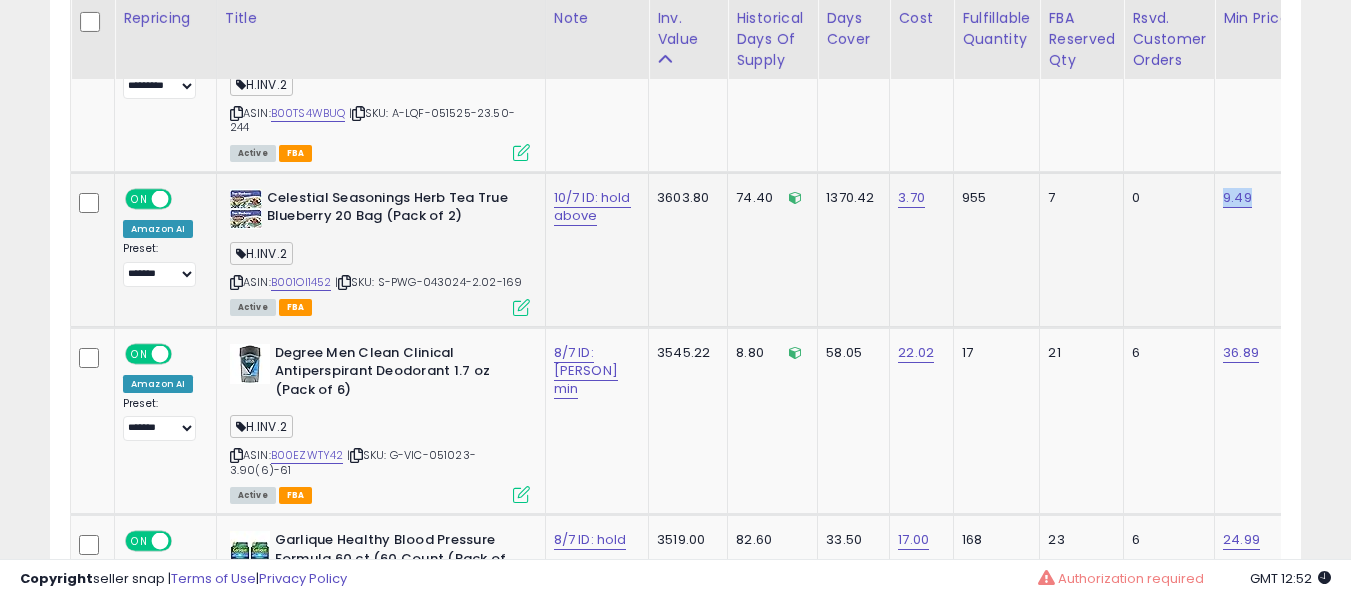 click on "9.49" 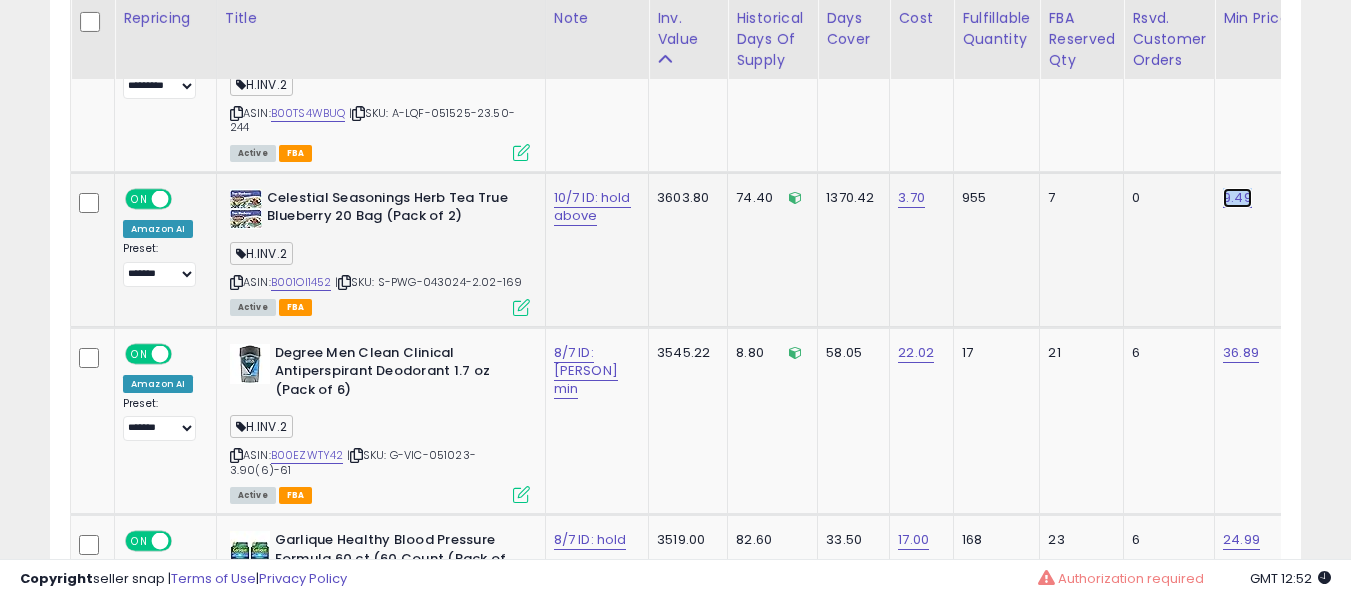click on "9.49" at bounding box center (1241, -6783) 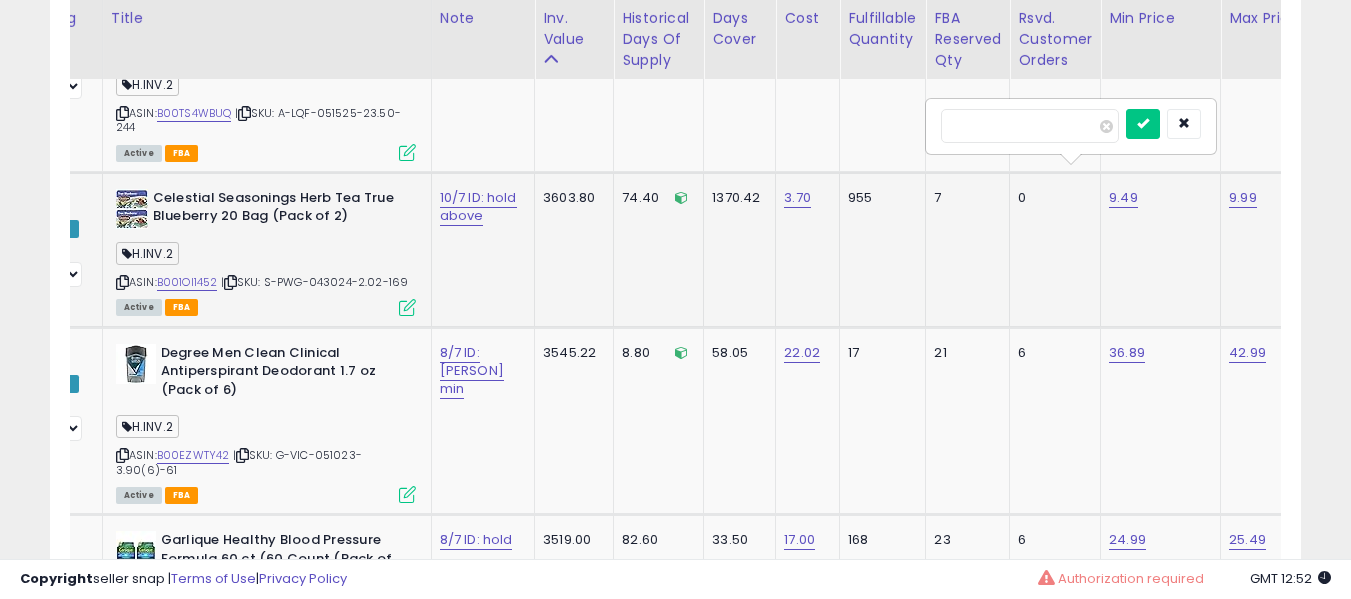 type on "****" 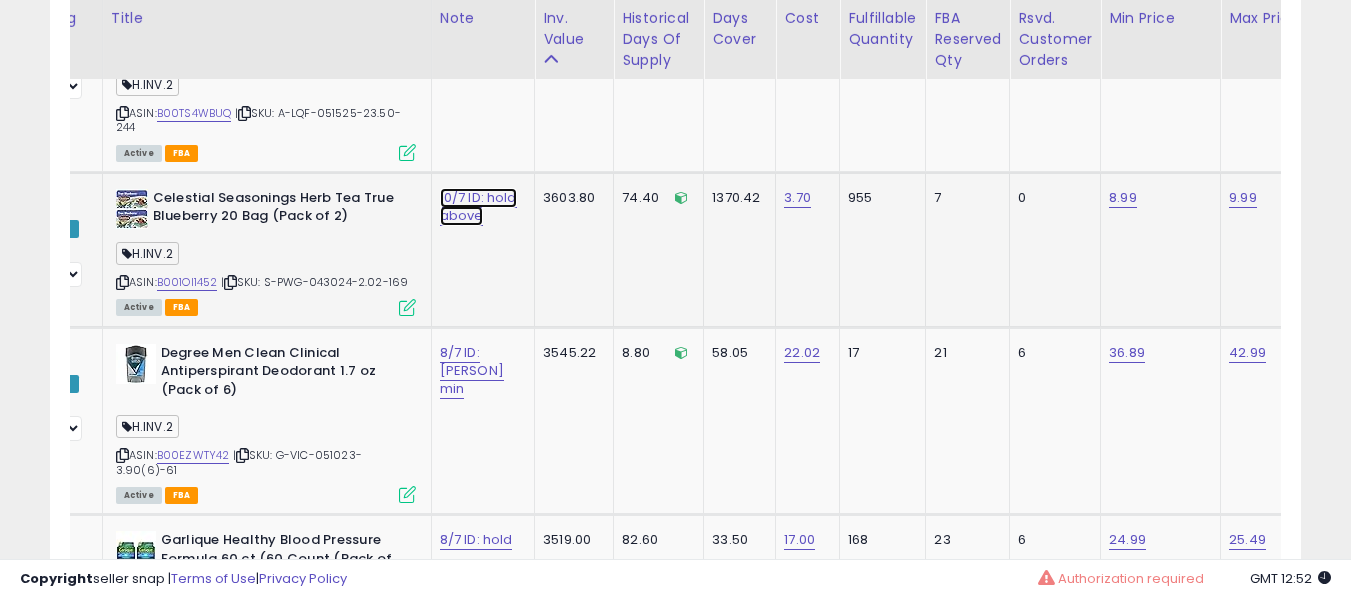 click on "10/7 ID: hold above" at bounding box center (480, -6774) 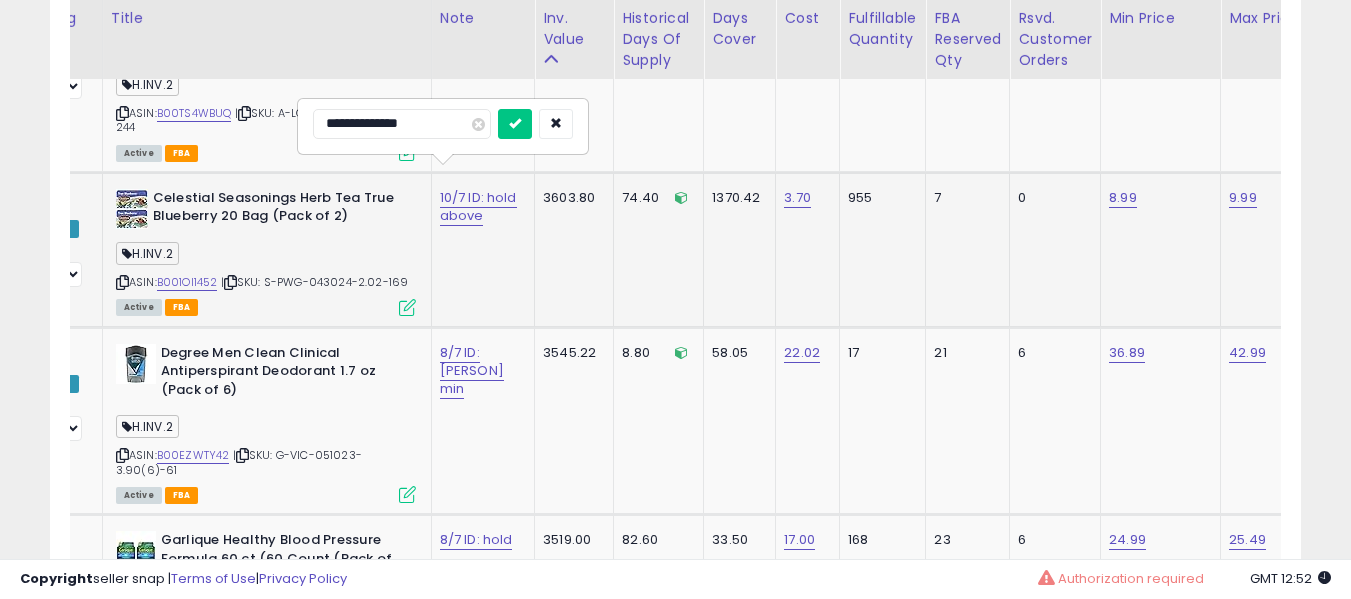 type on "**********" 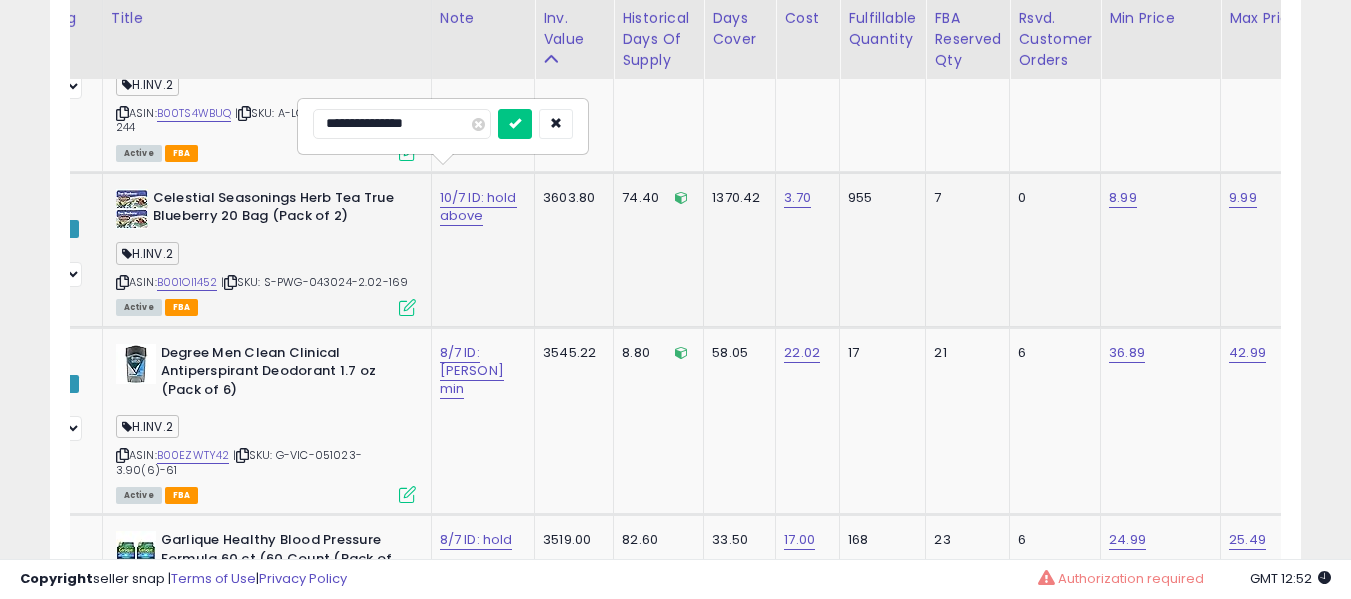 click at bounding box center [515, 124] 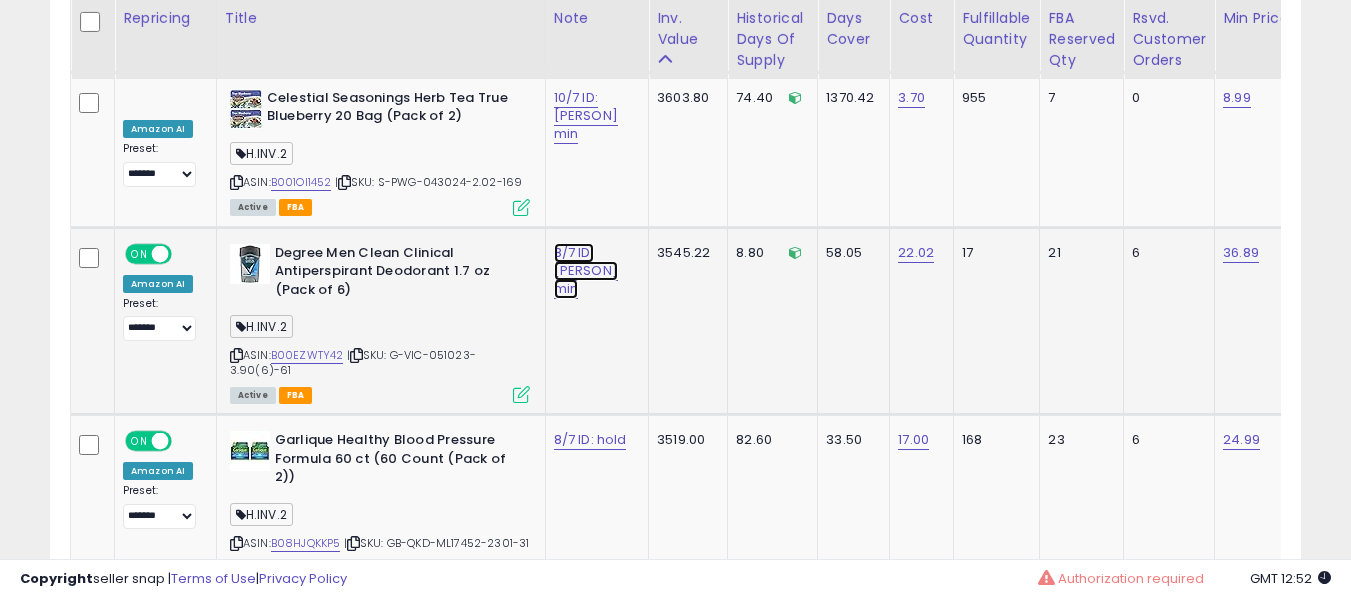 click on "8/7 ID: [PERSON] min" at bounding box center (594, -6874) 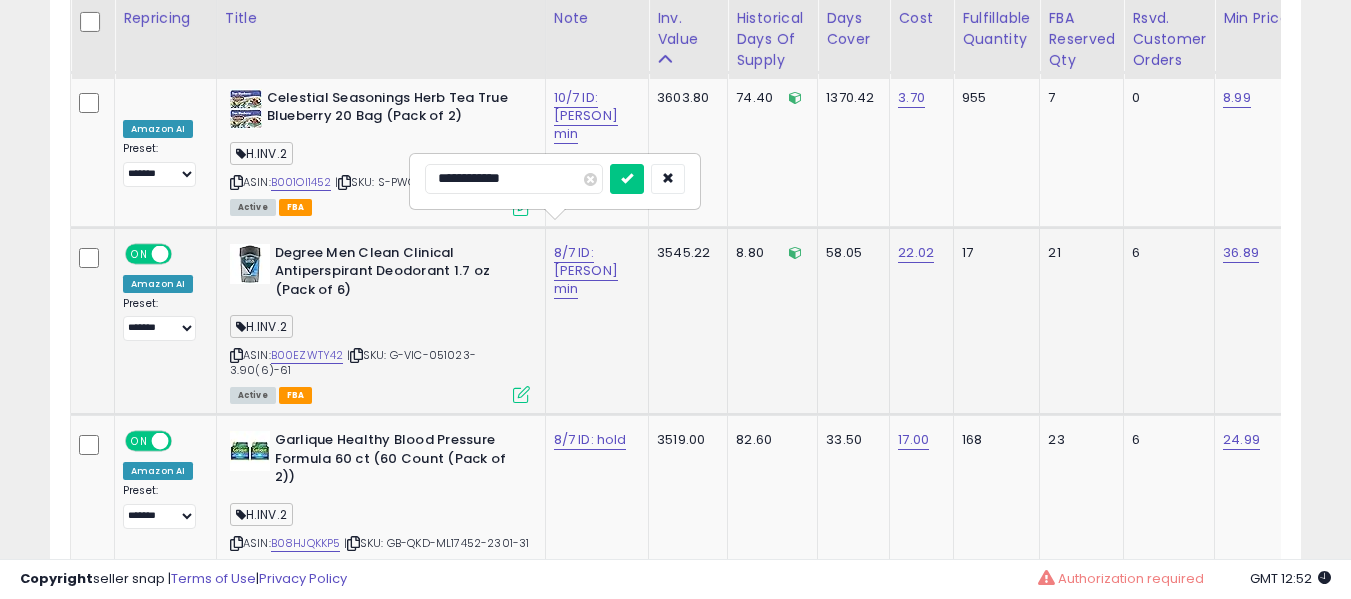 type on "**********" 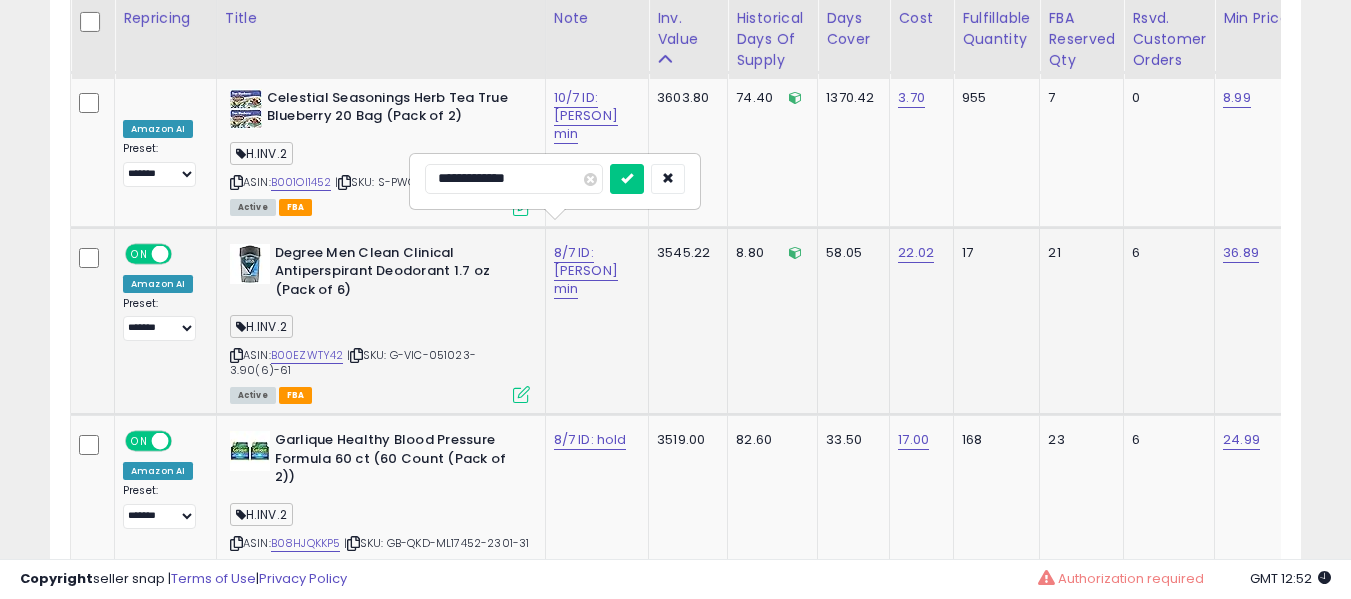click at bounding box center [627, 179] 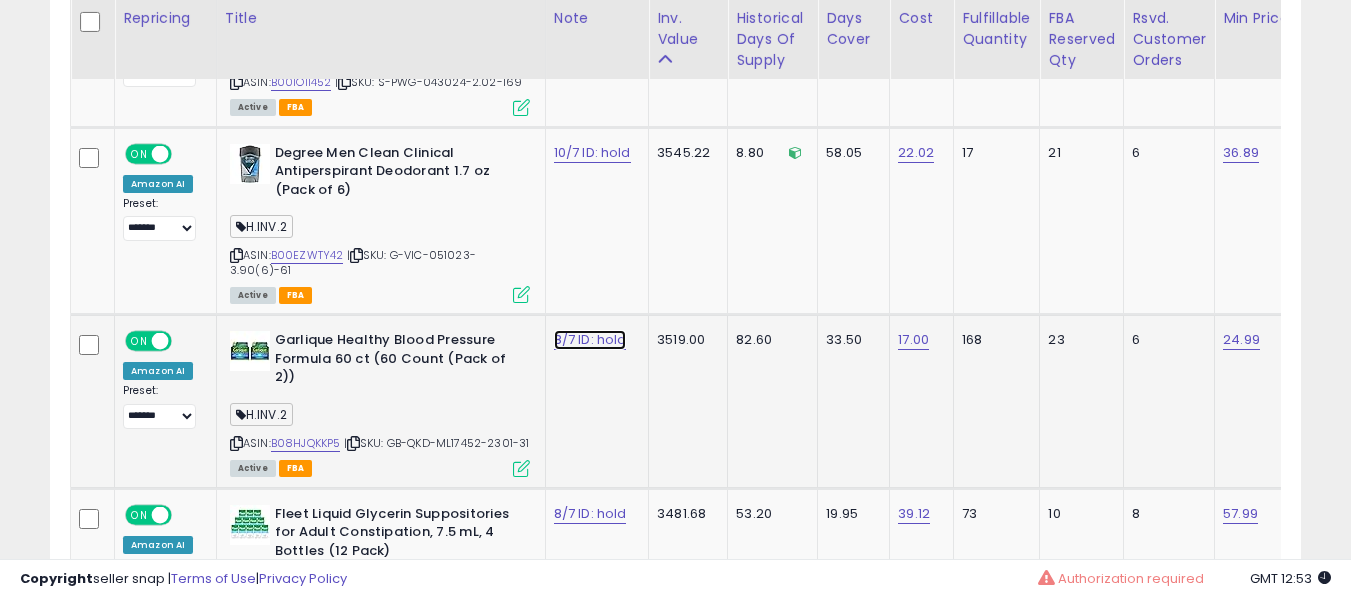 click on "8/7 ID: hold" at bounding box center [594, -6974] 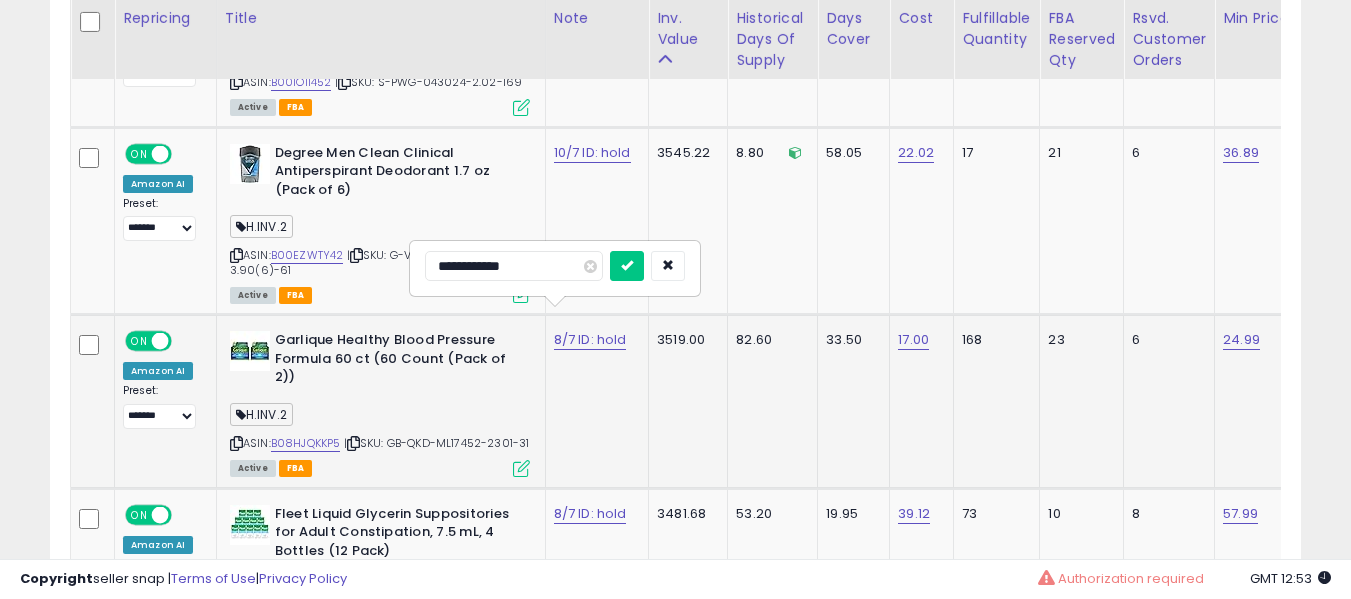 type on "**********" 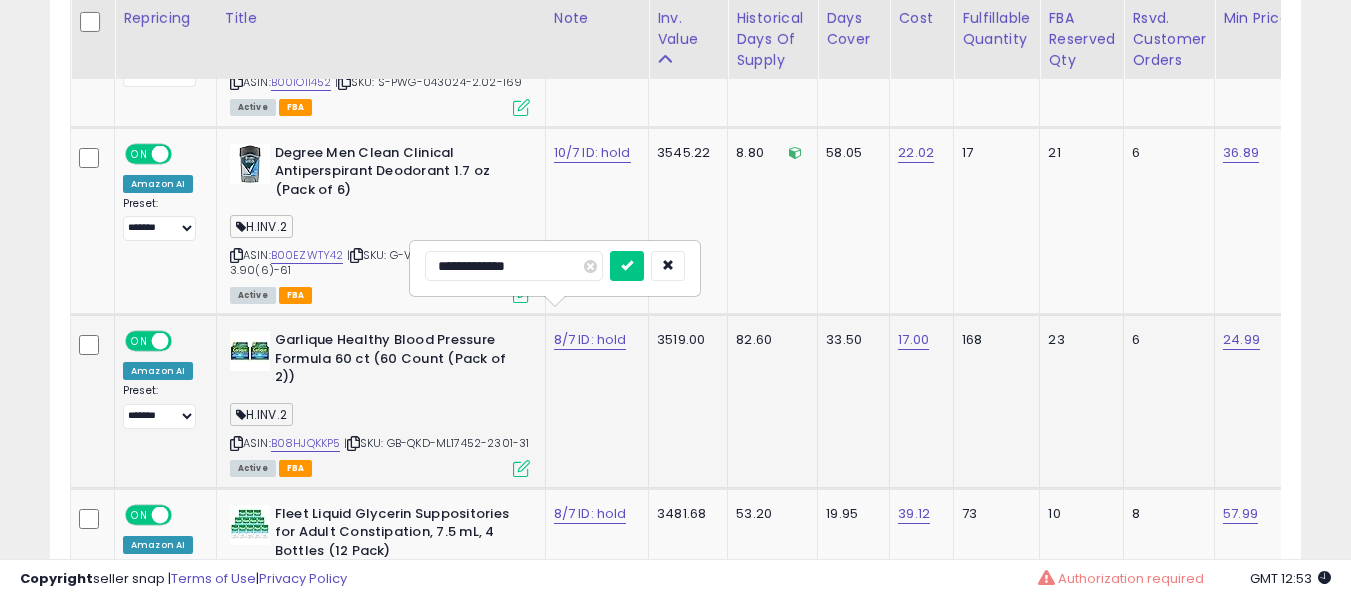 click at bounding box center (627, 266) 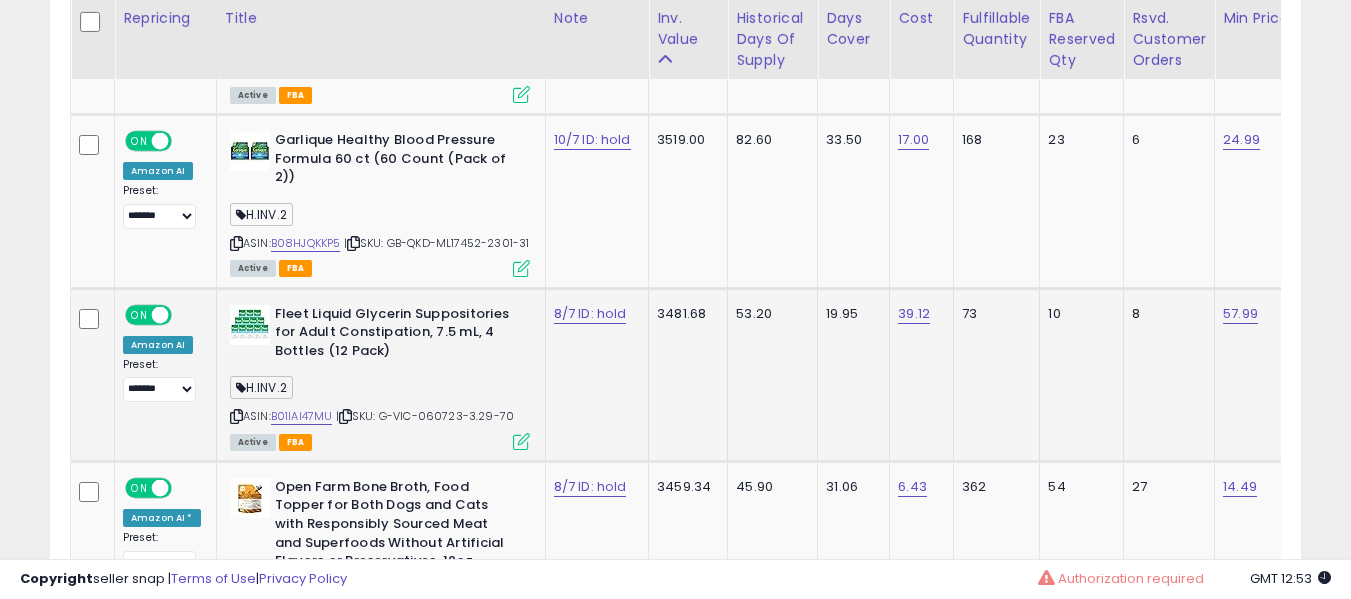 click on "8/7 ID: hold" 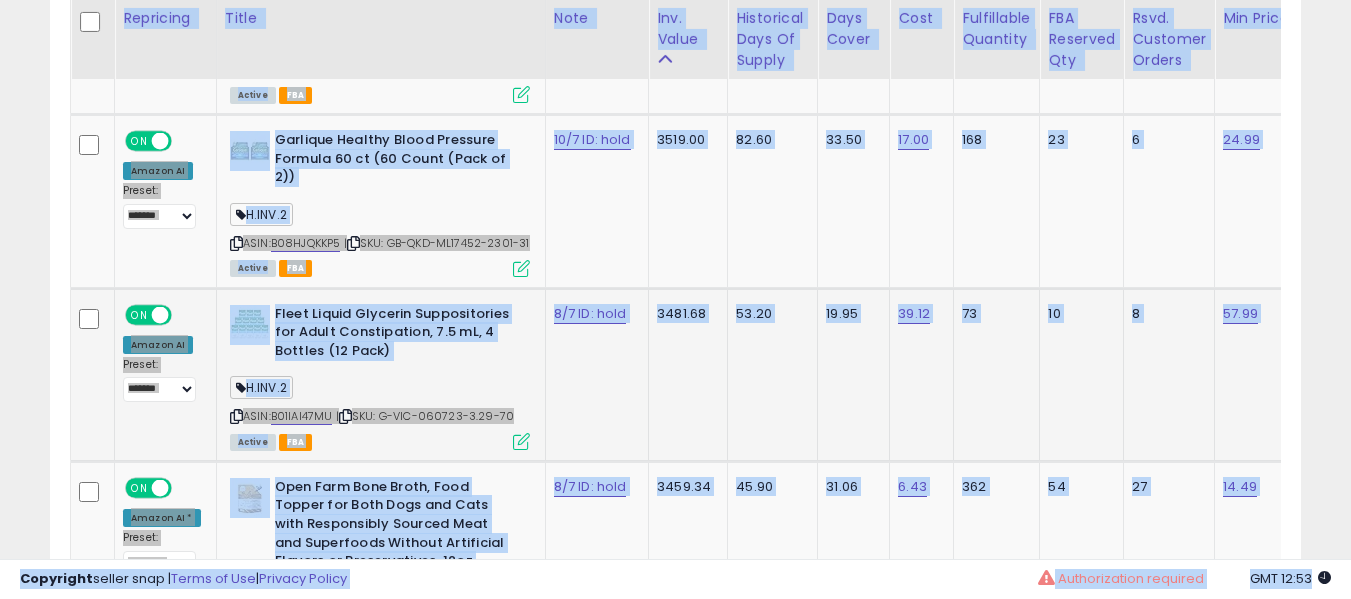 click on "8/7 ID: hold" 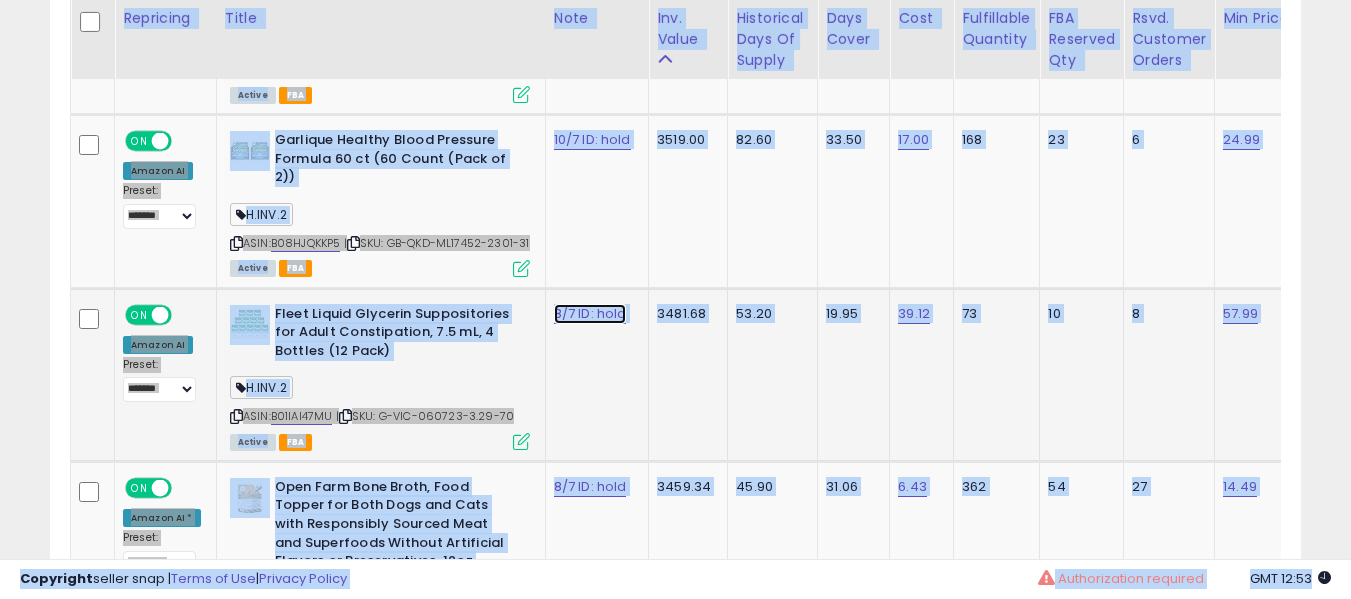 click on "8/7 ID: hold" at bounding box center (594, -7174) 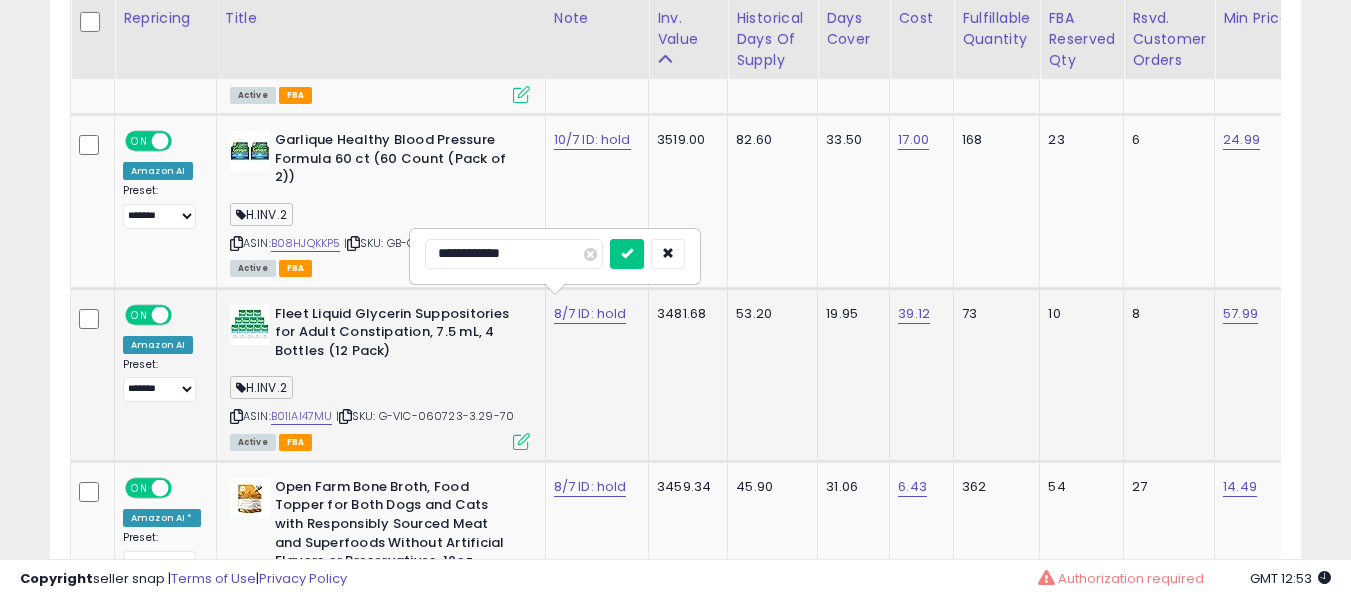 type on "**********" 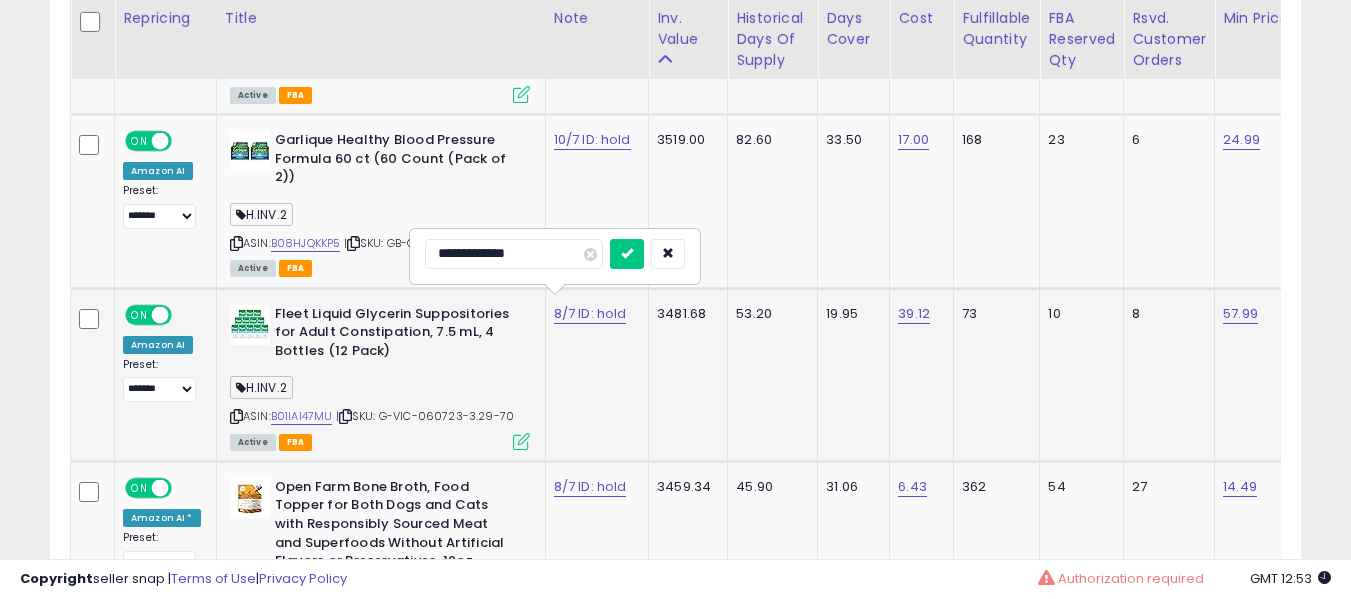 click at bounding box center [627, 254] 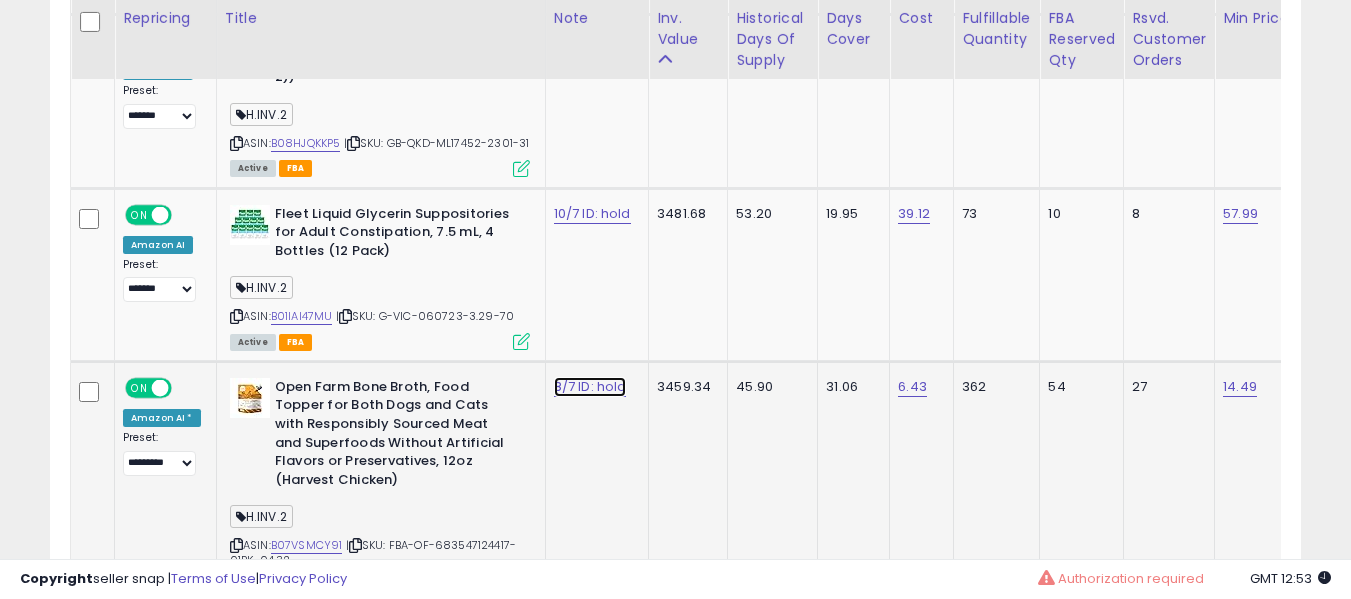 click on "8/7 ID: hold" at bounding box center (594, -7274) 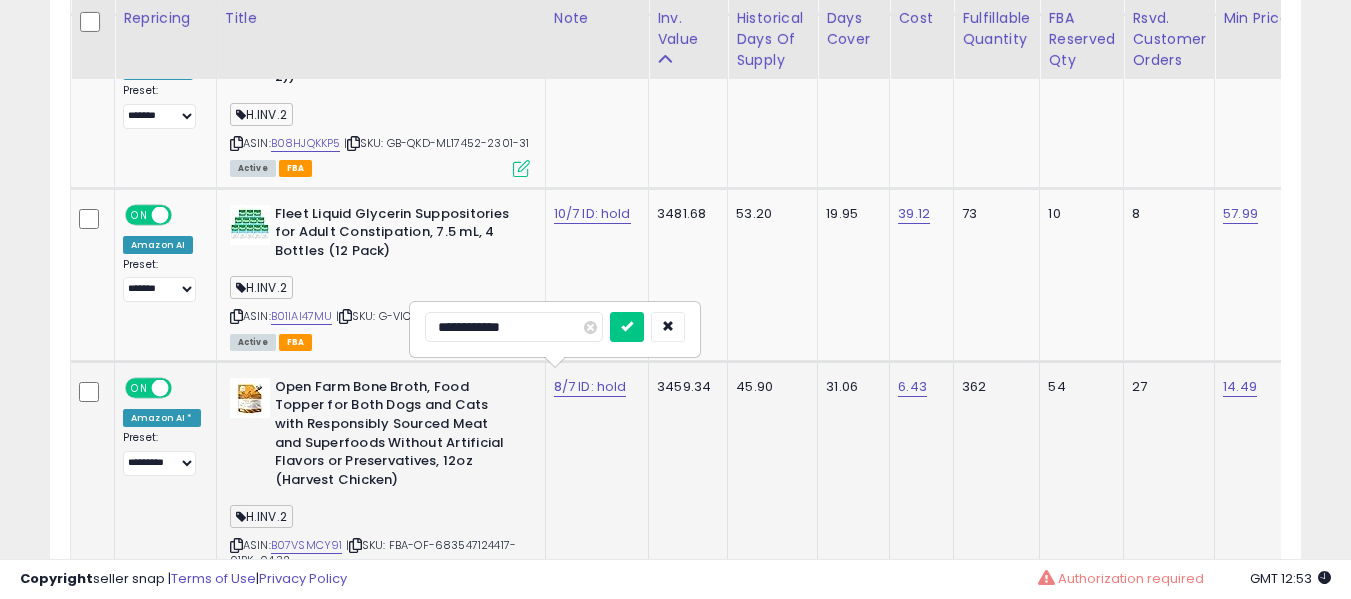 type on "**********" 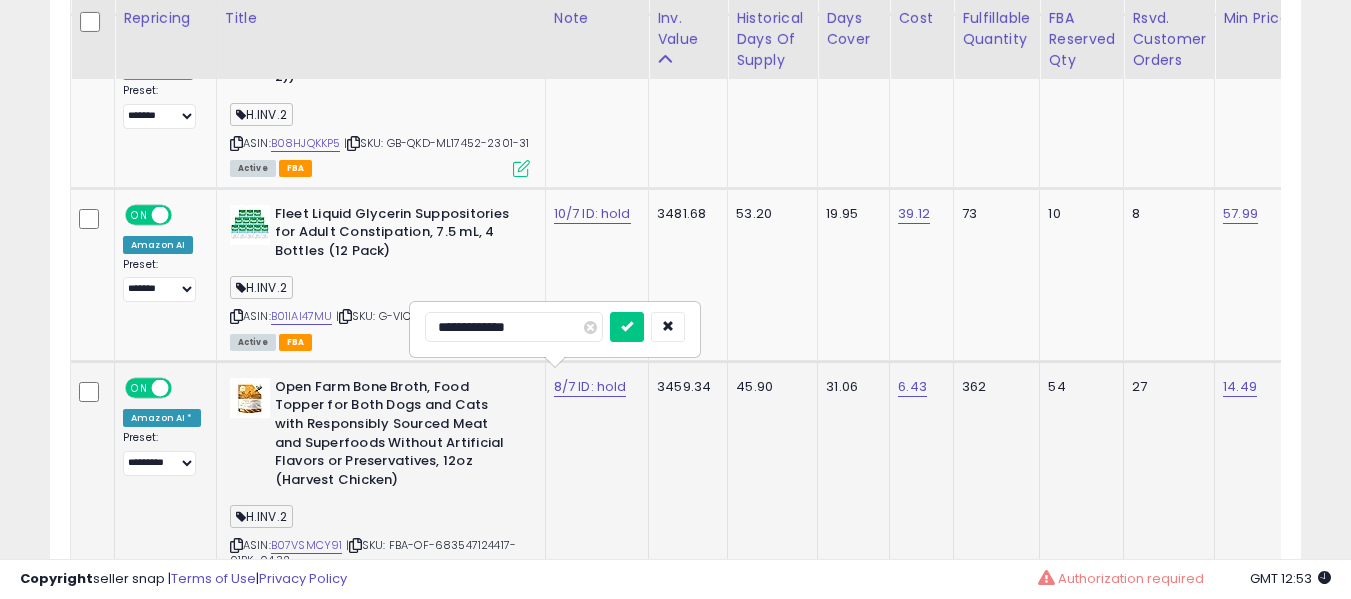 click at bounding box center (627, 327) 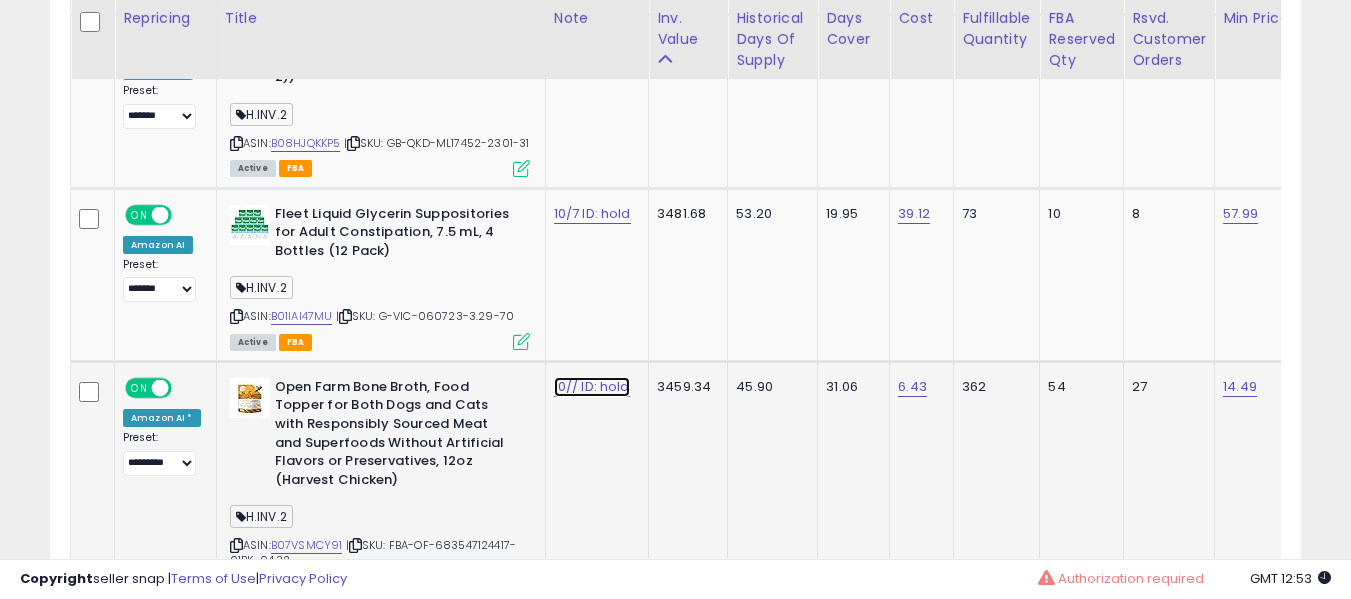 click on "10// ID: hold" at bounding box center (592, 387) 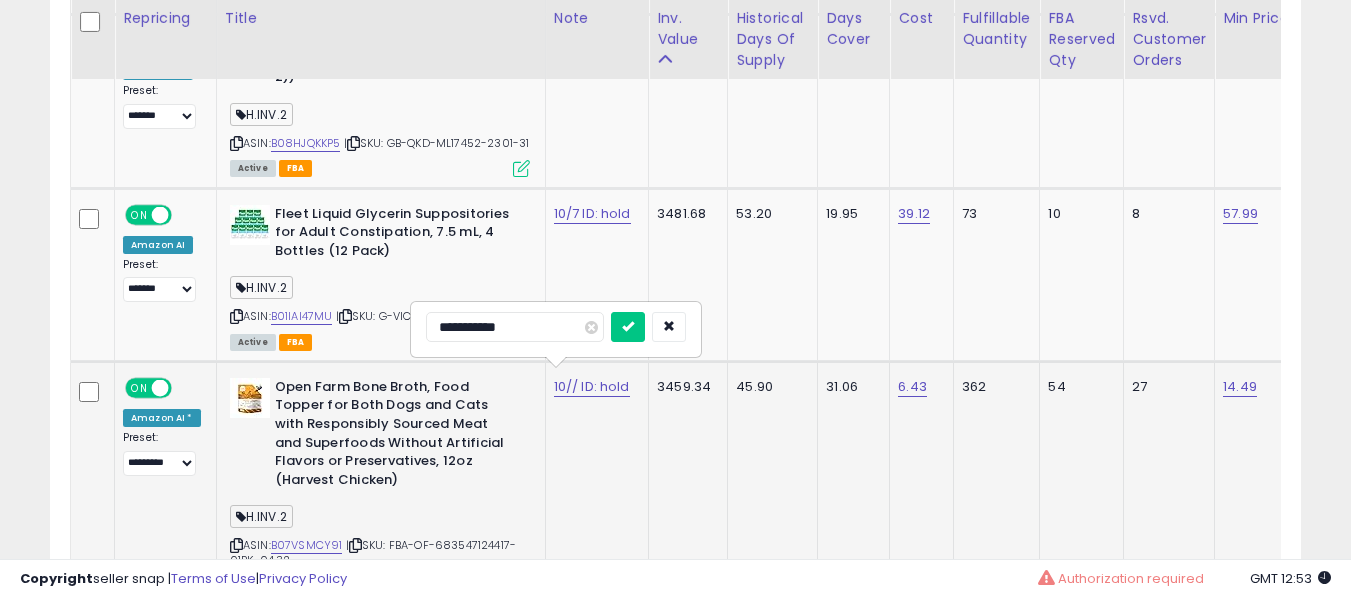 type on "**********" 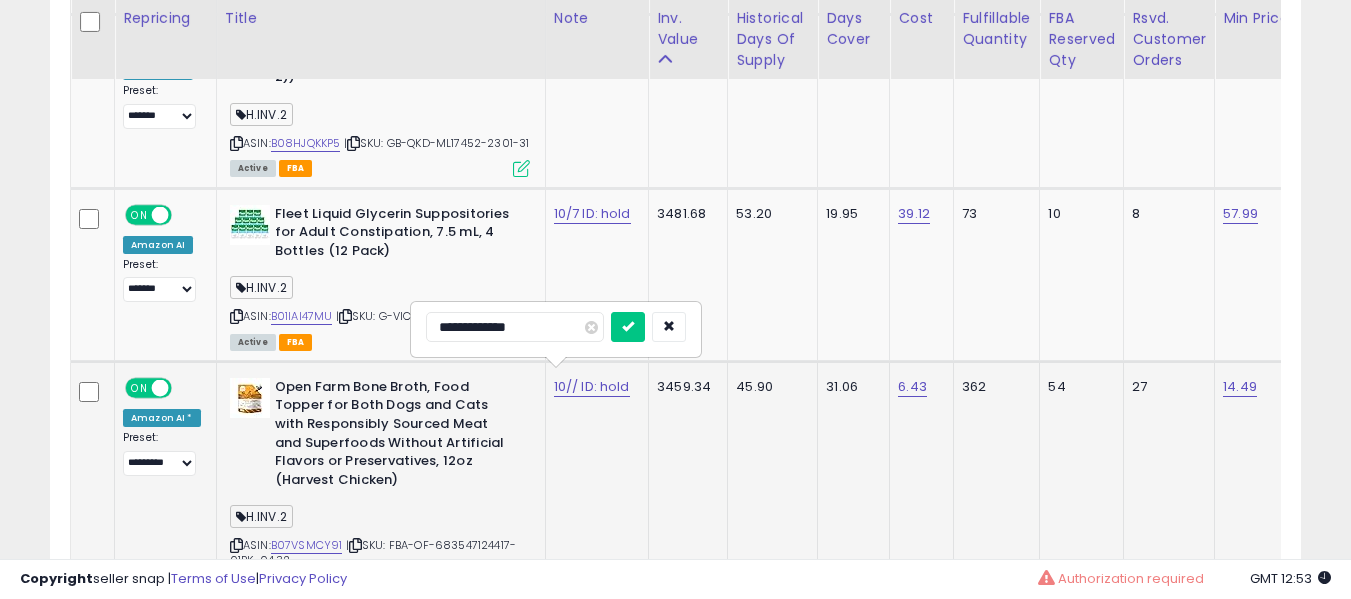 click at bounding box center [628, 327] 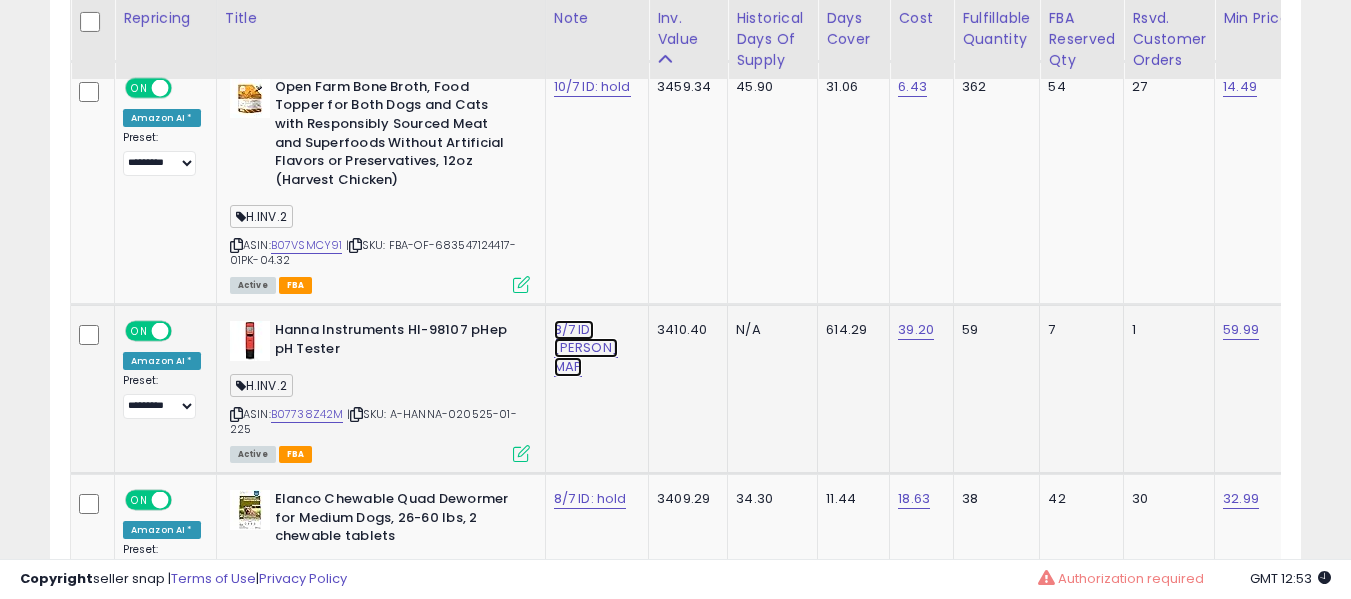 click on "8/7 ID: [PERSON] MAP" at bounding box center (594, -7574) 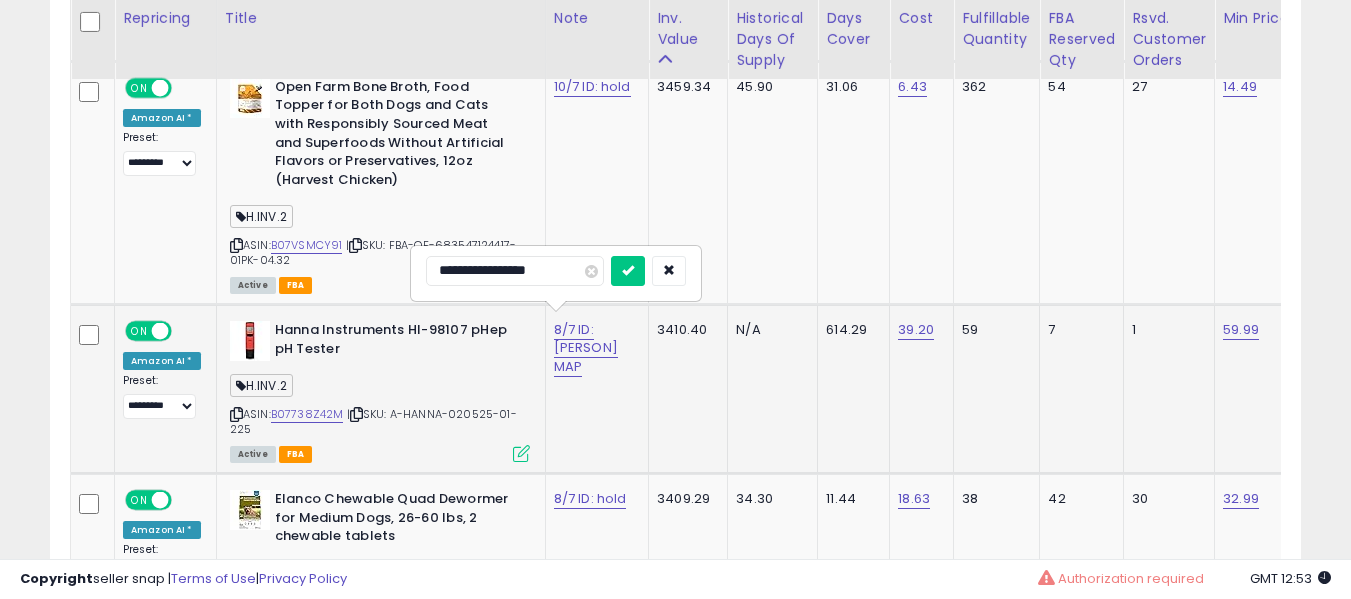 type on "**********" 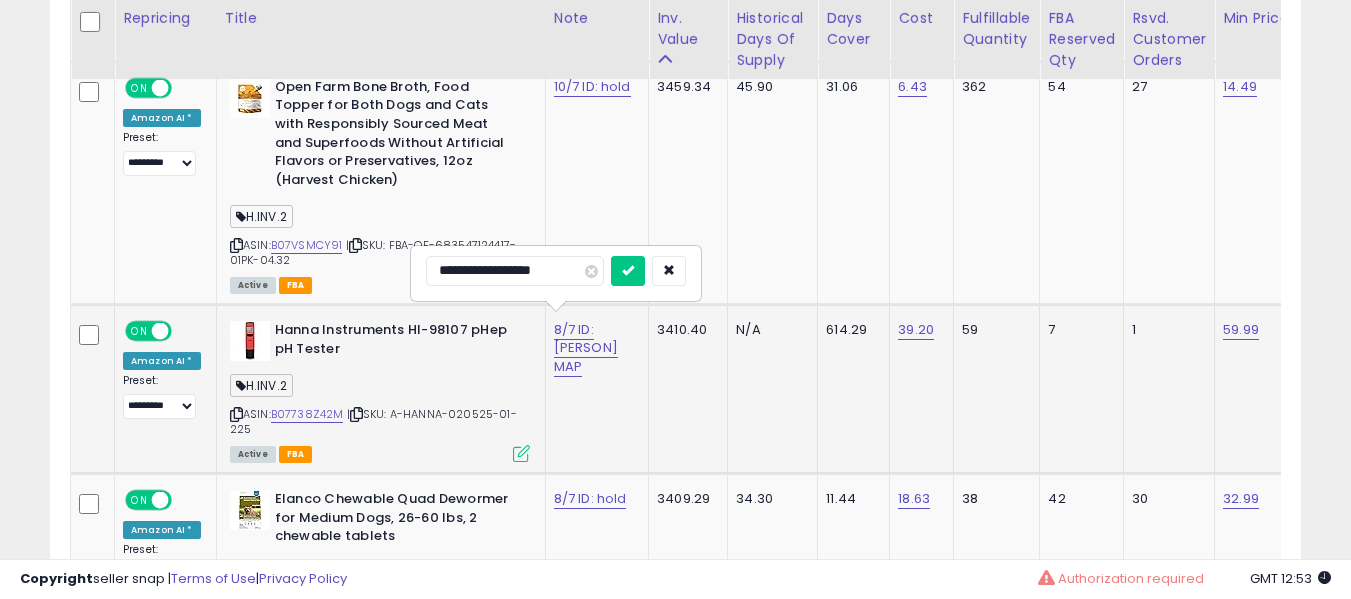 click at bounding box center (628, 271) 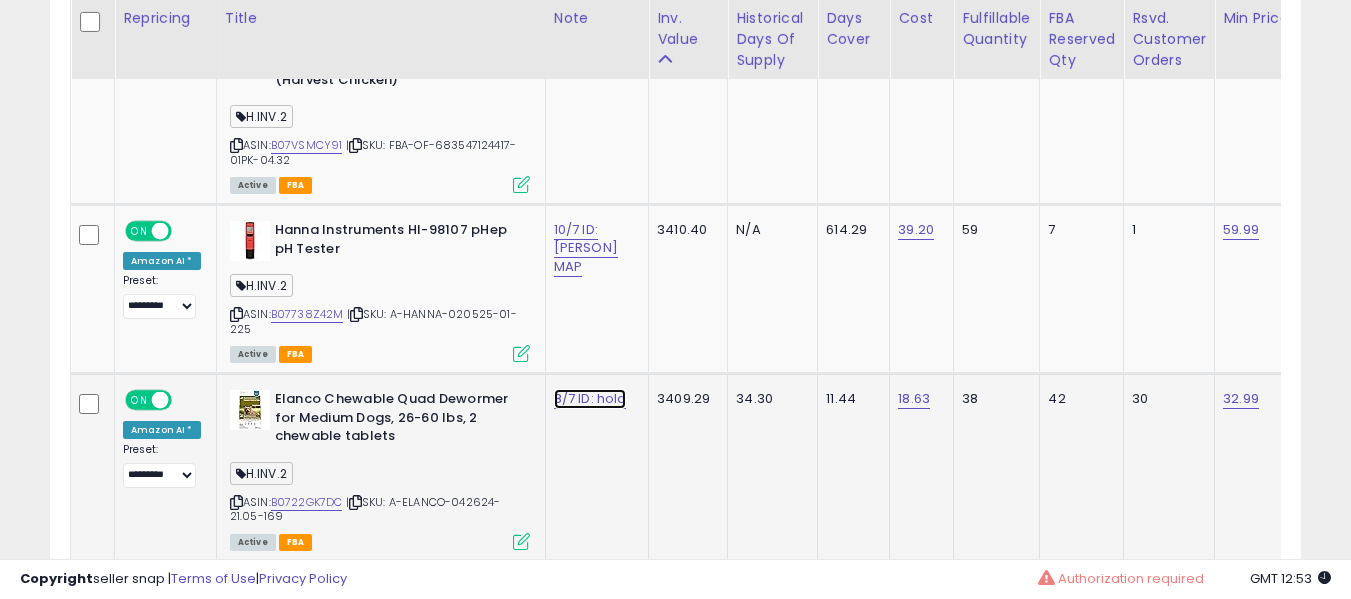 click on "8/7 ID: hold" at bounding box center (594, -7674) 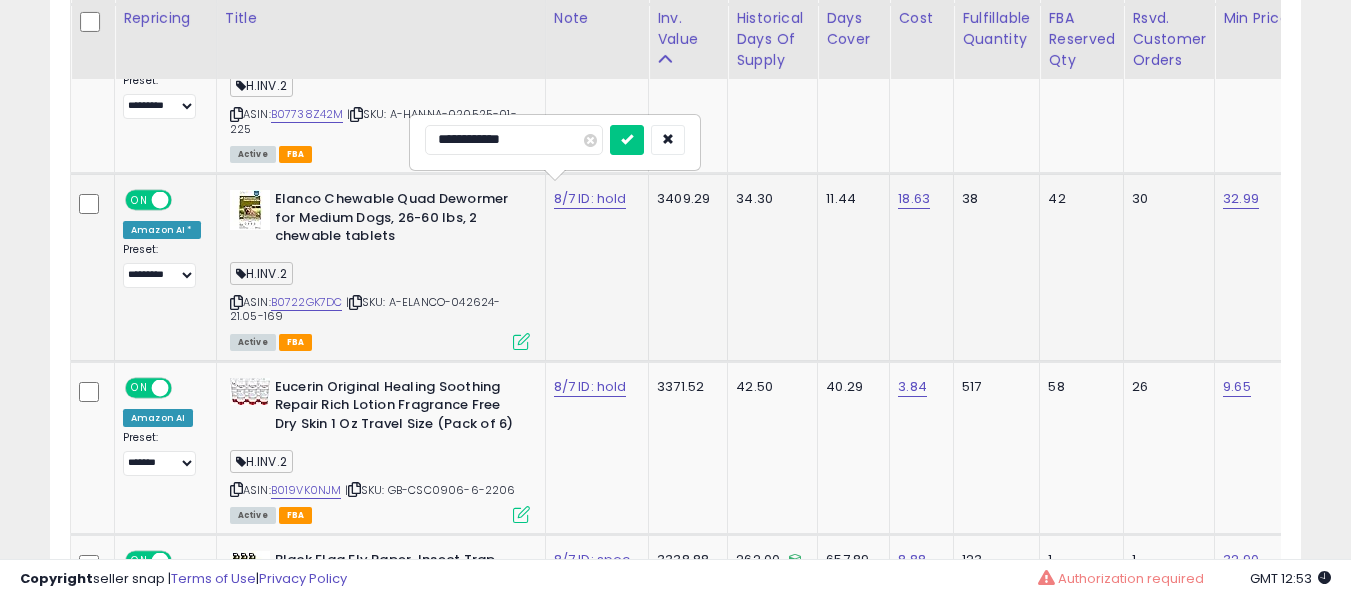 type on "**********" 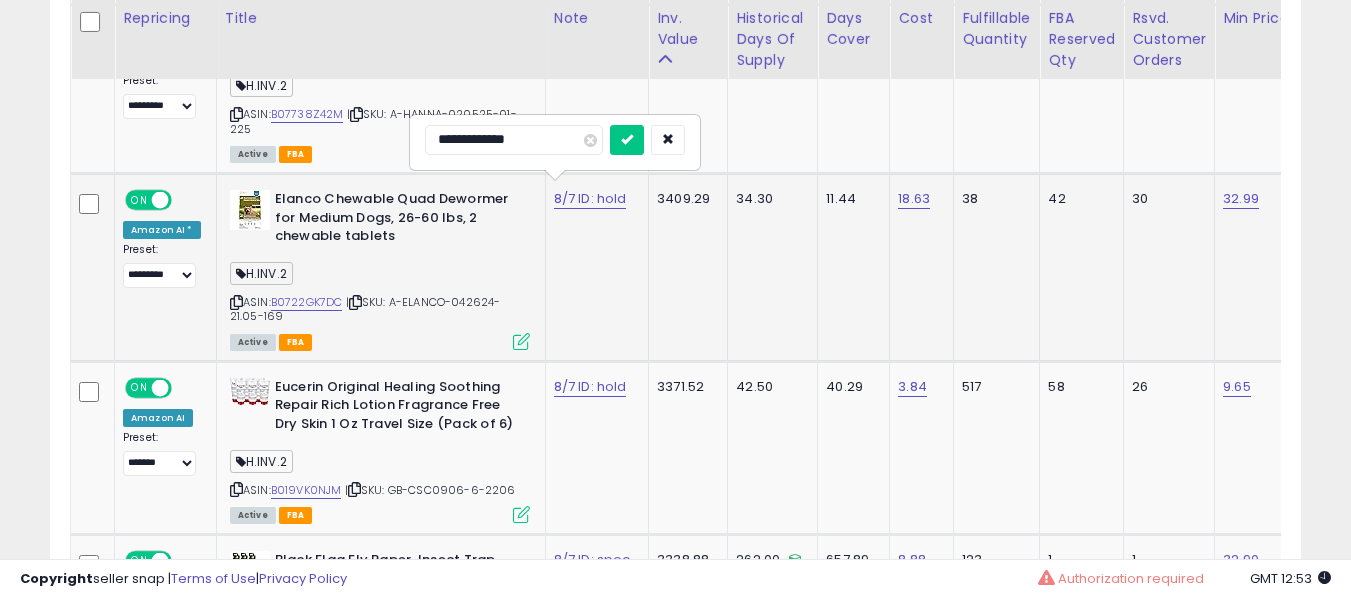 click at bounding box center [627, 140] 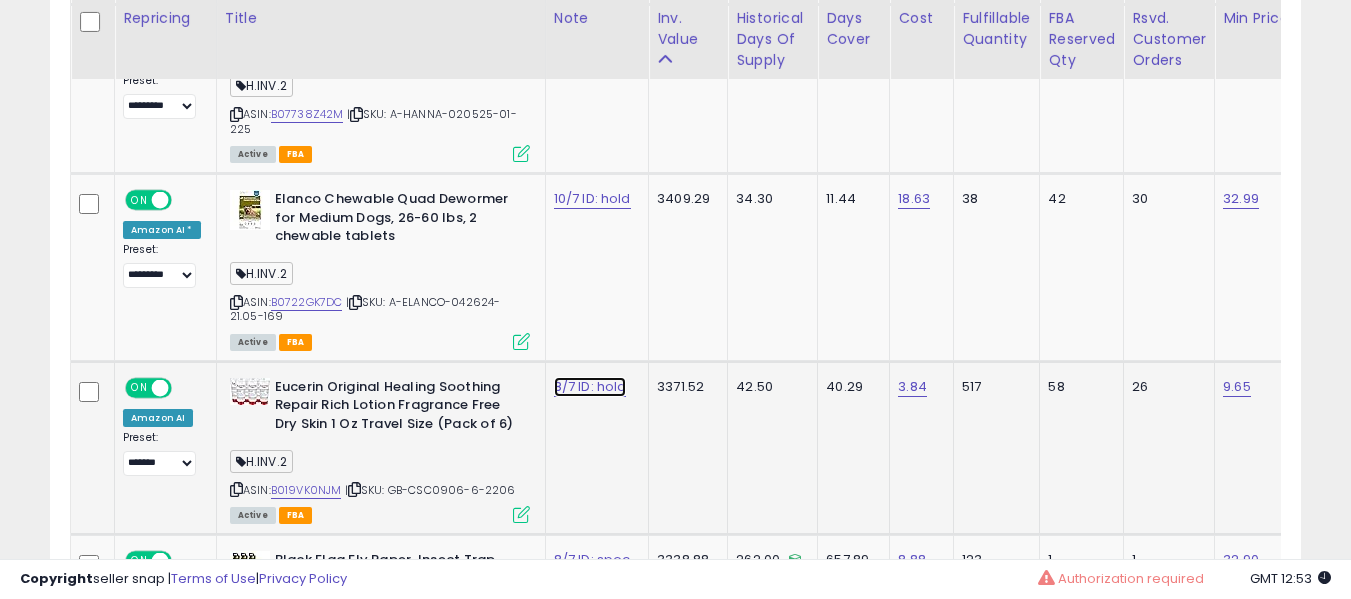 click on "8/7 ID: hold" at bounding box center (594, -7874) 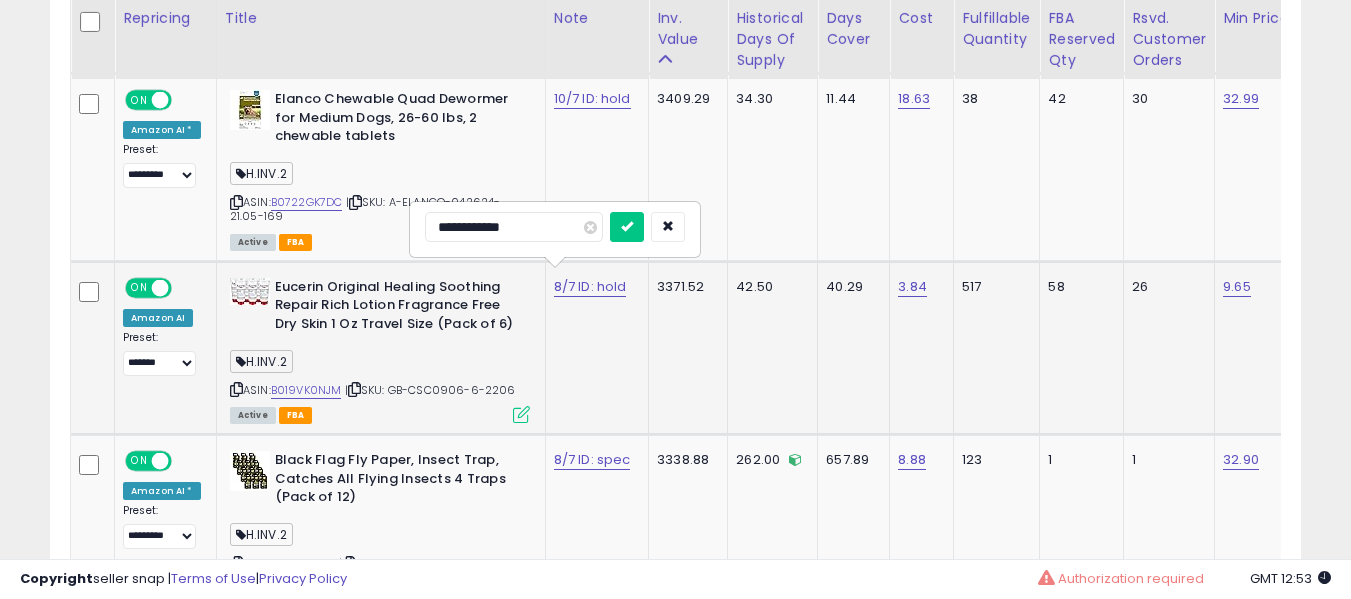 type on "**********" 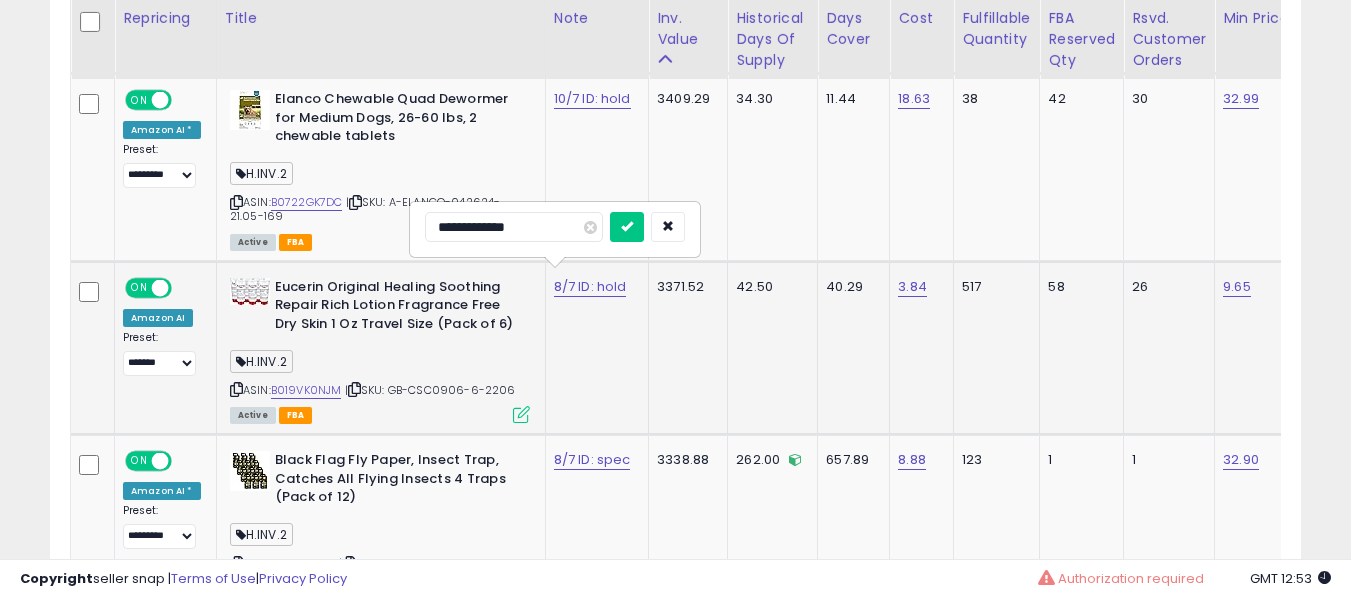 click at bounding box center (627, 227) 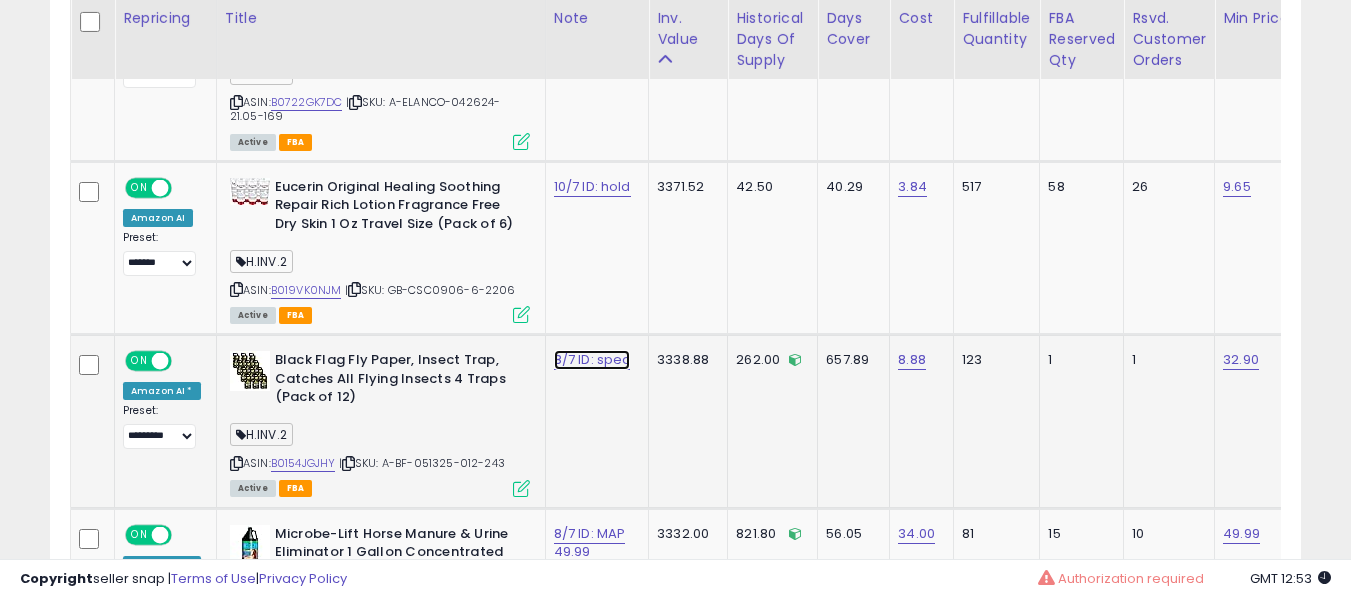 click on "8/7 ID: spec" at bounding box center [594, -8074] 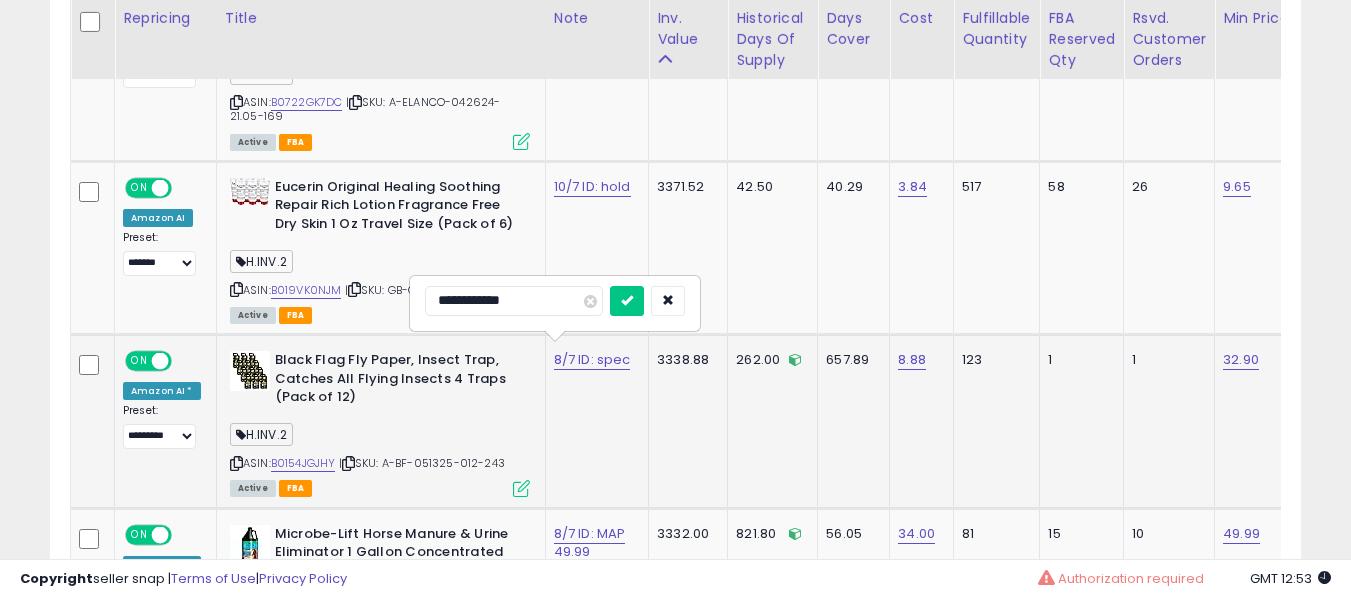 type on "**********" 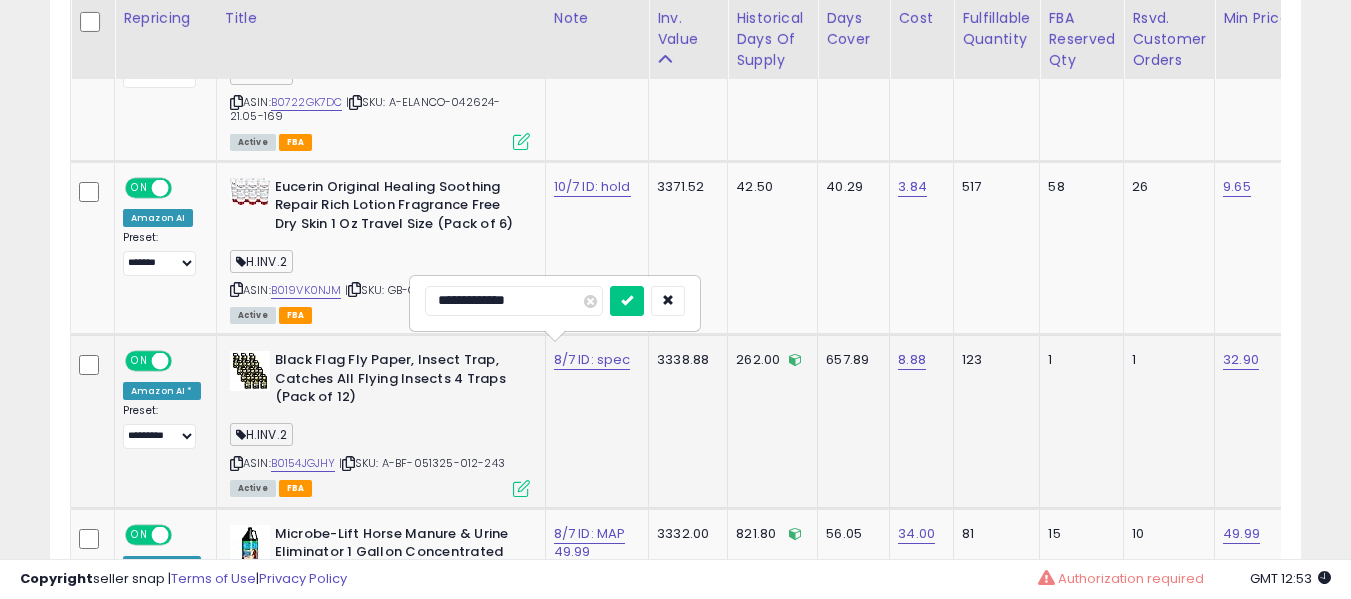 click at bounding box center (627, 301) 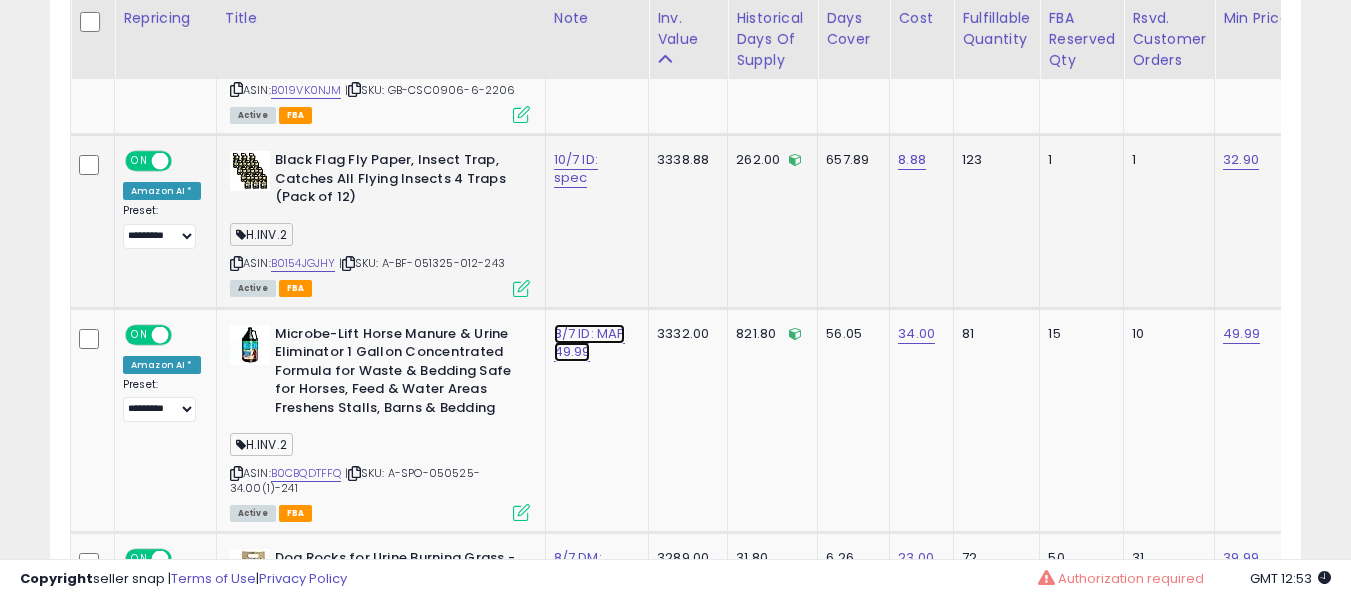 click on "8/7 ID: MAP 49.99" at bounding box center [594, -8274] 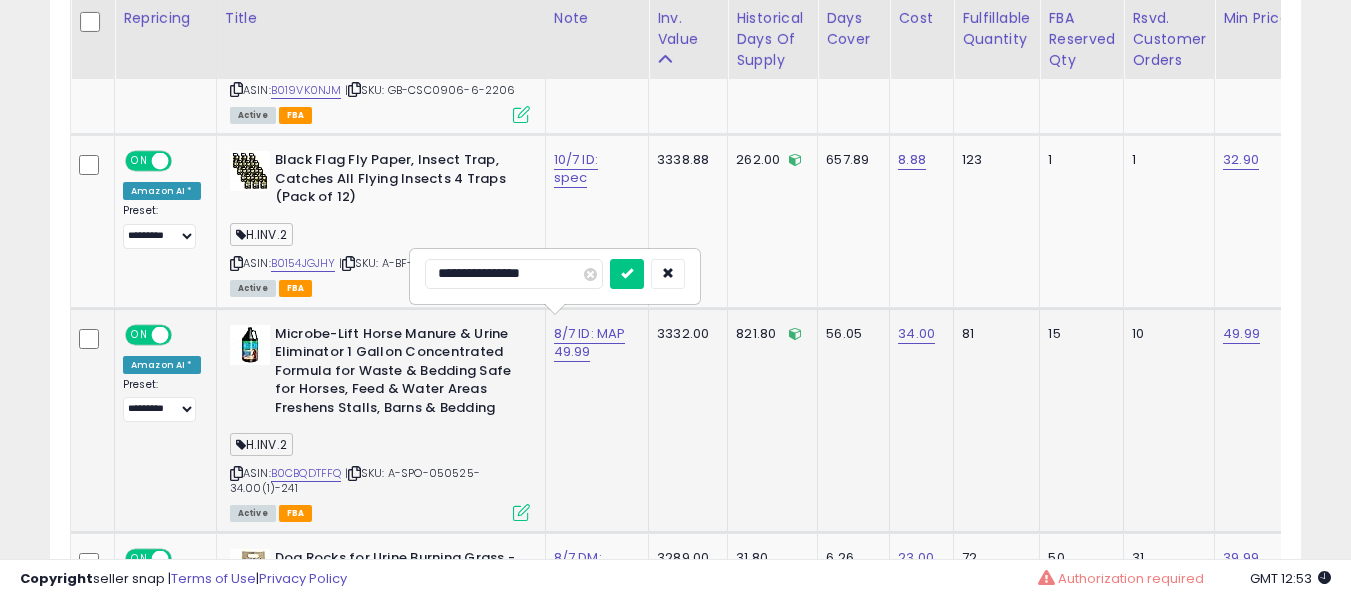 type on "**********" 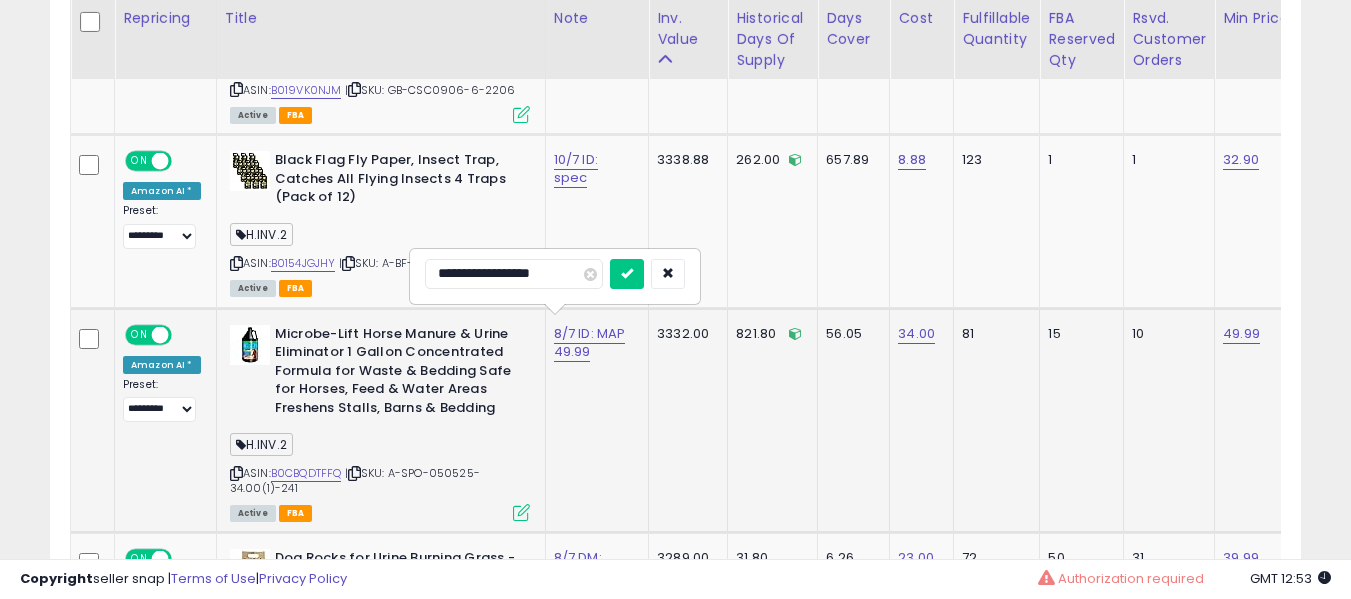 click at bounding box center (627, 274) 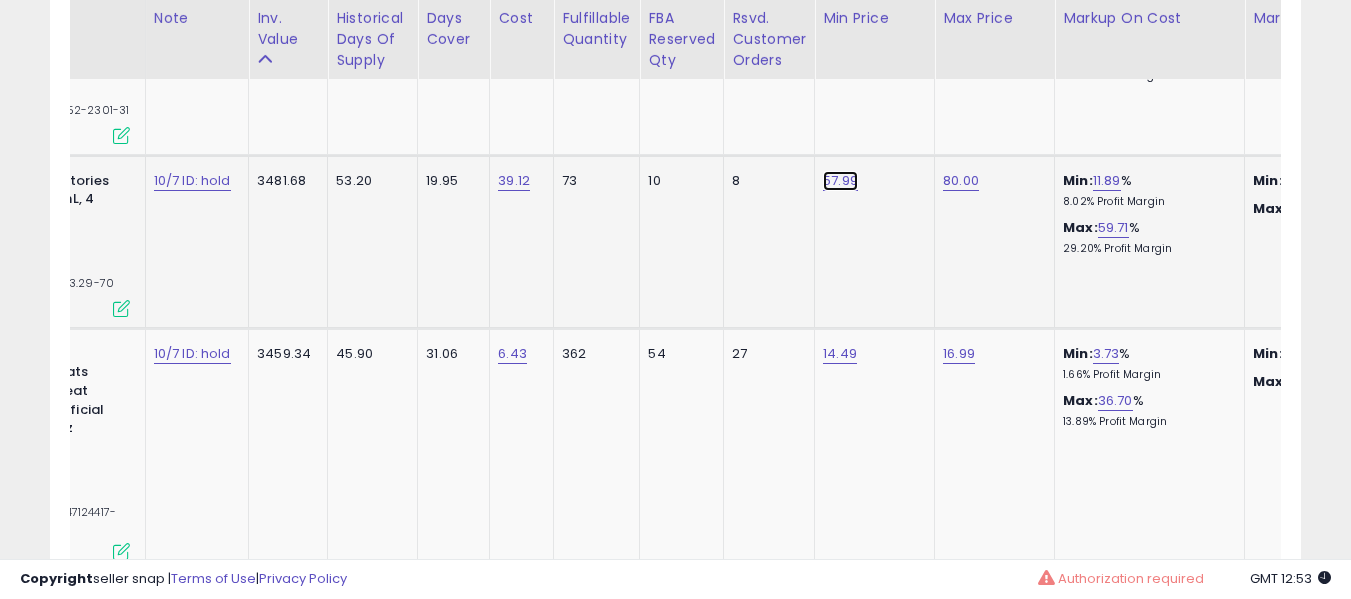 click on "57.99" at bounding box center [841, -7316] 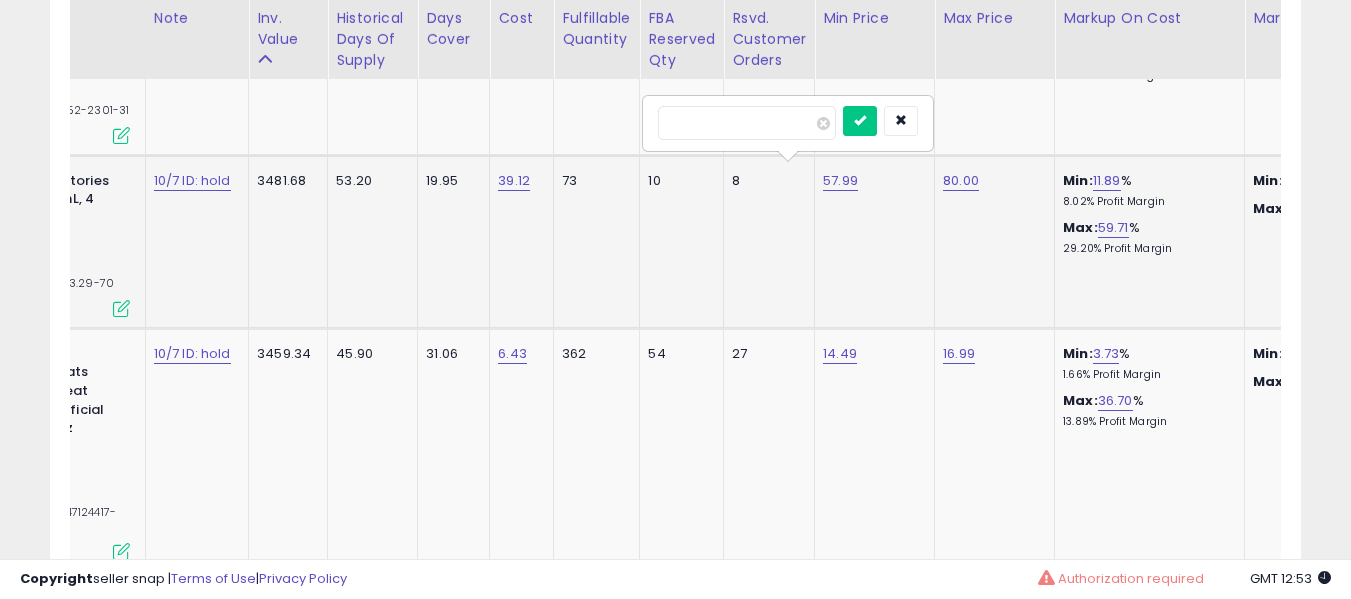 type on "*****" 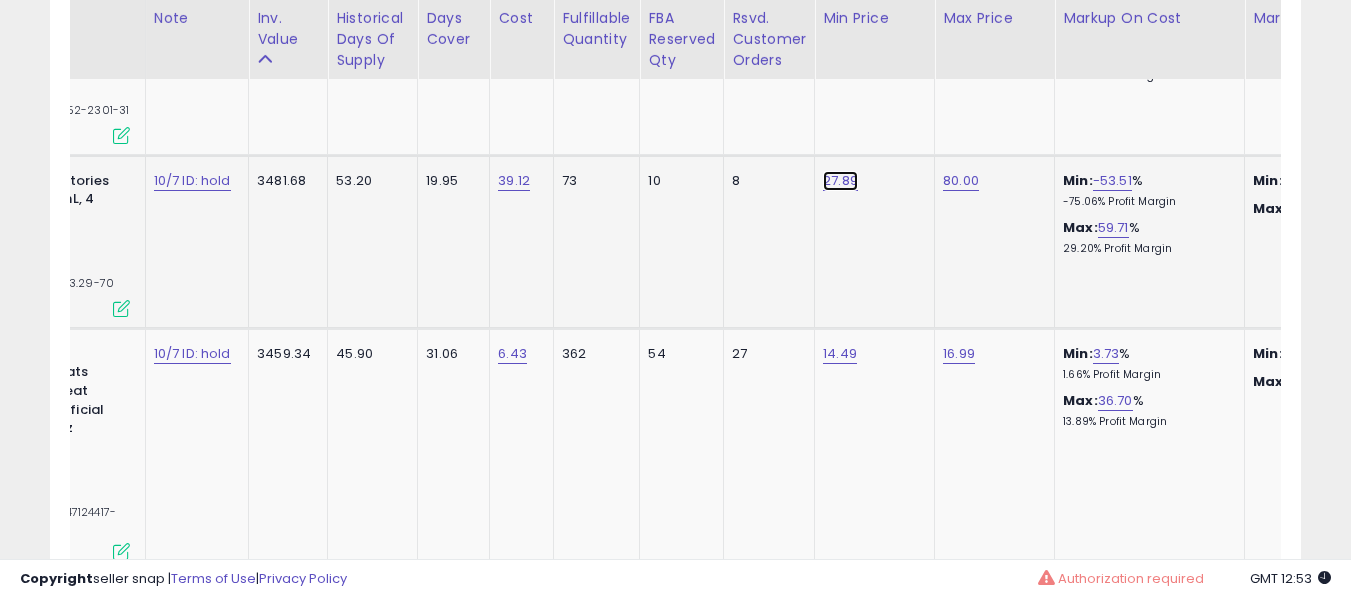 click on "27.89" at bounding box center (841, -7316) 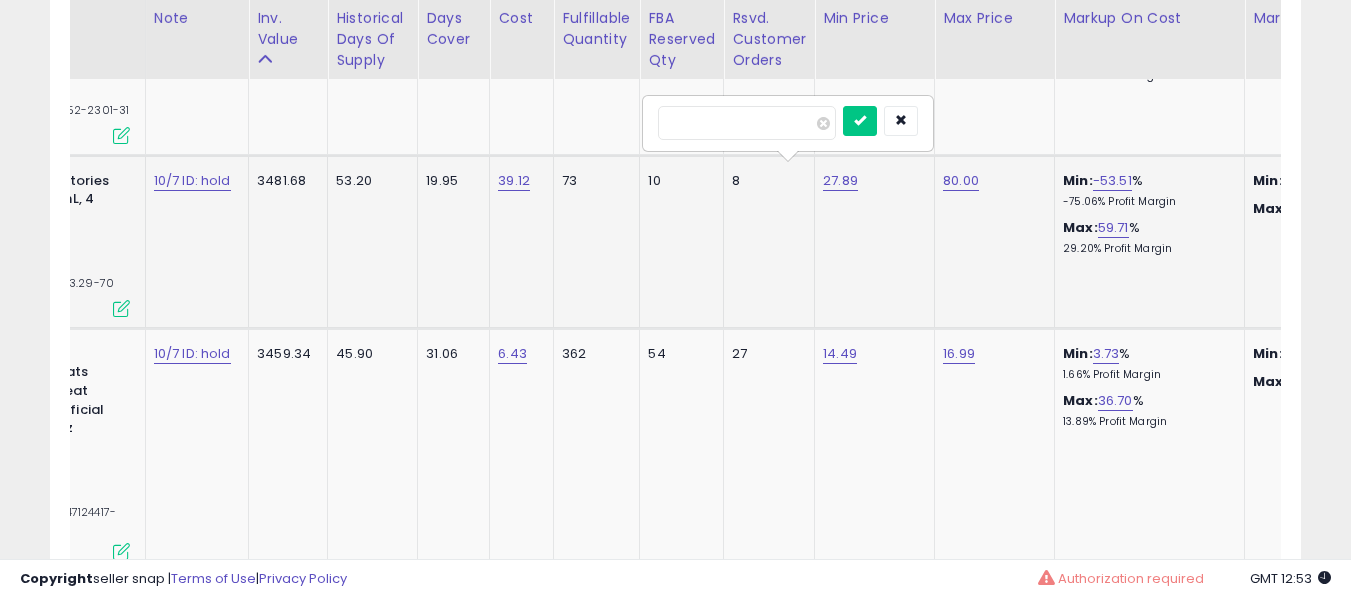 type on "*****" 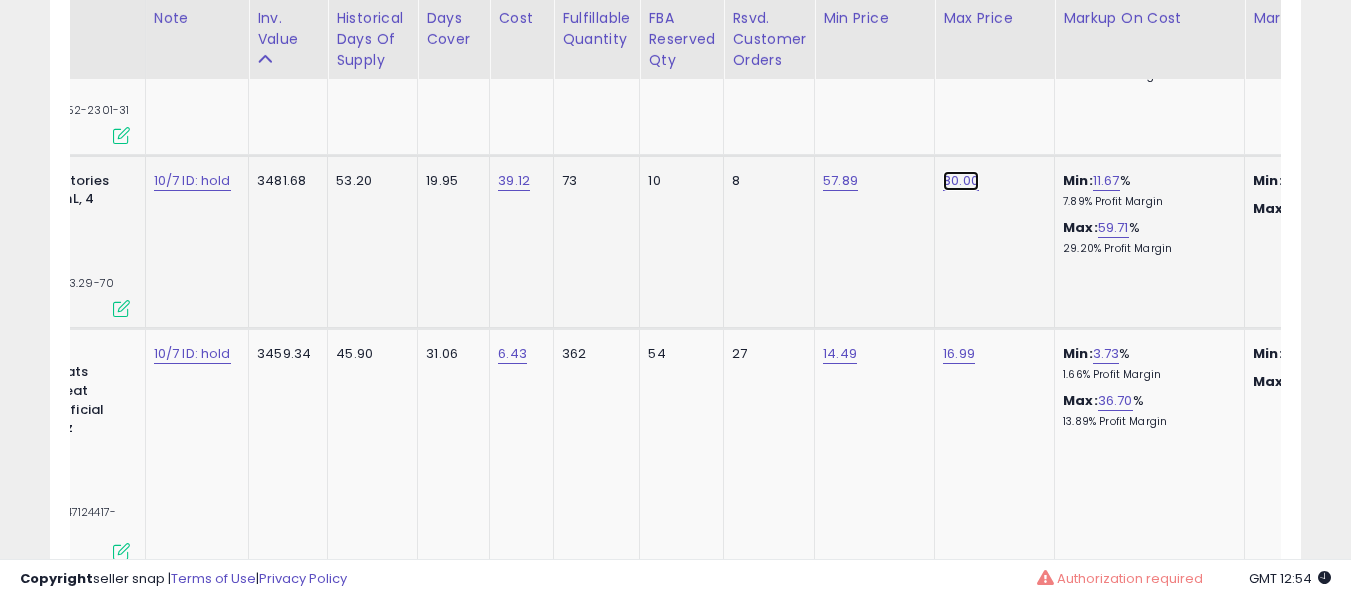 click on "80.00" at bounding box center (961, -7316) 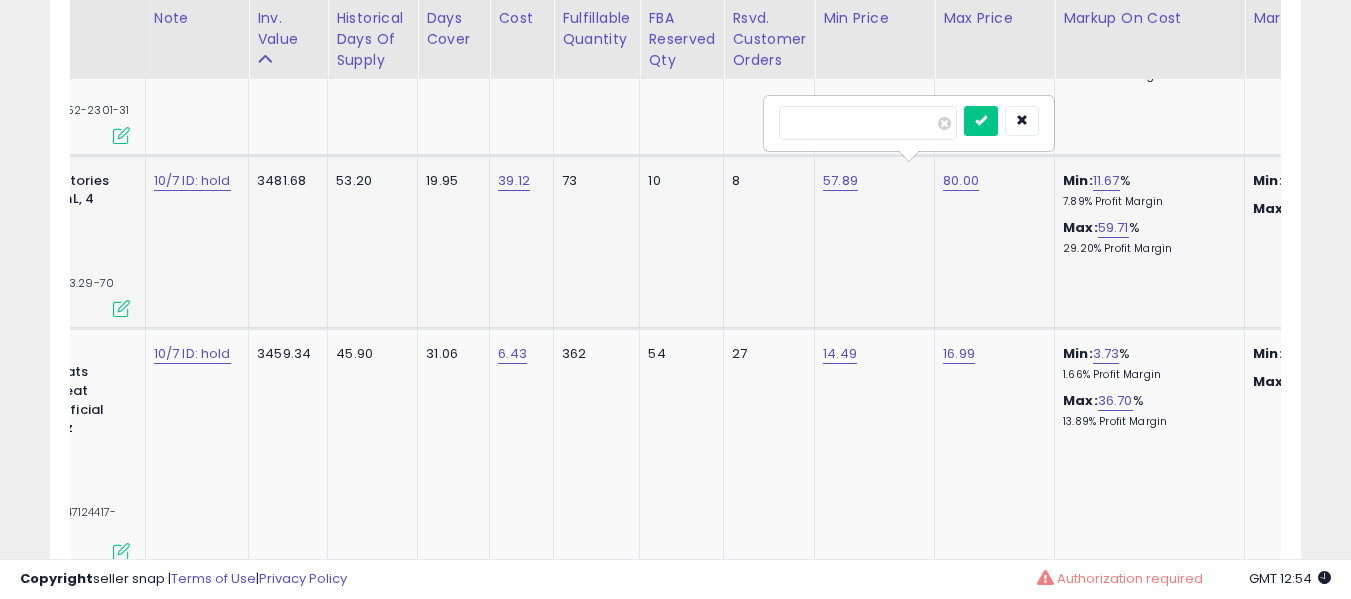 type on "*****" 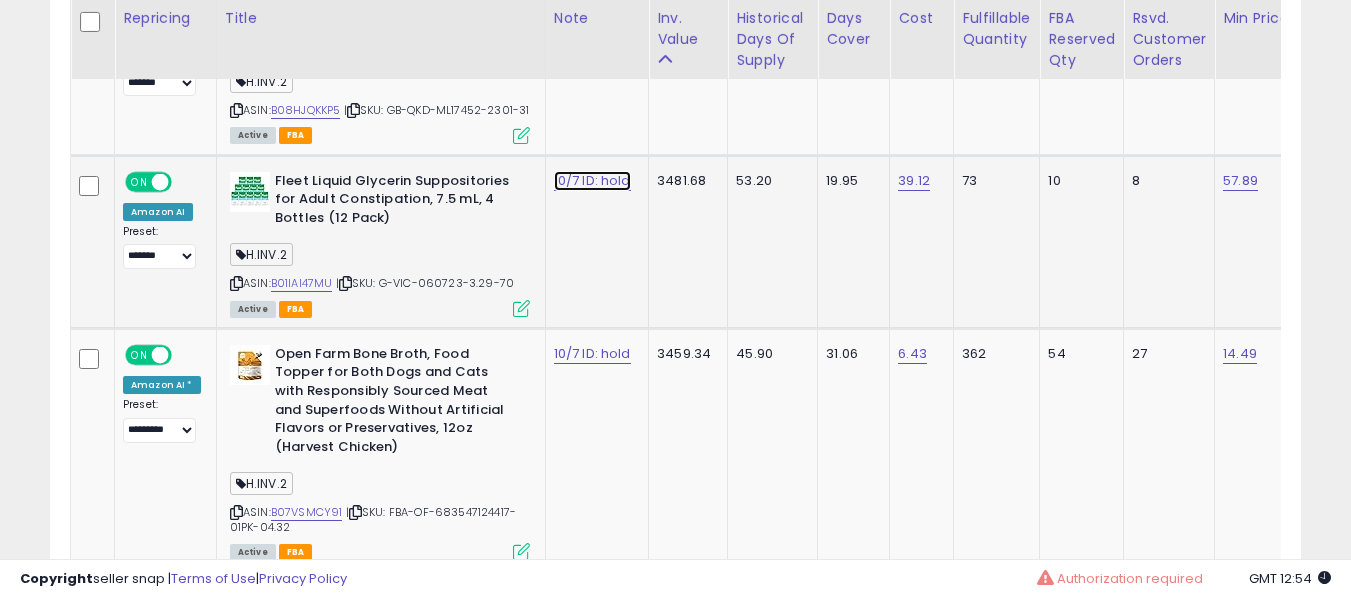 click on "10/7 ID: hold" at bounding box center [594, -7307] 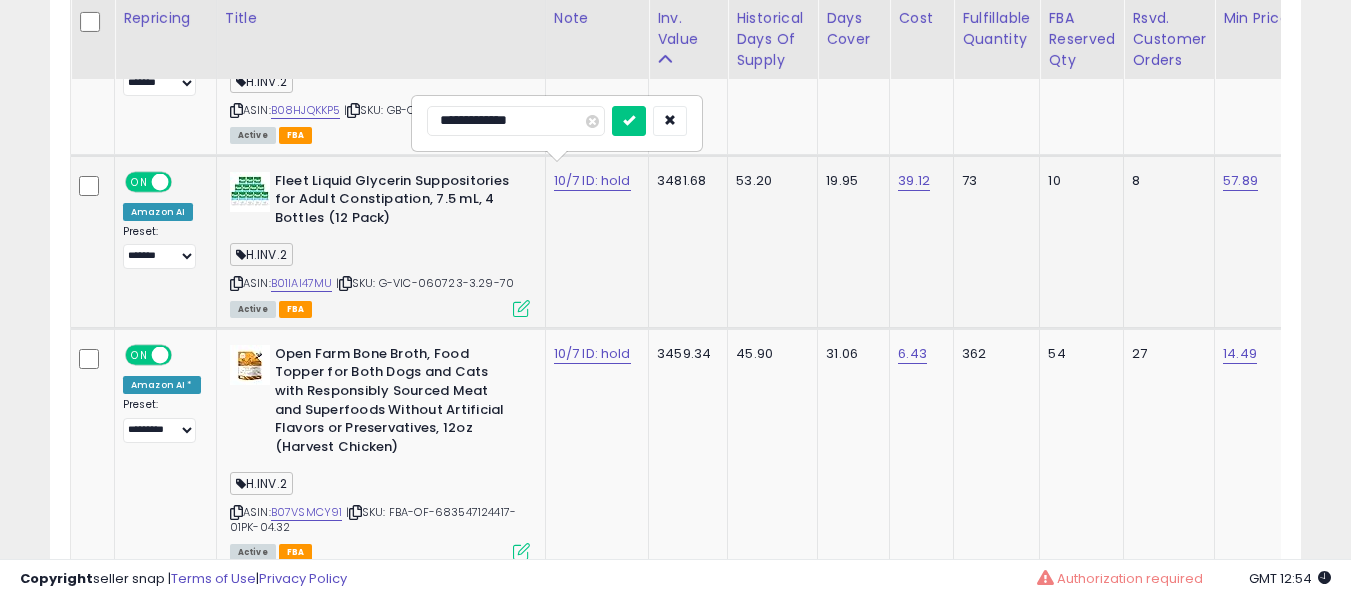 type on "**********" 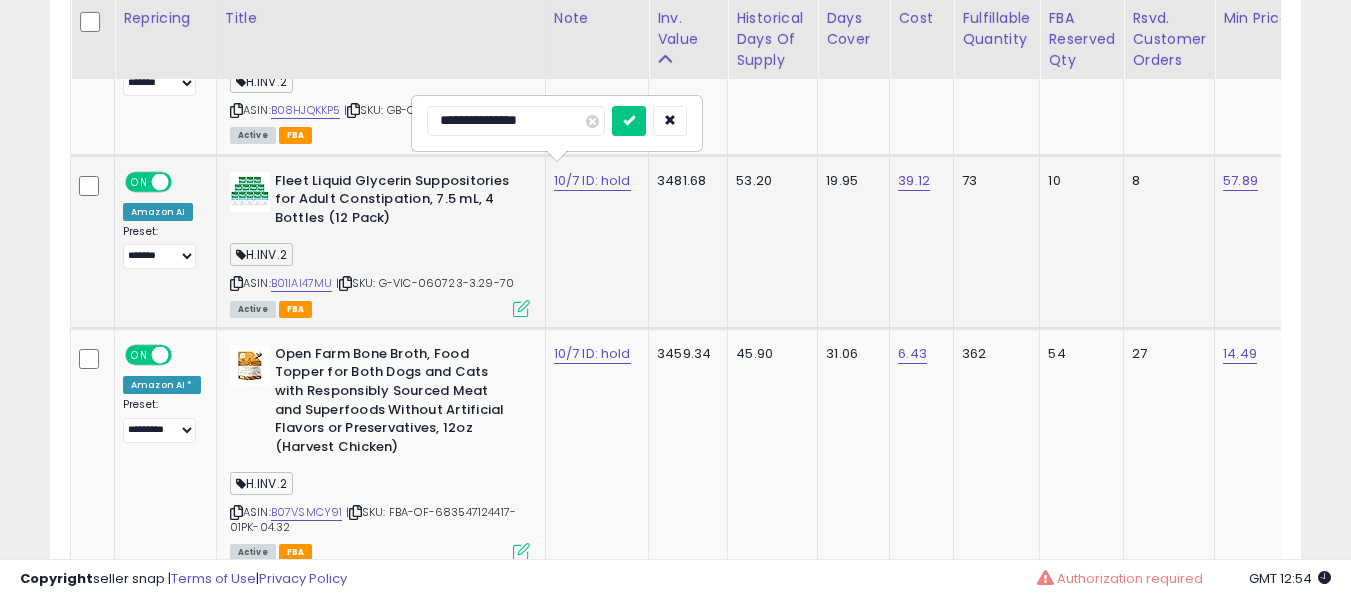 click at bounding box center (629, 121) 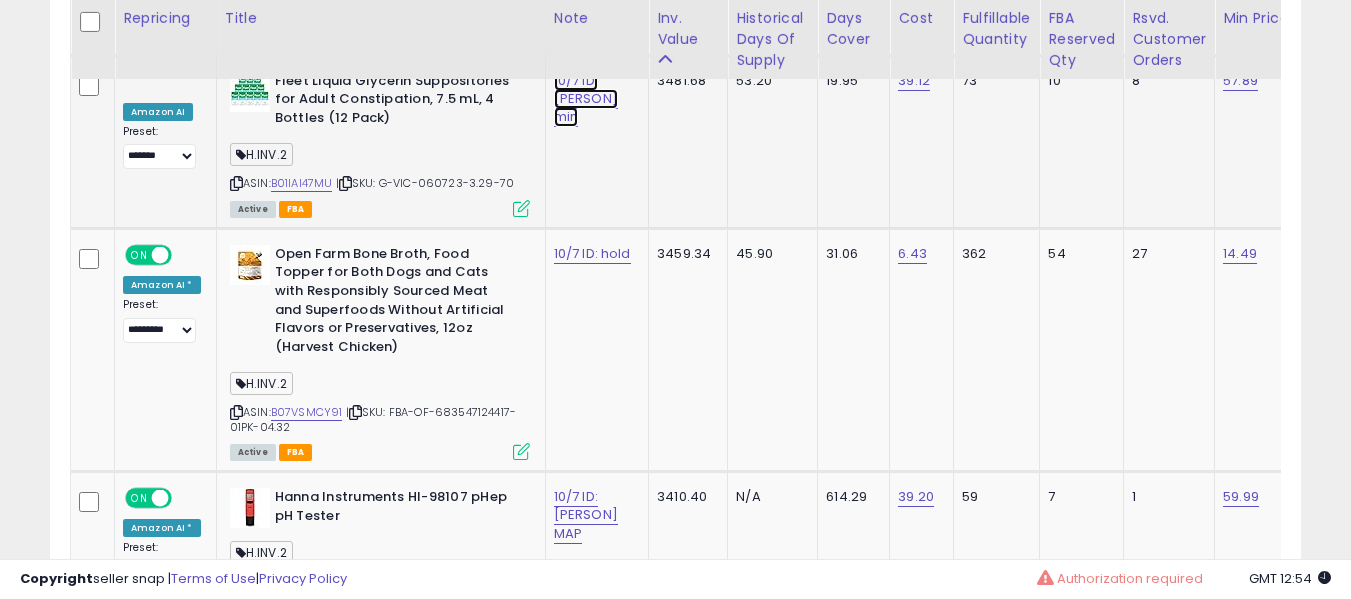 click on "10/7 ID: [PERSON] min" at bounding box center [594, -7407] 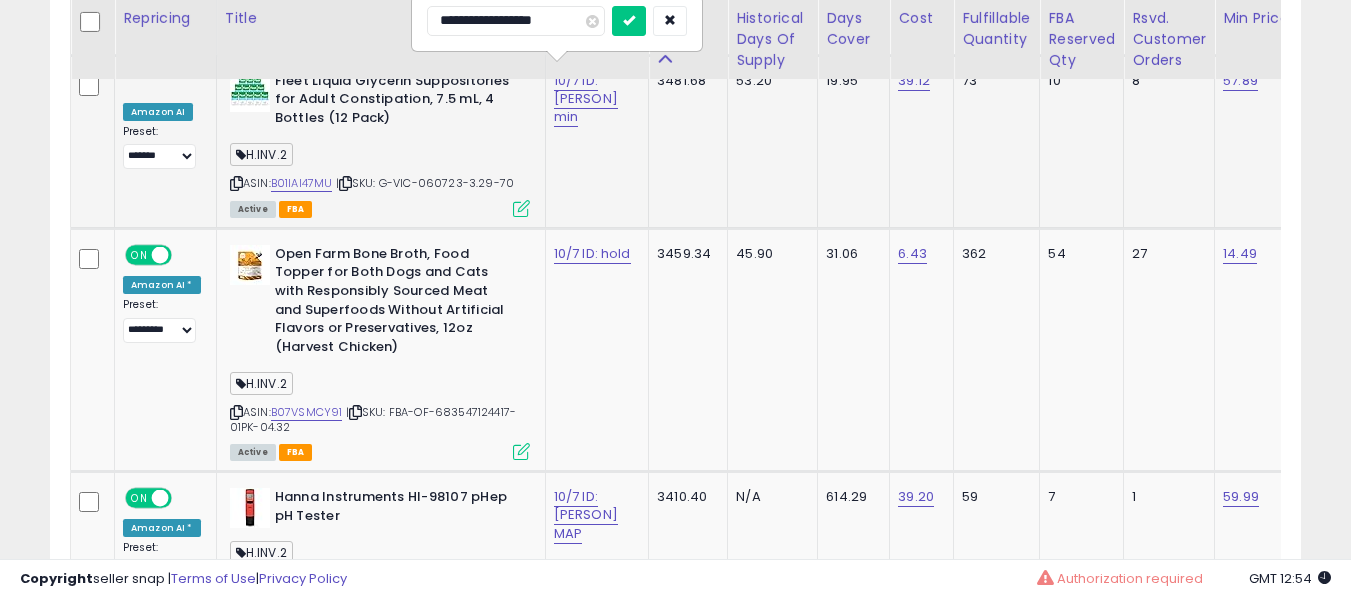 type on "**********" 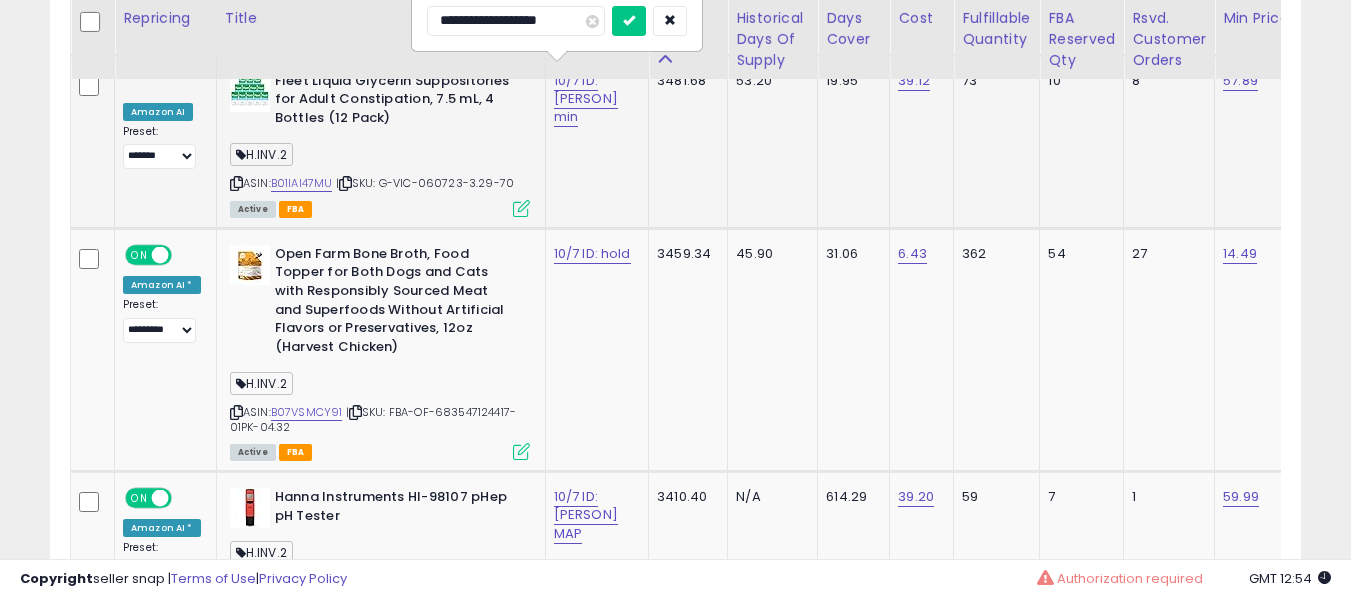 click at bounding box center [629, 21] 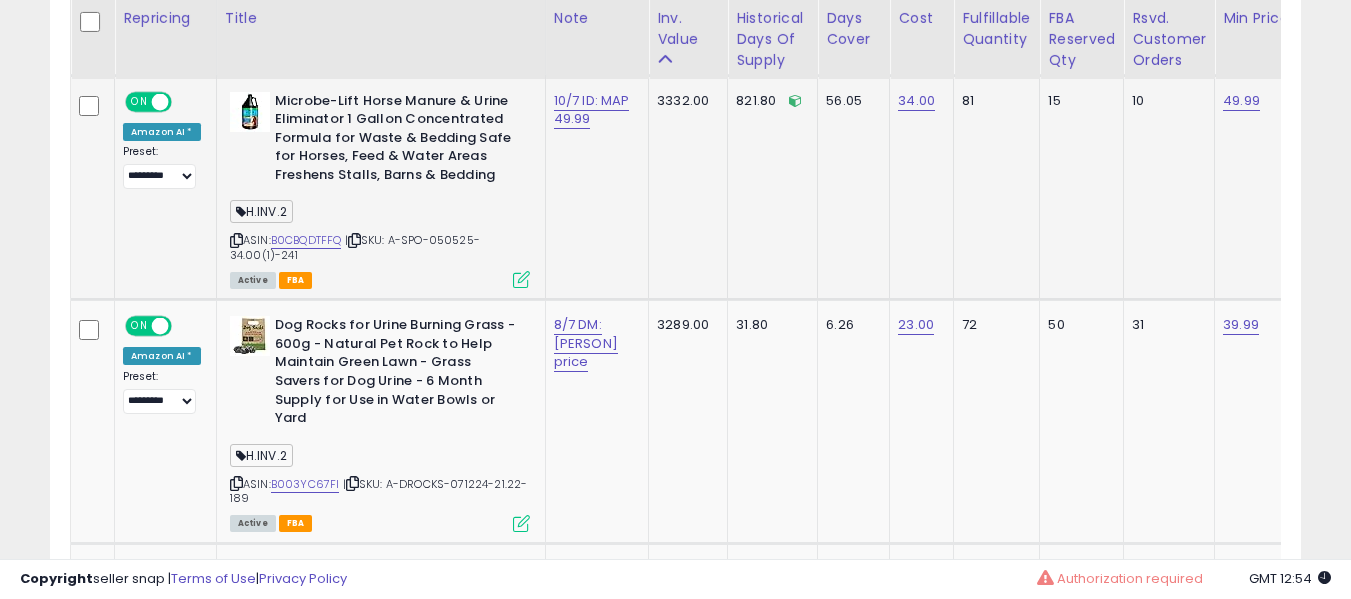 drag, startPoint x: 281, startPoint y: 223, endPoint x: 291, endPoint y: 229, distance: 11.661903 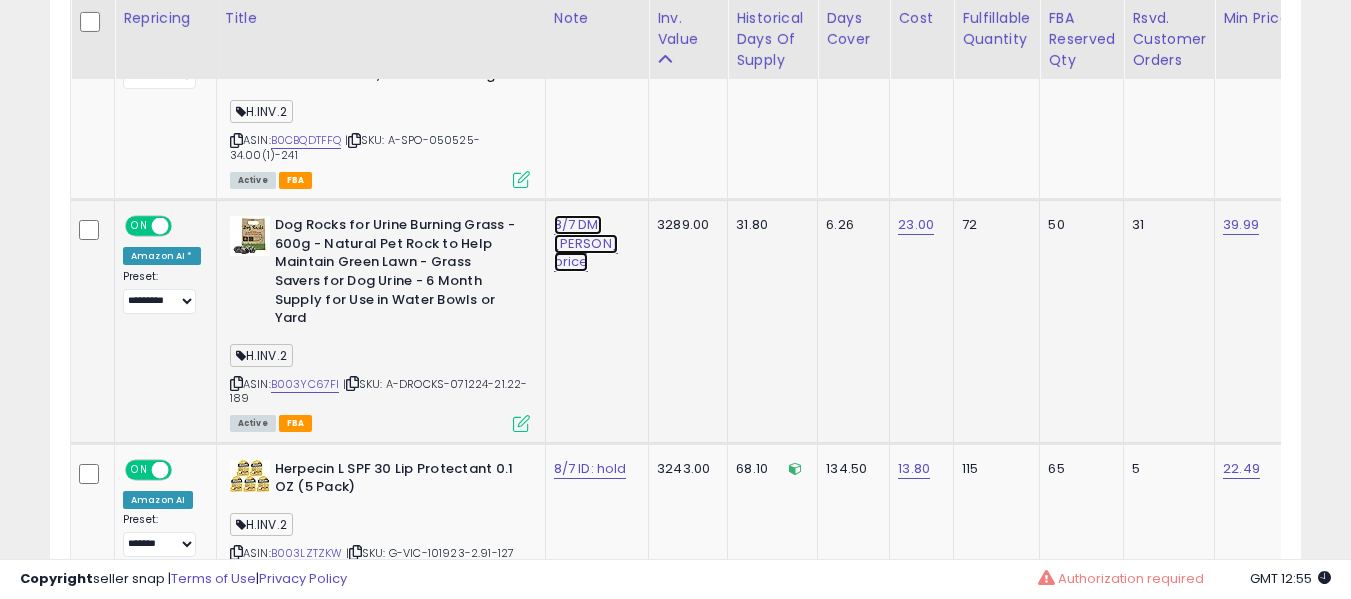 click on "8/7 DM: [PERSON] price" at bounding box center [594, -8607] 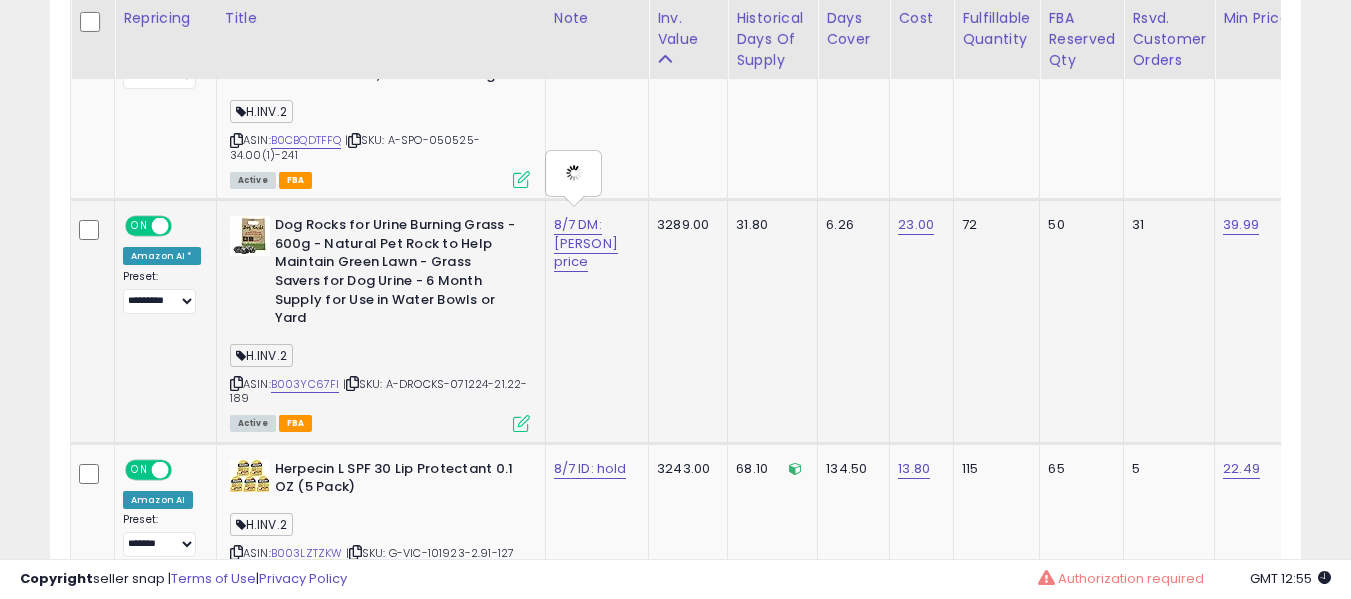 type on "**********" 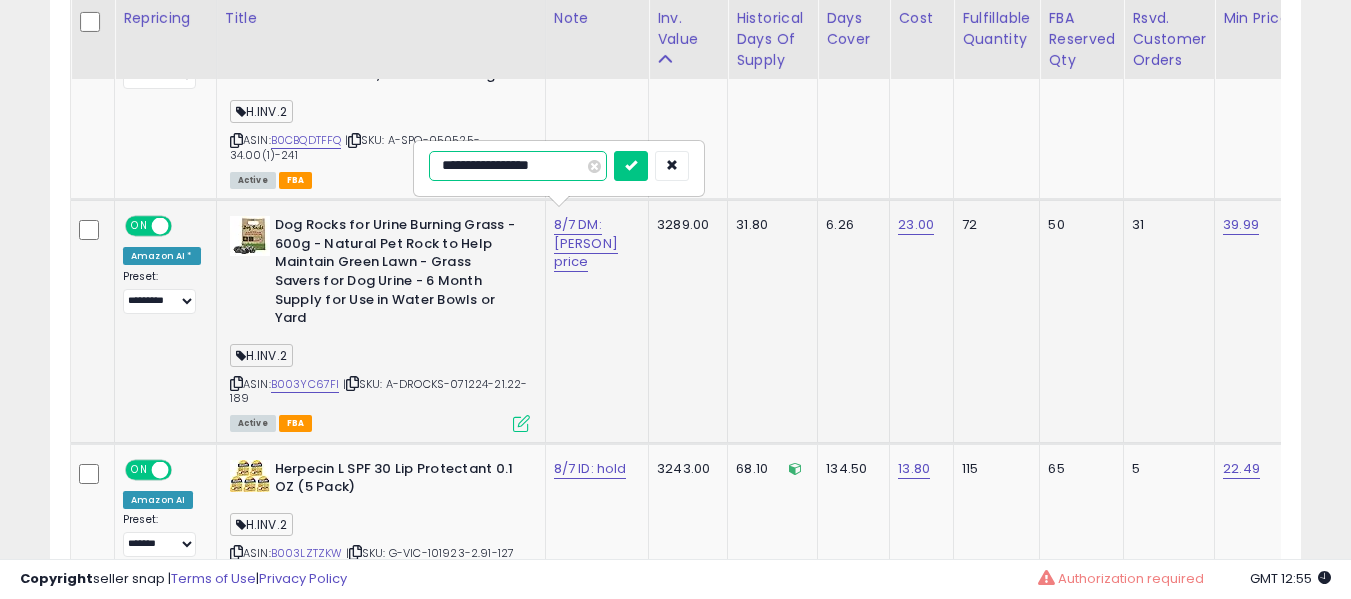 type on "**********" 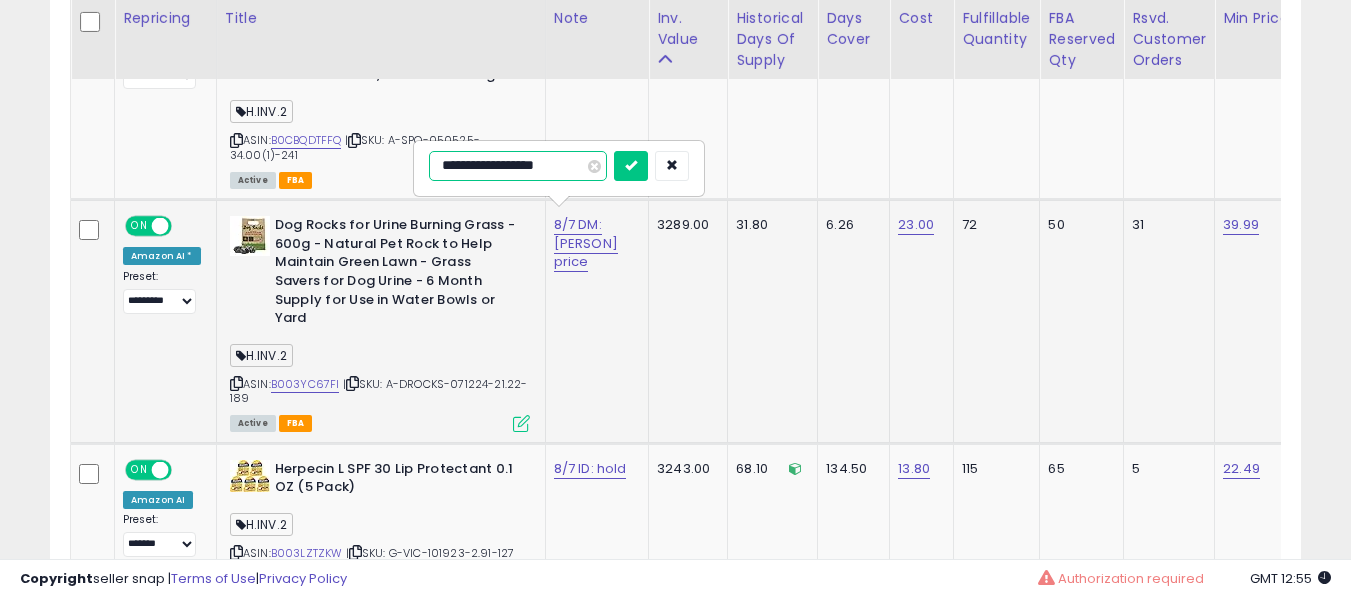 click at bounding box center [631, 166] 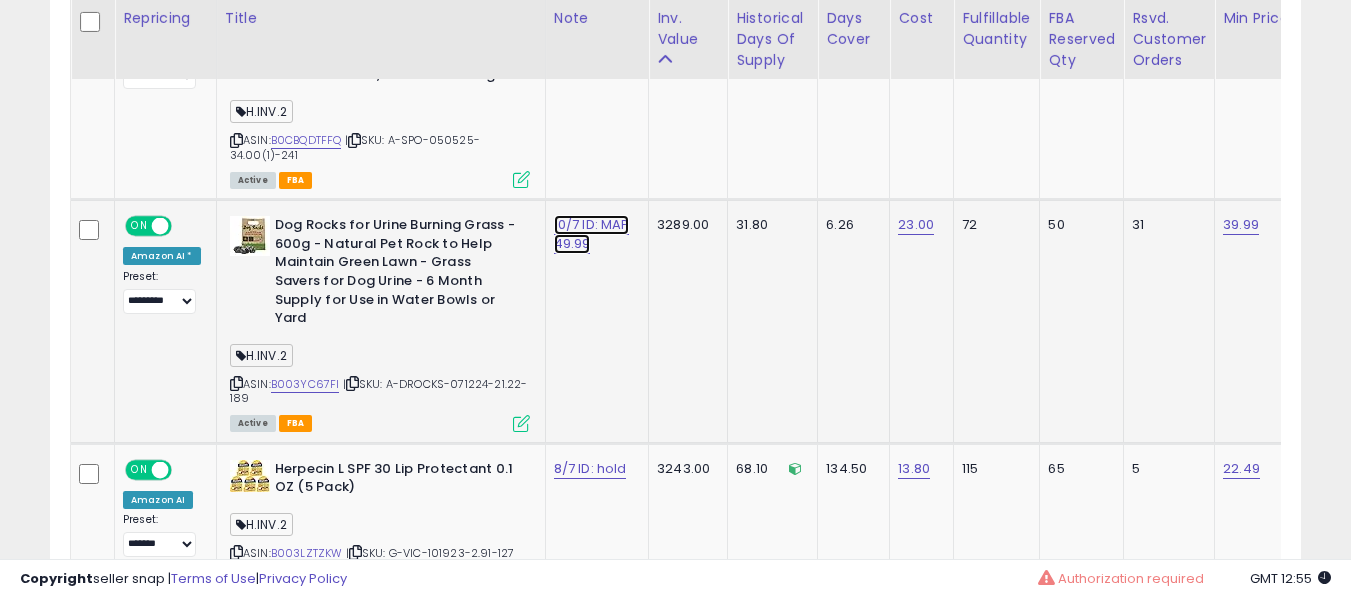 click on "10/7 ID: MAP 49.99" at bounding box center [592, 234] 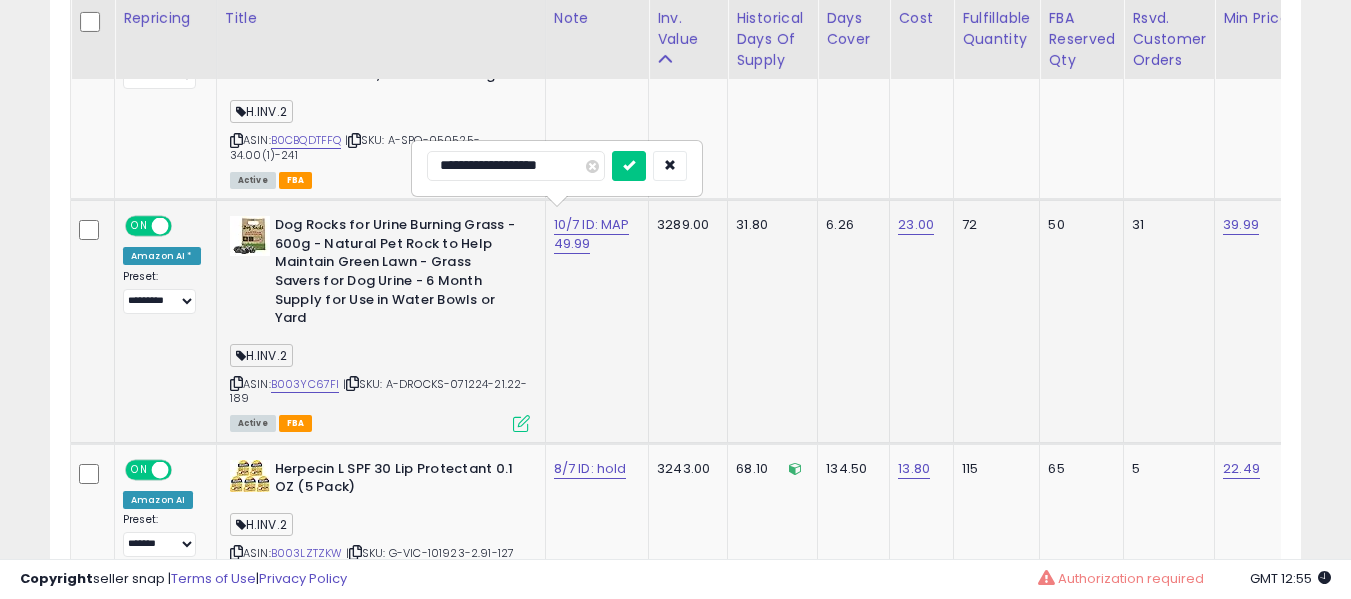 type on "**********" 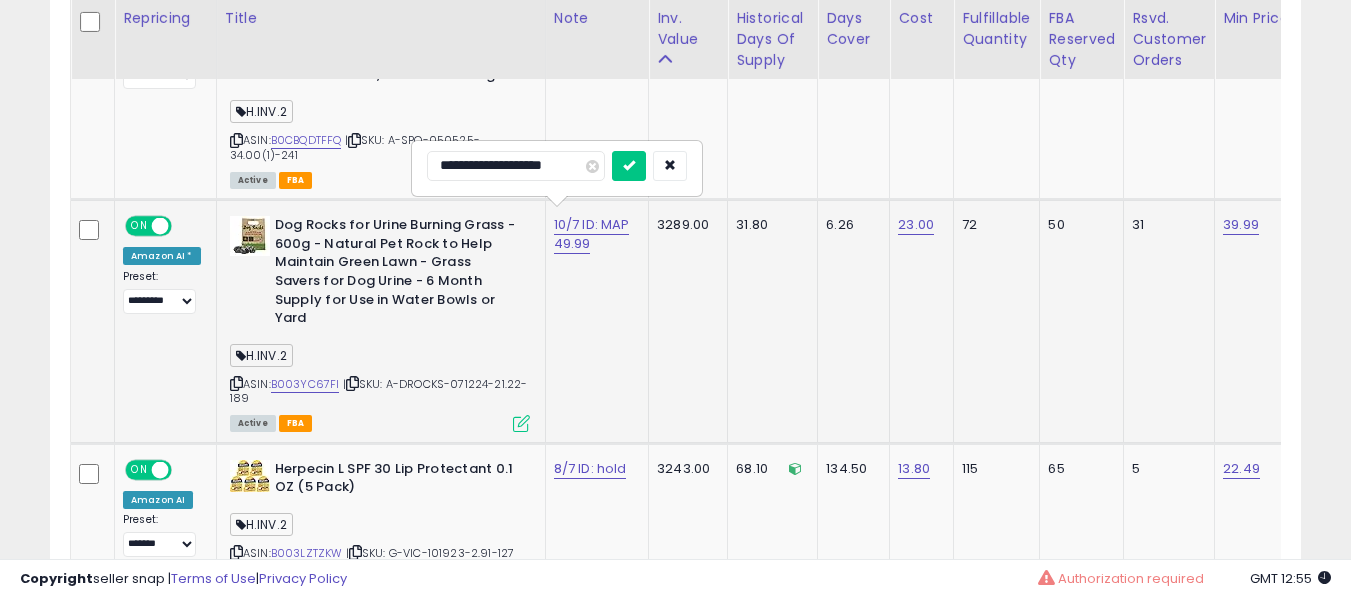 click at bounding box center [629, 166] 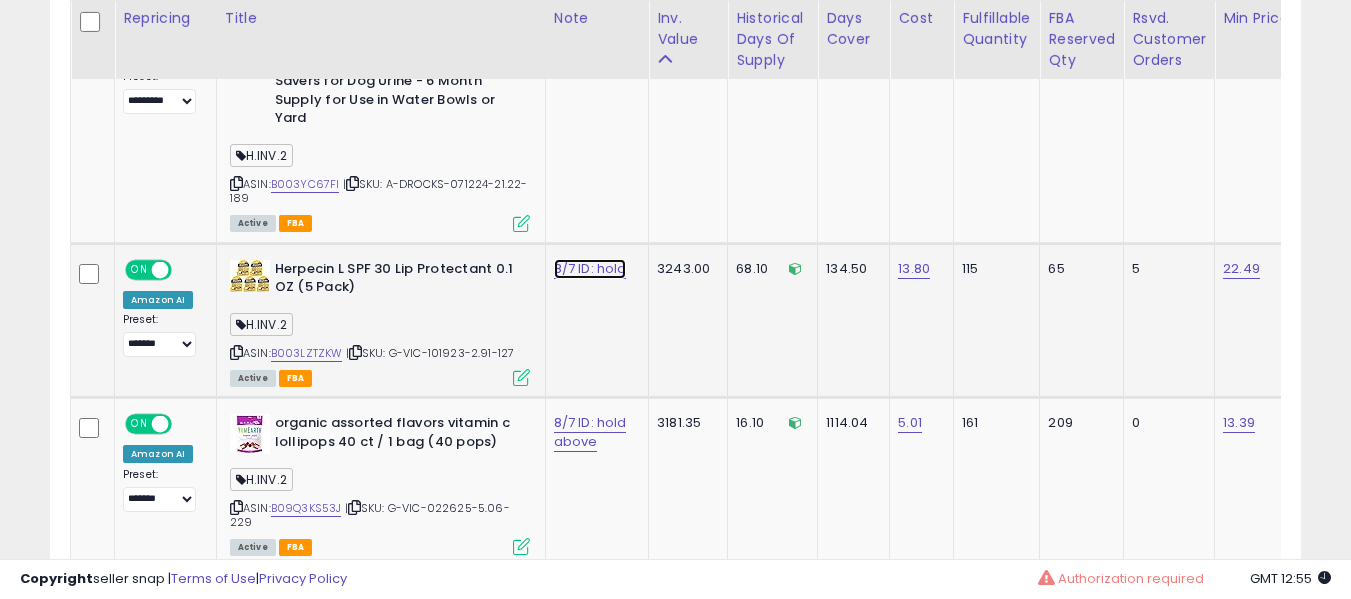 click on "8/7 ID: hold" at bounding box center (594, -8807) 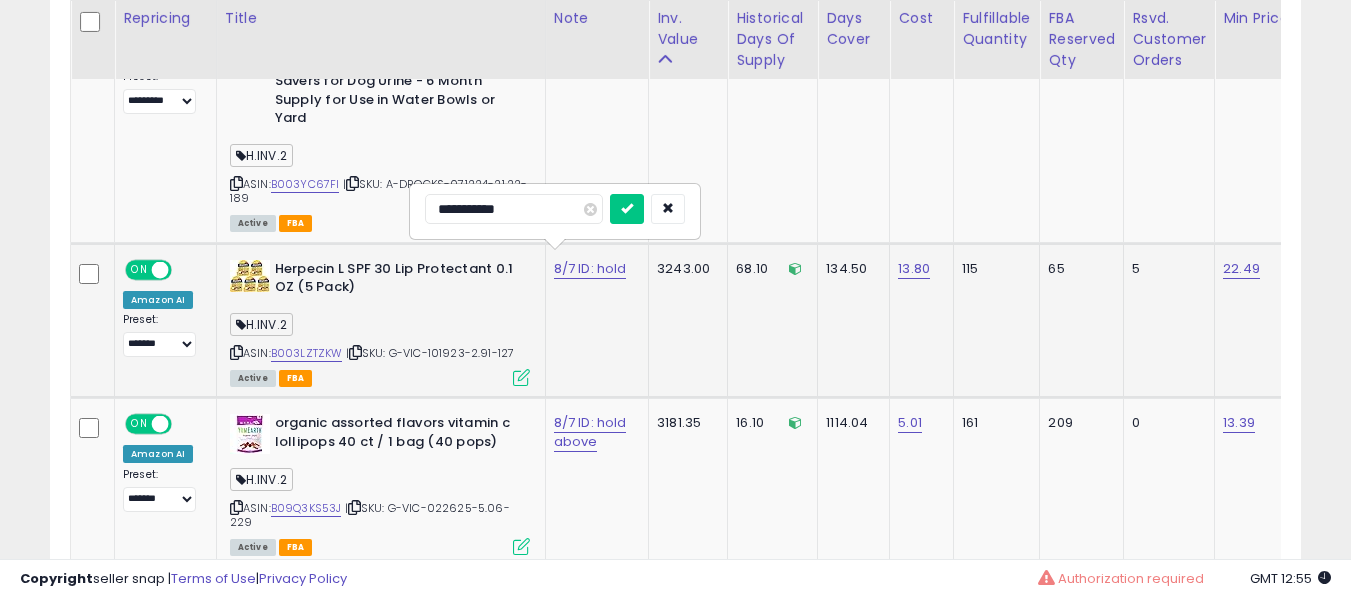 type on "**********" 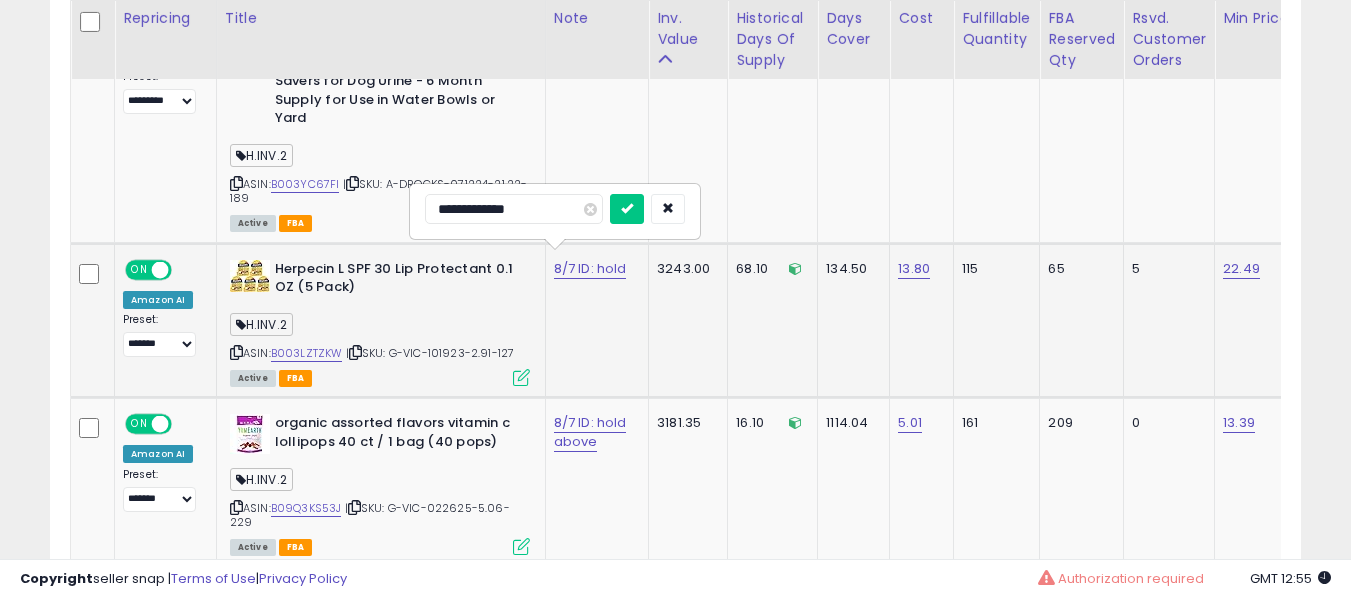 click at bounding box center (627, 209) 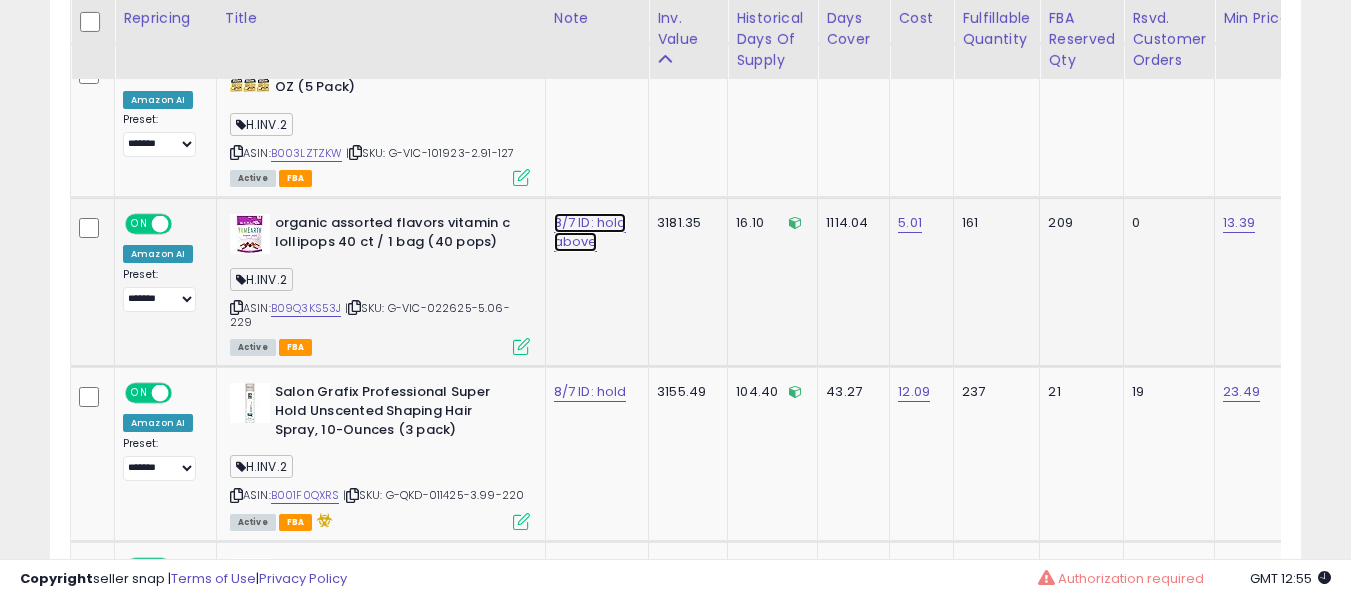 click on "8/7 ID: hold above" at bounding box center [594, -9007] 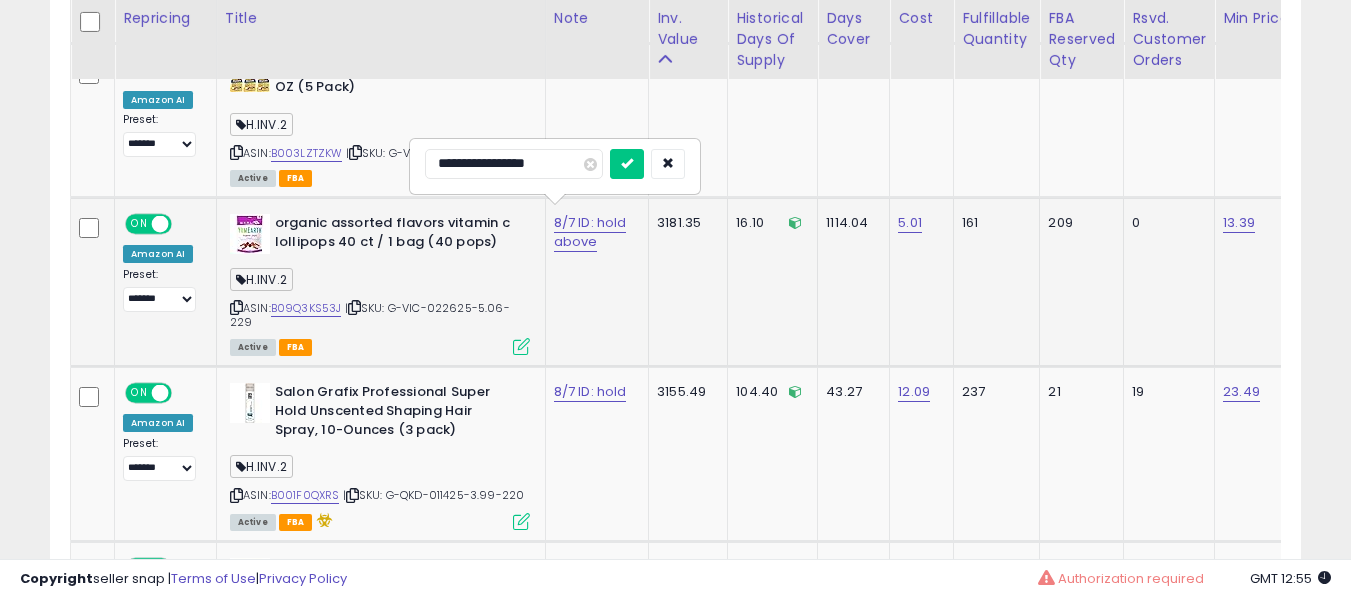 type on "**********" 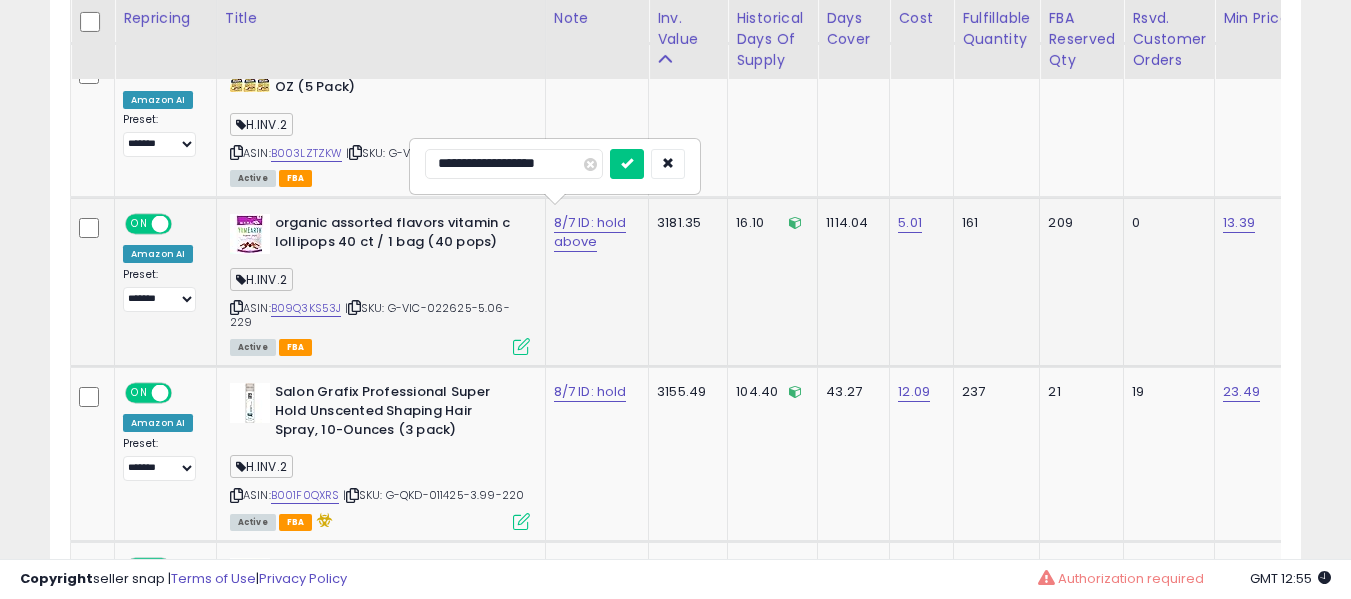 click at bounding box center (627, 164) 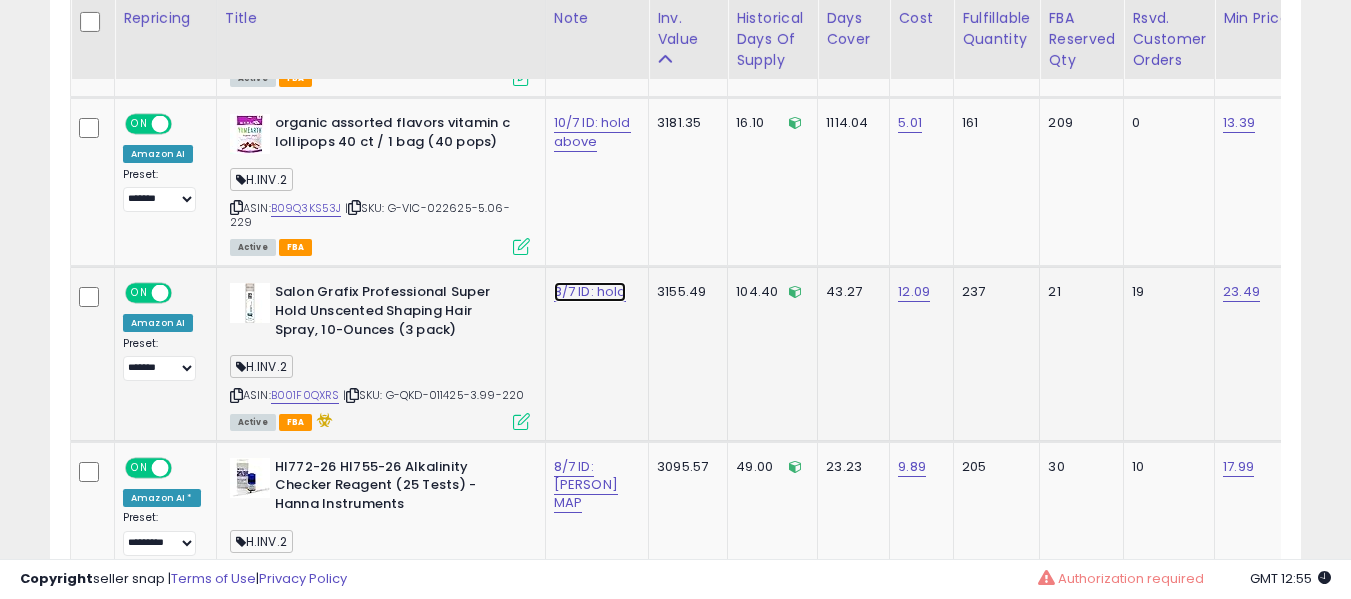 click on "8/7 ID: hold" at bounding box center (594, -9107) 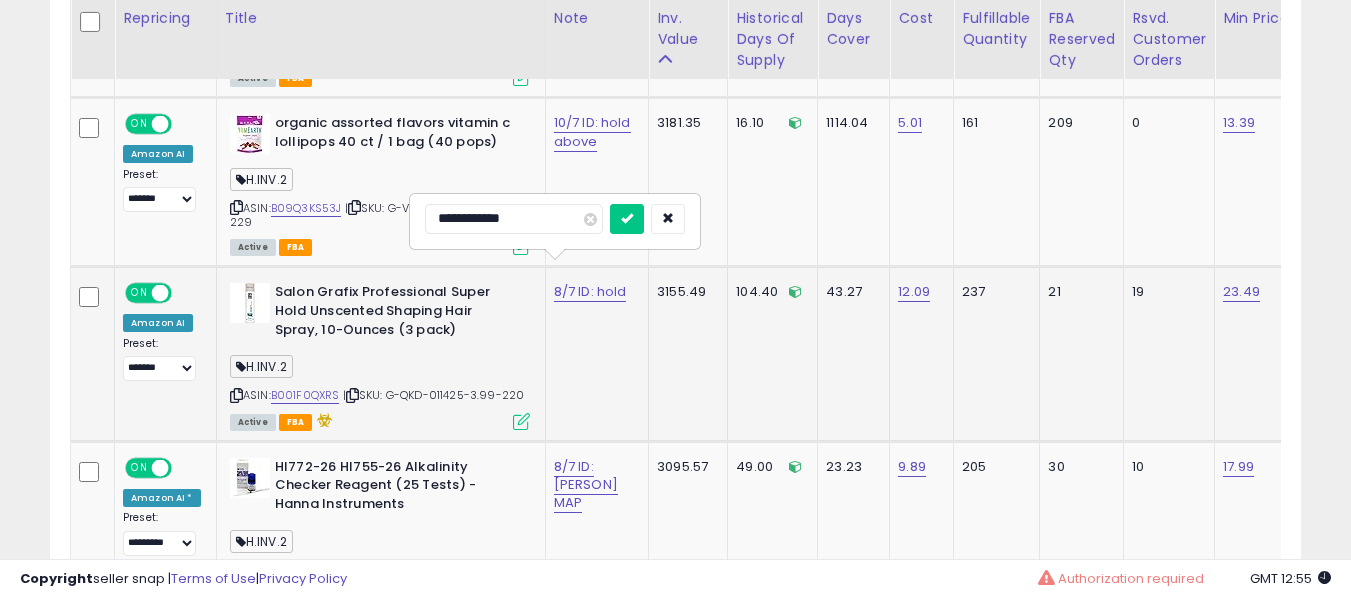 type on "**********" 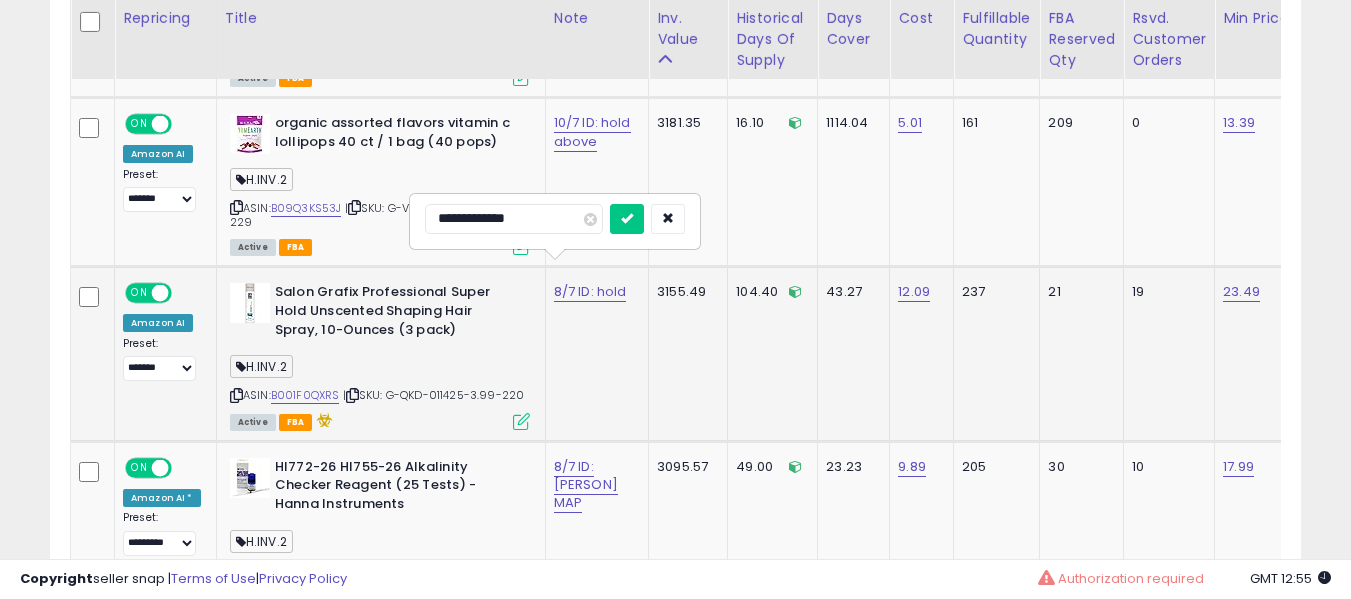 click at bounding box center [627, 219] 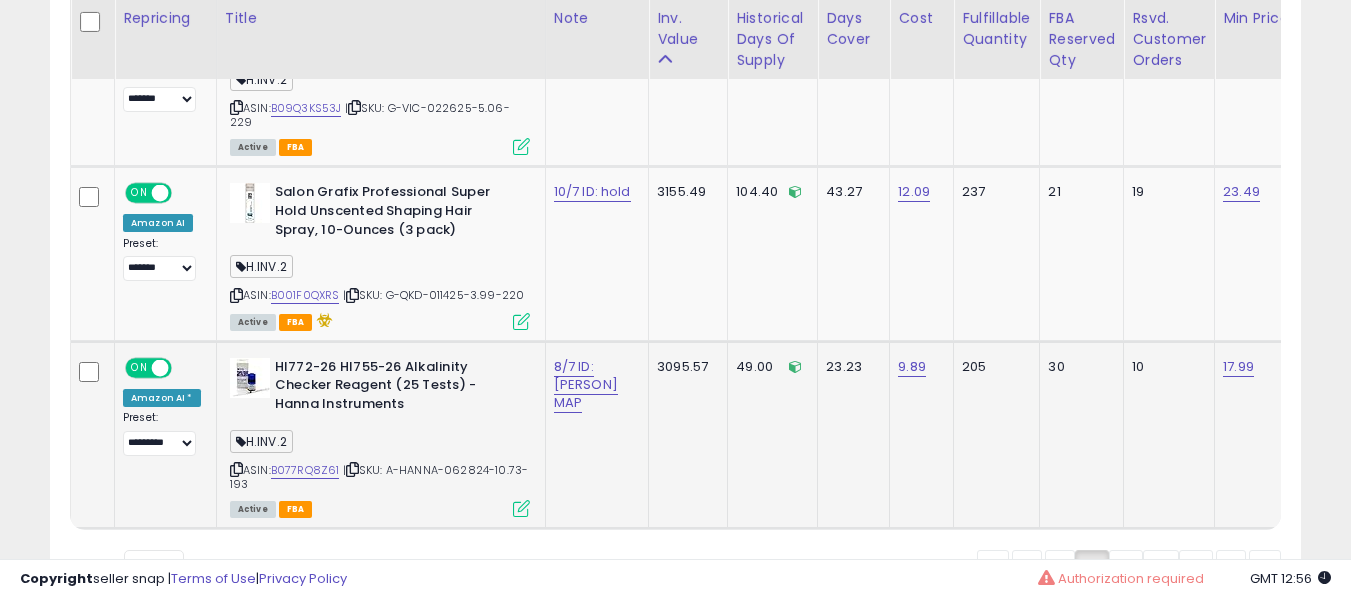 click on "8/7 ID: [PERSON] MAP" 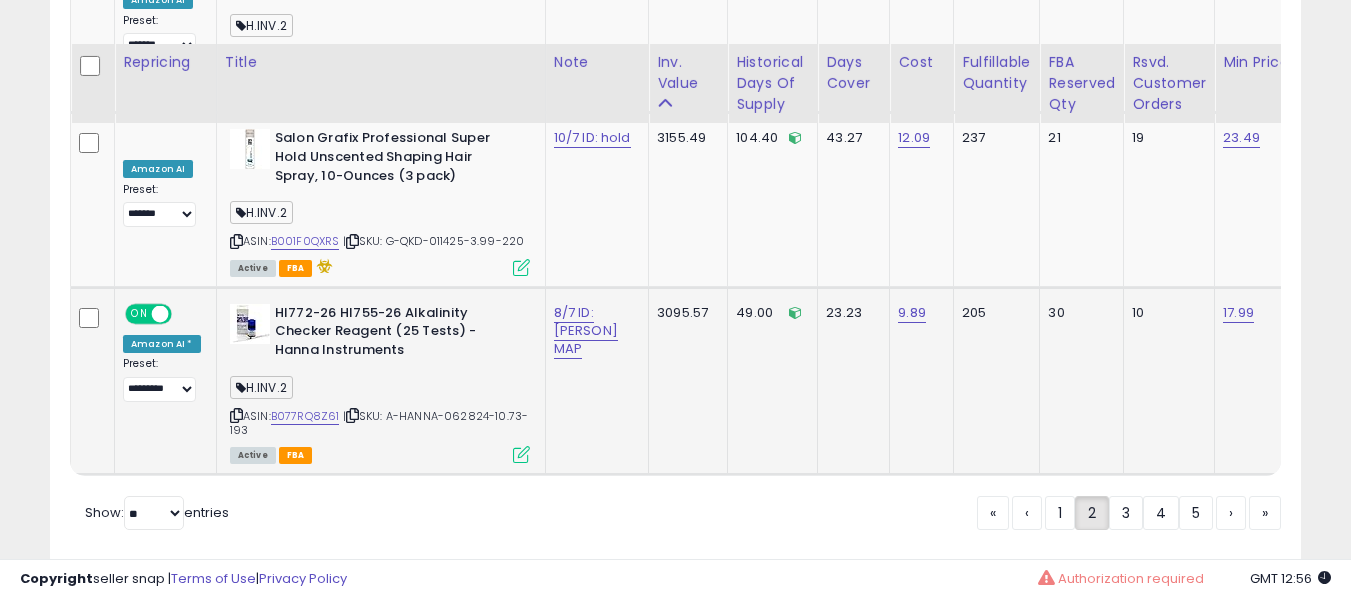 scroll, scrollTop: 10438, scrollLeft: 0, axis: vertical 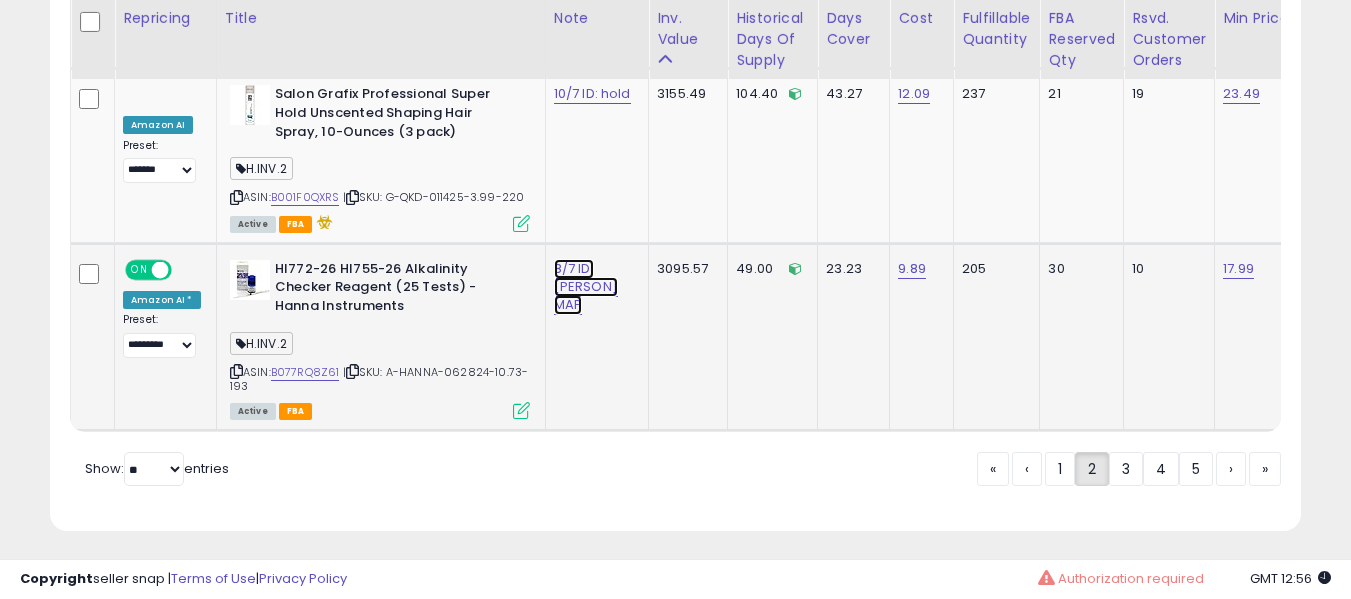 click on "8/7 ID: [PERSON] MAP" at bounding box center [594, -9305] 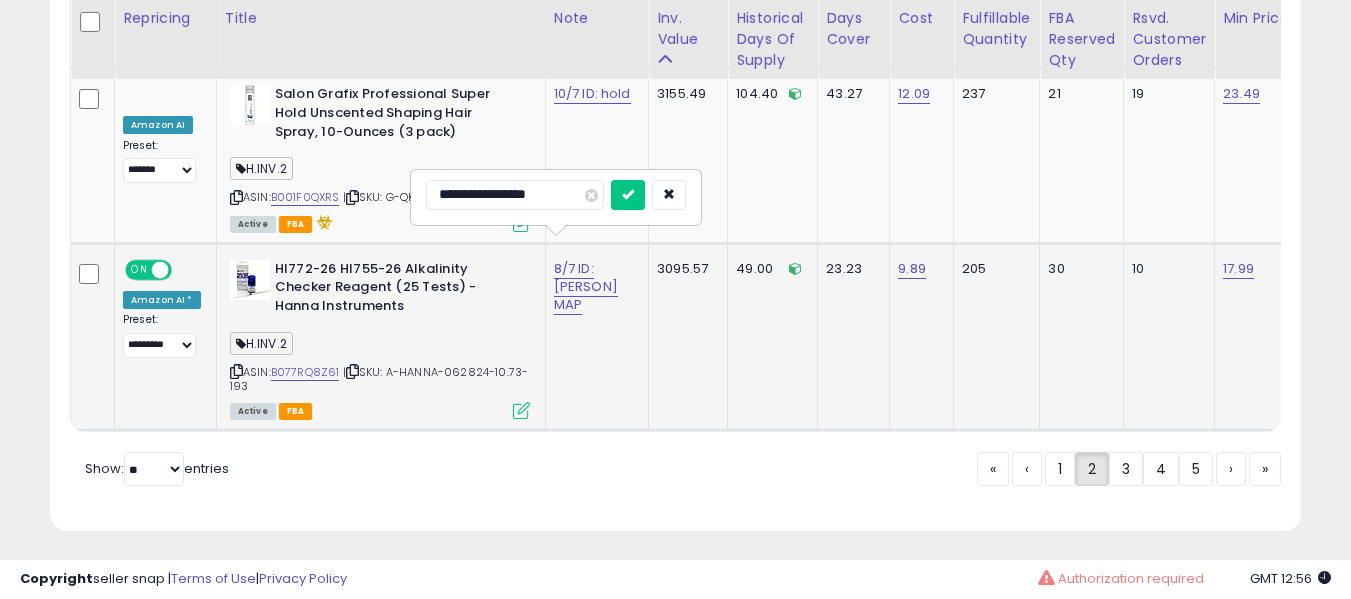 type on "**********" 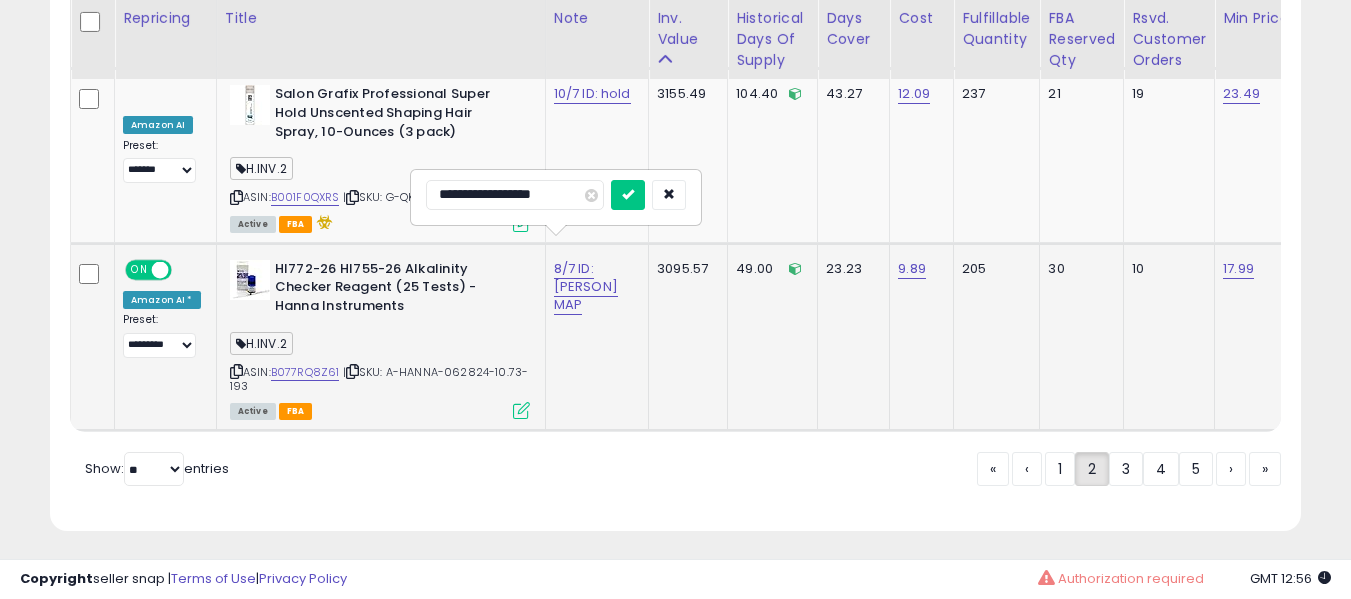 click at bounding box center [628, 195] 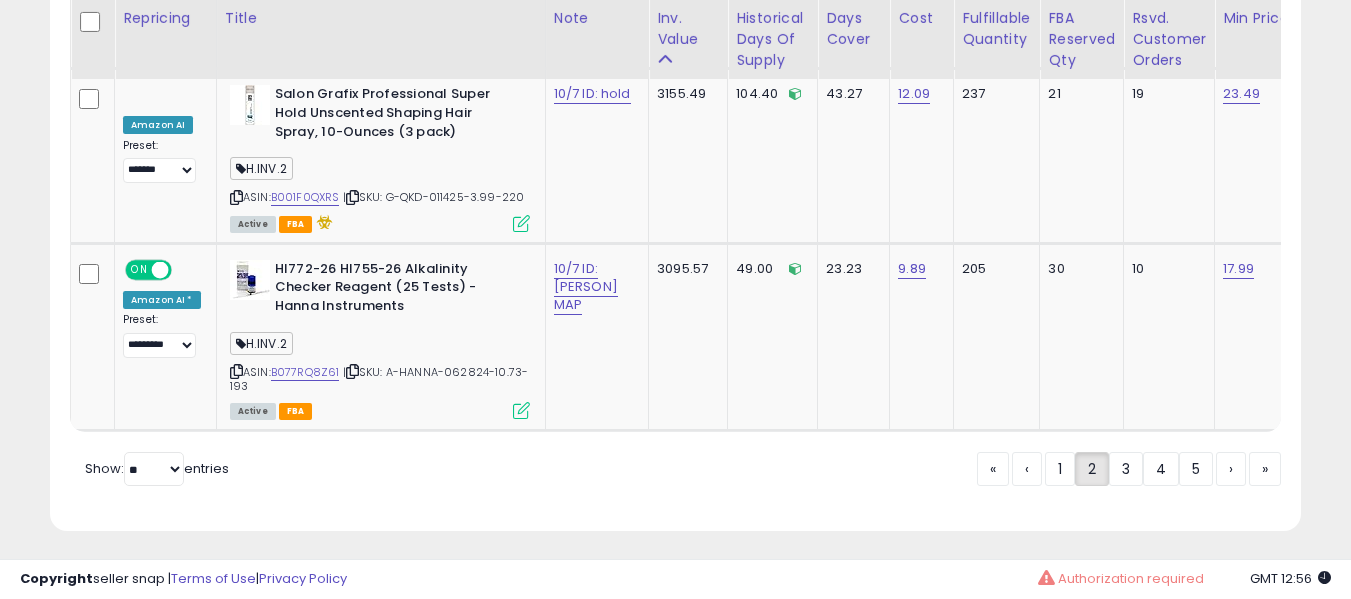 scroll, scrollTop: 9816, scrollLeft: 0, axis: vertical 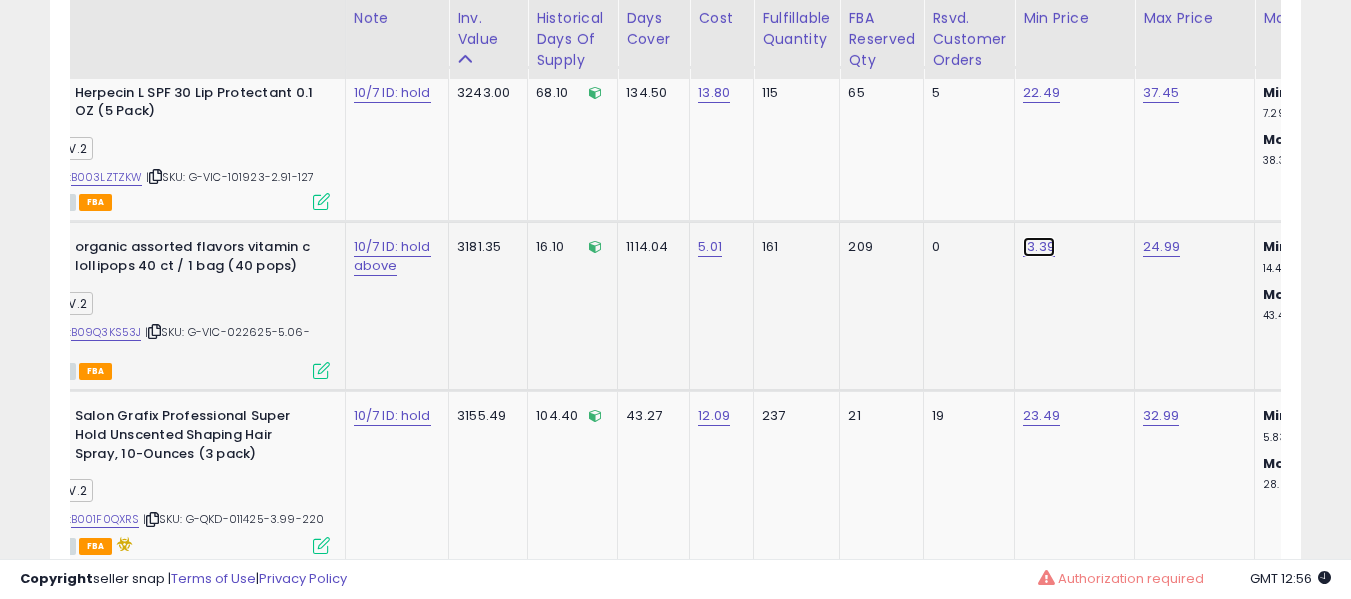 click on "13.39" at bounding box center [1041, -8992] 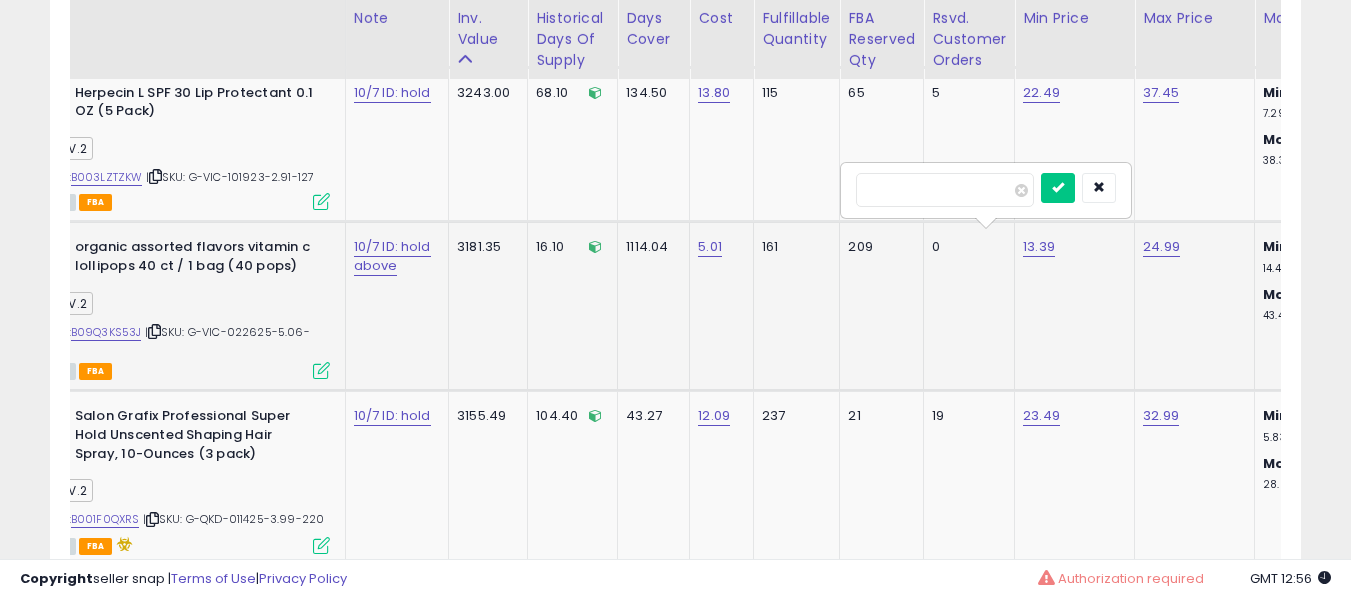 type on "****" 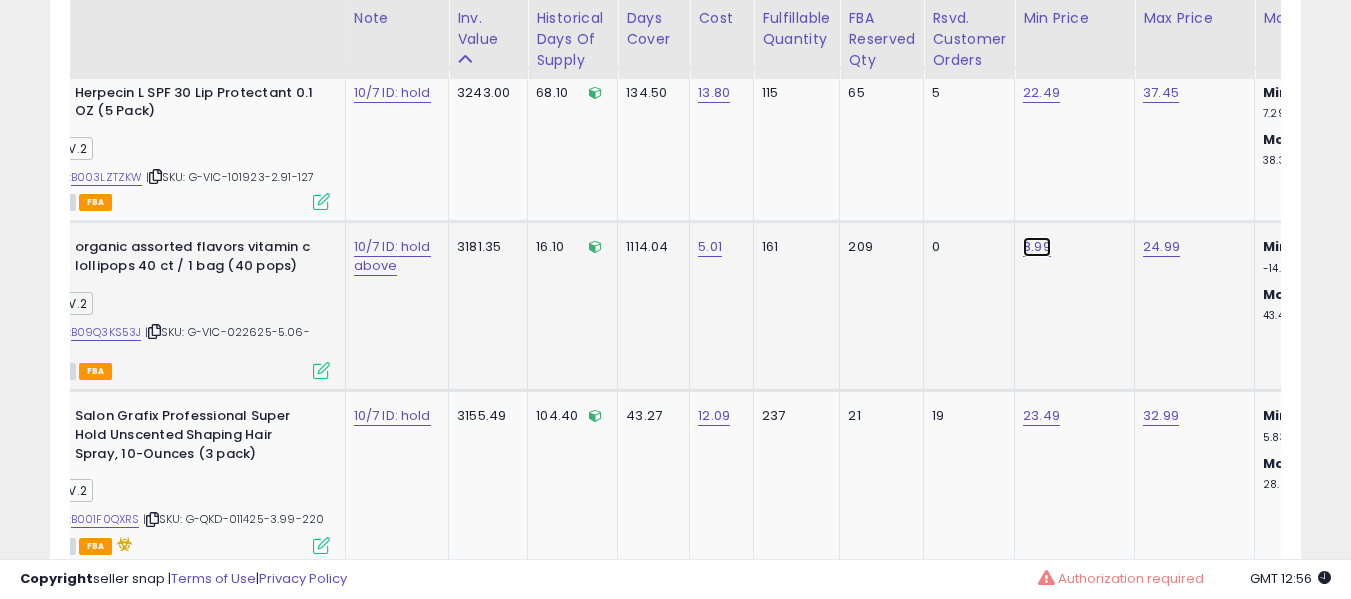 click on "8.99" at bounding box center (1041, -8992) 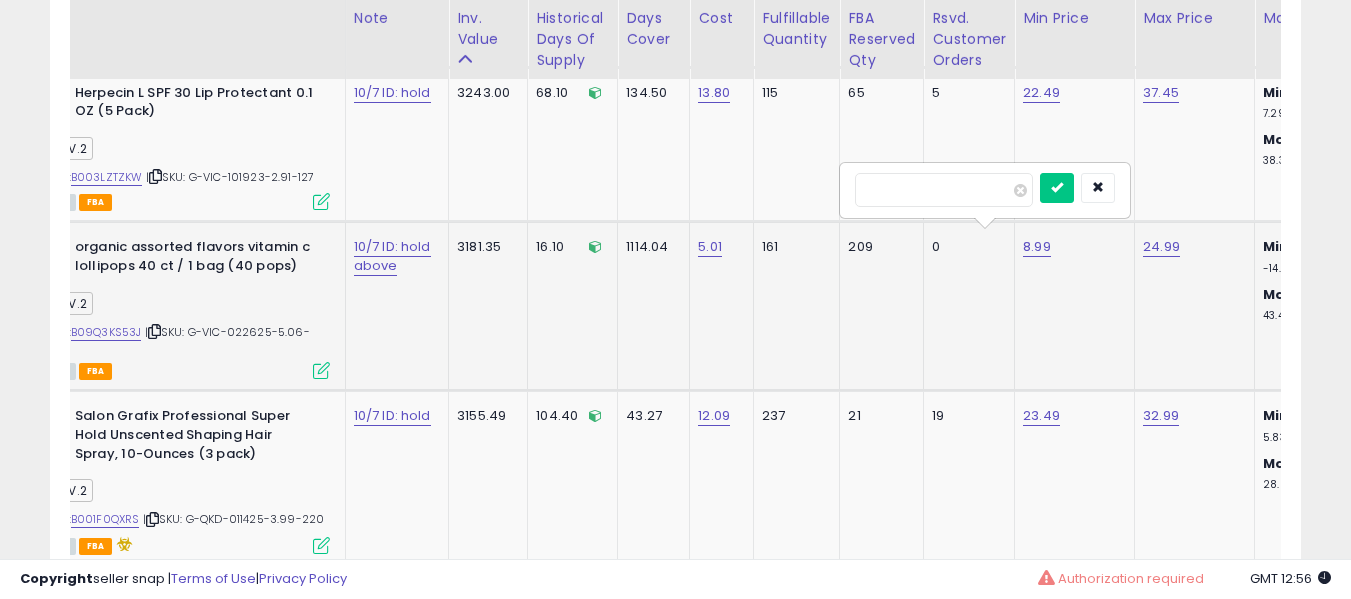type on "****" 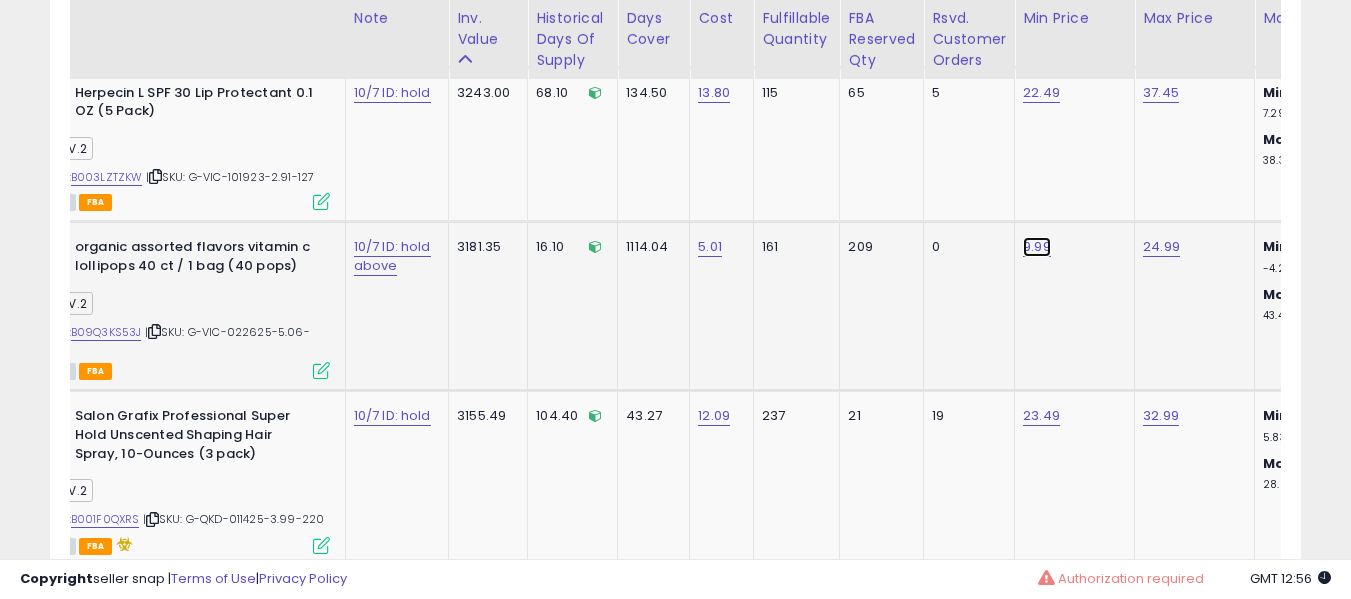 click on "9.99" at bounding box center (1041, -8992) 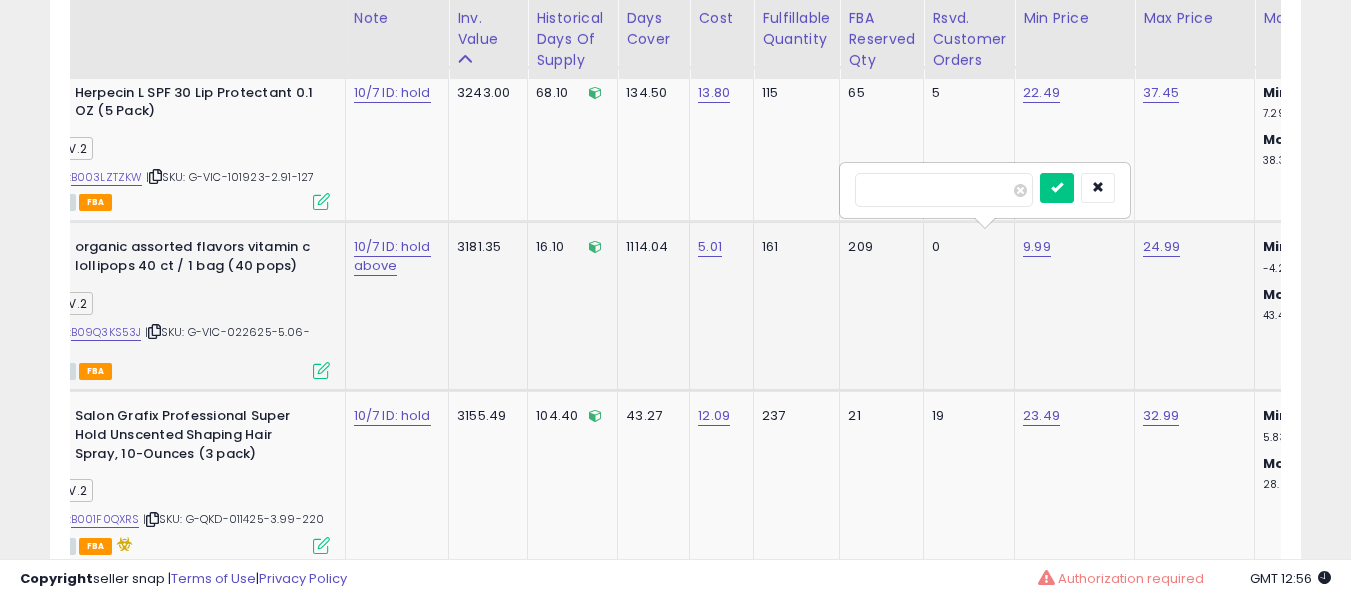 type on "*****" 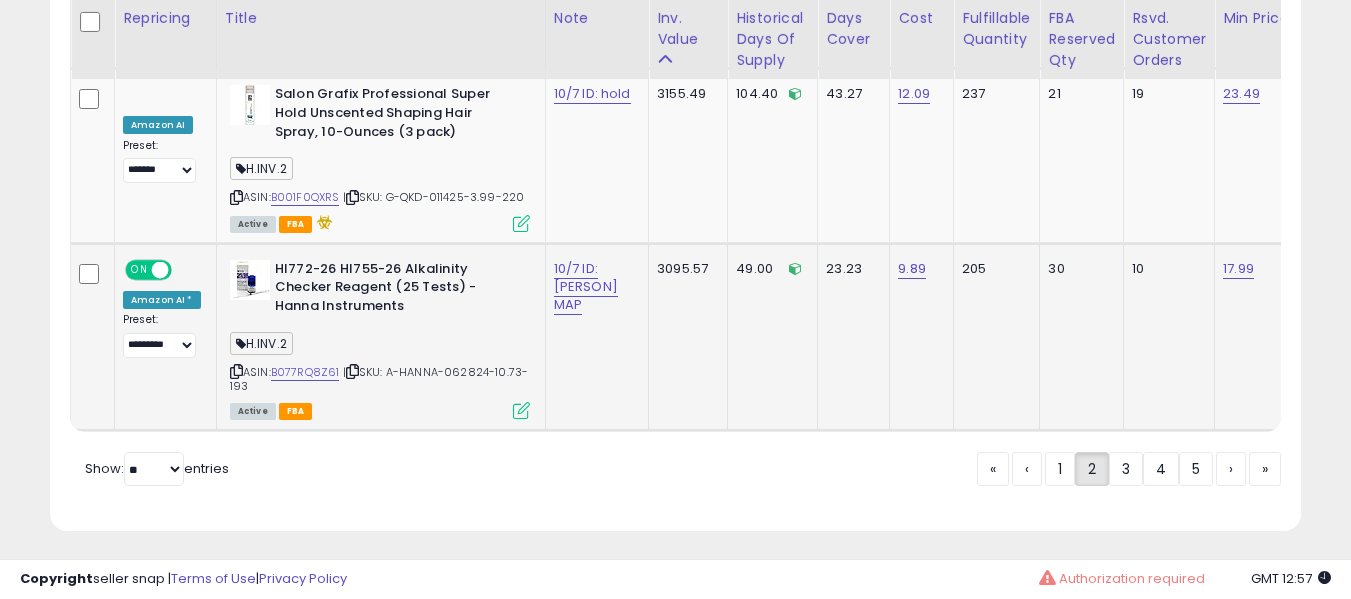 click on "10/7 ID: [PERSON] MAP" 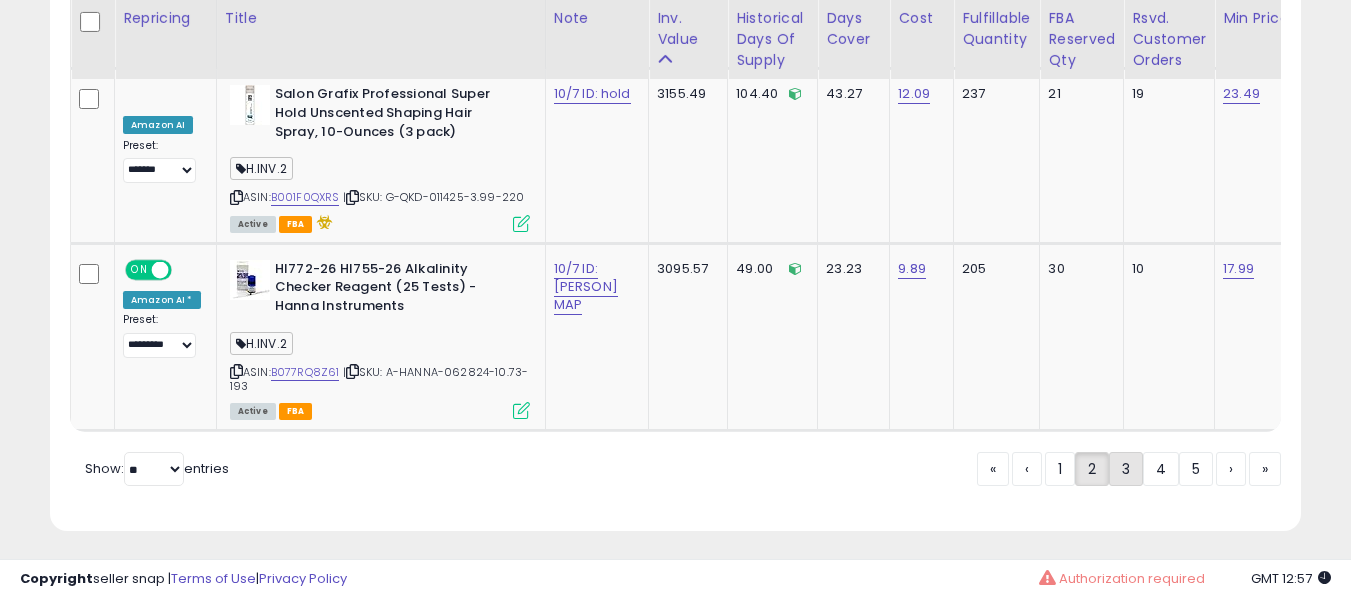 click on "3" 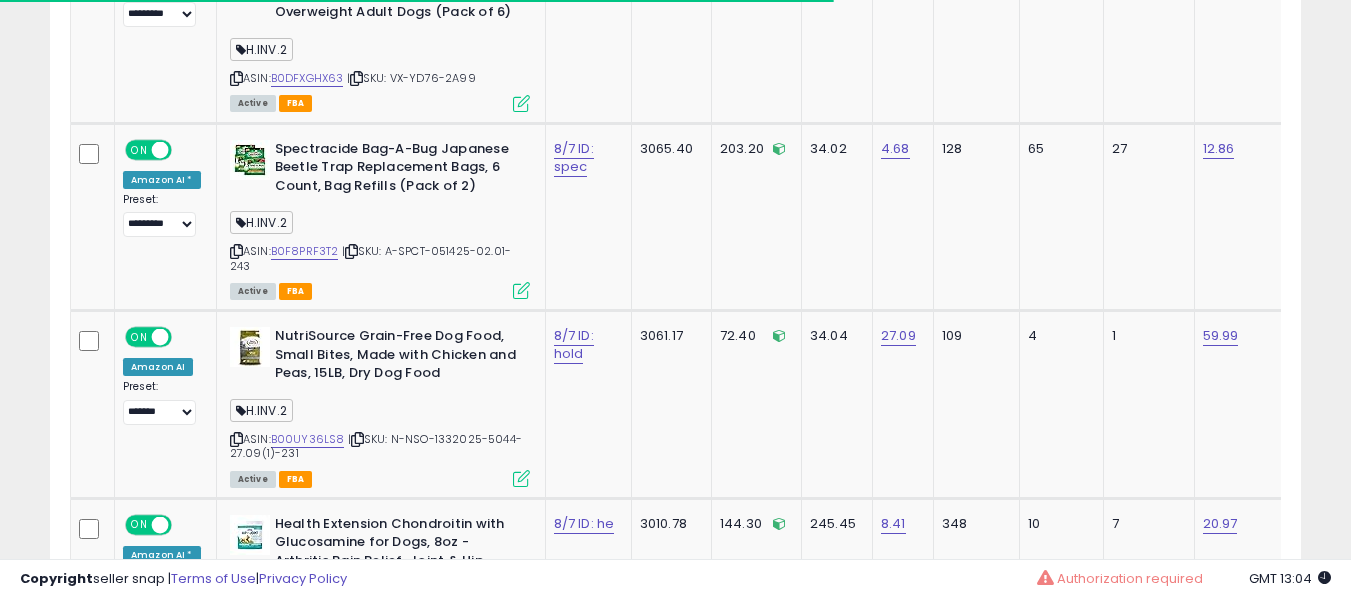 scroll, scrollTop: 691, scrollLeft: 0, axis: vertical 